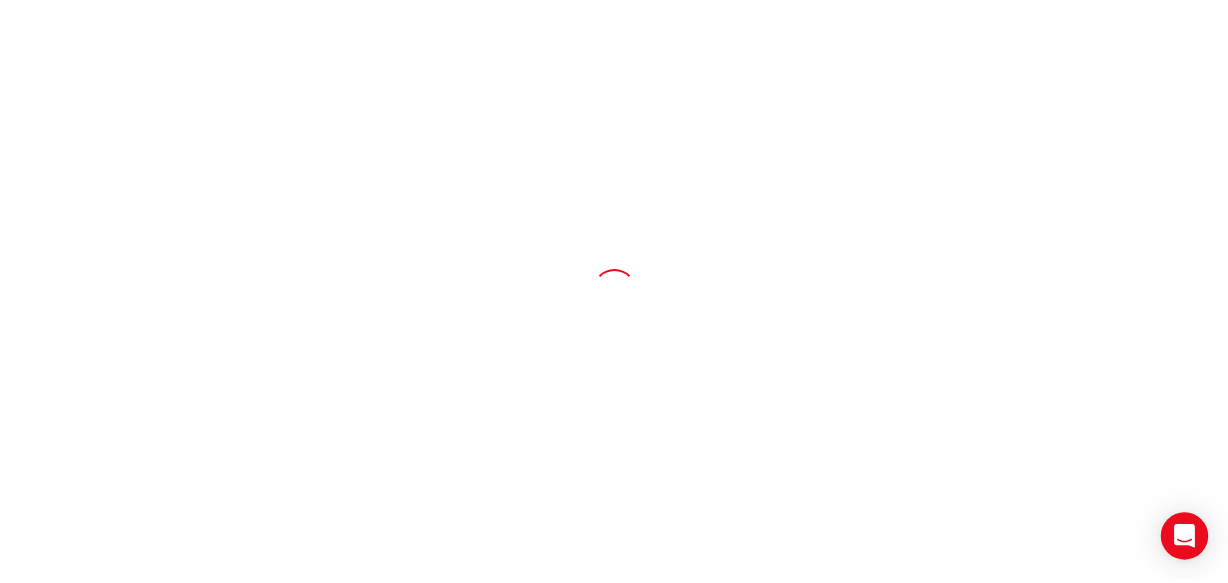 scroll, scrollTop: 0, scrollLeft: 0, axis: both 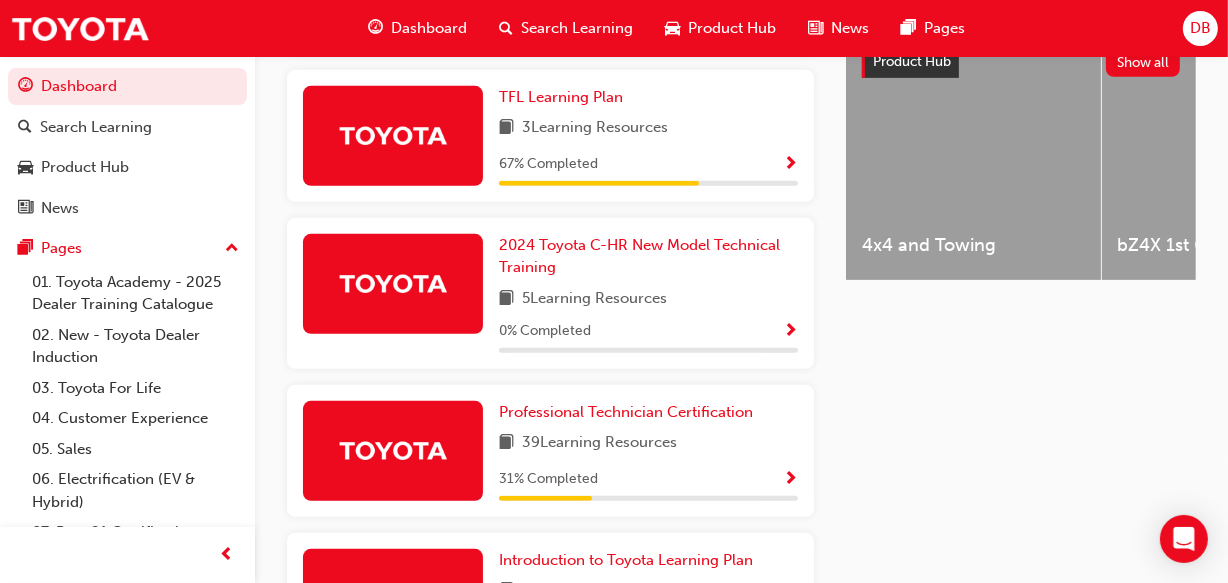 click at bounding box center (790, 480) 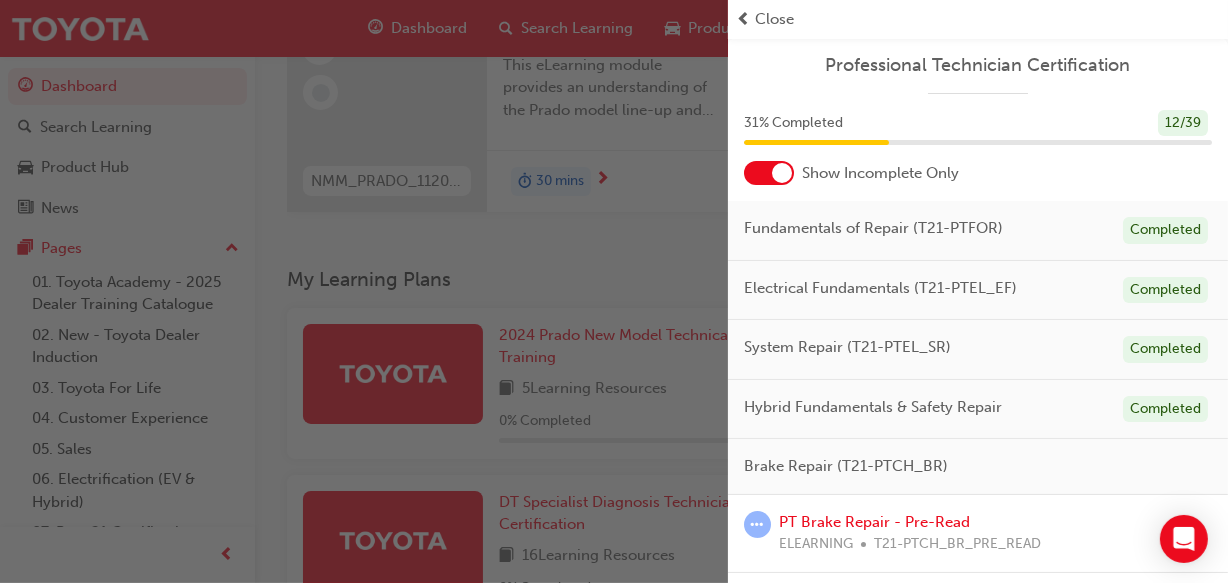 scroll, scrollTop: 229, scrollLeft: 0, axis: vertical 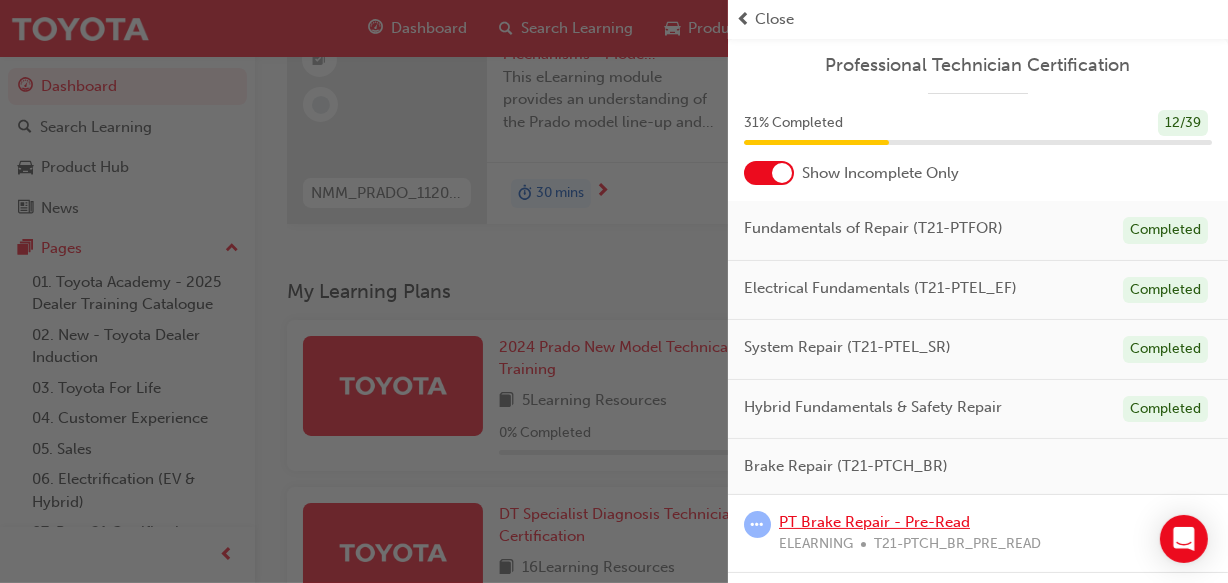 click on "PT Brake Repair - Pre-Read" at bounding box center [874, 522] 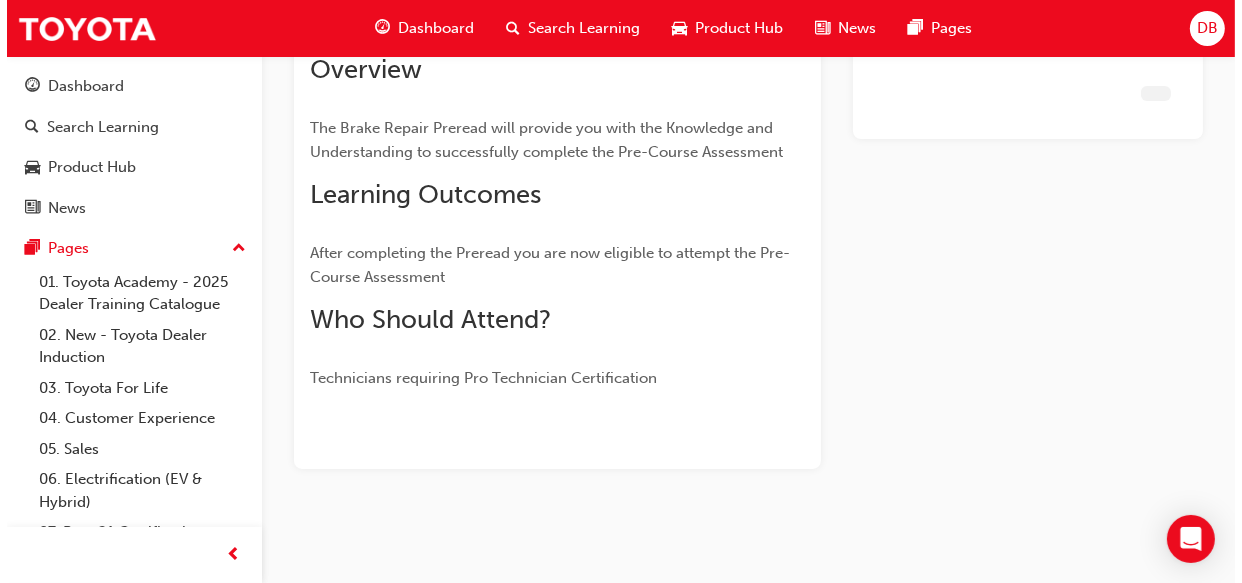 scroll, scrollTop: 0, scrollLeft: 0, axis: both 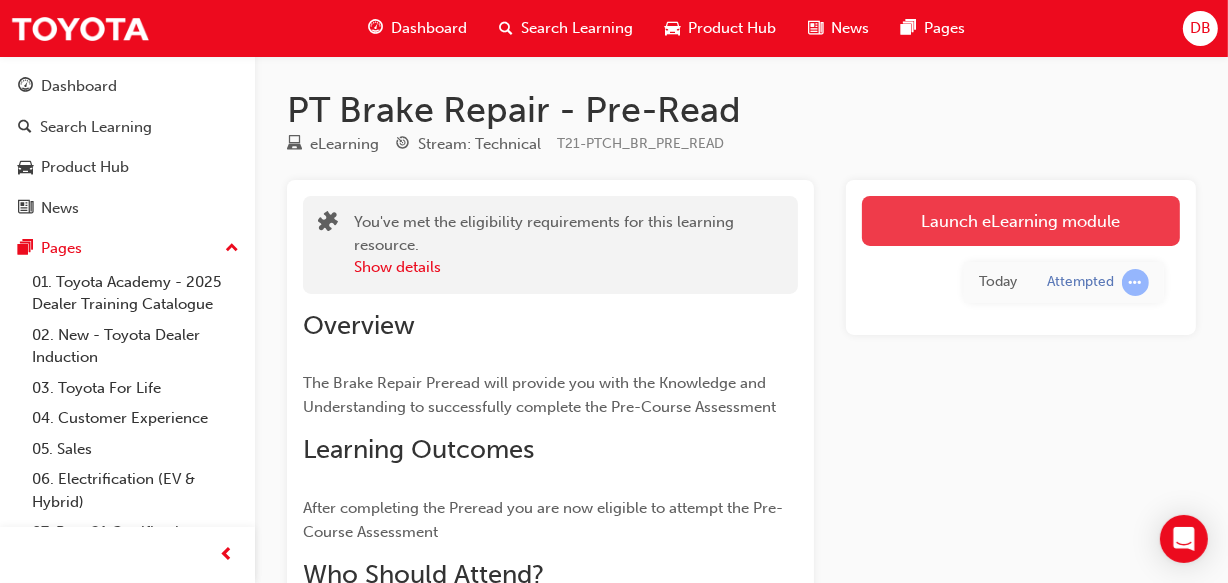 click on "Launch eLearning module" at bounding box center [1021, 221] 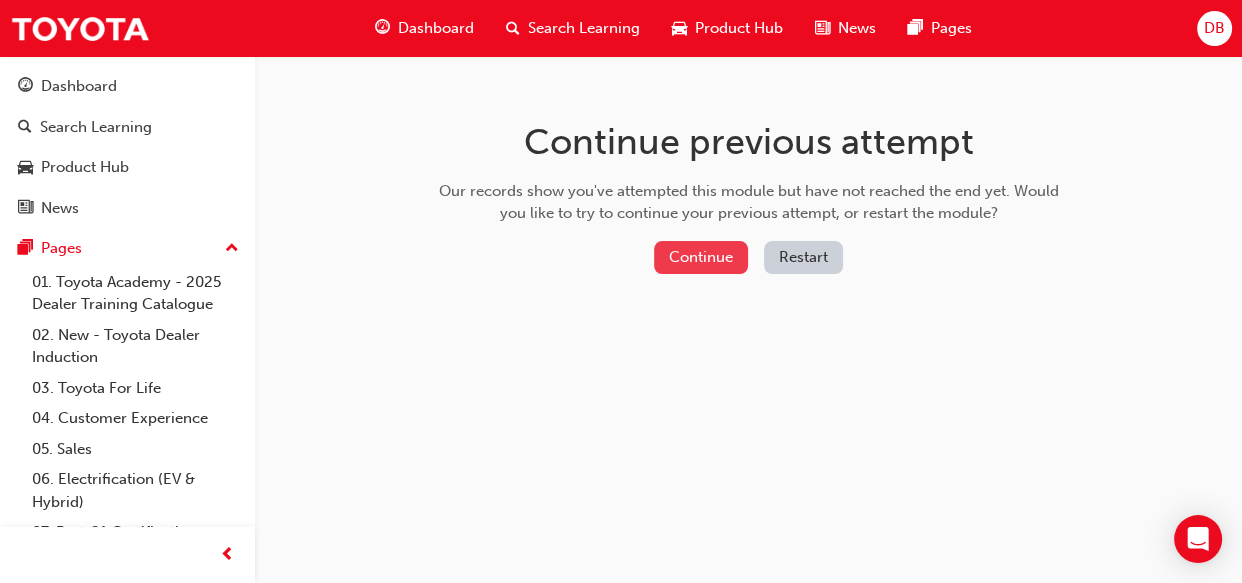 click on "Continue" at bounding box center (701, 257) 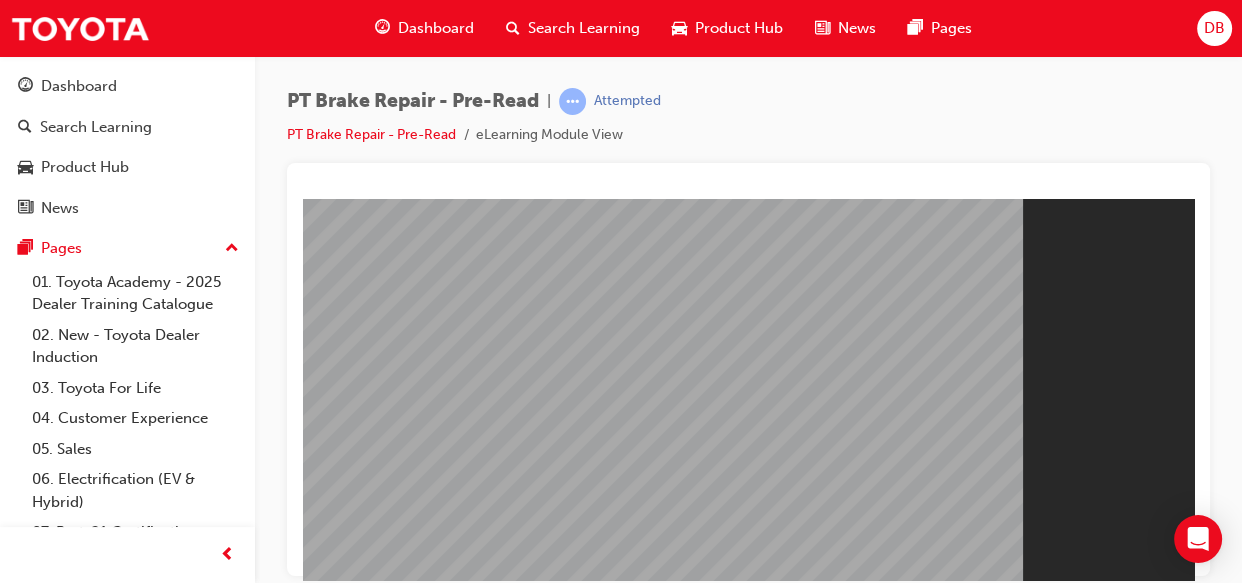 scroll, scrollTop: 0, scrollLeft: 0, axis: both 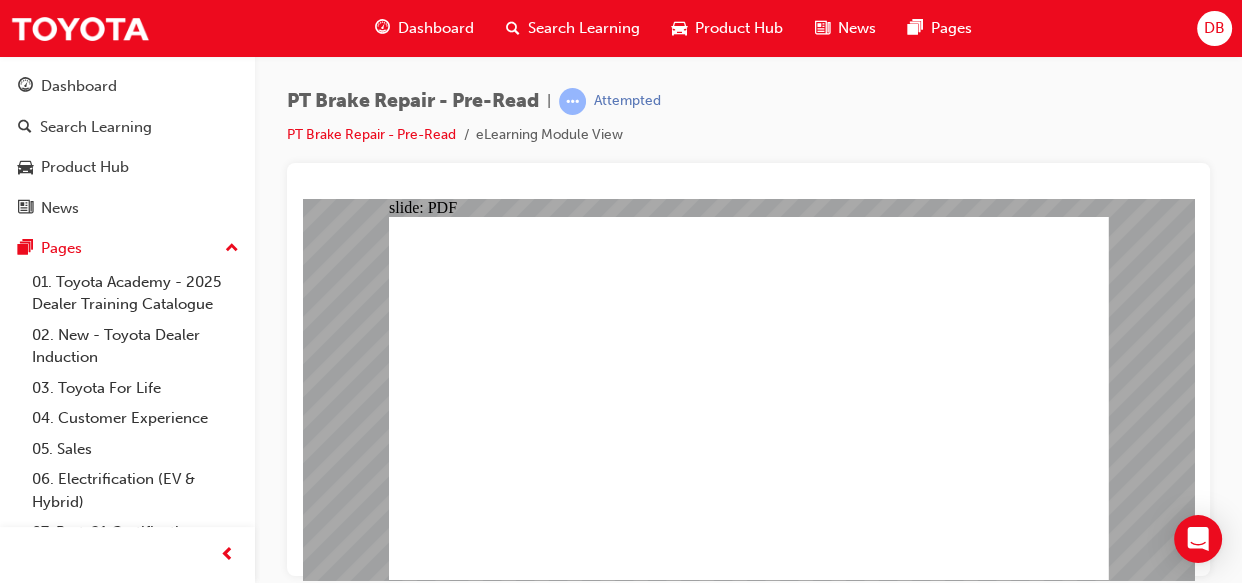 click 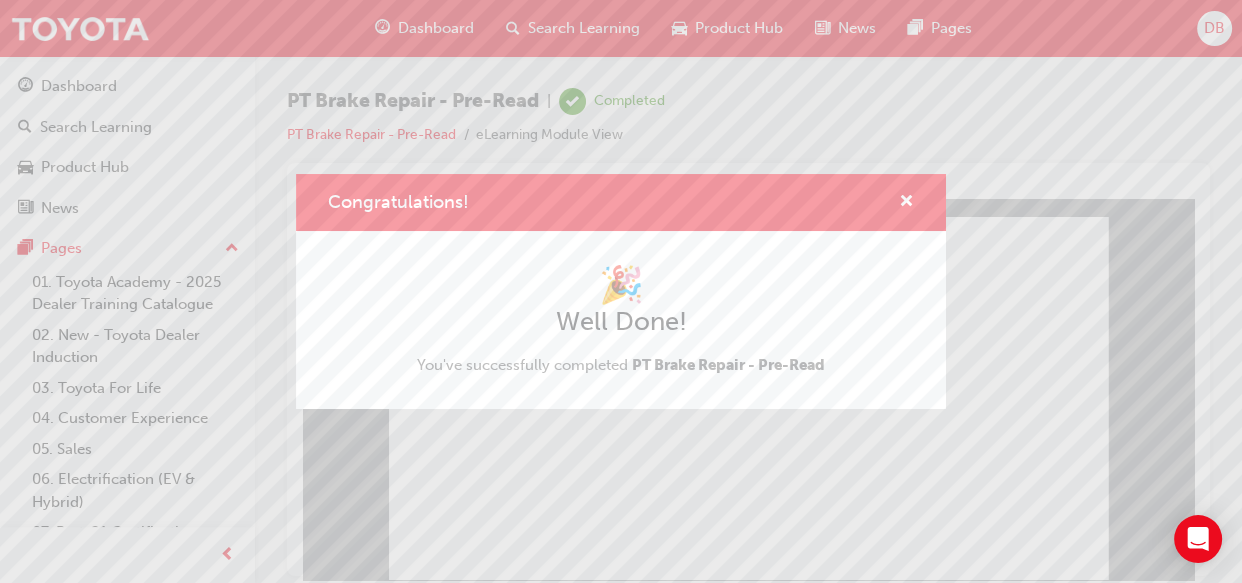 click on "Congratulations! 🎉 Well Done! You've successfully completed   PT Brake Repair - Pre-Read" at bounding box center [621, 291] 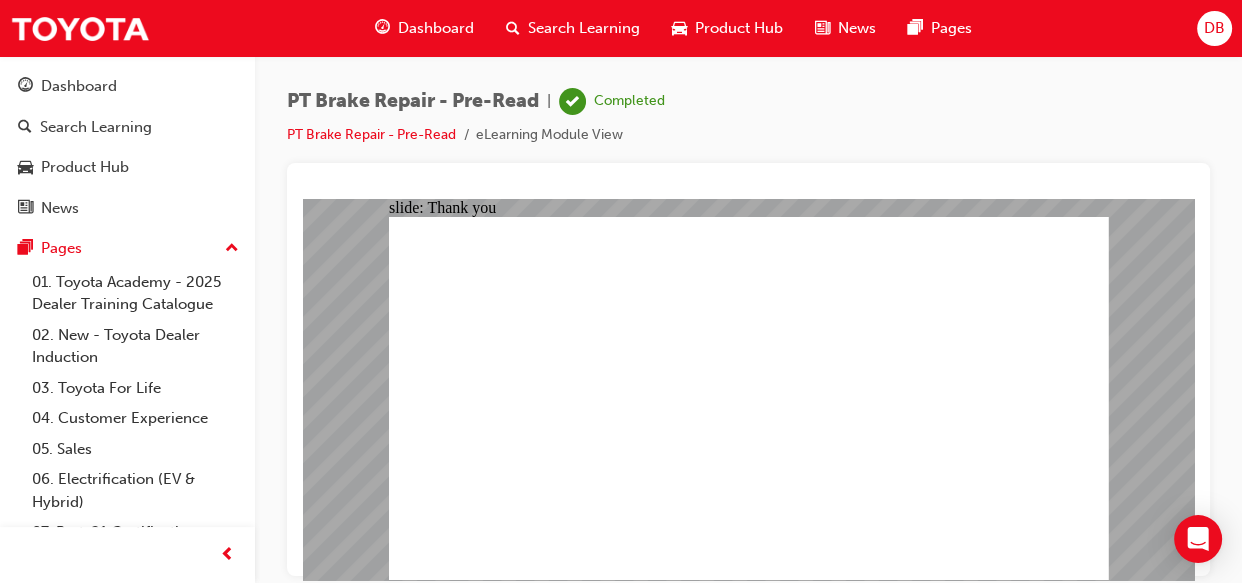 click 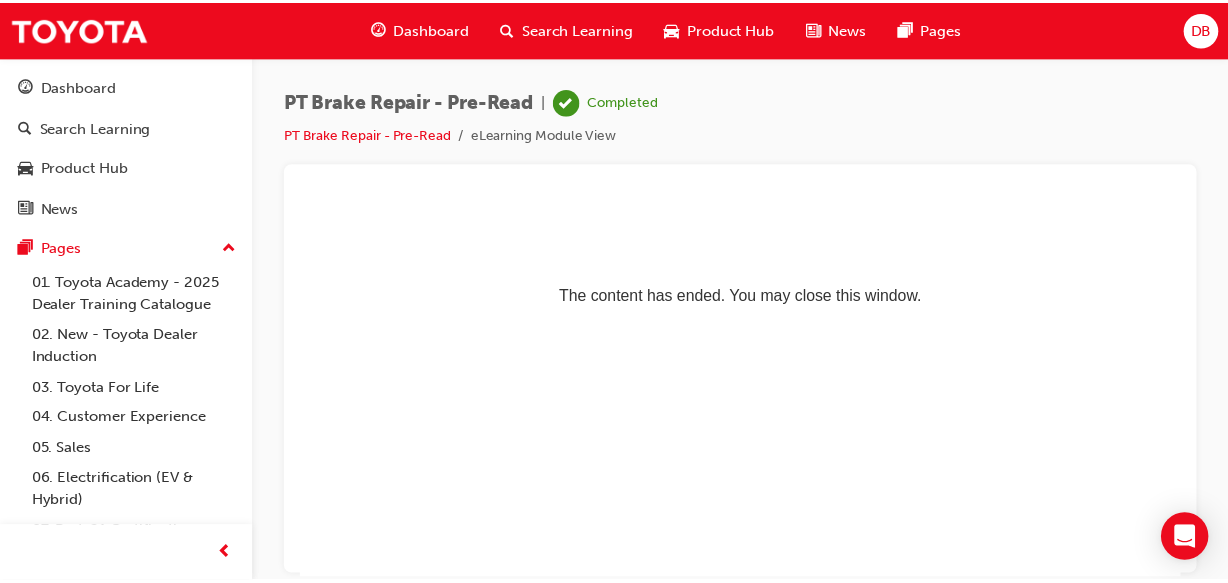 scroll, scrollTop: 0, scrollLeft: 0, axis: both 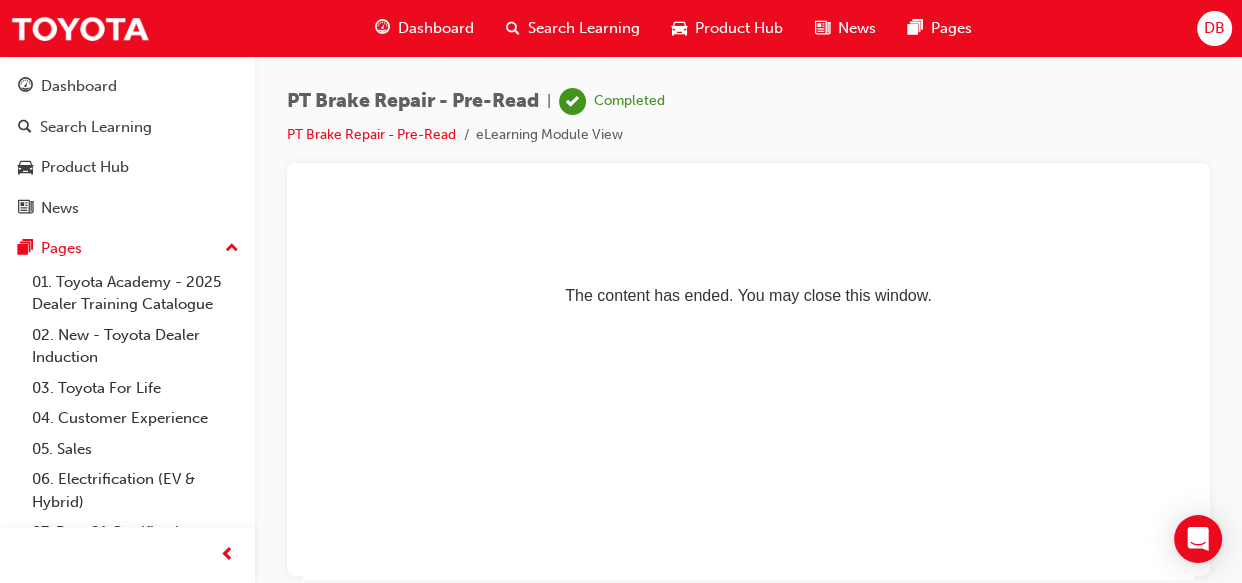 click on "Dashboard" at bounding box center [436, 28] 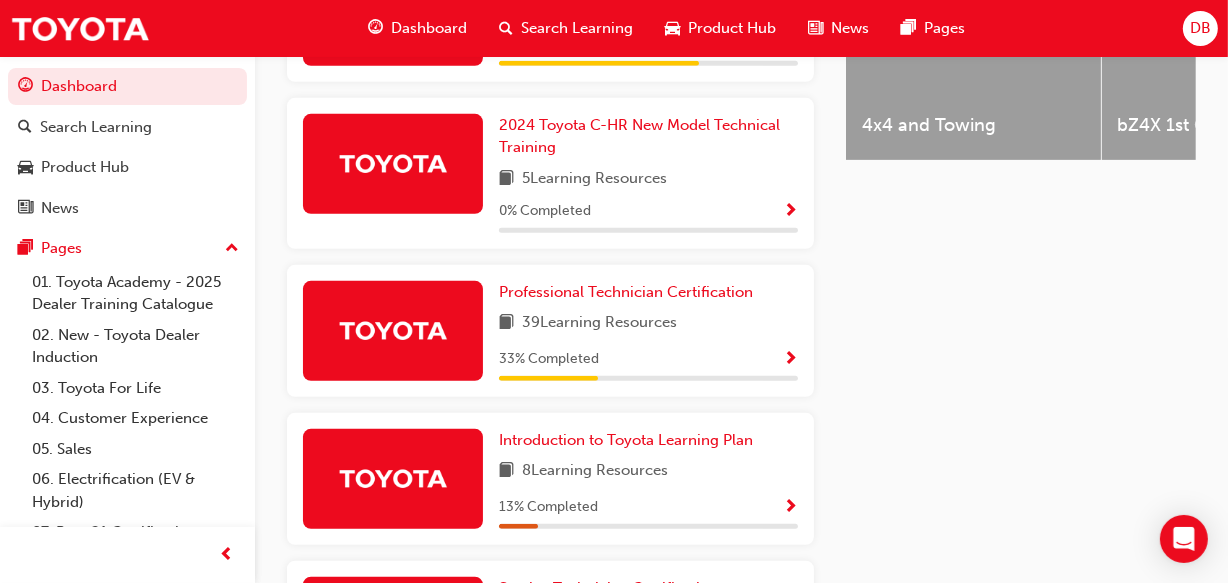 scroll, scrollTop: 937, scrollLeft: 0, axis: vertical 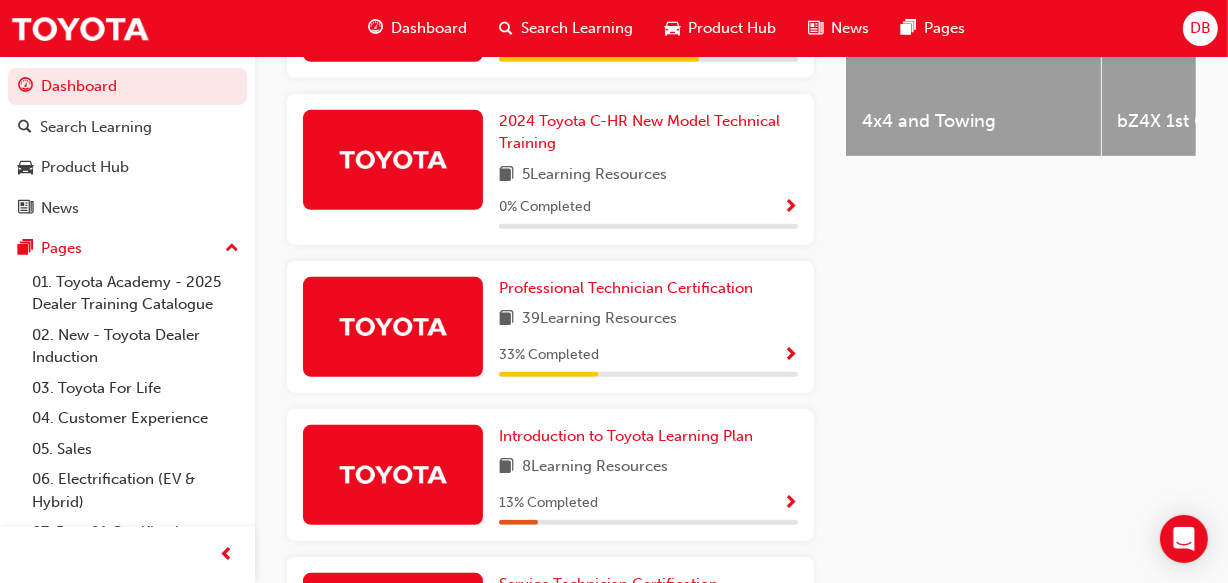 click at bounding box center (790, 356) 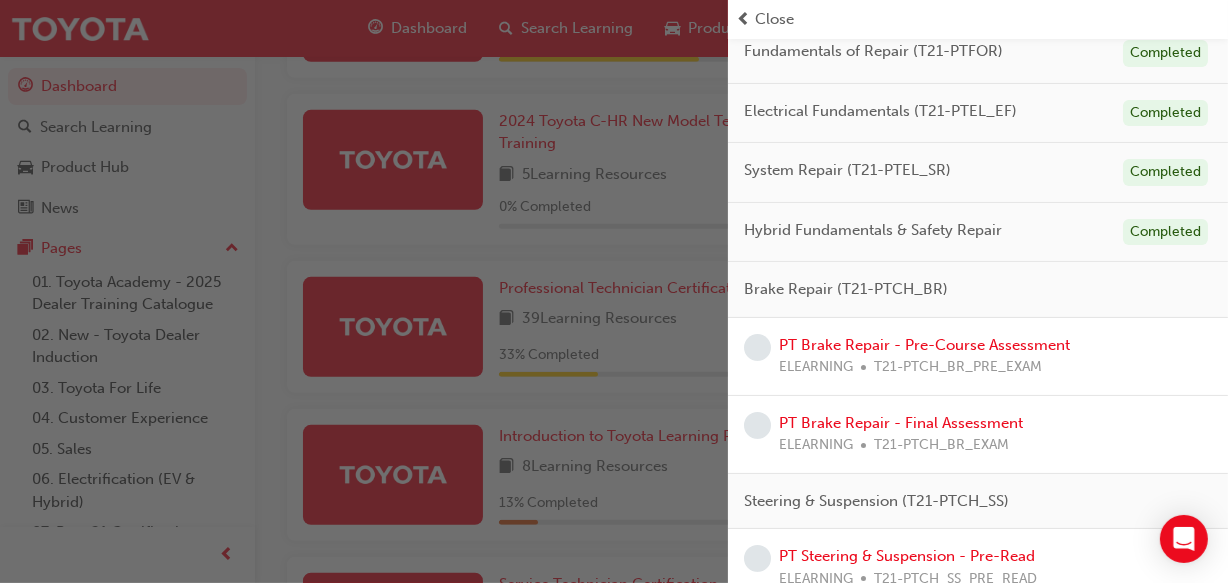 scroll, scrollTop: 181, scrollLeft: 0, axis: vertical 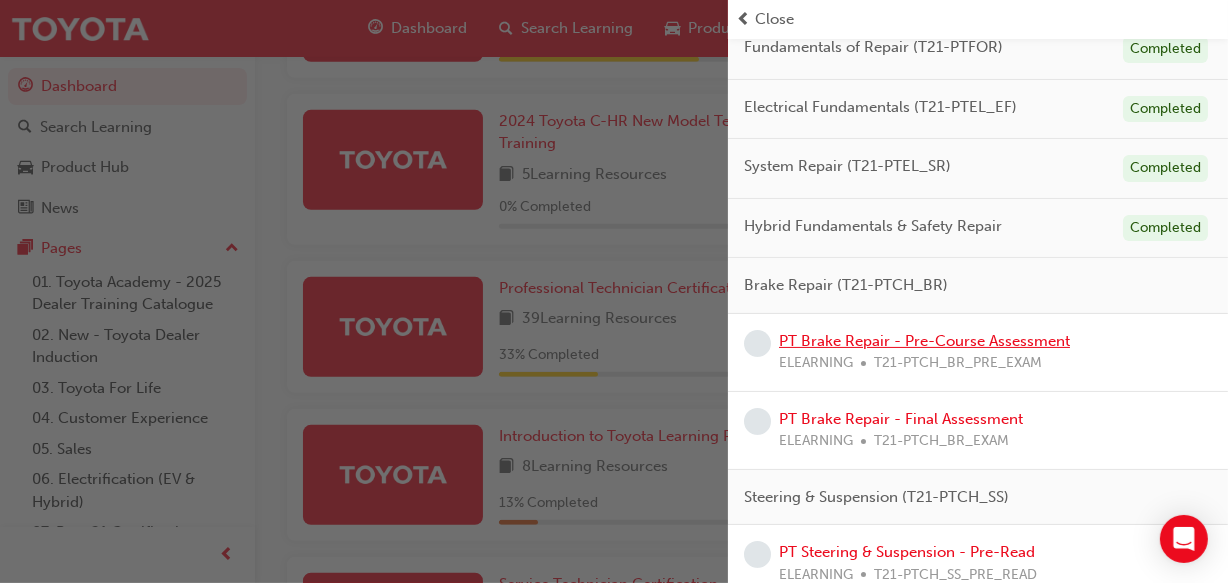 click on "PT Brake Repair - Pre-Course Assessment" at bounding box center (924, 341) 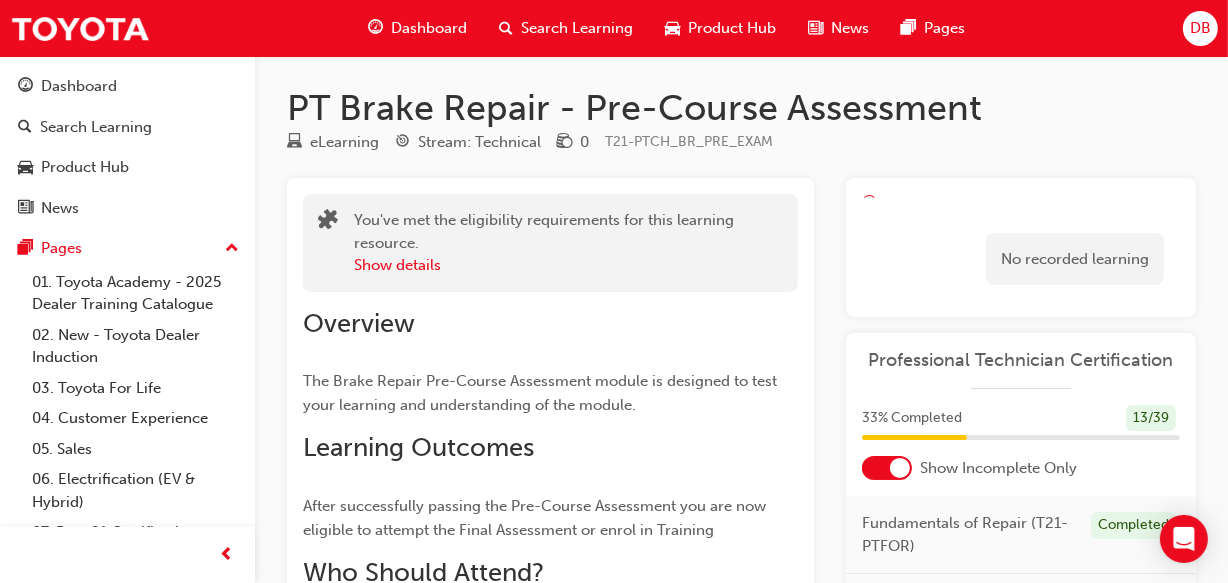 scroll, scrollTop: 0, scrollLeft: 0, axis: both 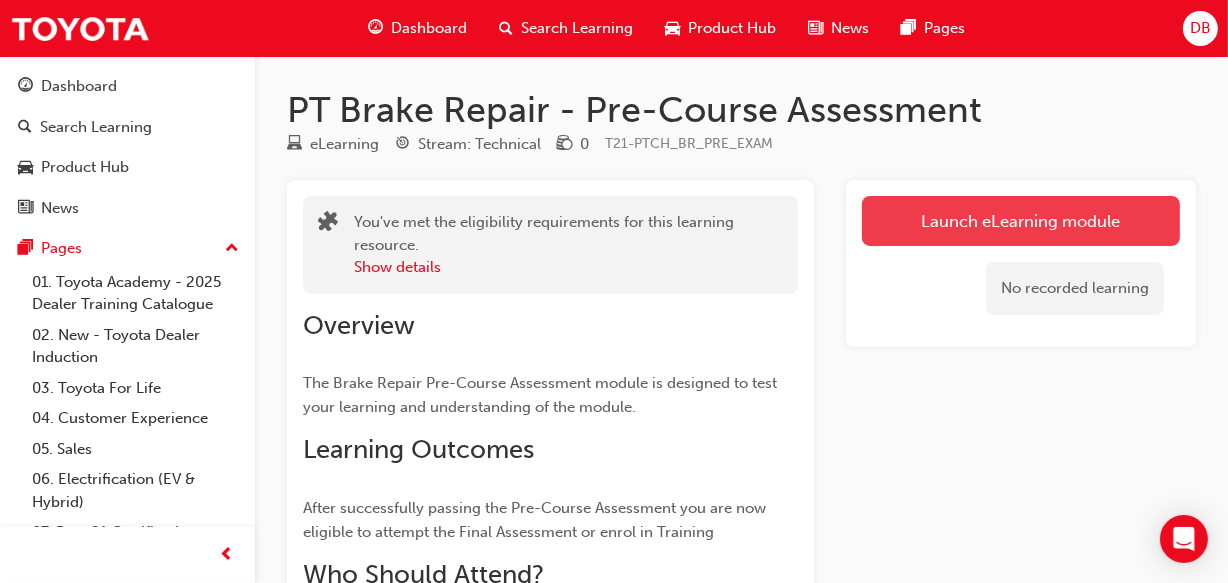 click on "Launch eLearning module" at bounding box center (1021, 221) 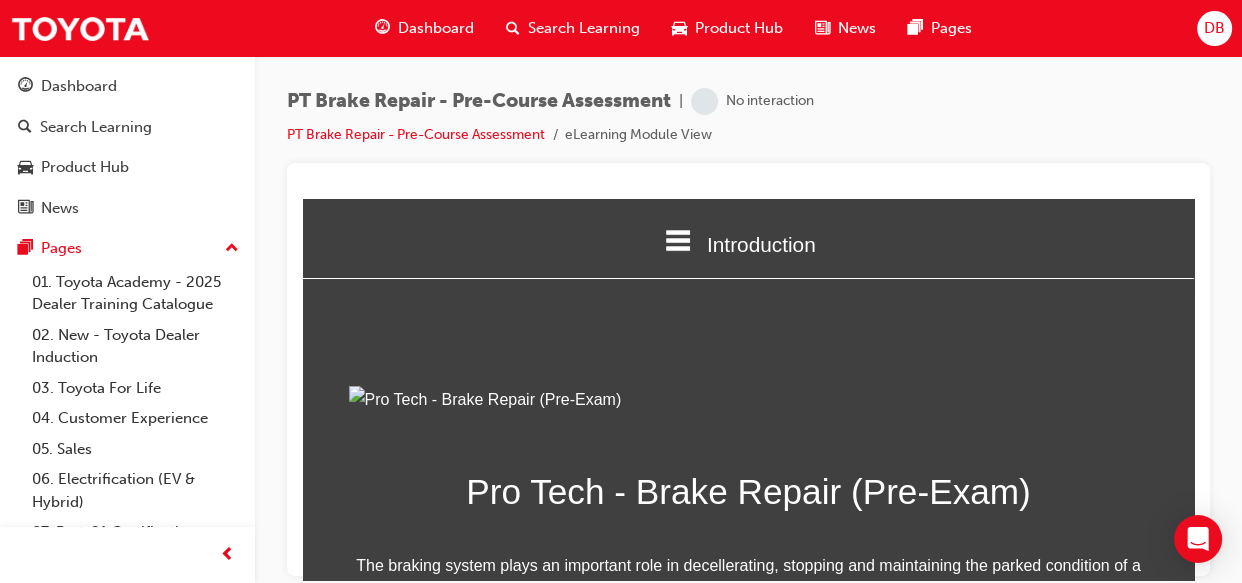 scroll, scrollTop: 0, scrollLeft: 0, axis: both 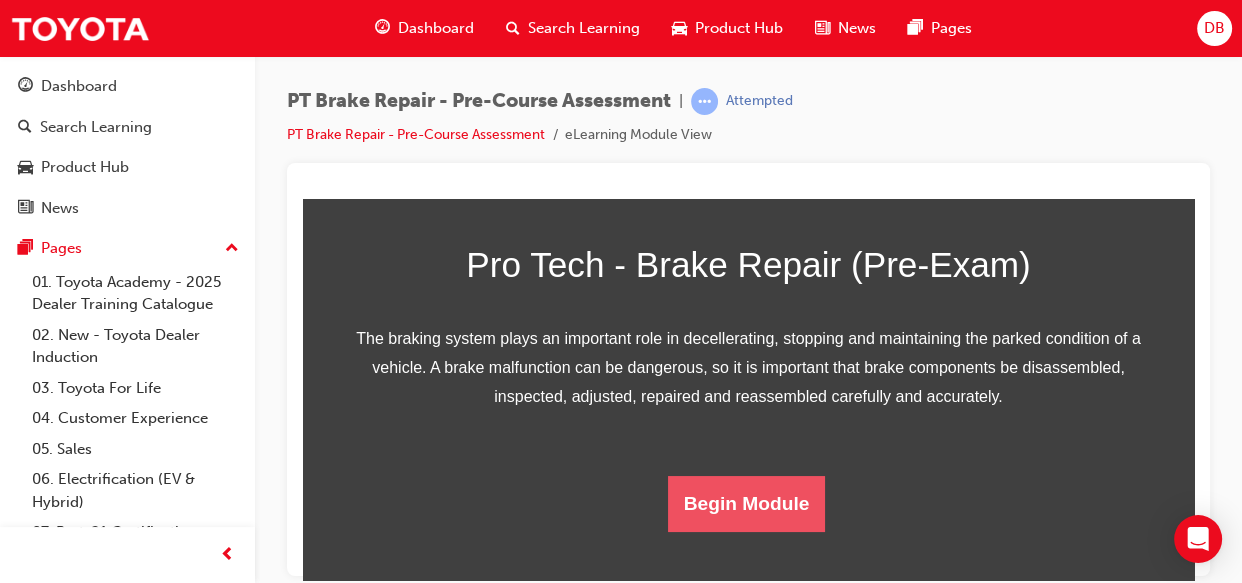 click on "Begin Module" at bounding box center [747, 503] 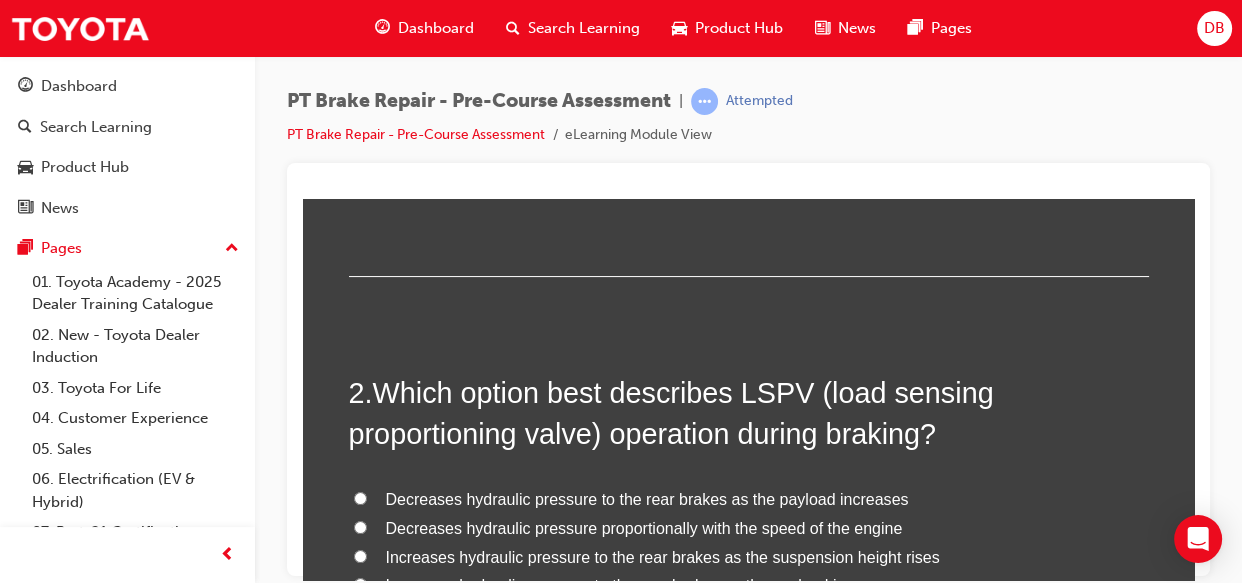 scroll, scrollTop: 0, scrollLeft: 0, axis: both 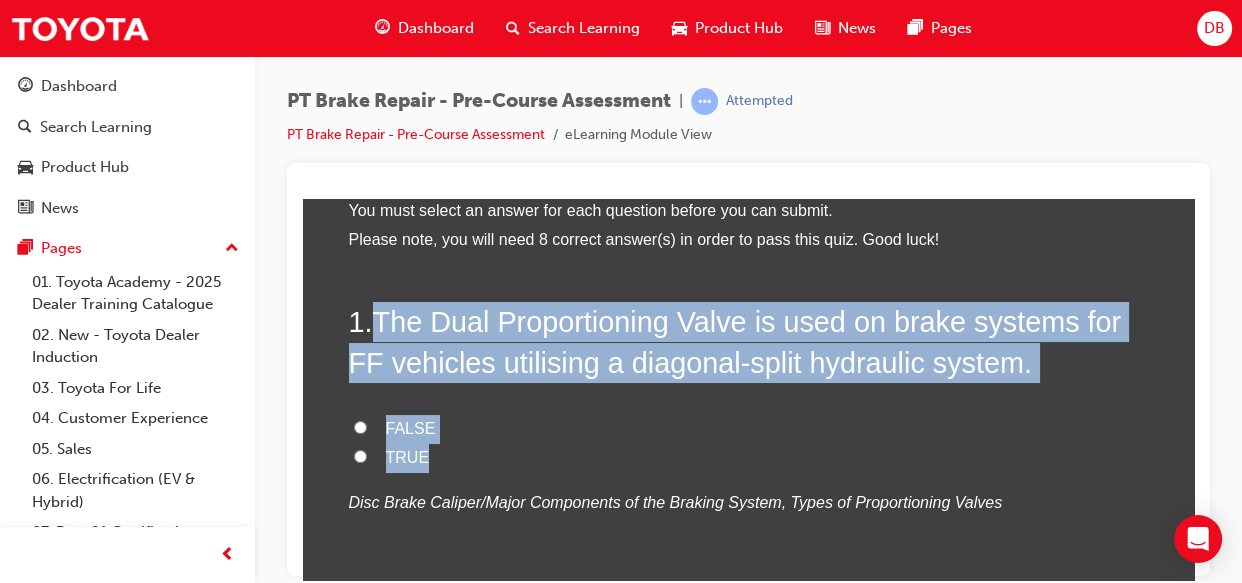drag, startPoint x: 362, startPoint y: 319, endPoint x: 422, endPoint y: 453, distance: 146.81961 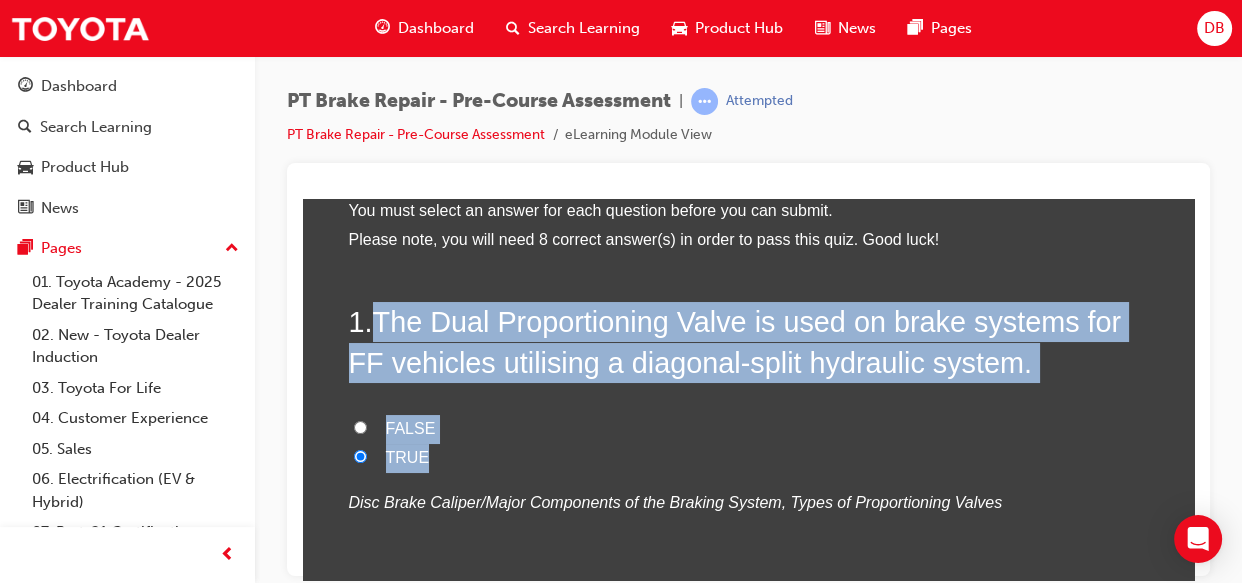 radio on "true" 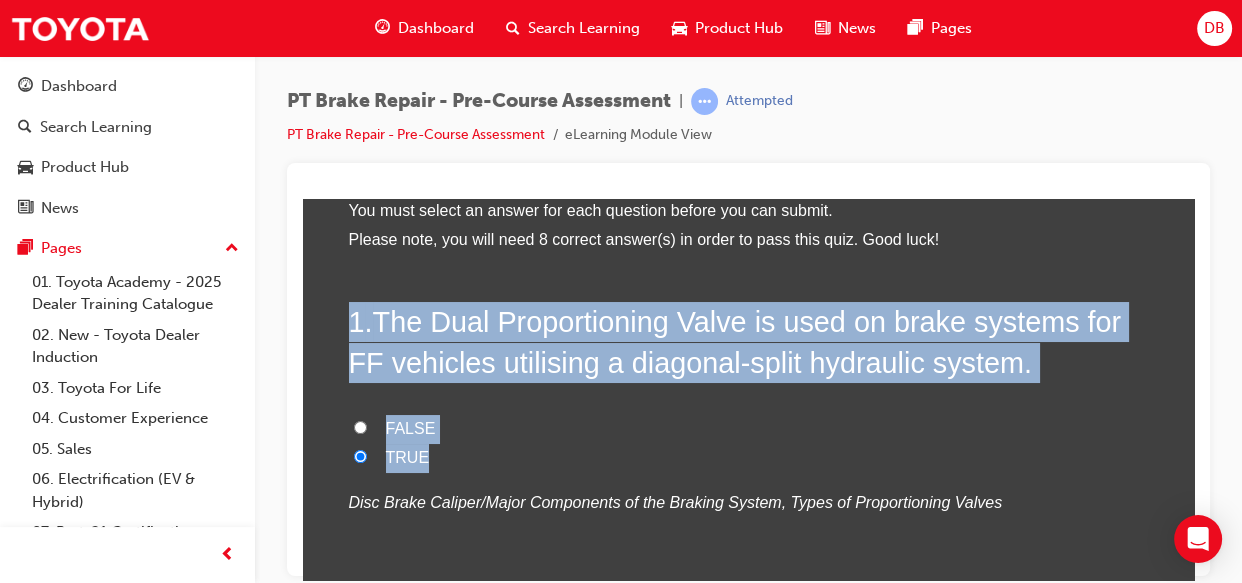 drag, startPoint x: 345, startPoint y: 315, endPoint x: 472, endPoint y: 457, distance: 190.50722 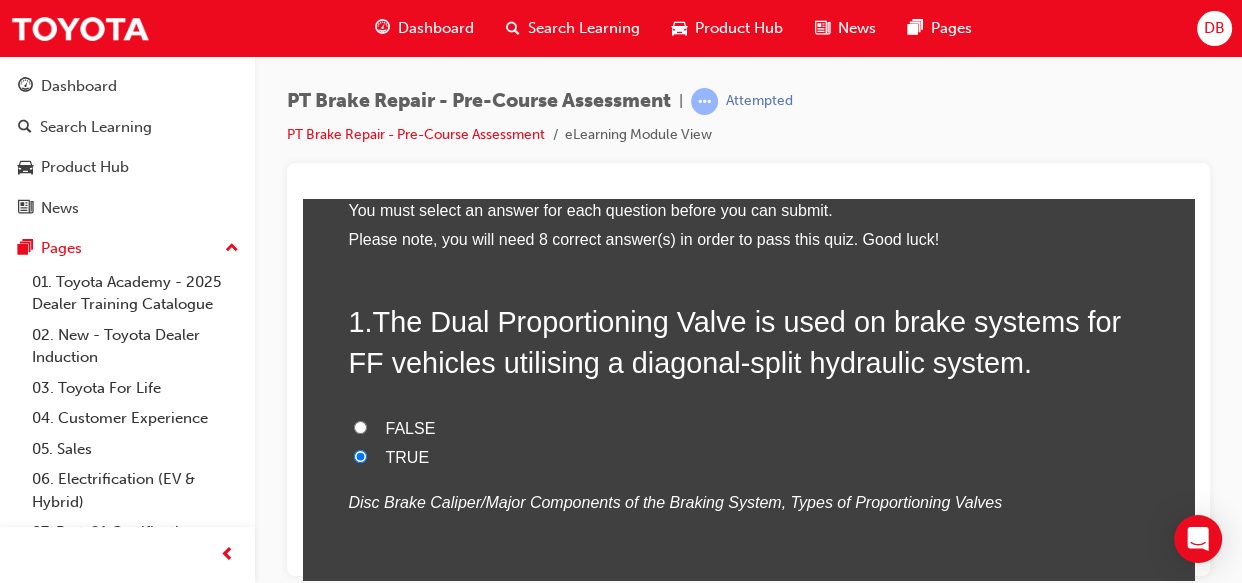 click on "TRUE" at bounding box center [360, 455] 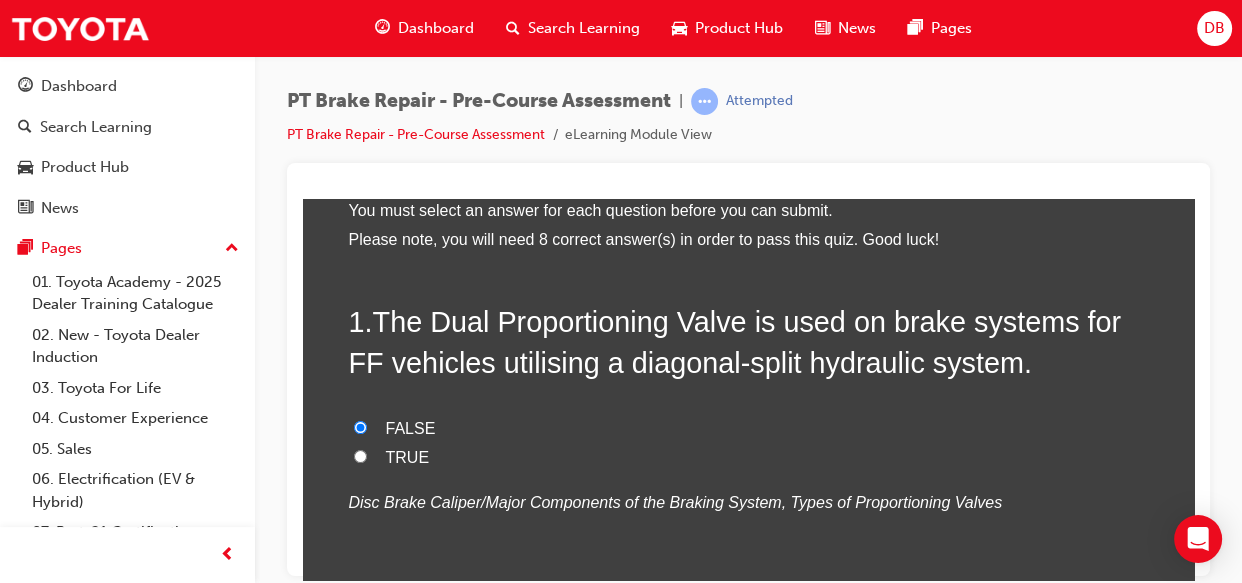 click on "TRUE" at bounding box center [360, 455] 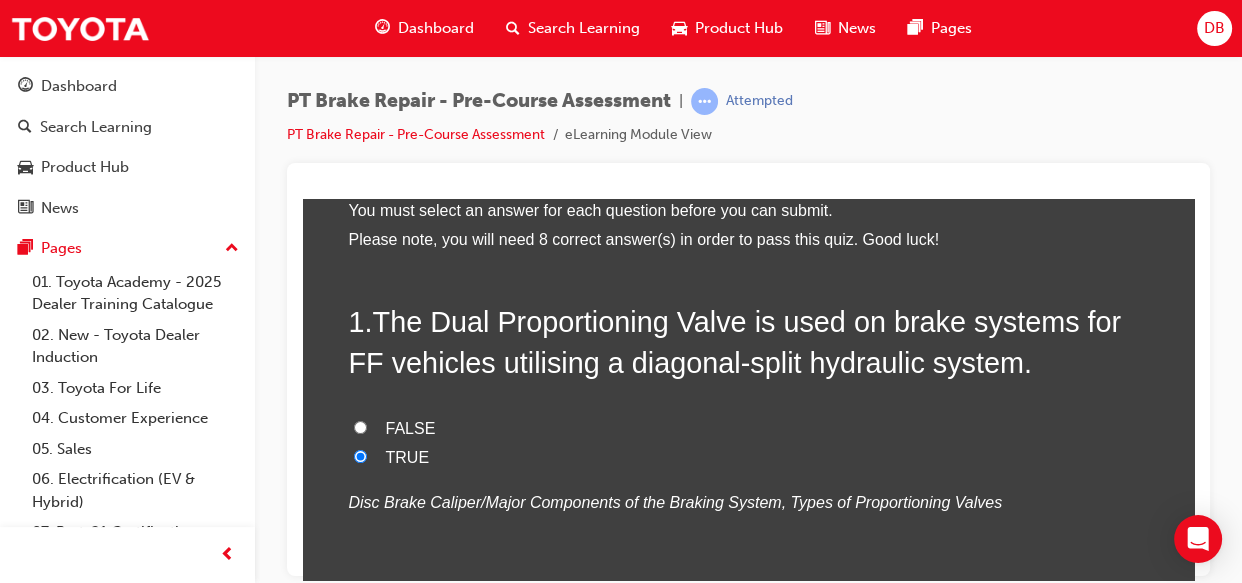 click on "FALSE" at bounding box center [360, 426] 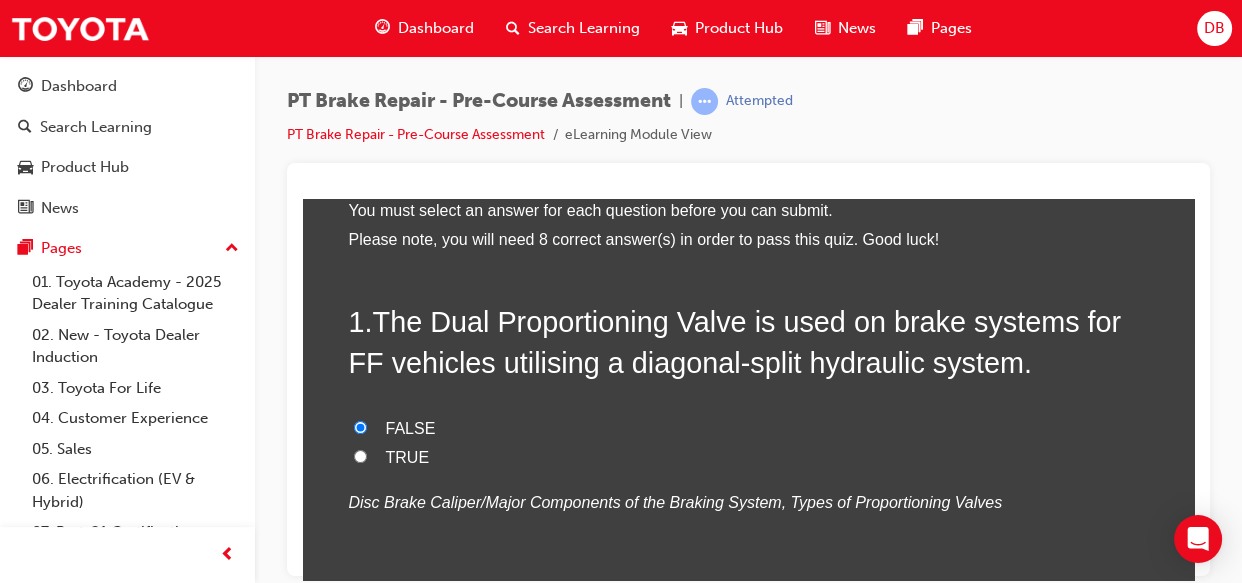 click on "TRUE" at bounding box center (360, 455) 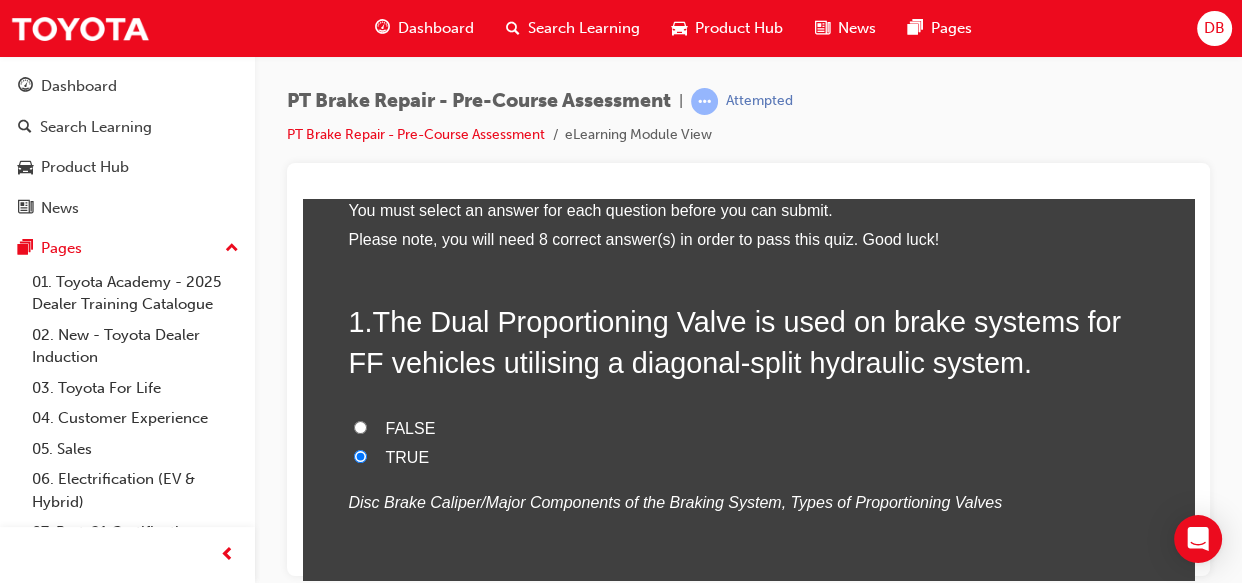 click on "TRUE" at bounding box center (360, 455) 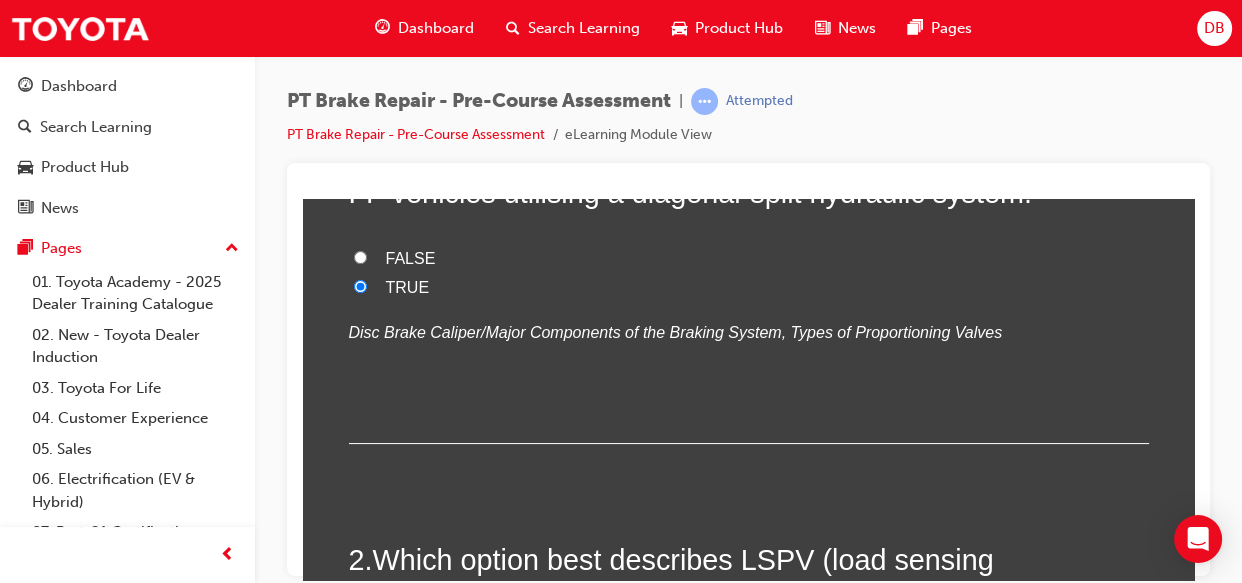 scroll, scrollTop: 290, scrollLeft: 0, axis: vertical 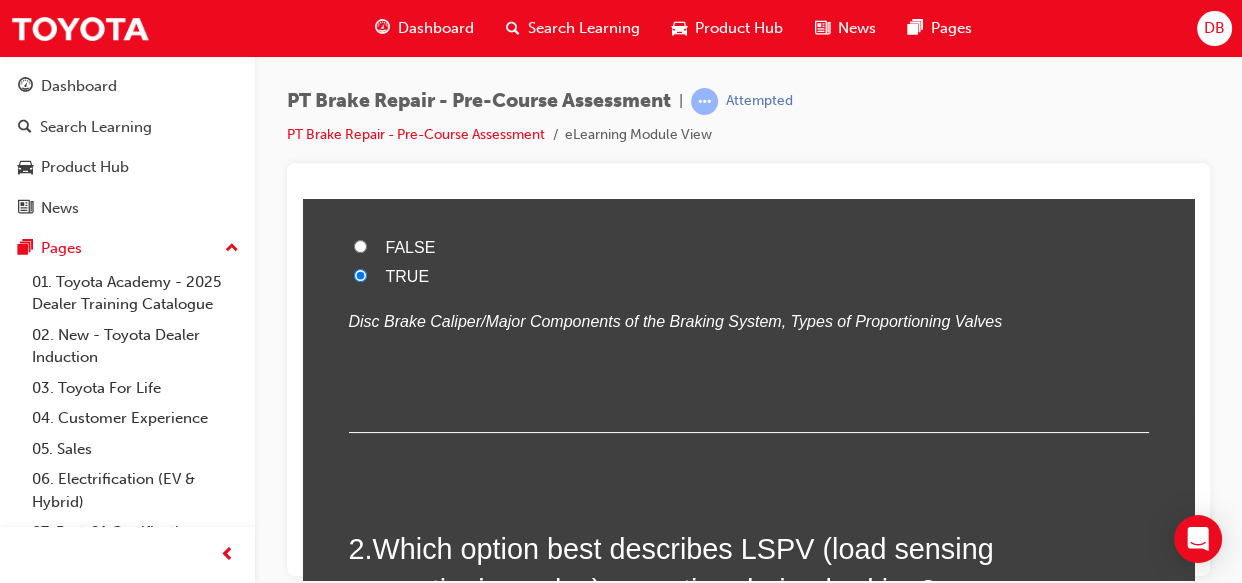 click on "1 .  The Dual Proportioning Valve is used on brake systems for FF vehicles utilising a diagonal-split hydraulic system. FALSE TRUE
Disc Brake Caliper/Major Components of the Braking System, Types of Proportioning Valves 2 .  Which option best describes LSPV (load sensing proportioning valve) operation during braking? Decreases hydraulic pressure to the rear brakes as the payload increases Decreases hydraulic pressure proportionally with the speed of the engine Increases hydraulic pressure to the rear brakes as the suspension height rises Increases hydraulic pressure to the rear brakes as the payload increases
Disc Brake Caliper/Major Components of the Braking System, Types of Proportioning Valves 3 .  The skid control ECU determines the amount of slip between the wheel and the road surface based on the signals from the brake actuator. TRUE FALSE
Anti-Lock Braking System/Hydraulic Brake Booster, ABS Operation 4 .  TRUE FALSE
5 .  Which option best describes disc brake pad clearance?
6 .  FALSE 7" at bounding box center (749, 2236) 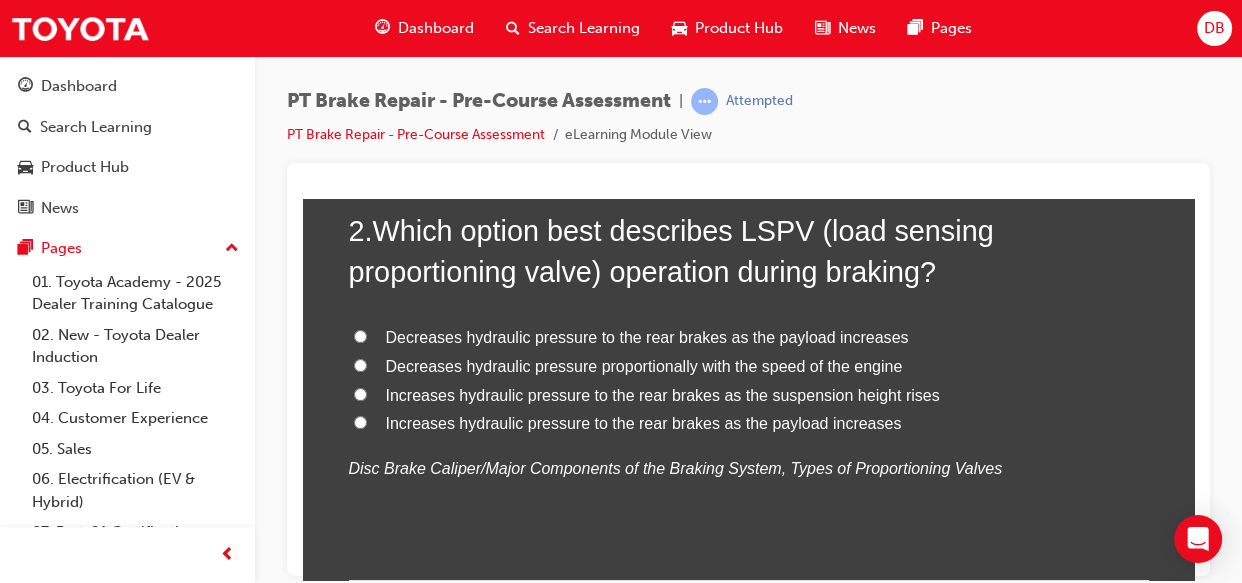 scroll, scrollTop: 618, scrollLeft: 0, axis: vertical 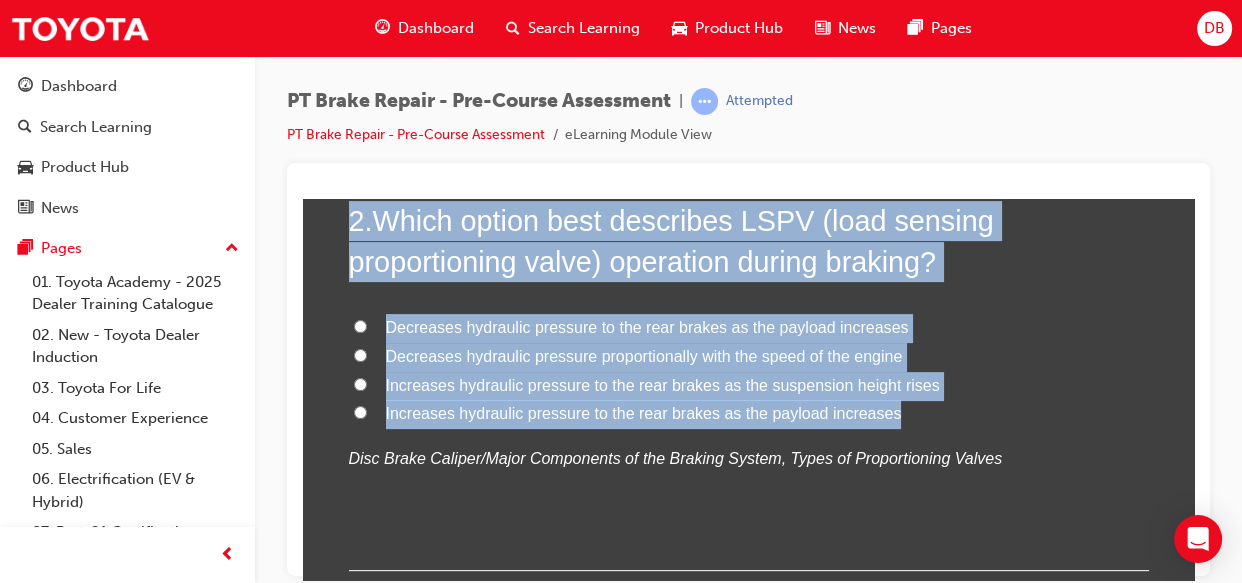 drag, startPoint x: 343, startPoint y: 219, endPoint x: 900, endPoint y: 418, distance: 591.4812 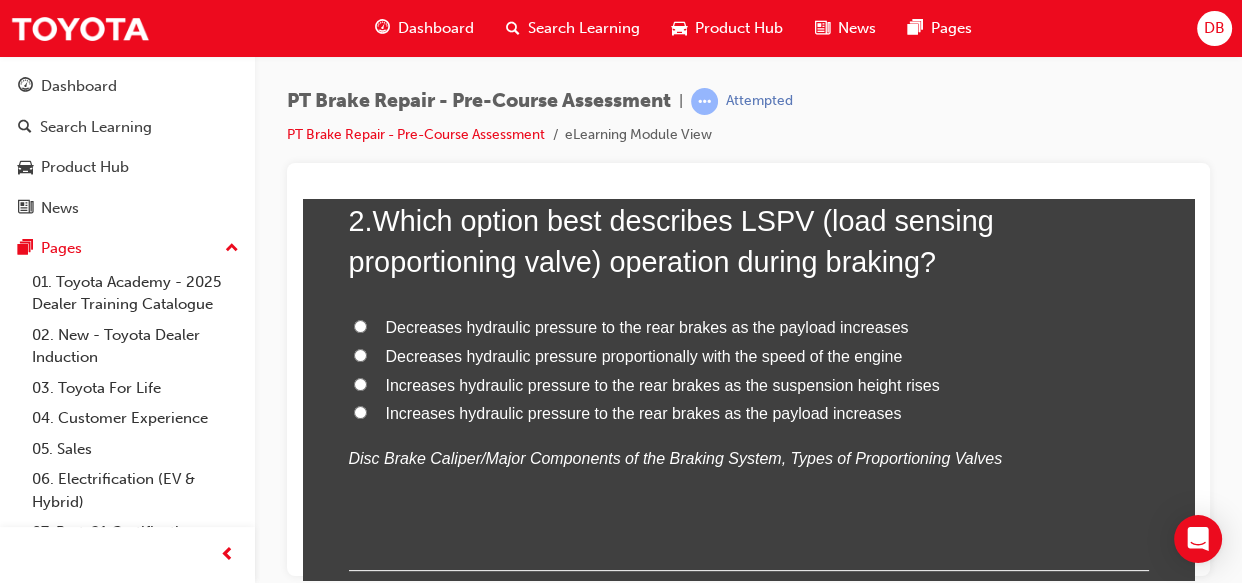 click on "Increases hydraulic pressure to the rear brakes as the payload increases" at bounding box center (360, 411) 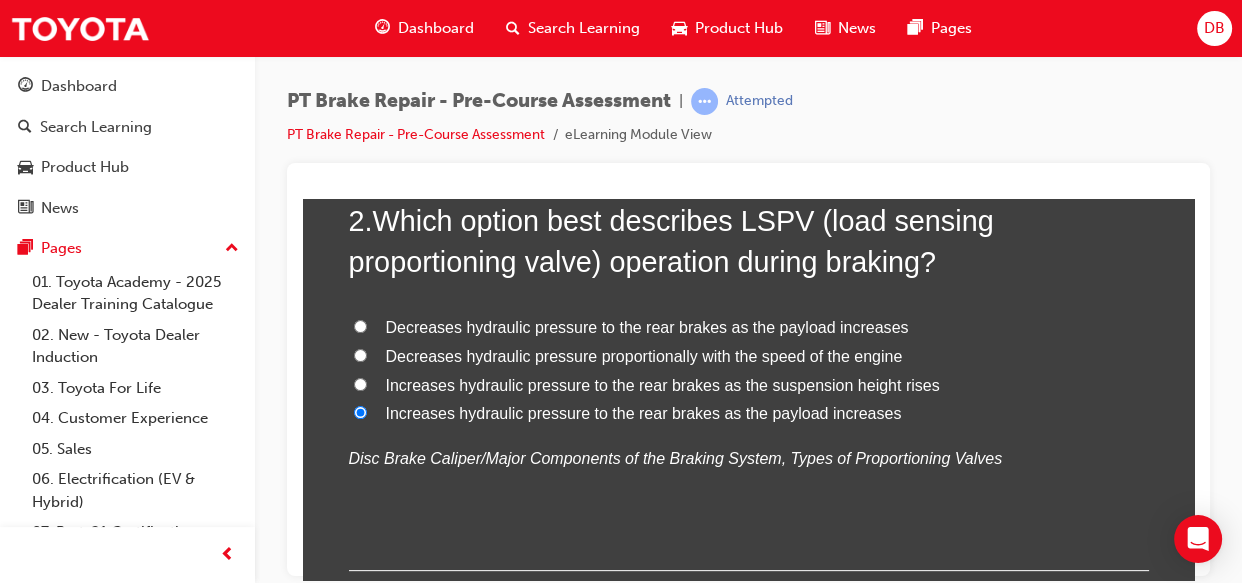 radio on "true" 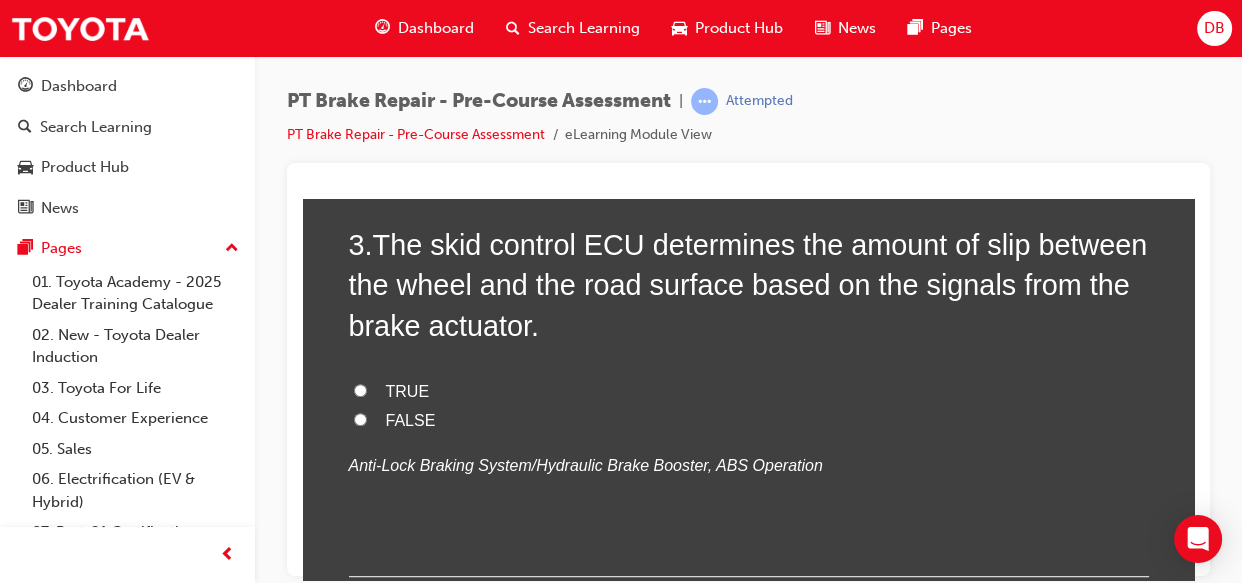 scroll, scrollTop: 1127, scrollLeft: 0, axis: vertical 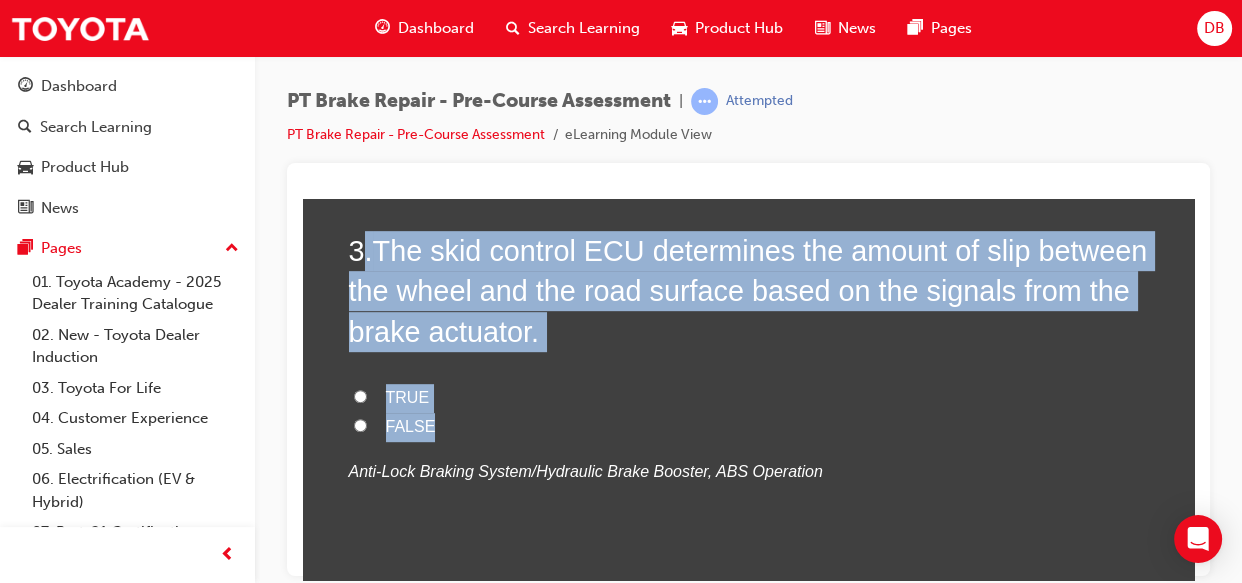 drag, startPoint x: 354, startPoint y: 240, endPoint x: 493, endPoint y: 419, distance: 226.63187 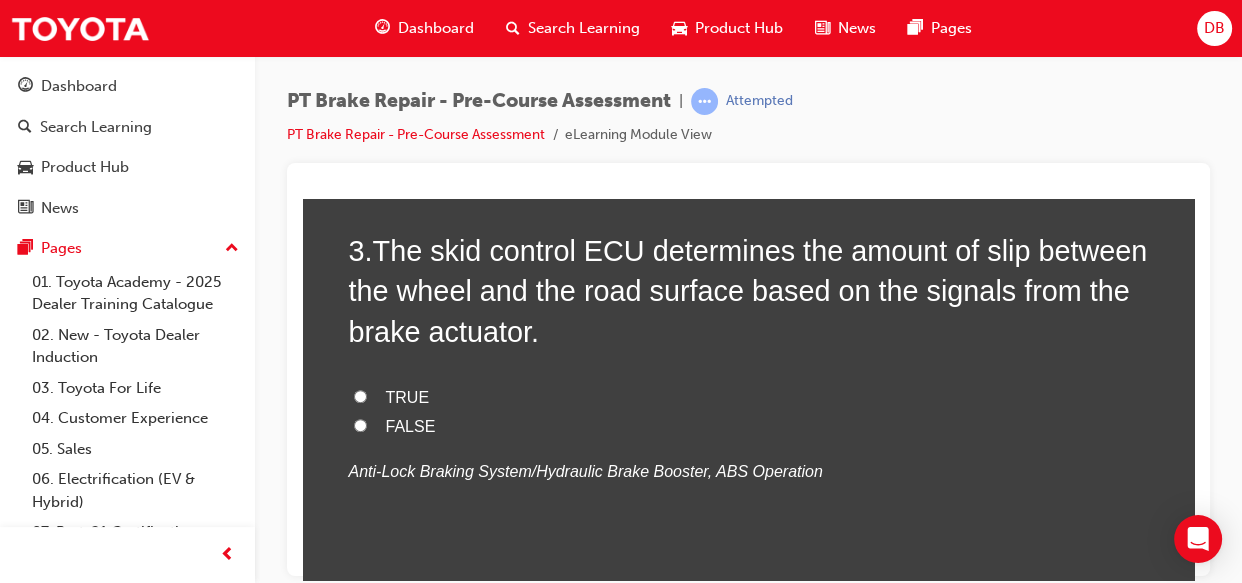 click on "FALSE" at bounding box center (360, 424) 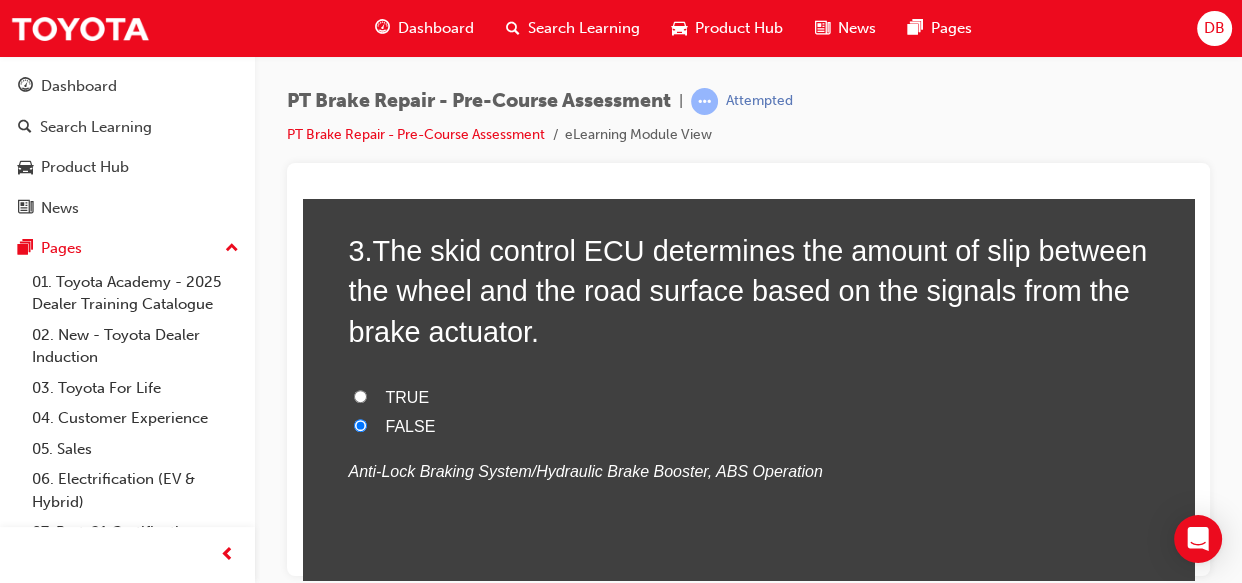 radio on "true" 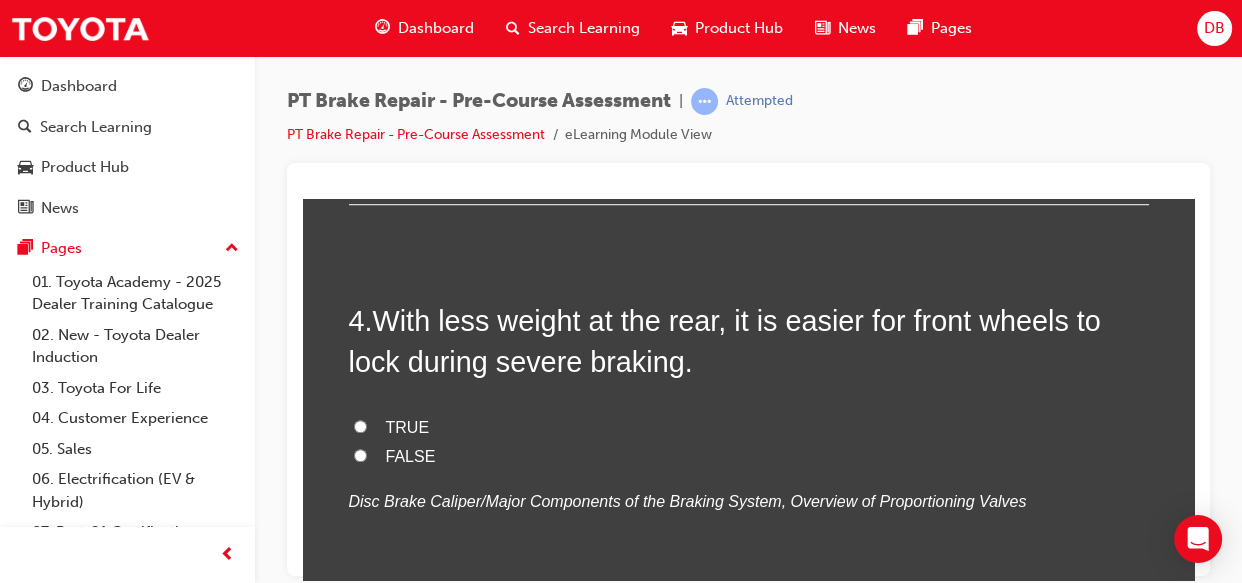 scroll, scrollTop: 1454, scrollLeft: 0, axis: vertical 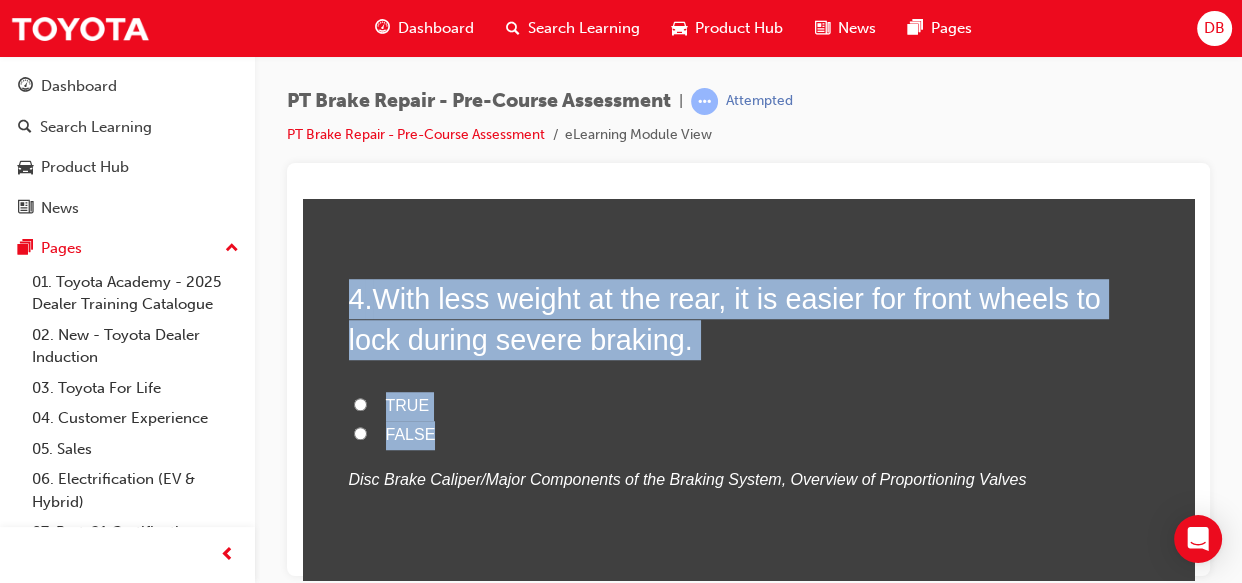 drag, startPoint x: 340, startPoint y: 287, endPoint x: 471, endPoint y: 423, distance: 188.83061 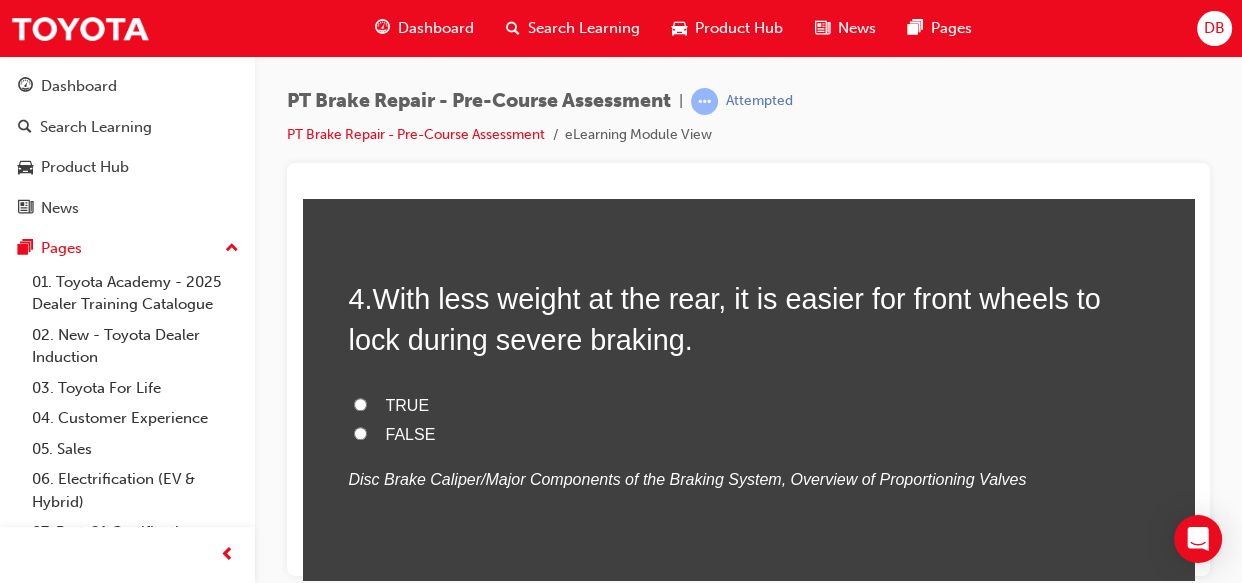 click on "FALSE" at bounding box center (360, 432) 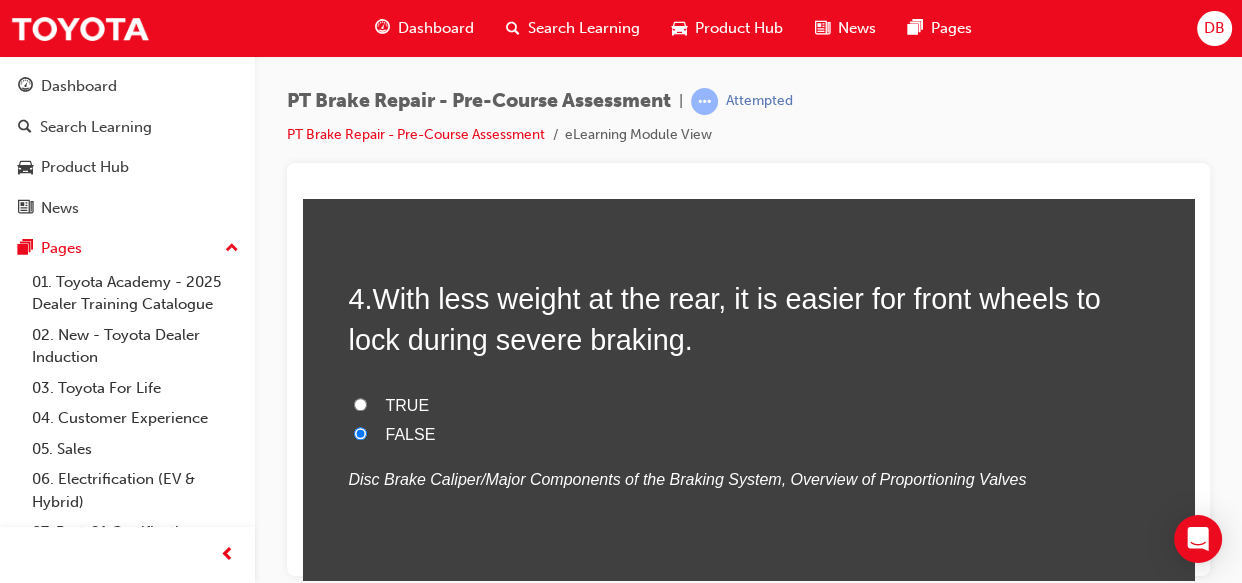 radio on "true" 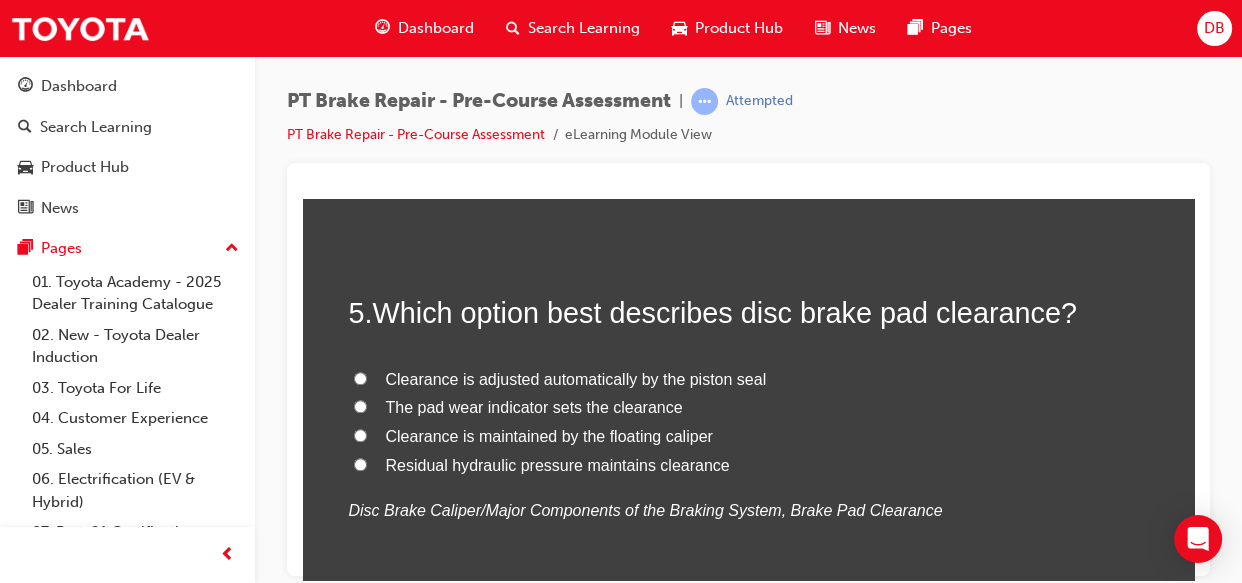 scroll, scrollTop: 1854, scrollLeft: 0, axis: vertical 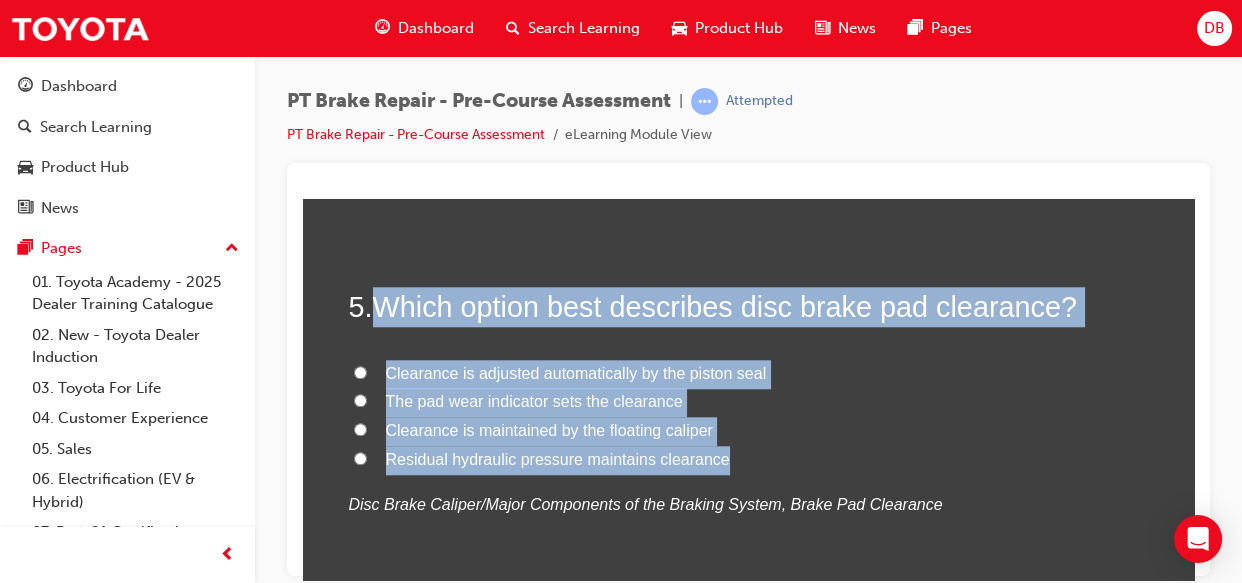 drag, startPoint x: 363, startPoint y: 304, endPoint x: 747, endPoint y: 468, distance: 417.55478 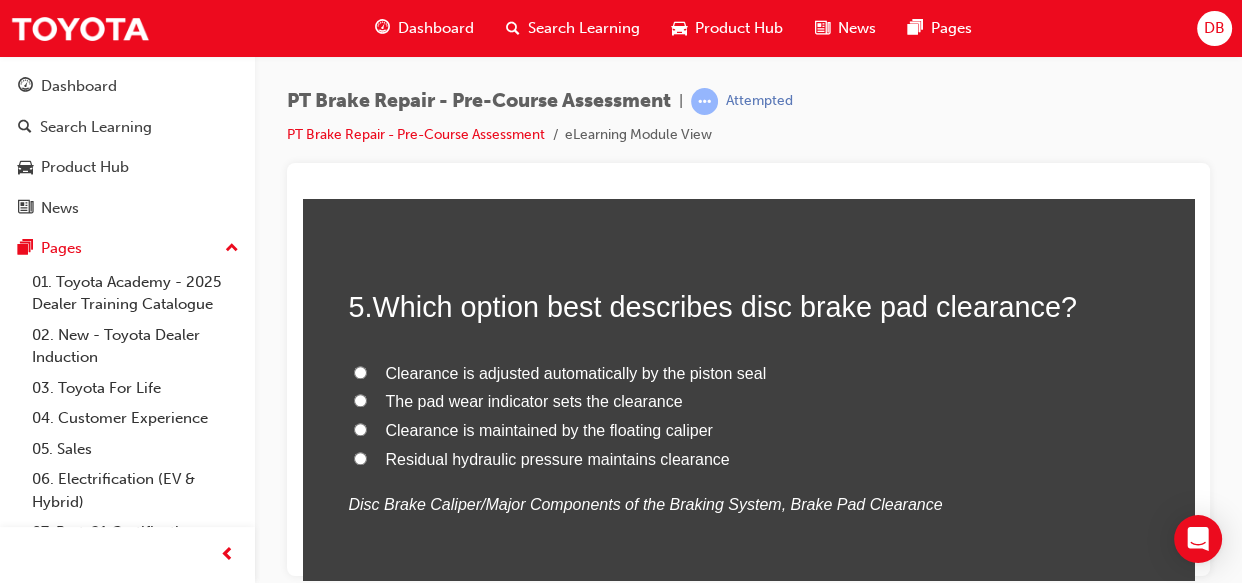 click on "You must select an answer for each question before you can submit. Please note, you will need 8 correct answer(s) in order to pass this quiz. Good luck! 1 .  The Dual Proportioning Valve is used on brake systems for FF vehicles utilising a diagonal-split hydraulic system. FALSE TRUE
Disc Brake Caliper/Major Components of the Braking System, Types of Proportioning Valves 2 .  Which option best describes LSPV (load sensing proportioning valve) operation during braking? Decreases hydraulic pressure to the rear brakes as the payload increases Decreases hydraulic pressure proportionally with the speed of the engine Increases hydraulic pressure to the rear brakes as the suspension height rises Increases hydraulic pressure to the rear brakes as the payload increases
Disc Brake Caliper/Major Components of the Braking System, Types of Proportioning Valves 3 .  The skid control ECU determines the amount of slip between the wheel and the road surface based on the signals from the brake actuator. TRUE FALSE
4 ." at bounding box center [748, 695] 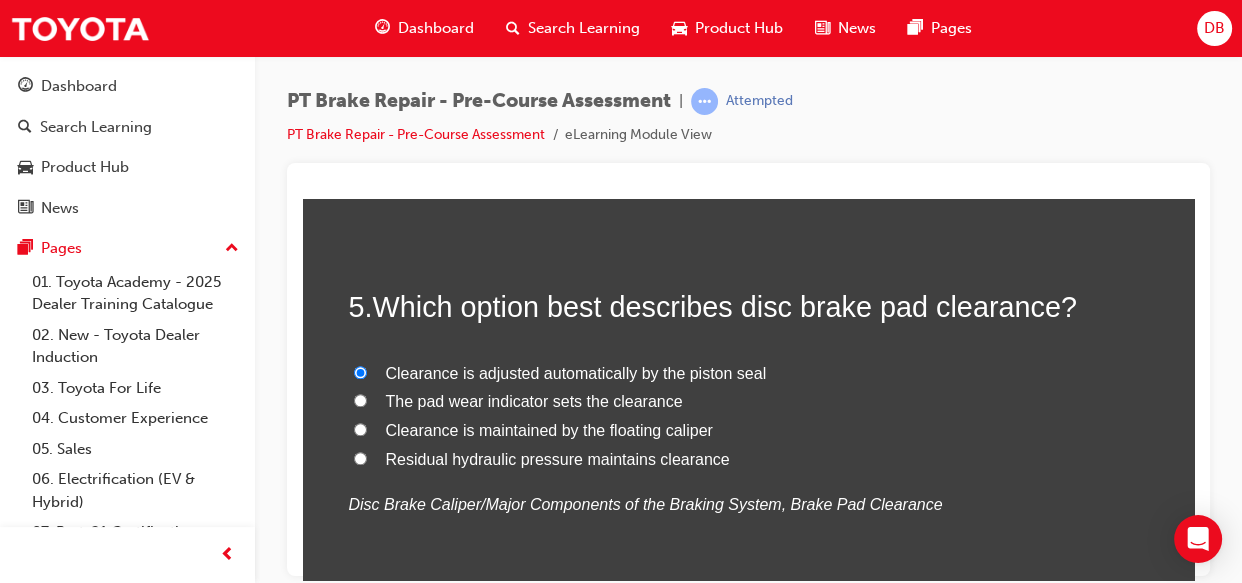 radio on "true" 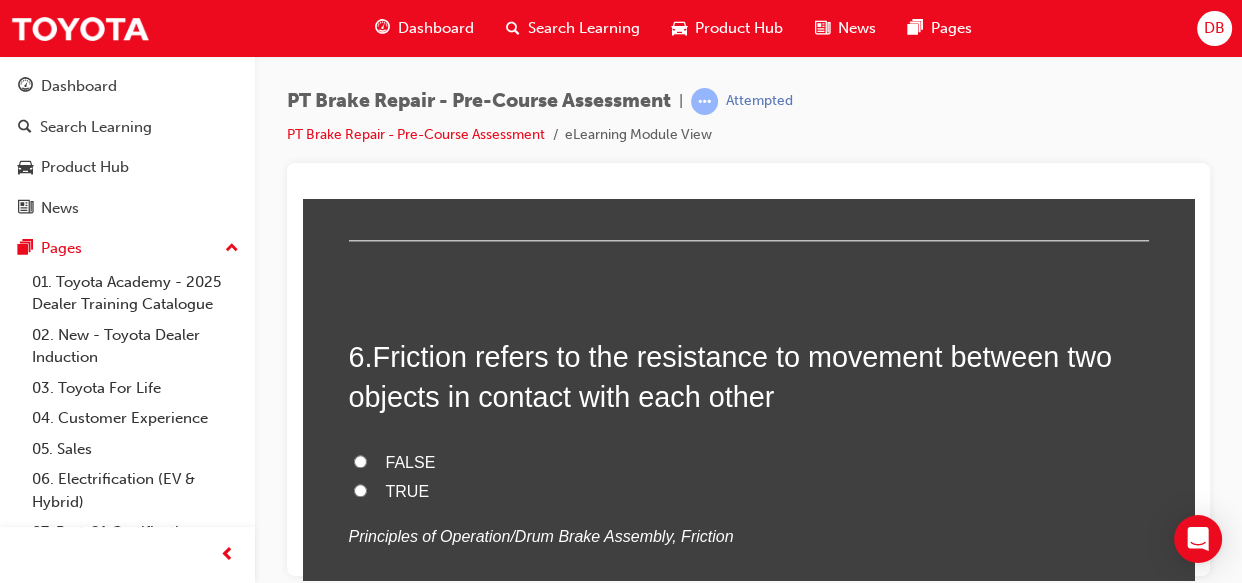 scroll, scrollTop: 2254, scrollLeft: 0, axis: vertical 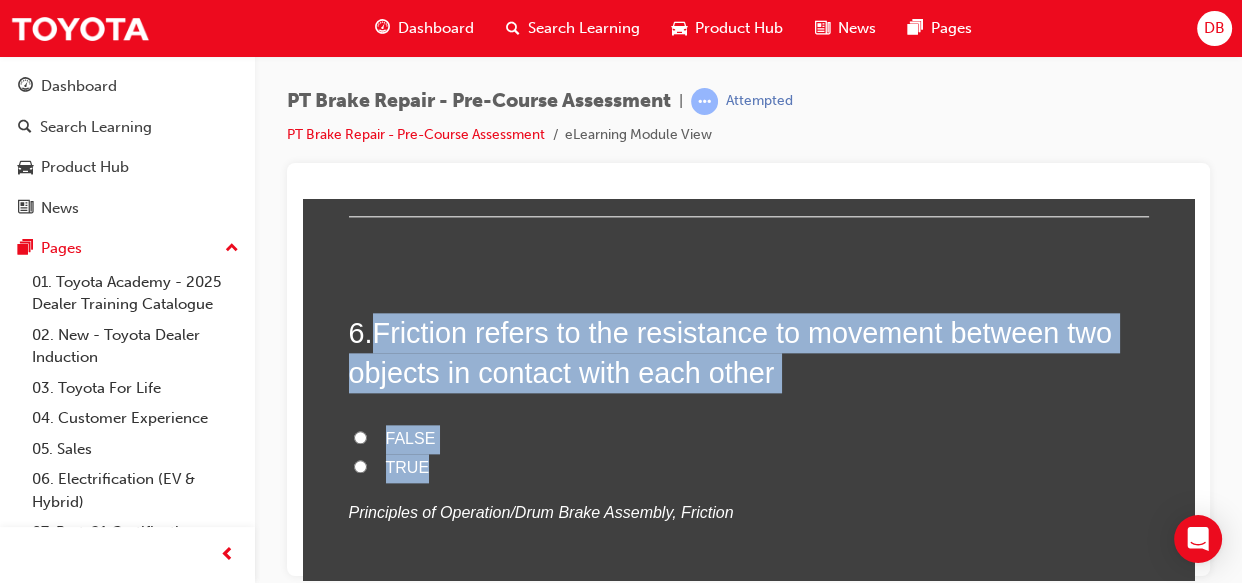 drag, startPoint x: 365, startPoint y: 326, endPoint x: 466, endPoint y: 465, distance: 171.81967 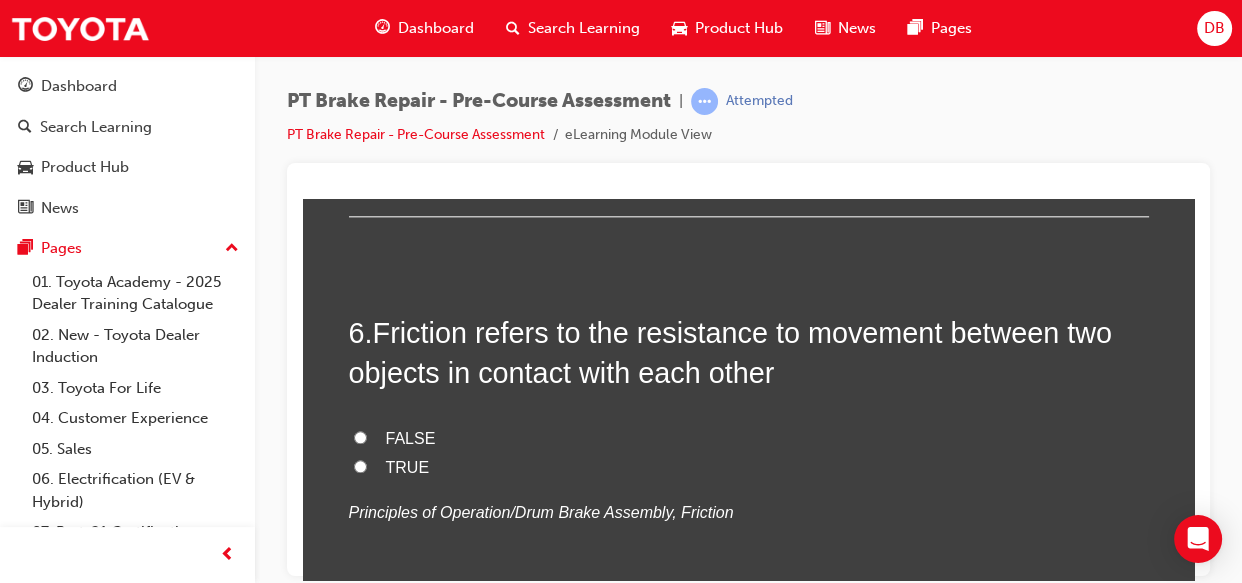 click on "TRUE" at bounding box center (360, 465) 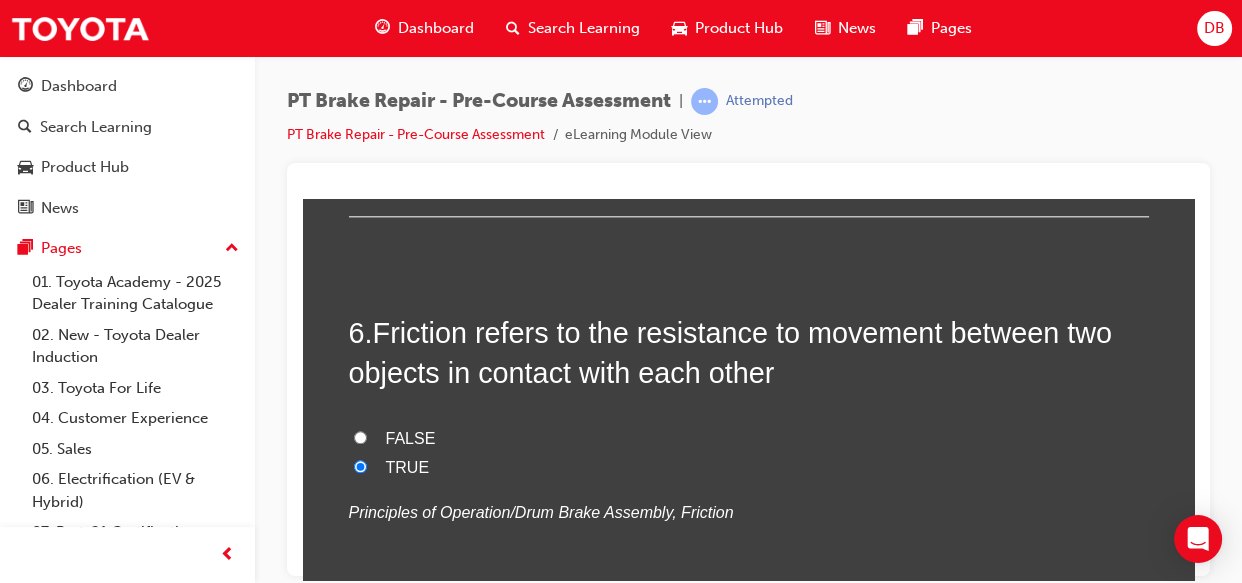 radio on "true" 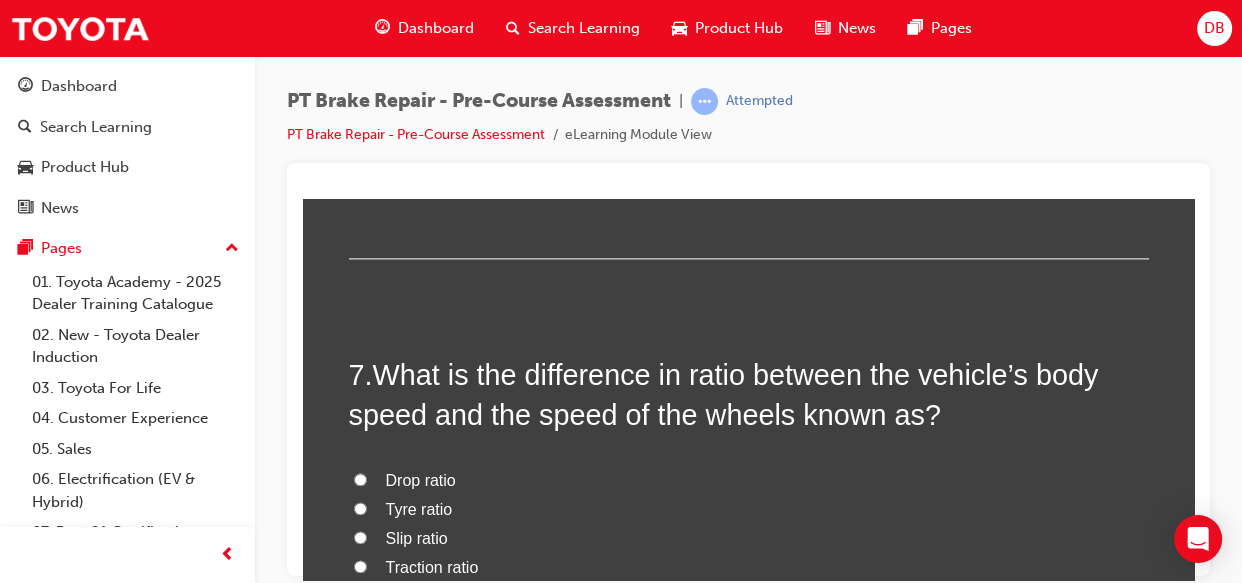 scroll, scrollTop: 2654, scrollLeft: 0, axis: vertical 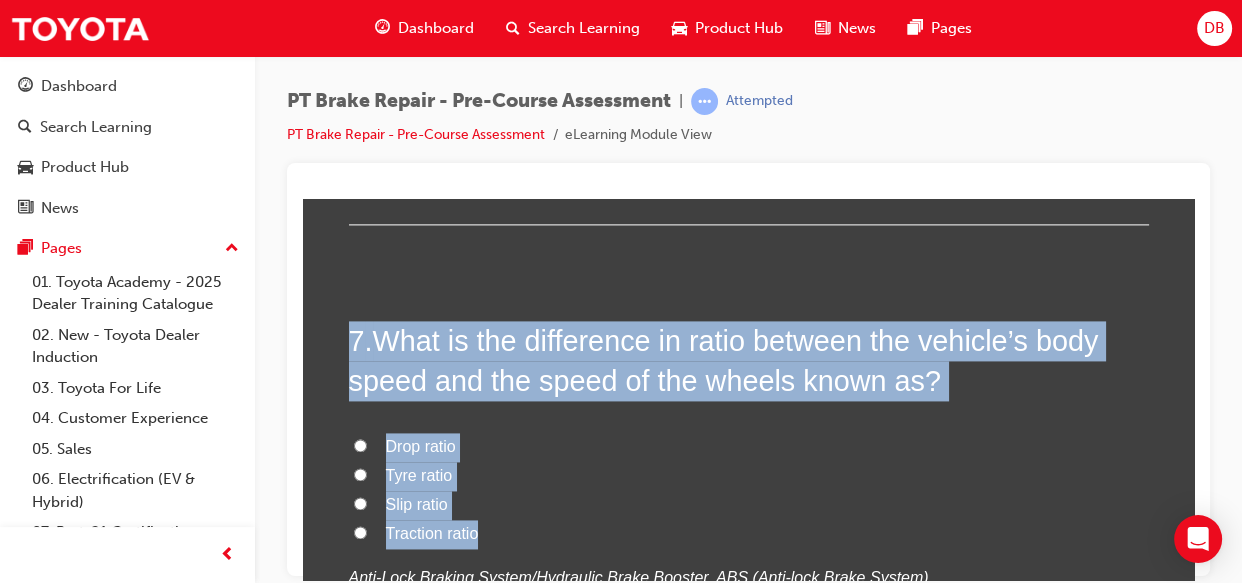 drag, startPoint x: 342, startPoint y: 329, endPoint x: 502, endPoint y: 530, distance: 256.9066 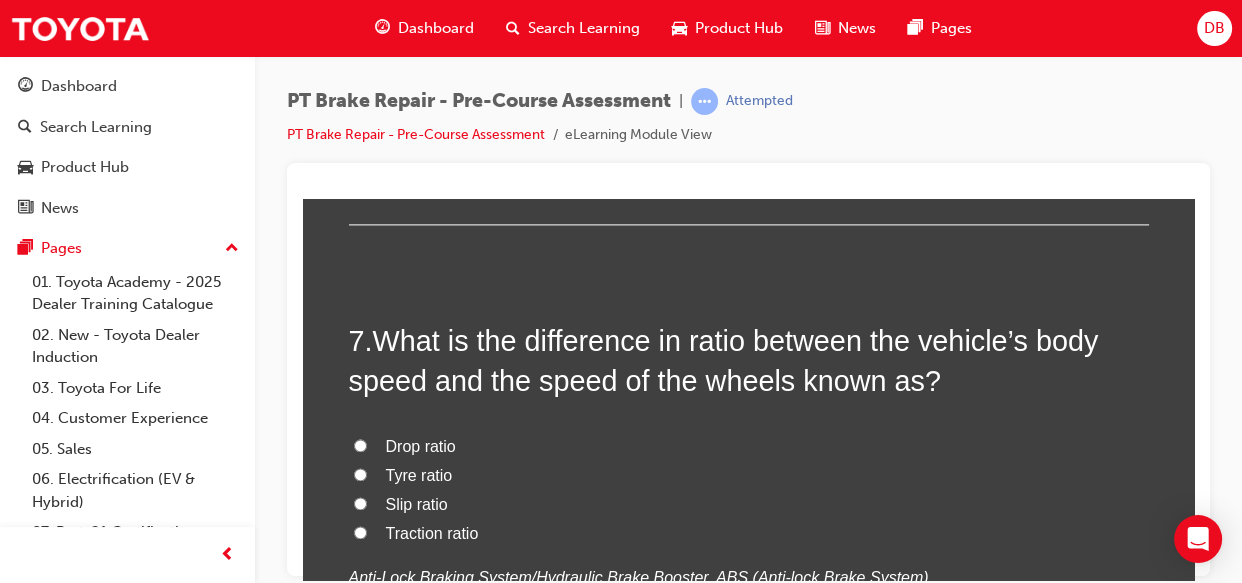 click on "Slip ratio" at bounding box center (360, 502) 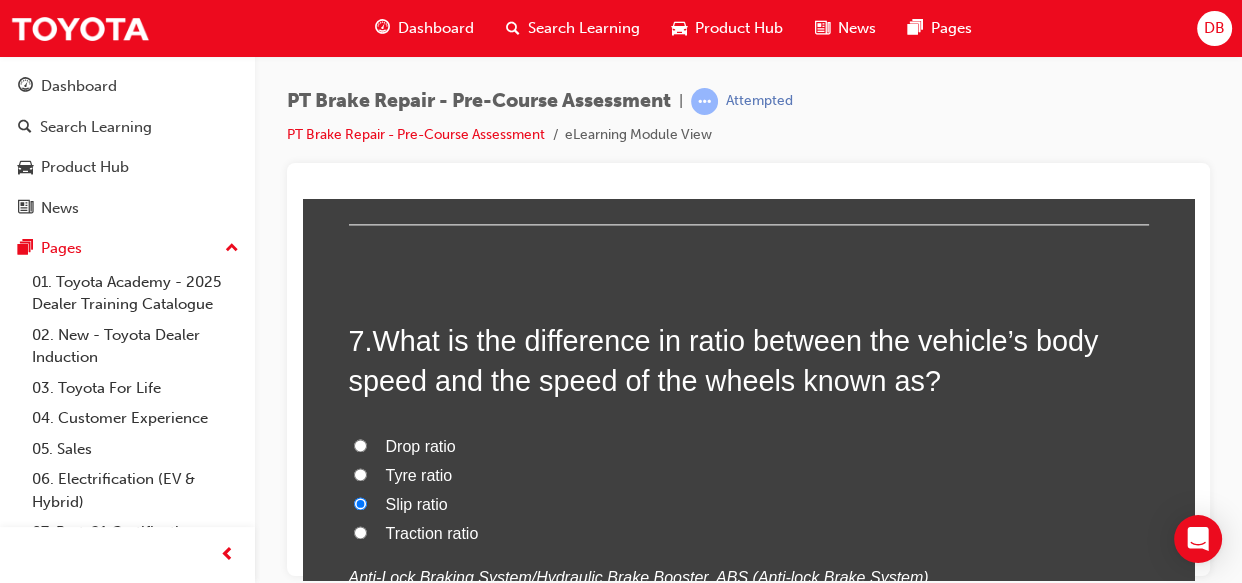 radio on "true" 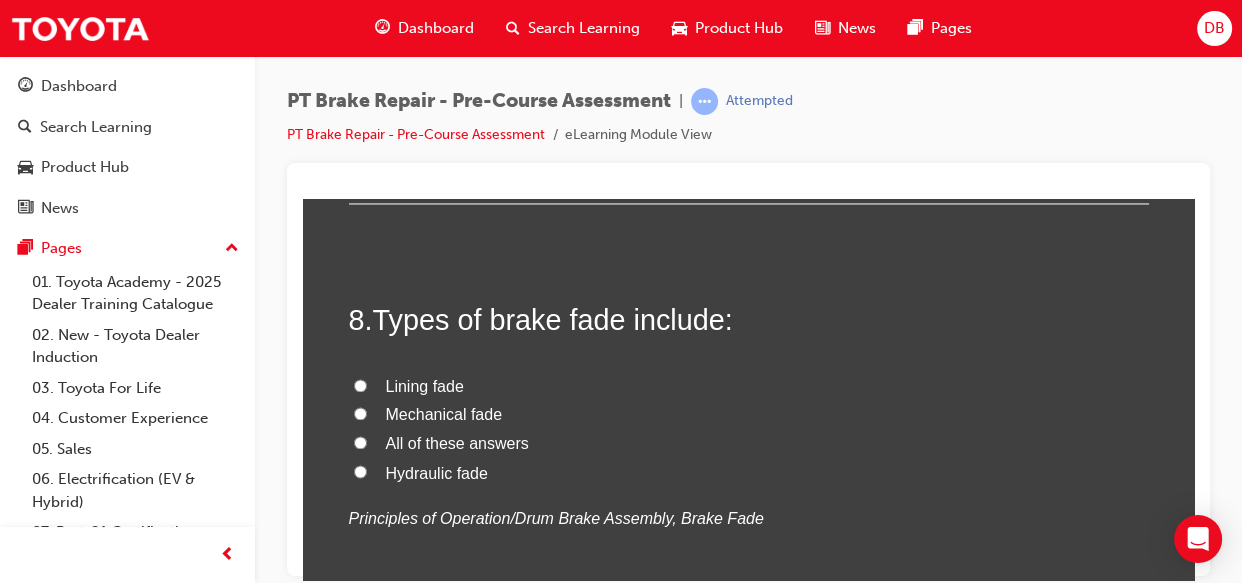 scroll, scrollTop: 3163, scrollLeft: 0, axis: vertical 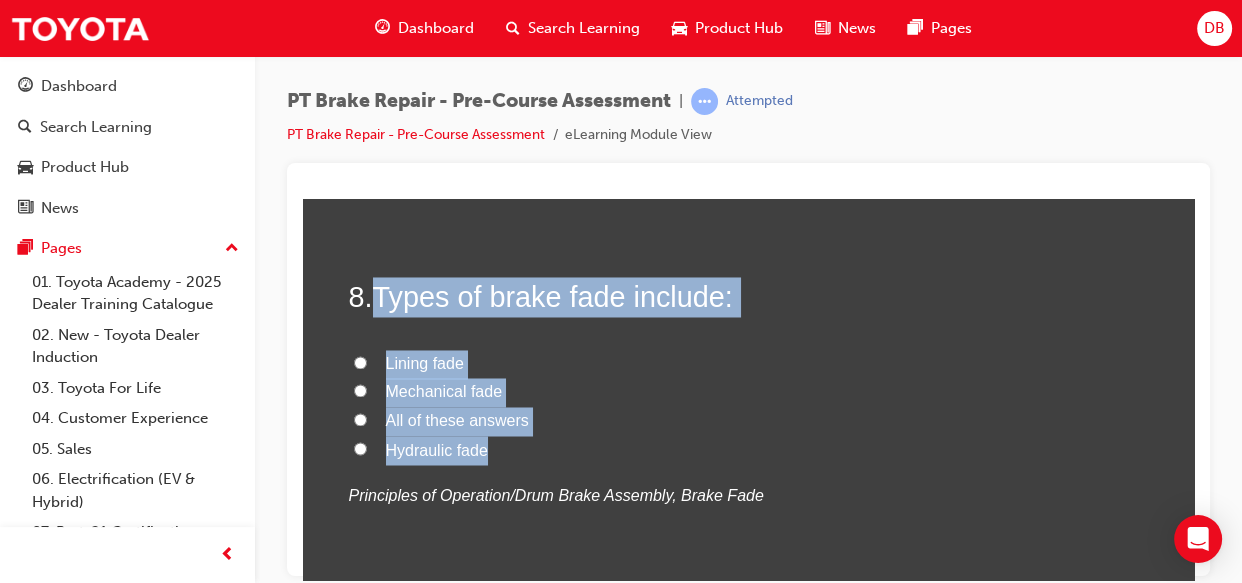 drag, startPoint x: 367, startPoint y: 282, endPoint x: 560, endPoint y: 455, distance: 259.1872 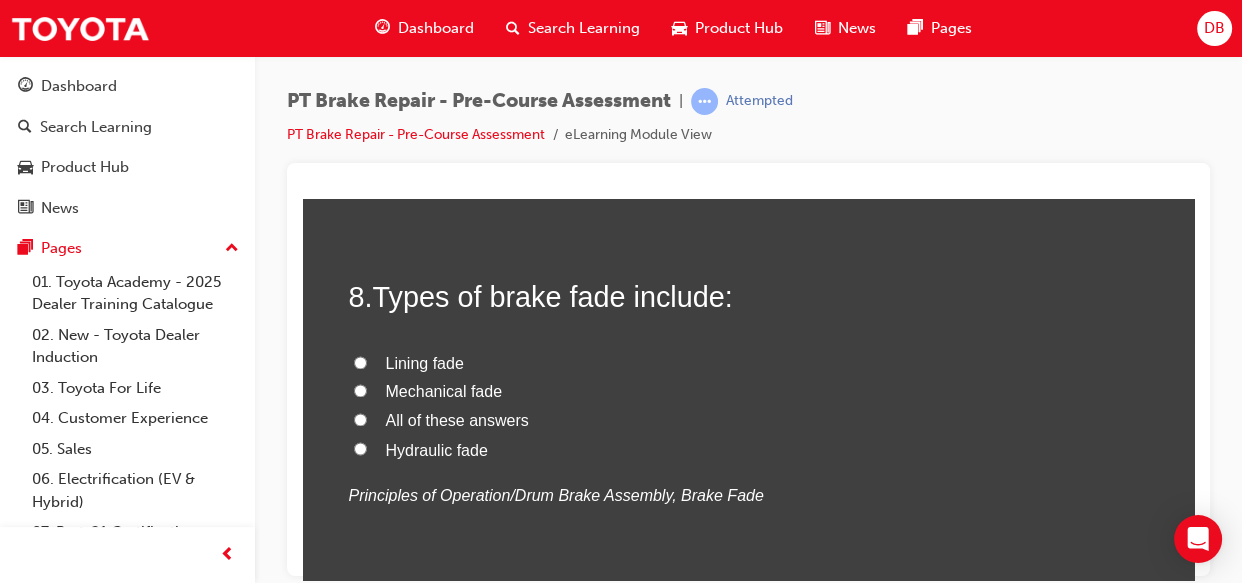 click on "All of these answers" at bounding box center (360, 418) 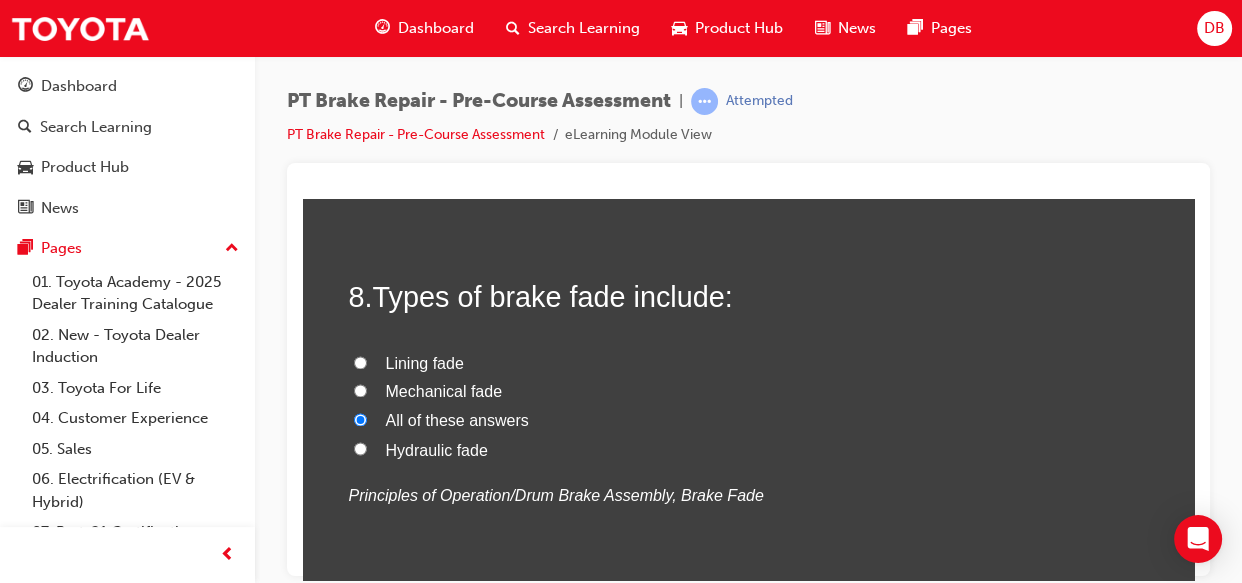 radio on "true" 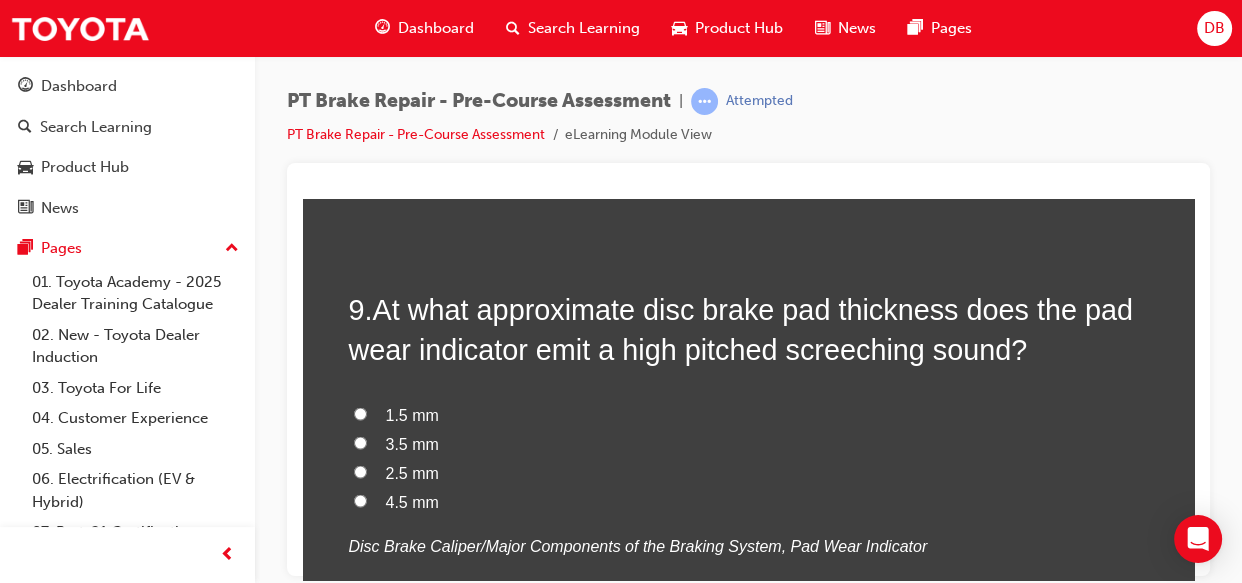 scroll, scrollTop: 3600, scrollLeft: 0, axis: vertical 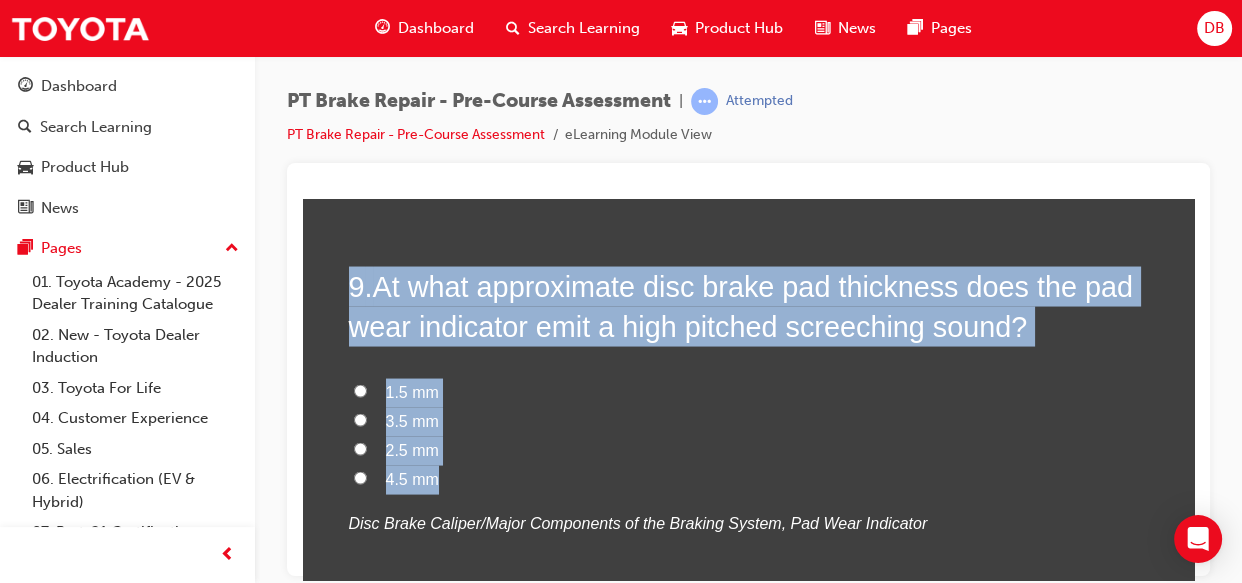 drag, startPoint x: 338, startPoint y: 263, endPoint x: 469, endPoint y: 489, distance: 261.22214 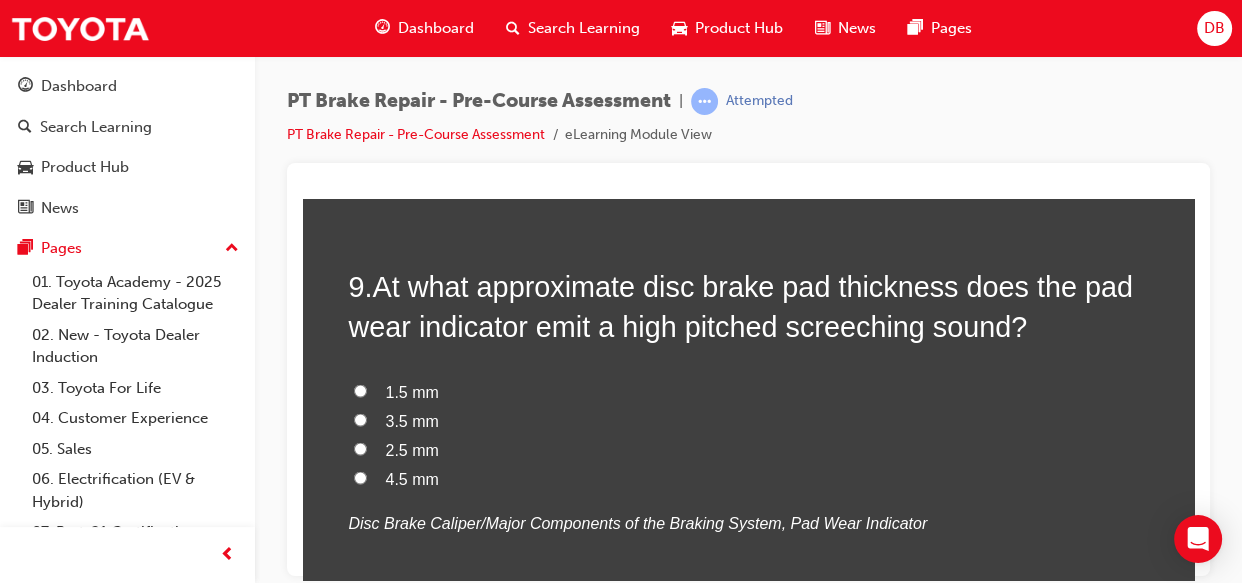 click on "2.5 mm" at bounding box center (360, 447) 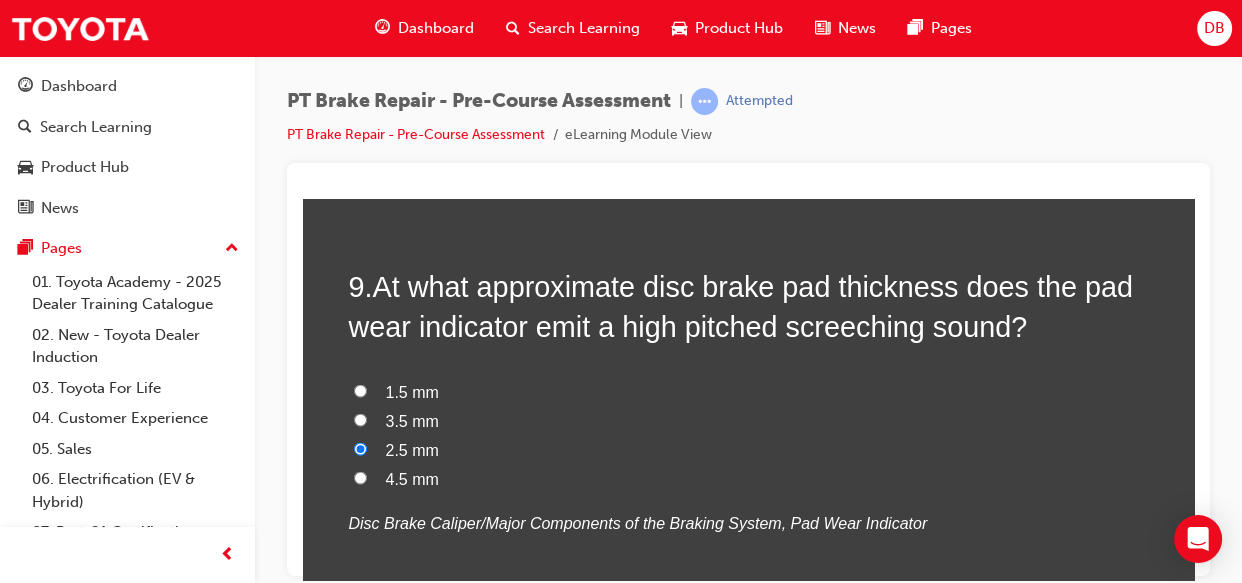 radio on "true" 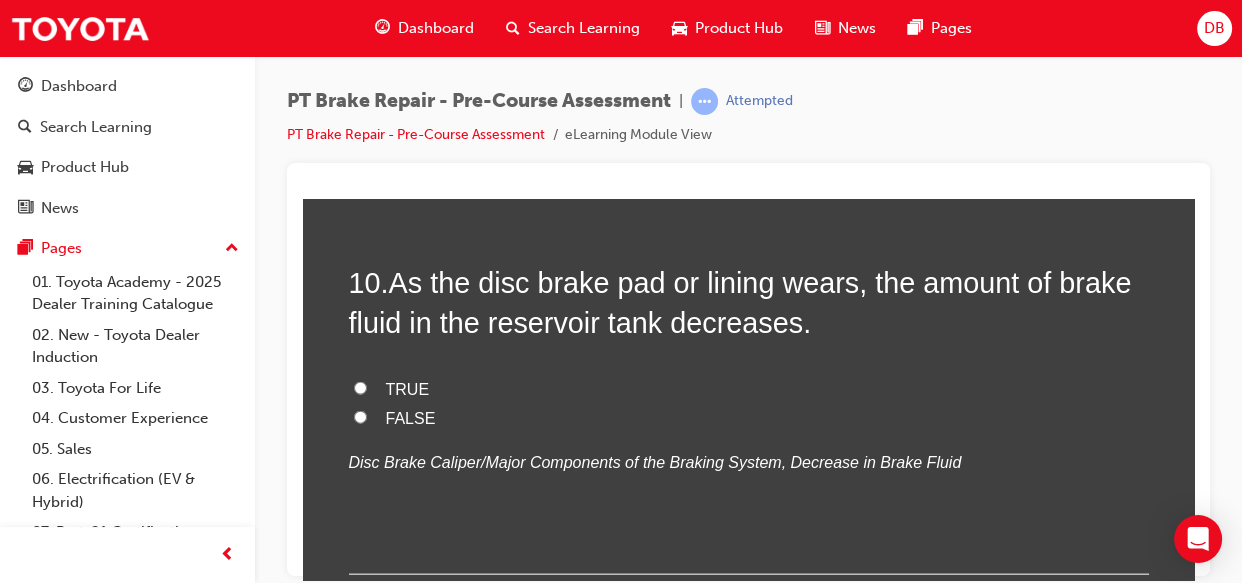 scroll, scrollTop: 4072, scrollLeft: 0, axis: vertical 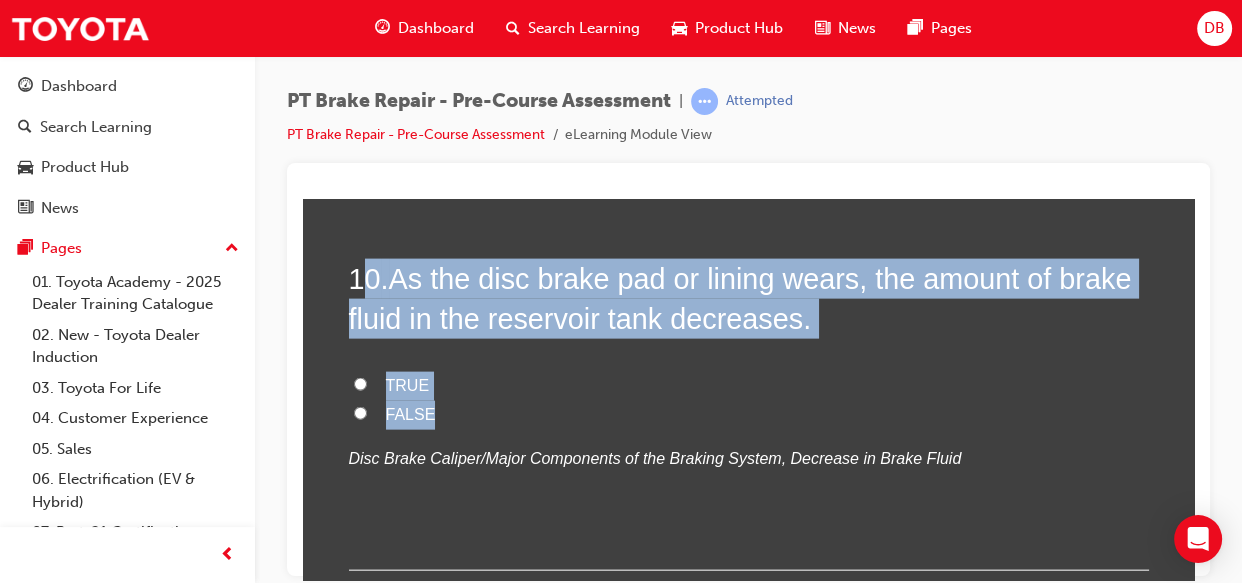 drag, startPoint x: 368, startPoint y: 281, endPoint x: 502, endPoint y: 405, distance: 182.57054 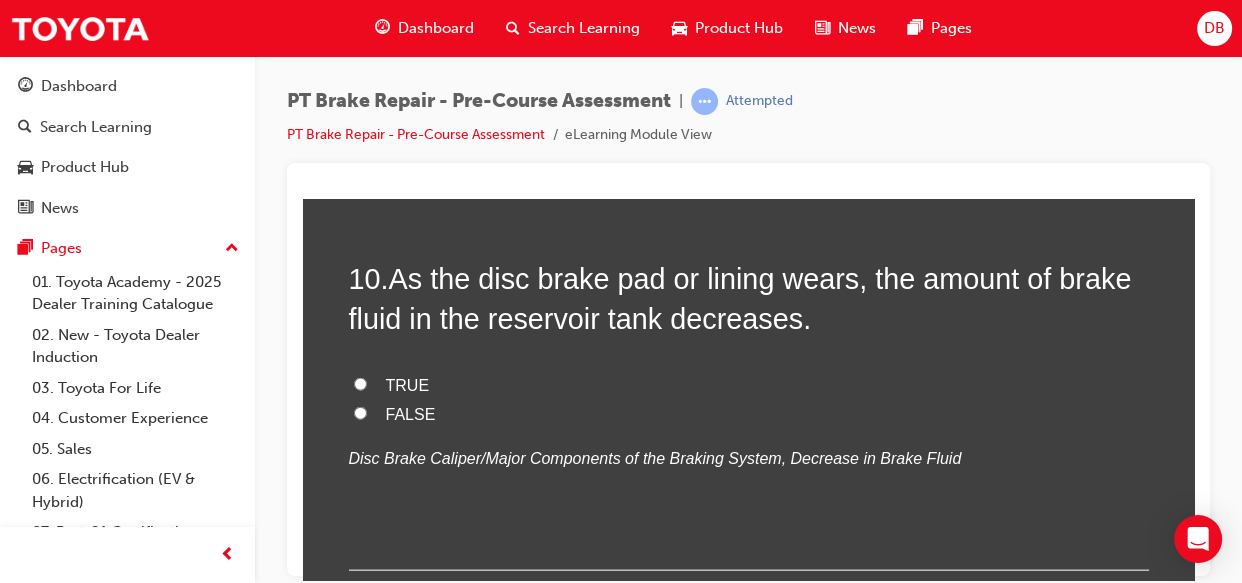 click on "You must select an answer for each question before you can submit. Please note, you will need 8 correct answer(s) in order to pass this quiz. Good luck! 1 .  The Dual Proportioning Valve is used on brake systems for FF vehicles utilising a diagonal-split hydraulic system. FALSE TRUE
Disc Brake Caliper/Major Components of the Braking System, Types of Proportioning Valves 2 .  Which option best describes LSPV (load sensing proportioning valve) operation during braking? Decreases hydraulic pressure to the rear brakes as the payload increases Decreases hydraulic pressure proportionally with the speed of the engine Increases hydraulic pressure to the rear brakes as the suspension height rises Increases hydraulic pressure to the rear brakes as the payload increases
Disc Brake Caliper/Major Components of the Braking System, Types of Proportioning Valves 3 .  The skid control ECU determines the amount of slip between the wheel and the road surface based on the signals from the brake actuator. TRUE FALSE
4 ." at bounding box center [748, -1523] 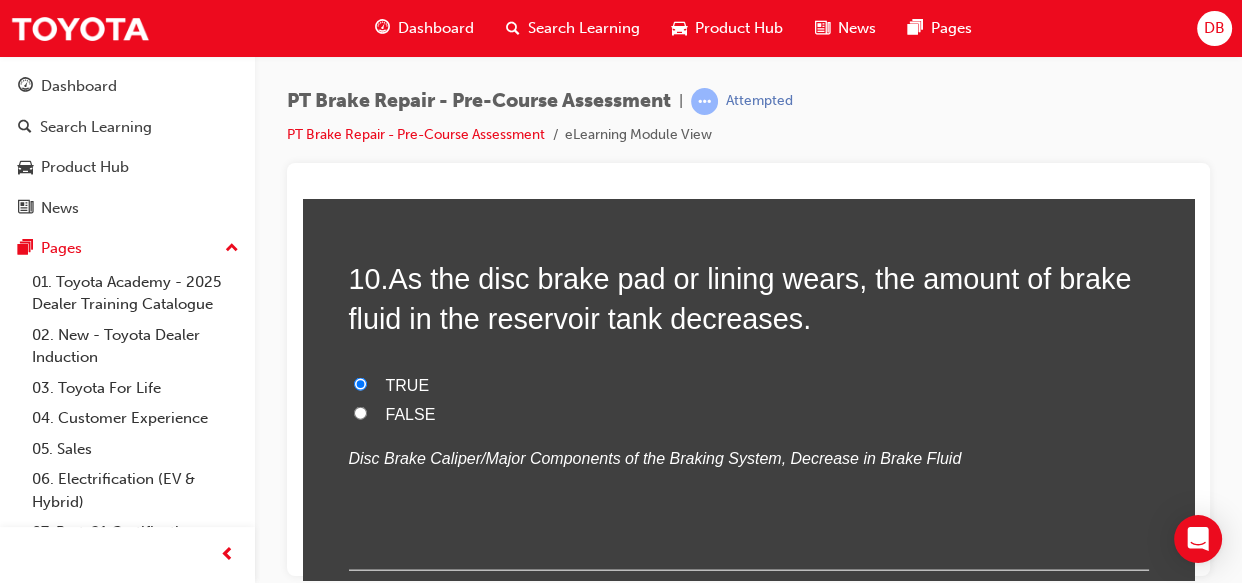 radio on "true" 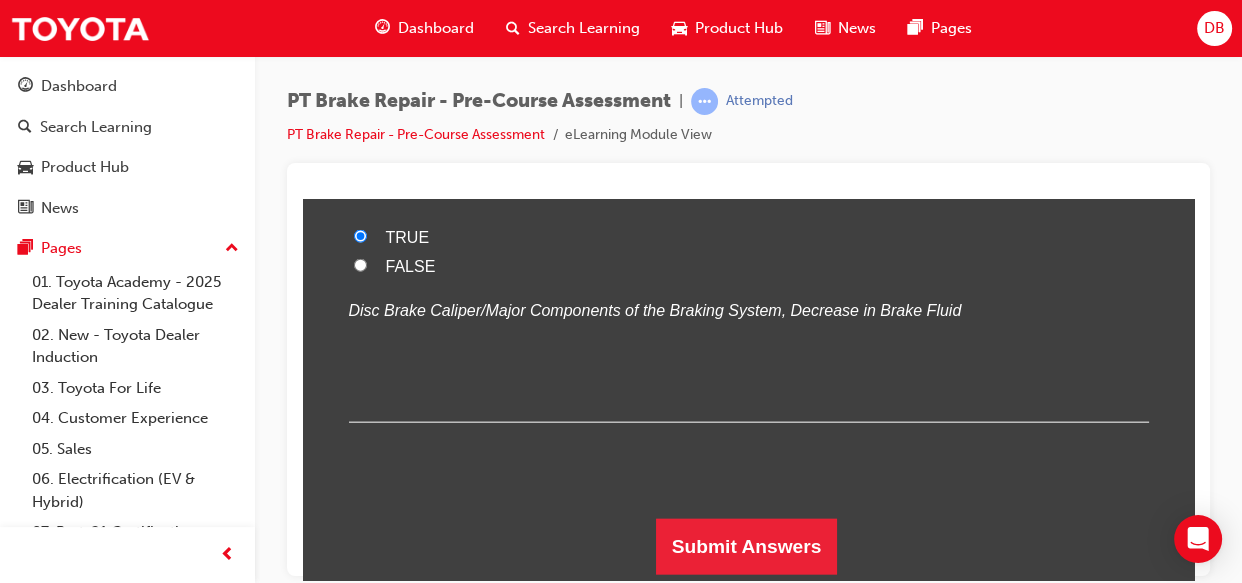 scroll, scrollTop: 4237, scrollLeft: 0, axis: vertical 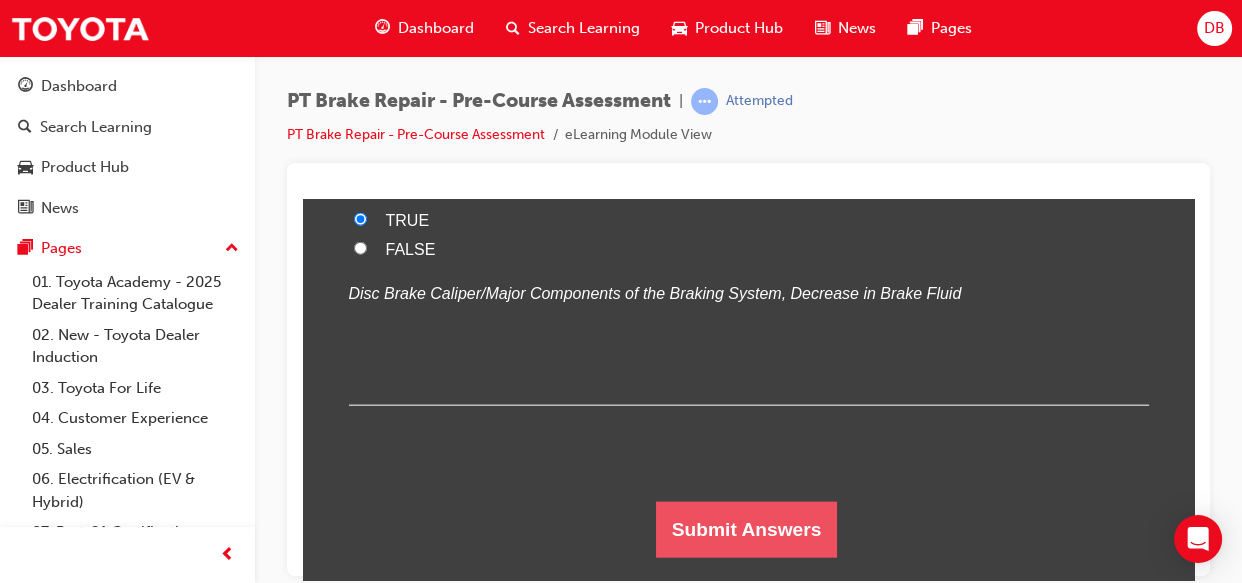 click on "Submit Answers" at bounding box center (747, 529) 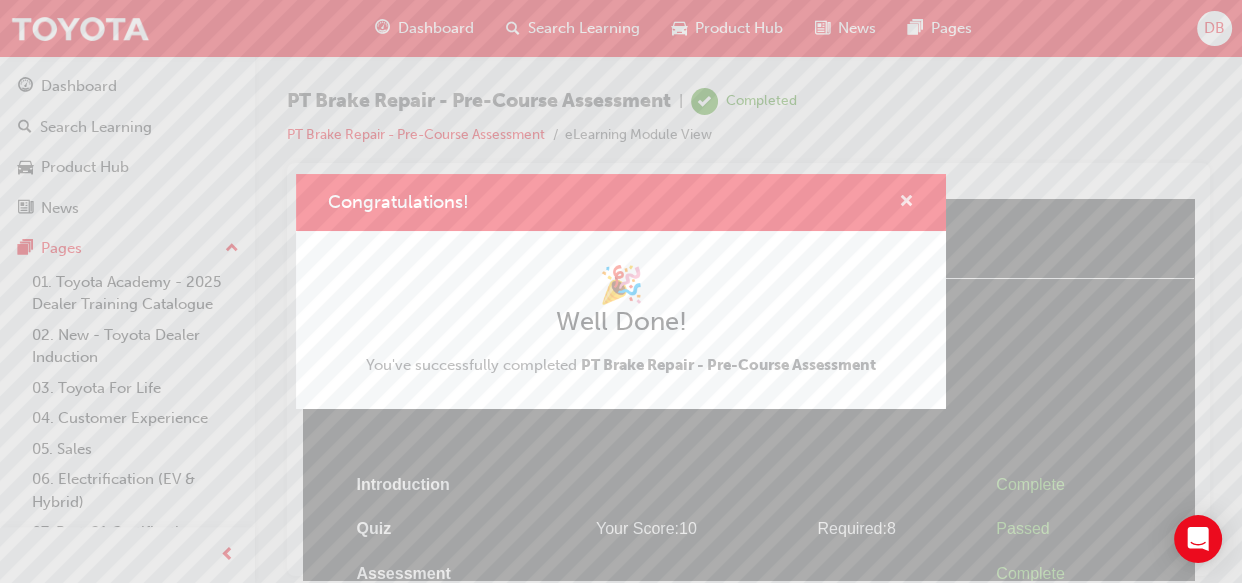click at bounding box center [906, 203] 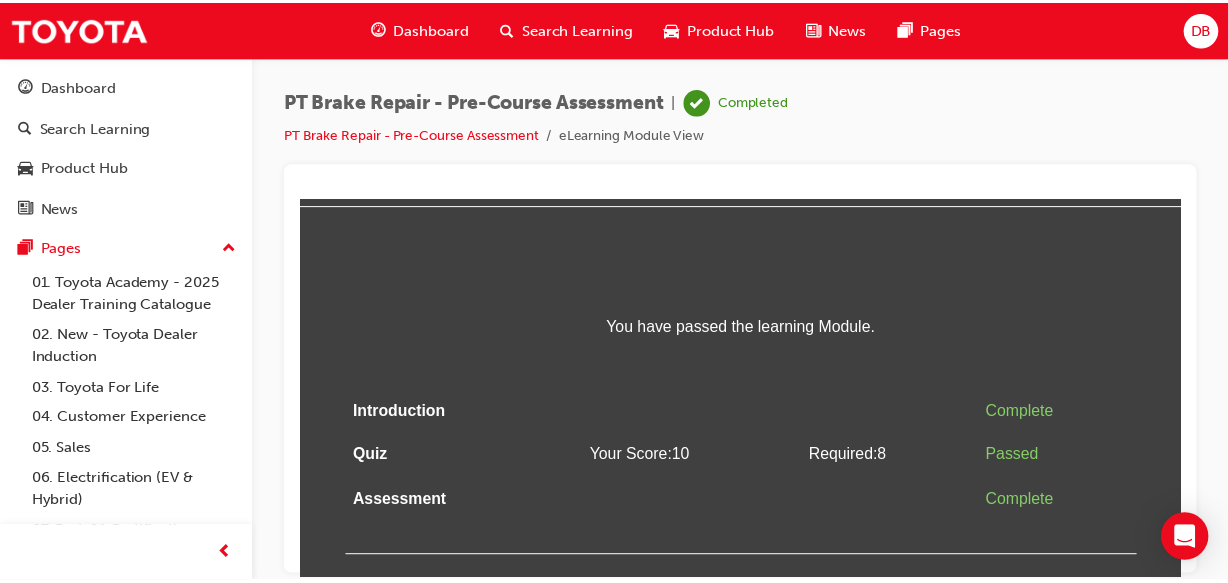scroll, scrollTop: 97, scrollLeft: 0, axis: vertical 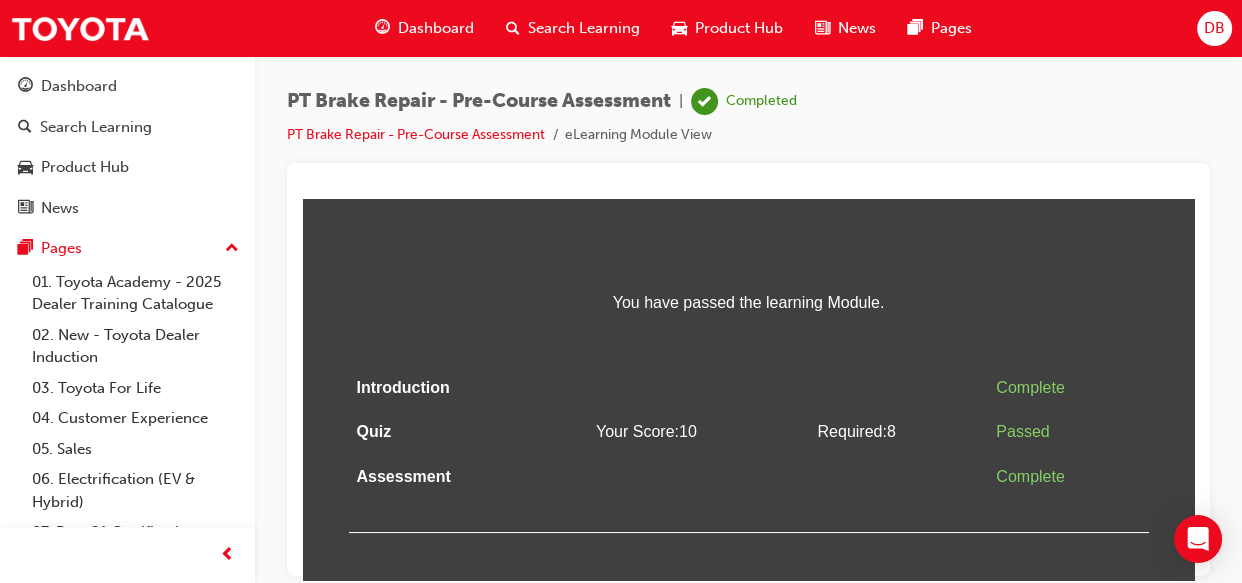 click on "Dashboard" at bounding box center [436, 28] 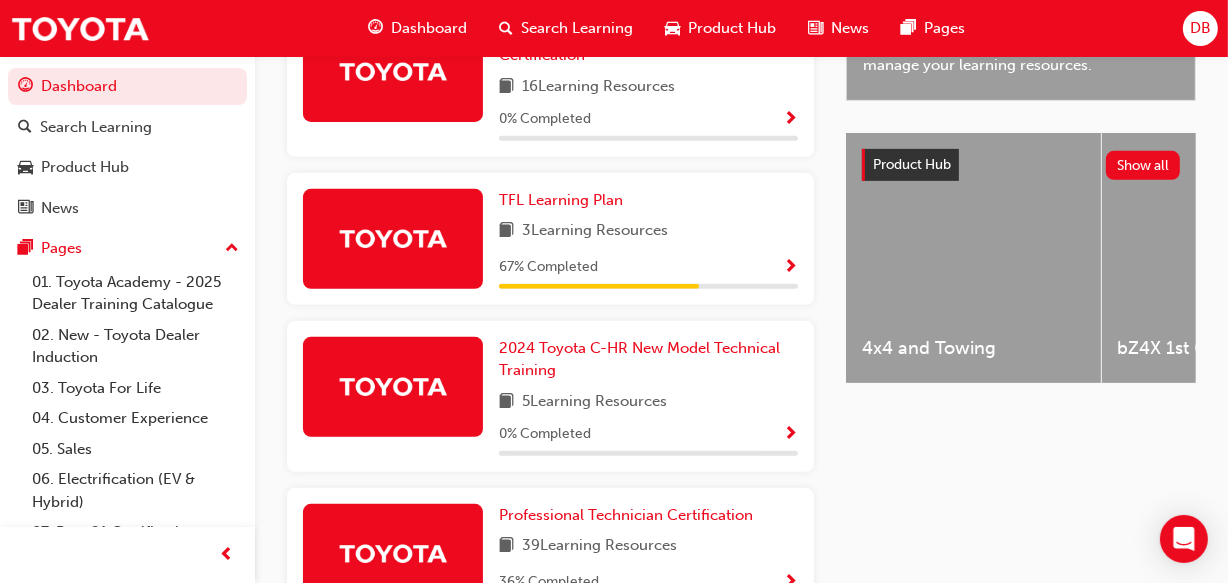 scroll, scrollTop: 747, scrollLeft: 0, axis: vertical 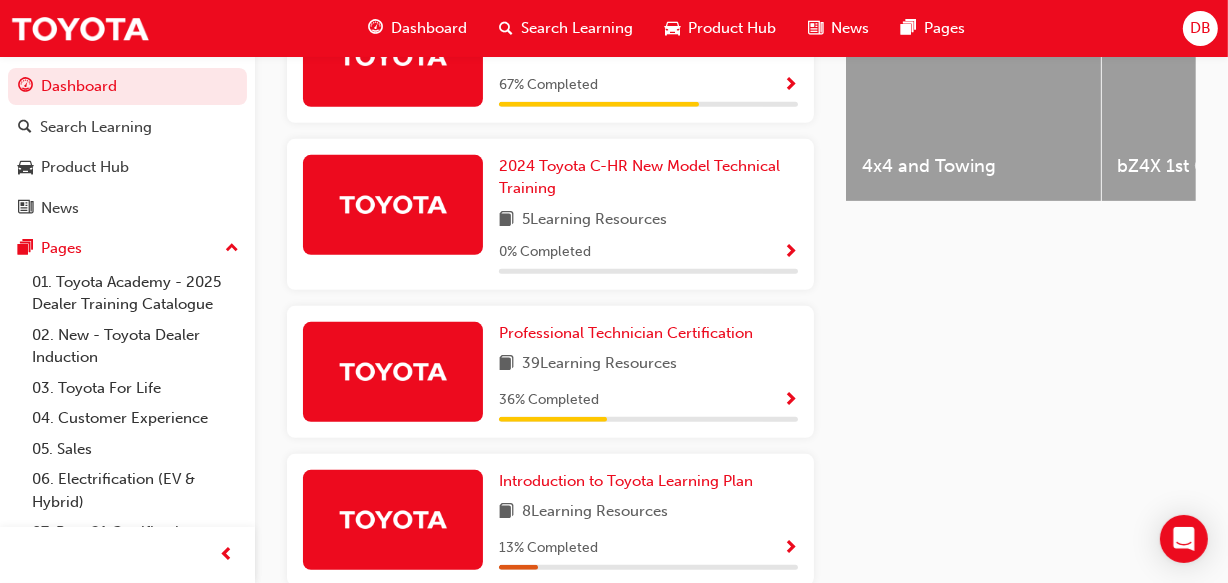 click at bounding box center [790, 401] 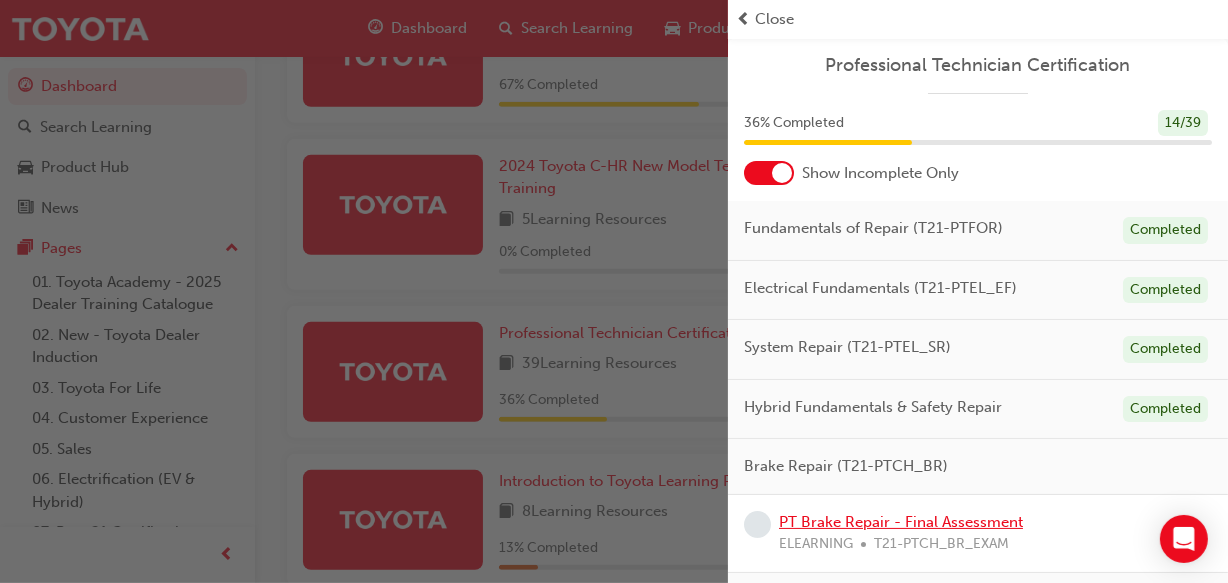 click on "PT Brake Repair - Final Assessment" at bounding box center (901, 522) 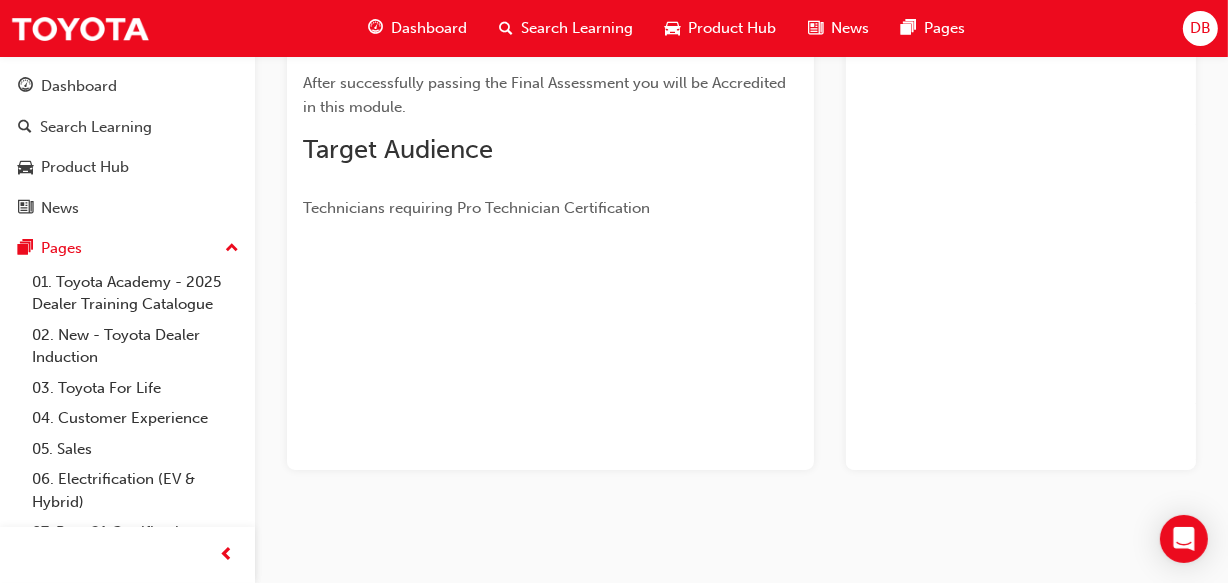 scroll, scrollTop: 429, scrollLeft: 0, axis: vertical 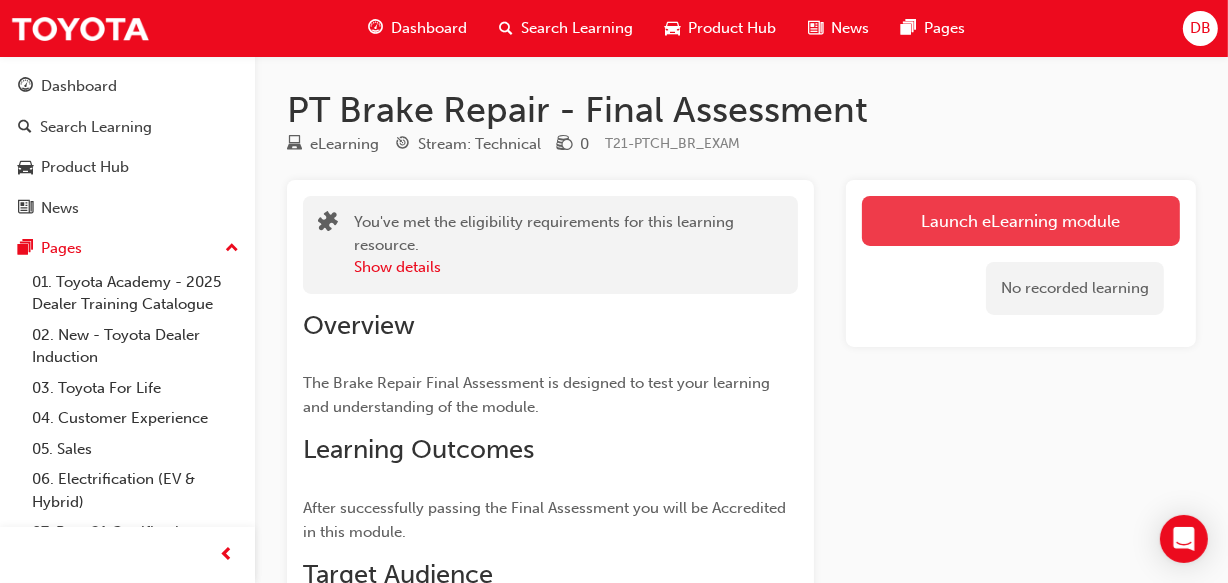 click on "Launch eLearning module" at bounding box center [1021, 221] 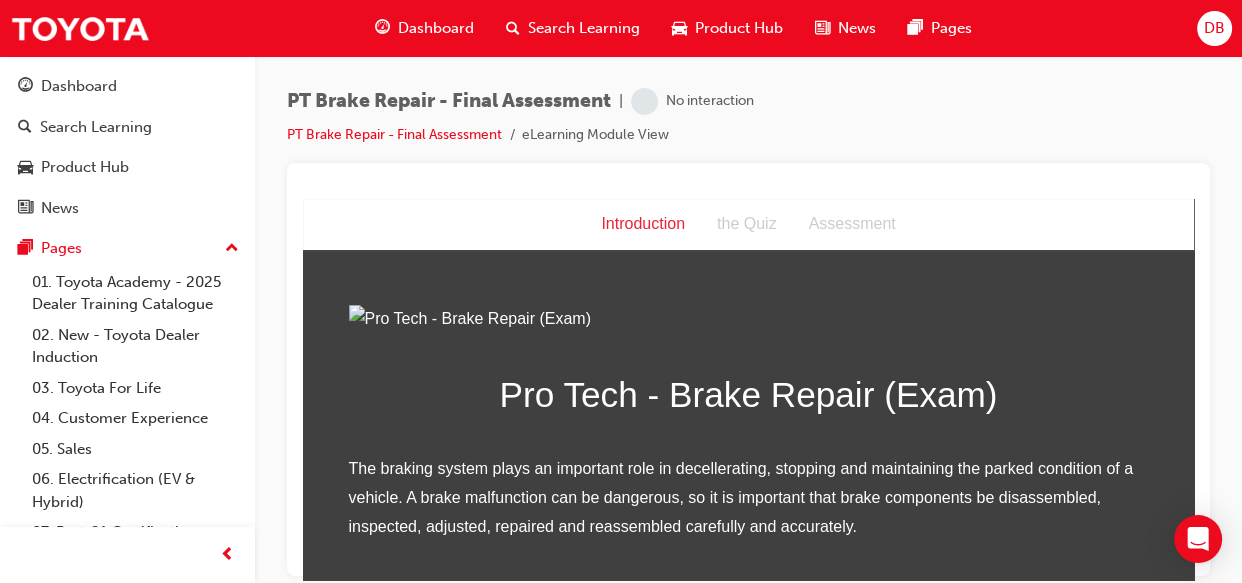 scroll, scrollTop: 0, scrollLeft: 0, axis: both 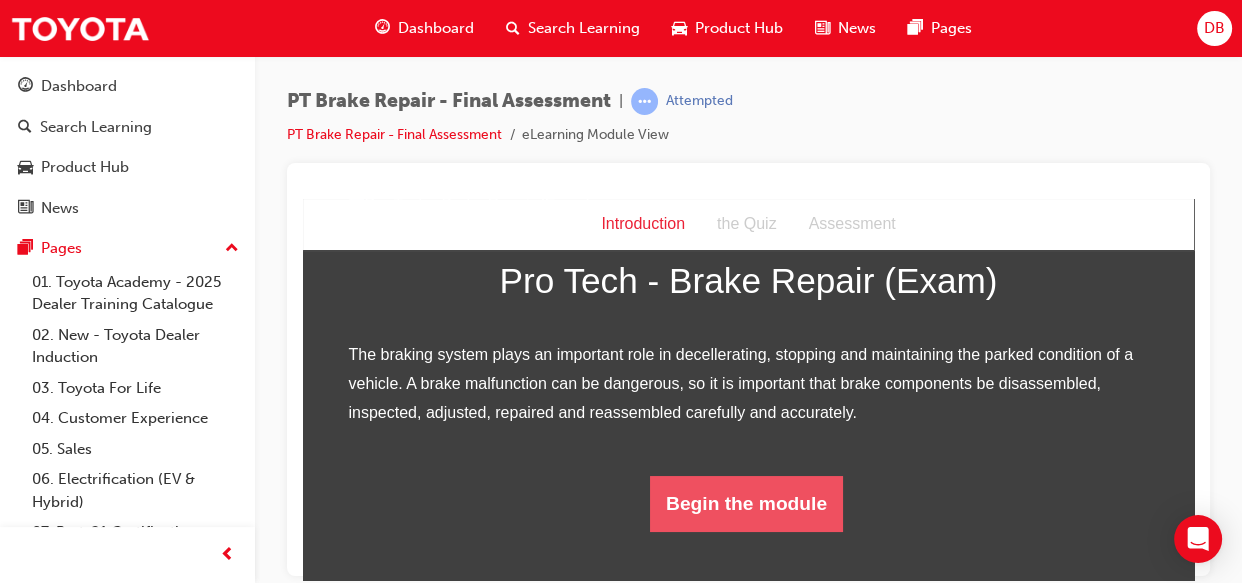 click on "Begin the module" at bounding box center [746, 503] 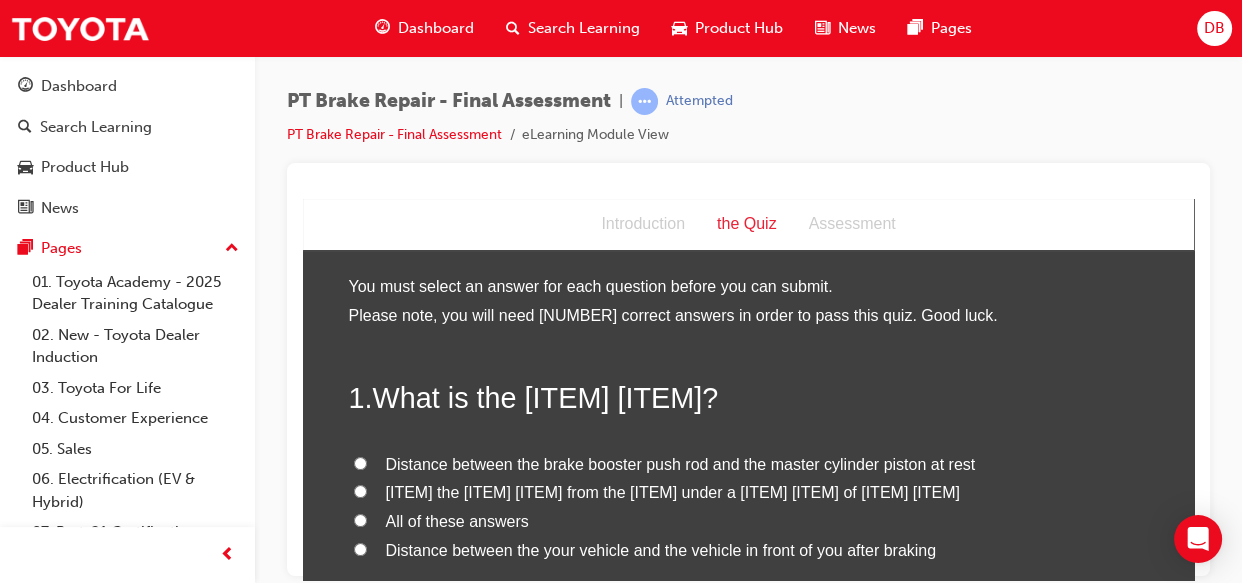 scroll, scrollTop: 36, scrollLeft: 0, axis: vertical 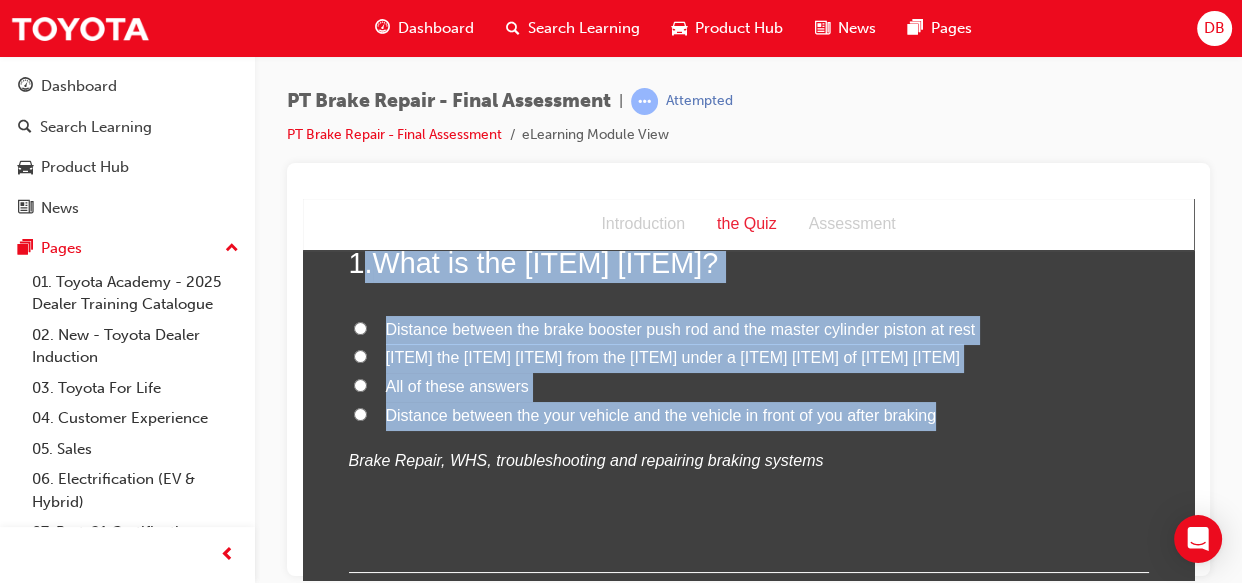 drag, startPoint x: 360, startPoint y: 354, endPoint x: 945, endPoint y: 400, distance: 586.8058 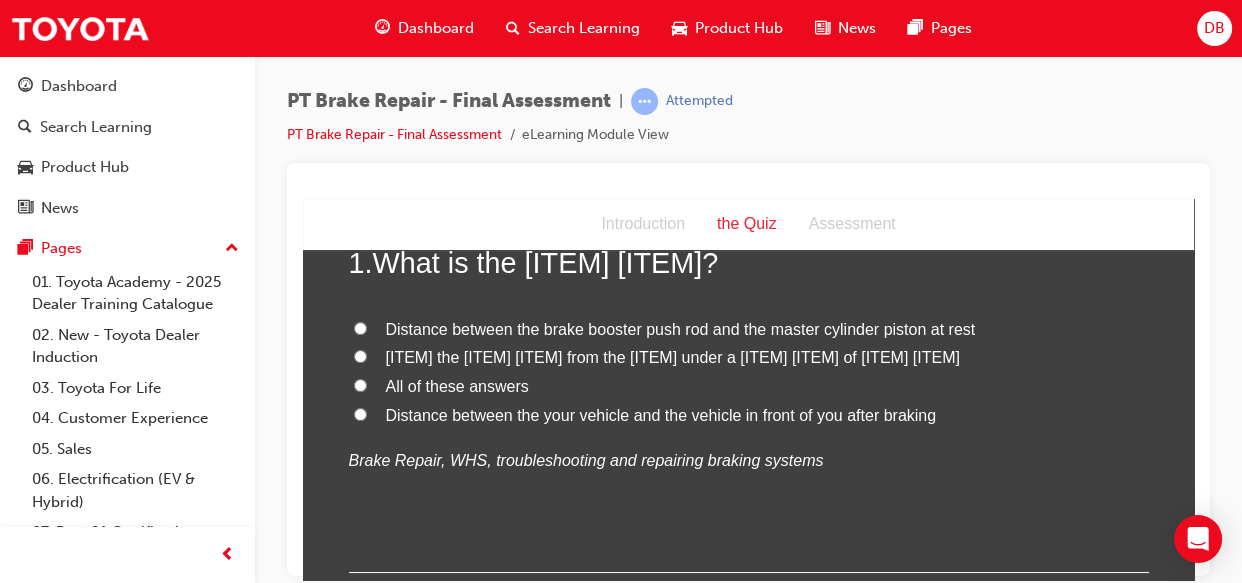 click on "Distance the pedal stops from the floor under a set amount of apply force" at bounding box center (360, 355) 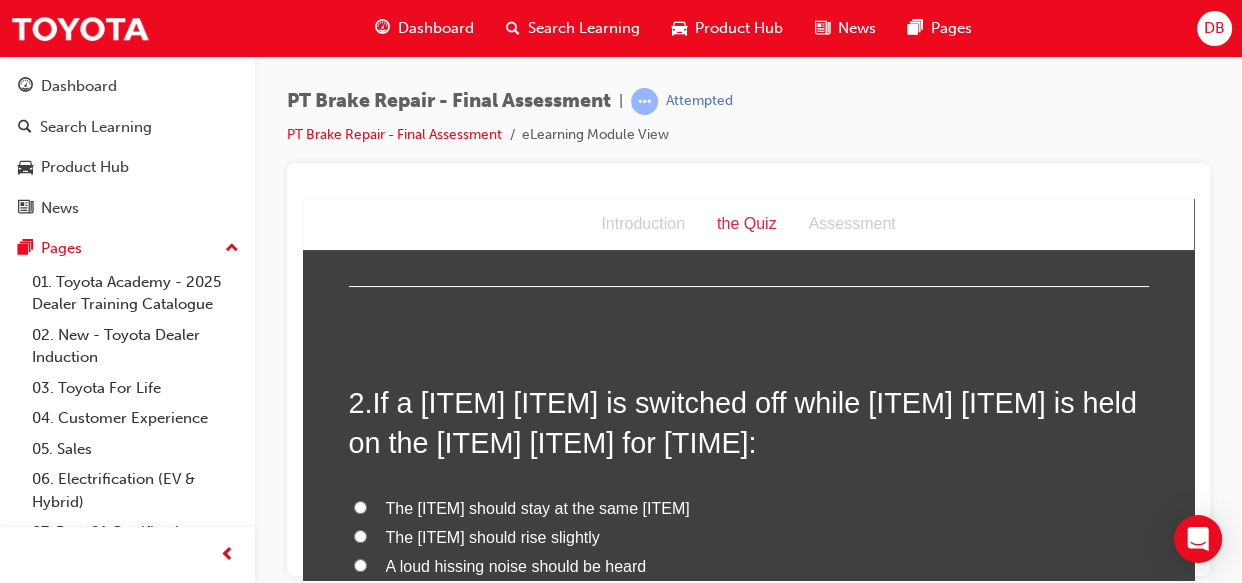 scroll, scrollTop: 535, scrollLeft: 0, axis: vertical 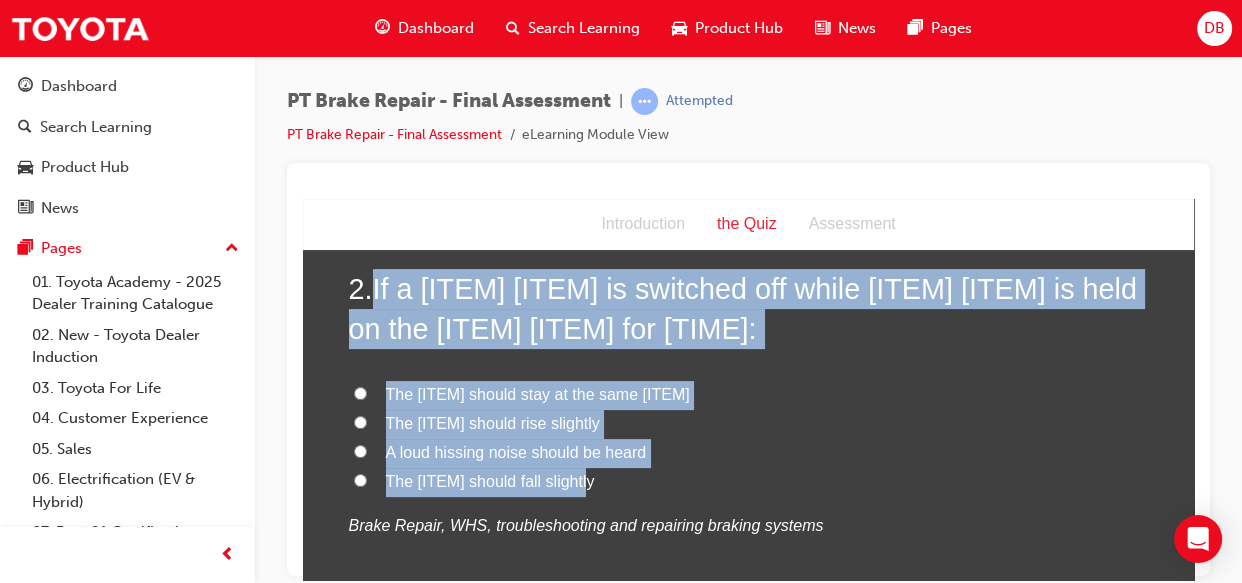 drag, startPoint x: 370, startPoint y: 277, endPoint x: 639, endPoint y: 483, distance: 338.81705 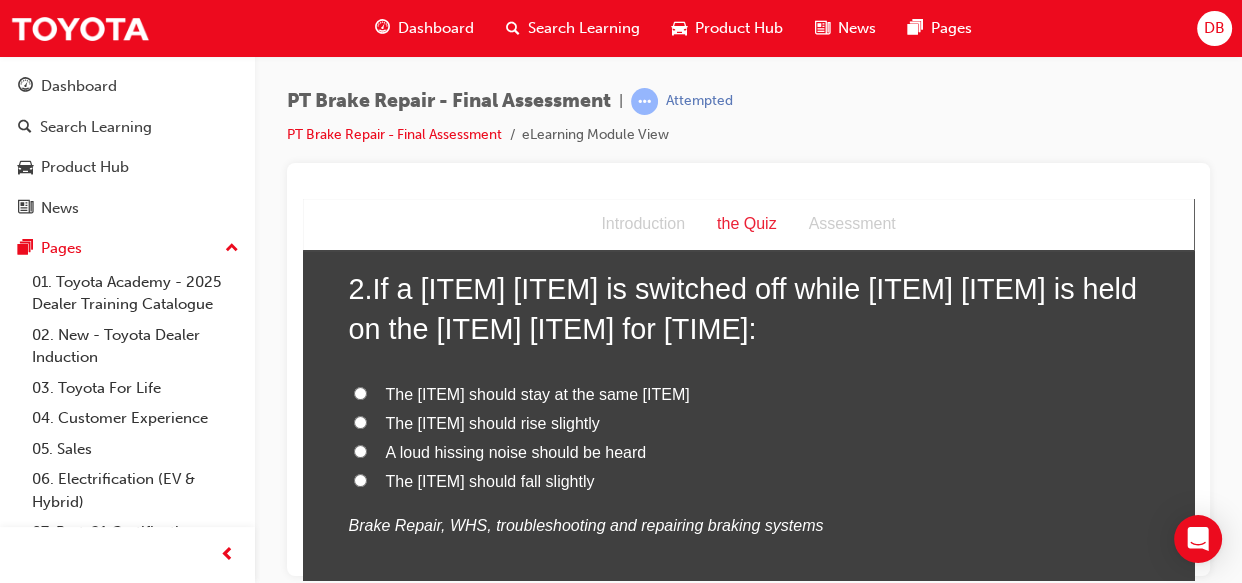 click on "The pedal should stay at the same level" at bounding box center [360, 392] 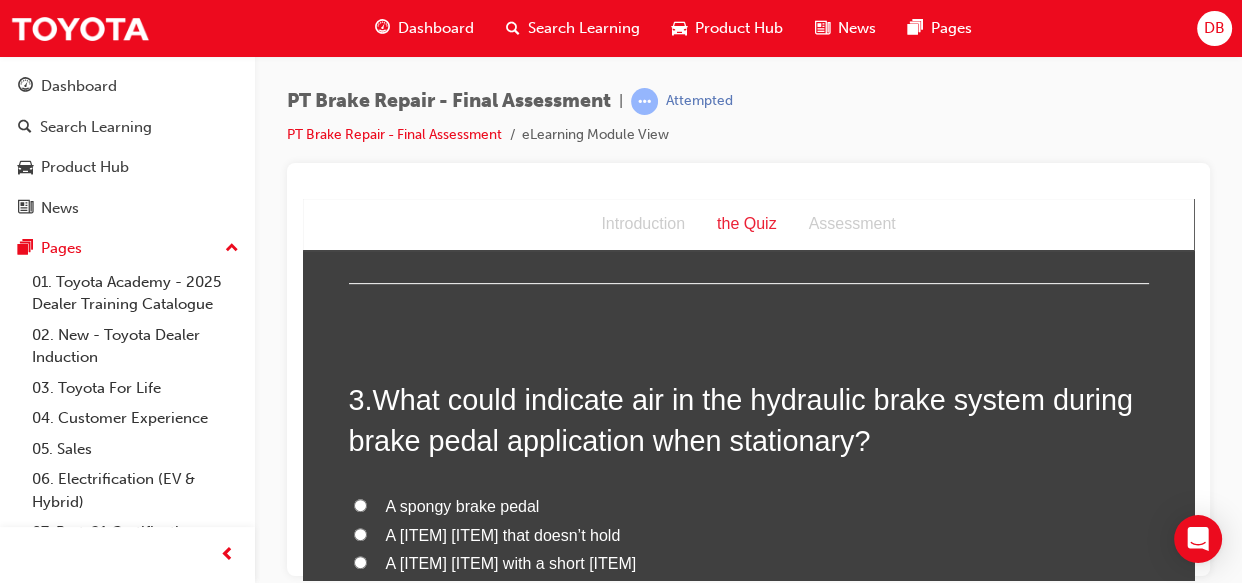 scroll, scrollTop: 899, scrollLeft: 0, axis: vertical 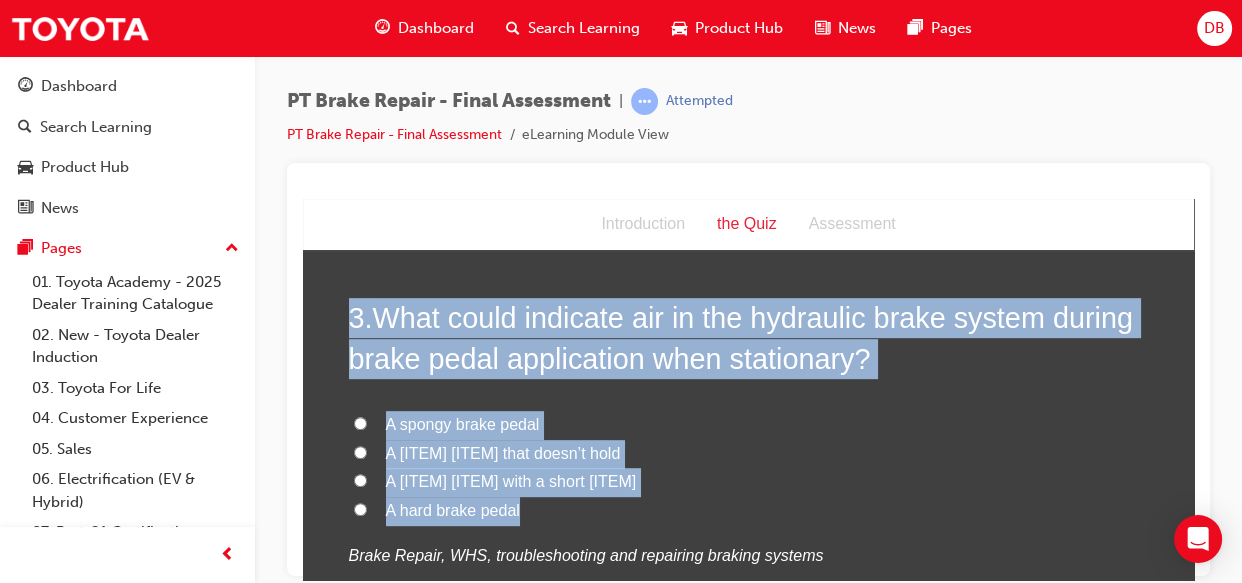 drag, startPoint x: 340, startPoint y: 309, endPoint x: 606, endPoint y: 519, distance: 338.9041 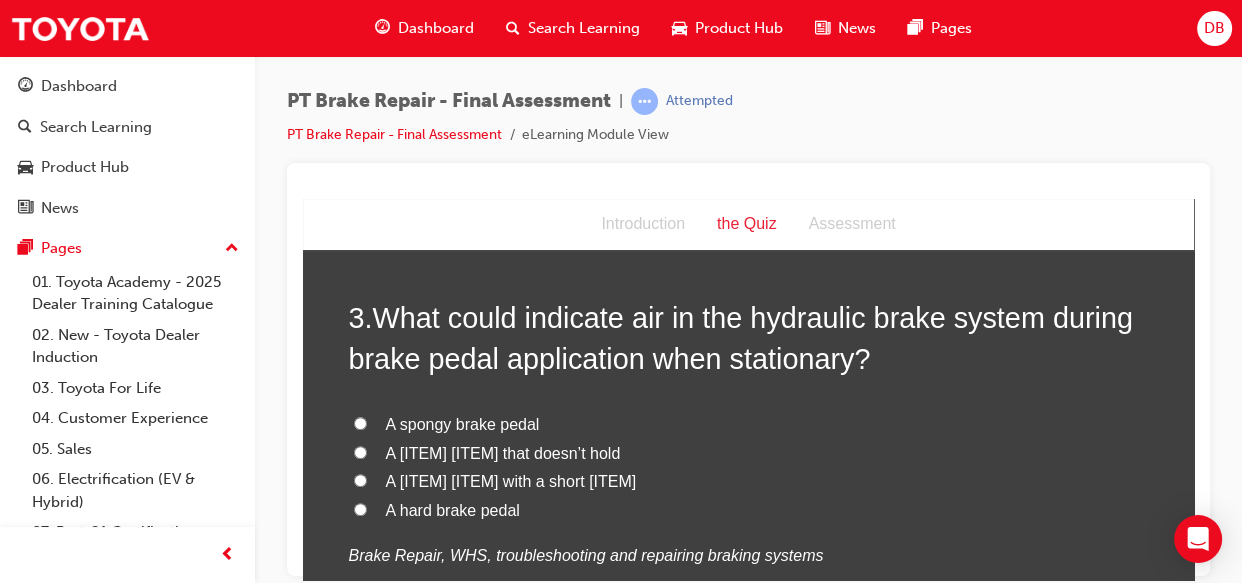 click on "A spongy brake pedal" at bounding box center (360, 422) 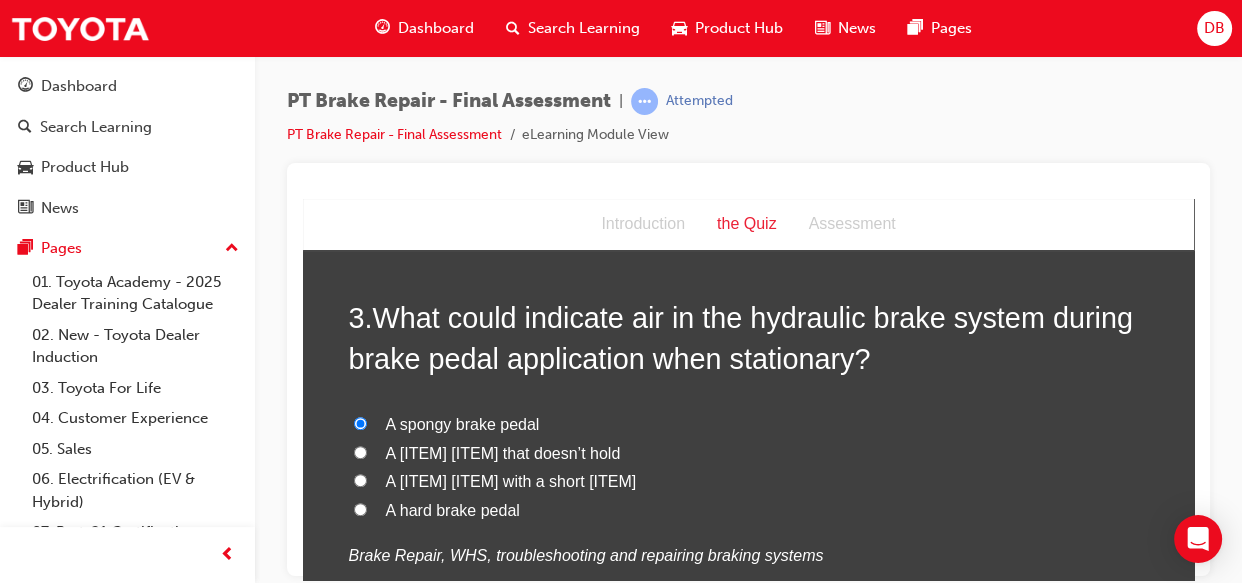 click on "A parking brake that doesn’t hold" at bounding box center (360, 451) 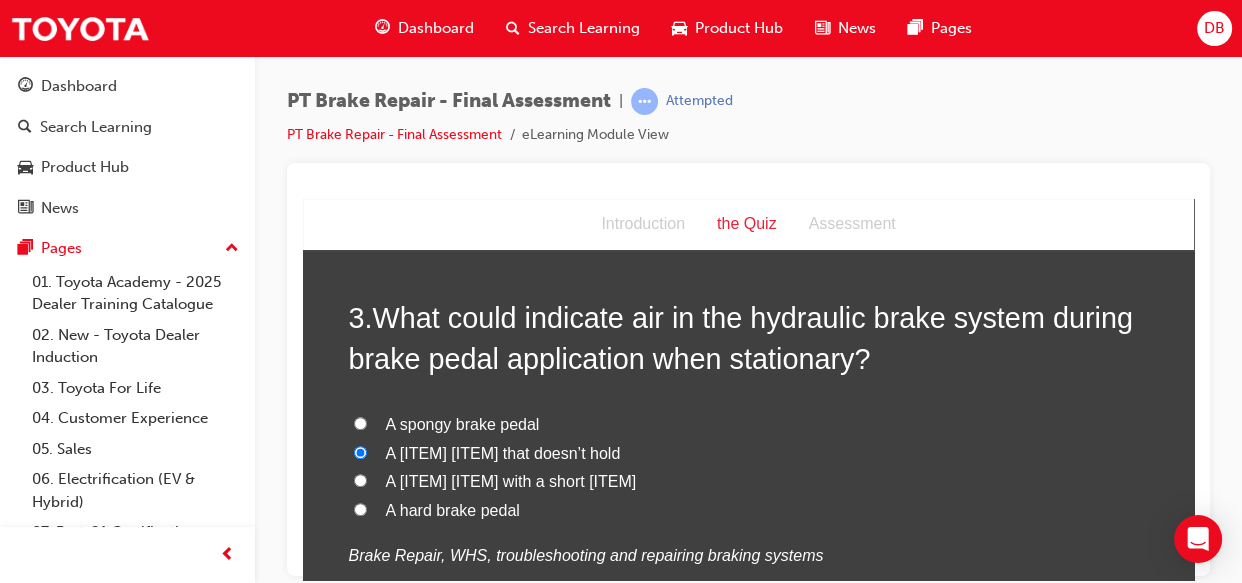 click on "A brake pedal with a short stroke" at bounding box center [360, 479] 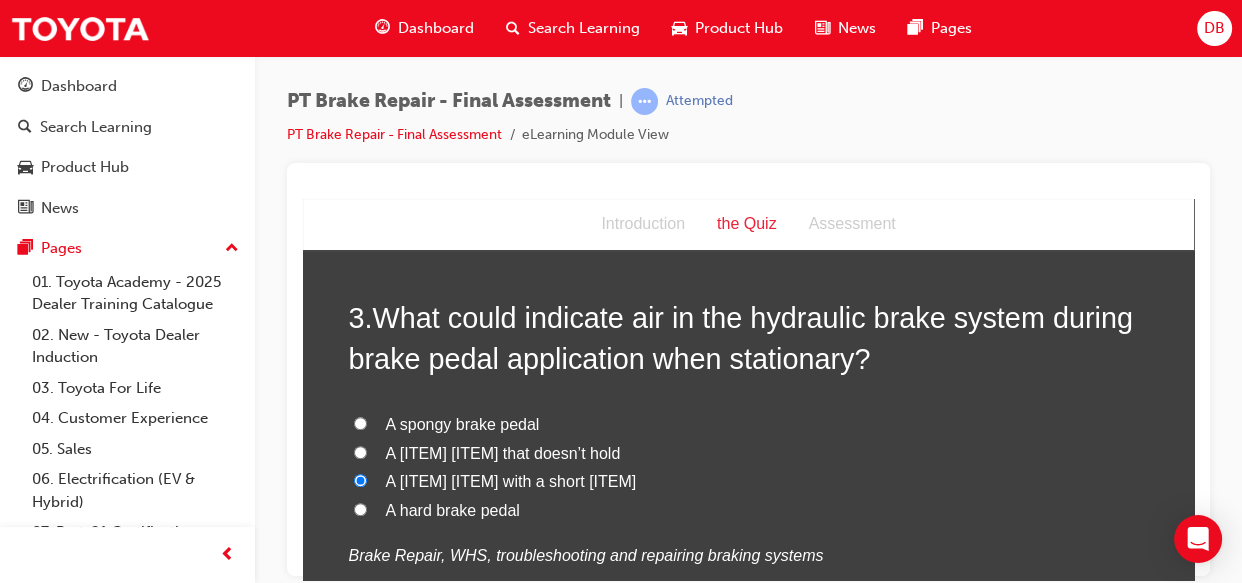 click on "A parking brake that doesn’t hold" at bounding box center [360, 451] 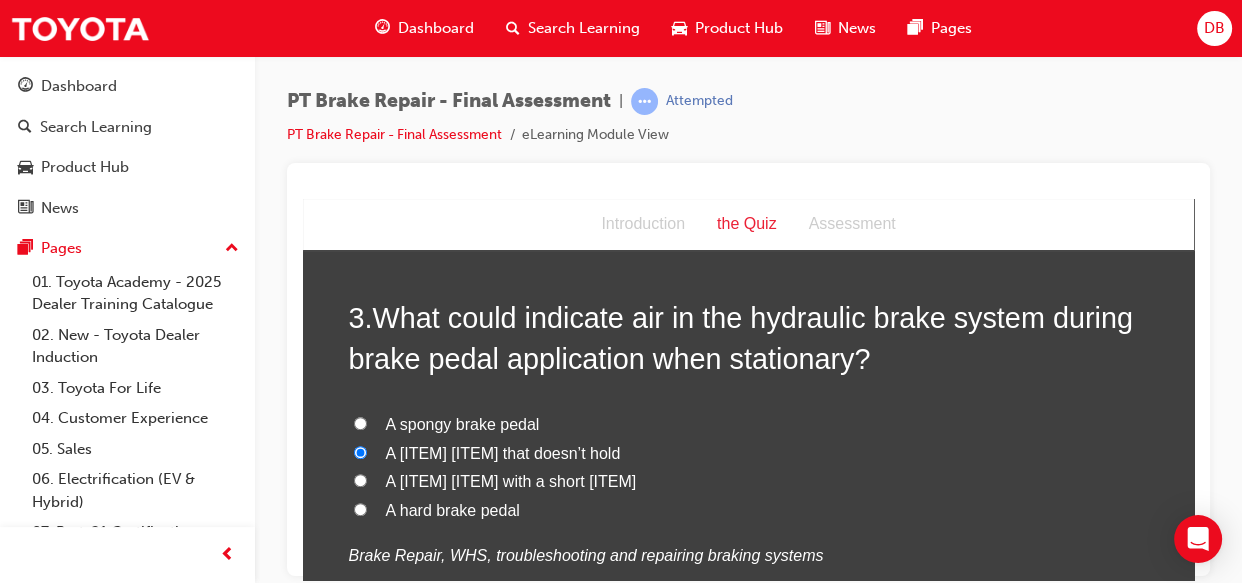 click on "A spongy brake pedal" at bounding box center (360, 422) 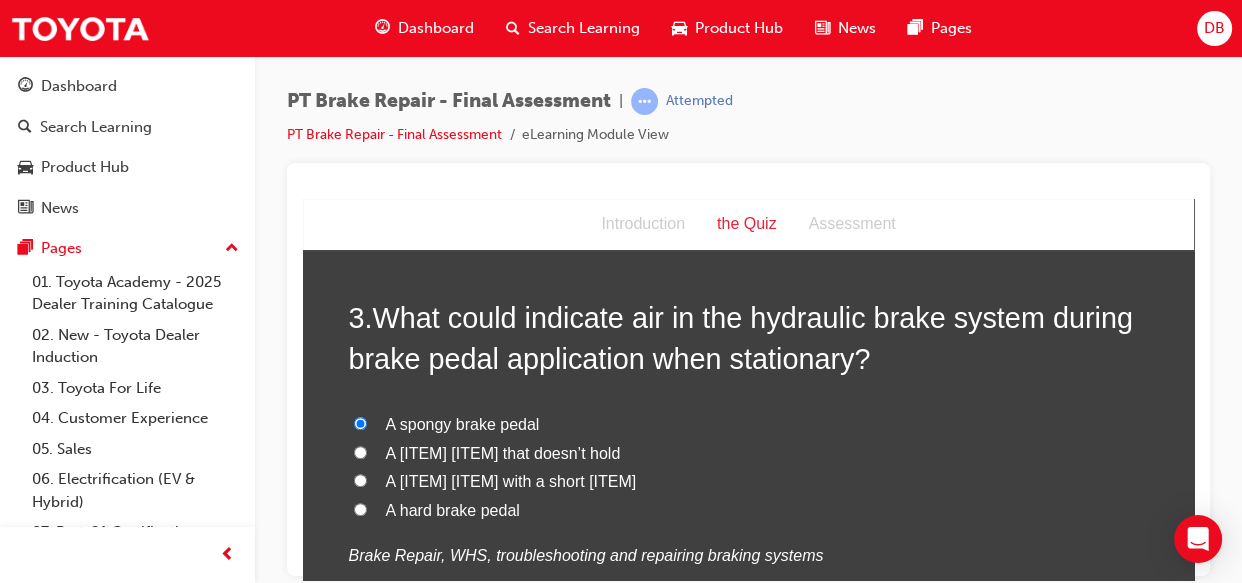 click on "A spongy brake pedal" at bounding box center [360, 422] 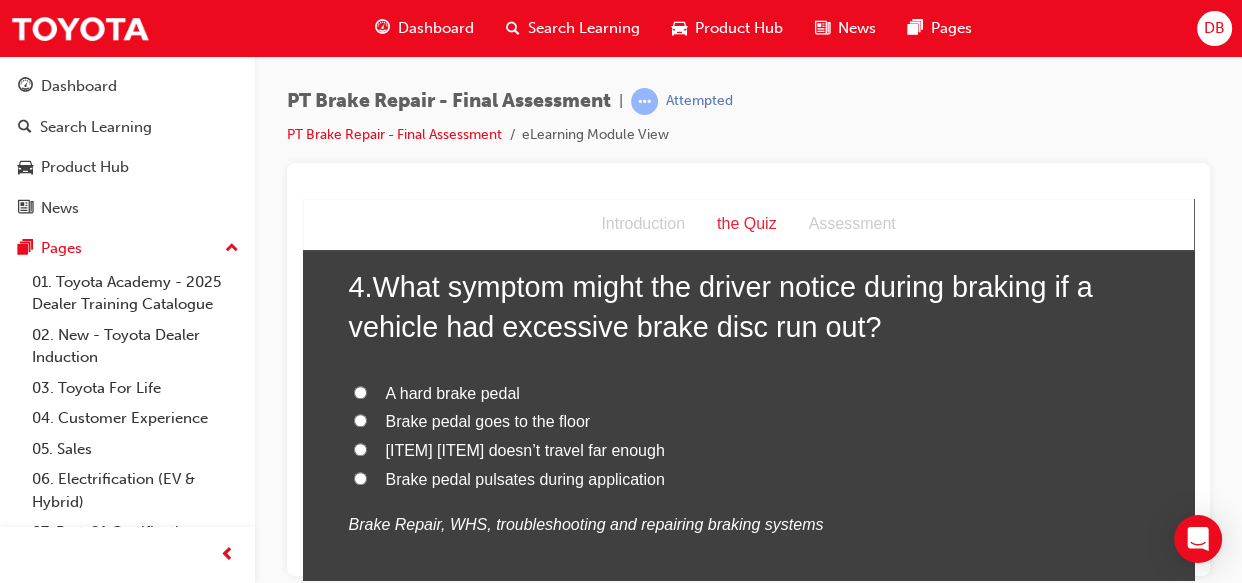 scroll, scrollTop: 1480, scrollLeft: 0, axis: vertical 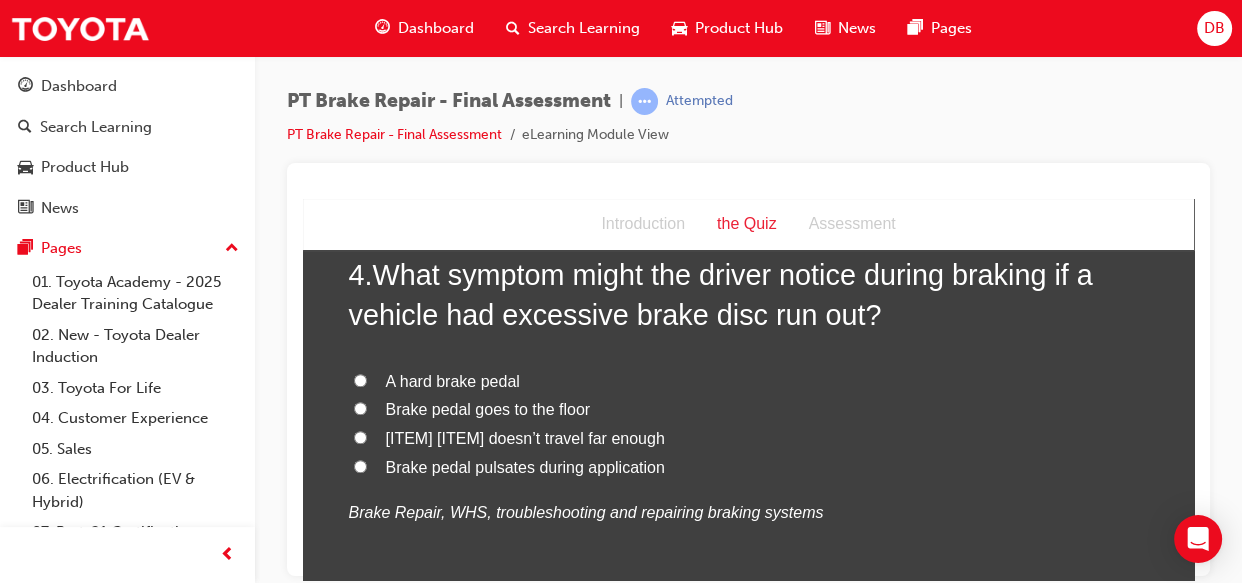 click on "Brake pedal pulsates during application" at bounding box center (360, 465) 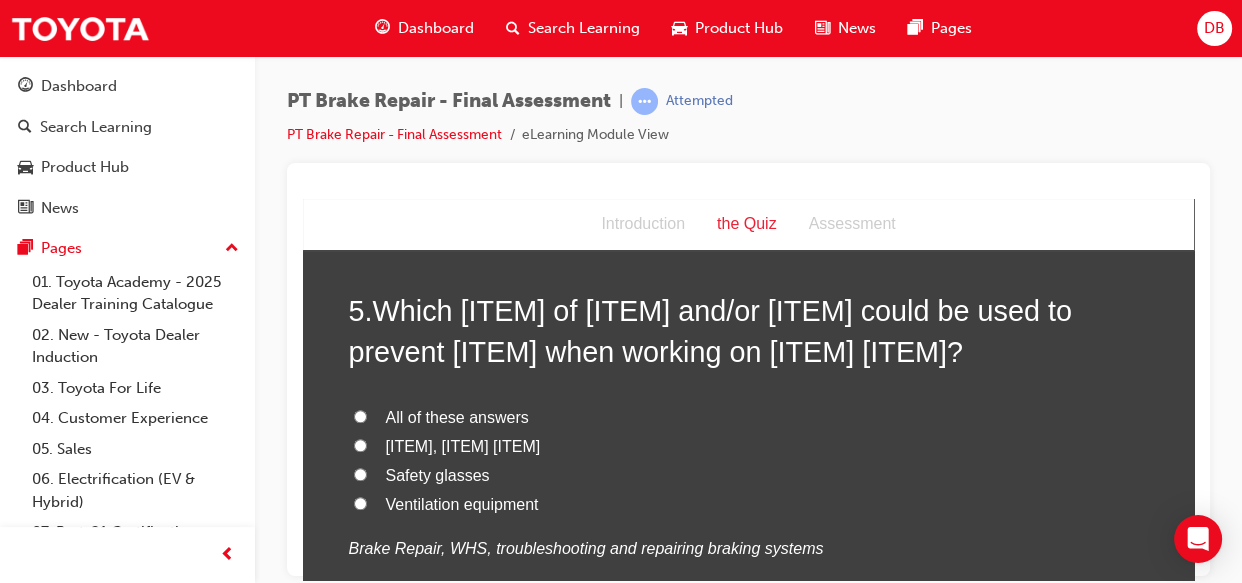 scroll, scrollTop: 1917, scrollLeft: 0, axis: vertical 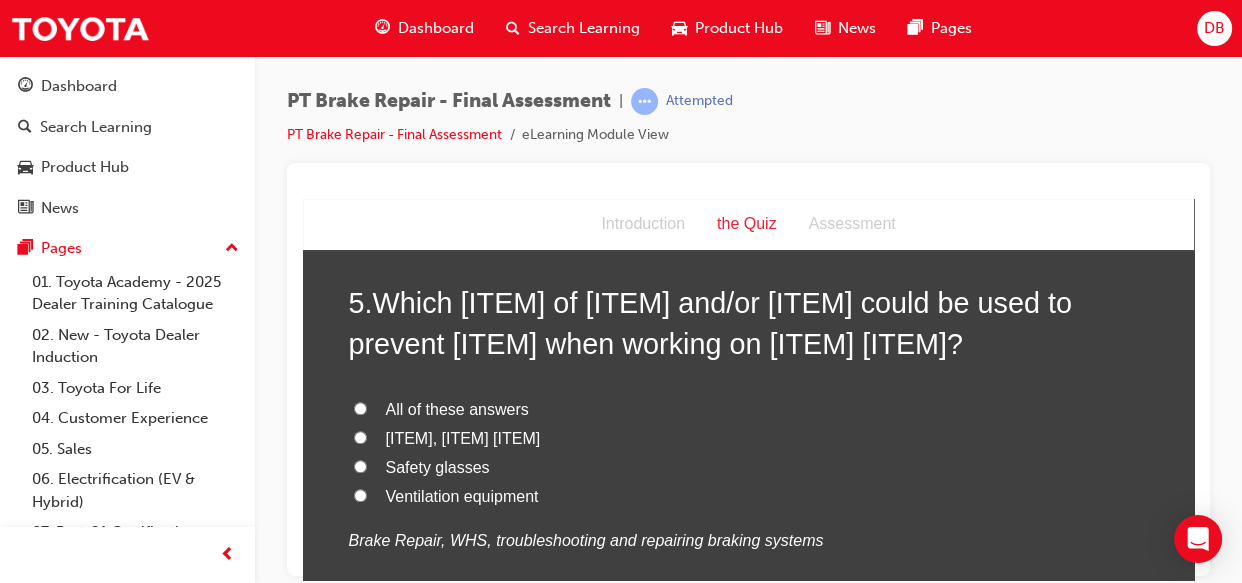 click on "All of these answers" at bounding box center (360, 407) 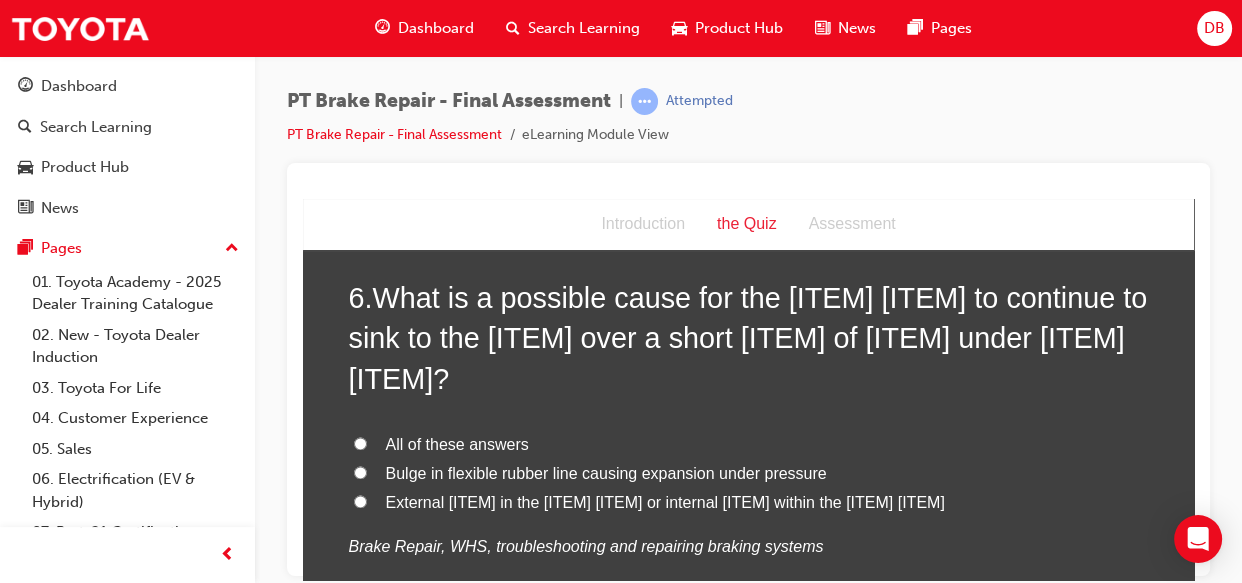 scroll, scrollTop: 2390, scrollLeft: 0, axis: vertical 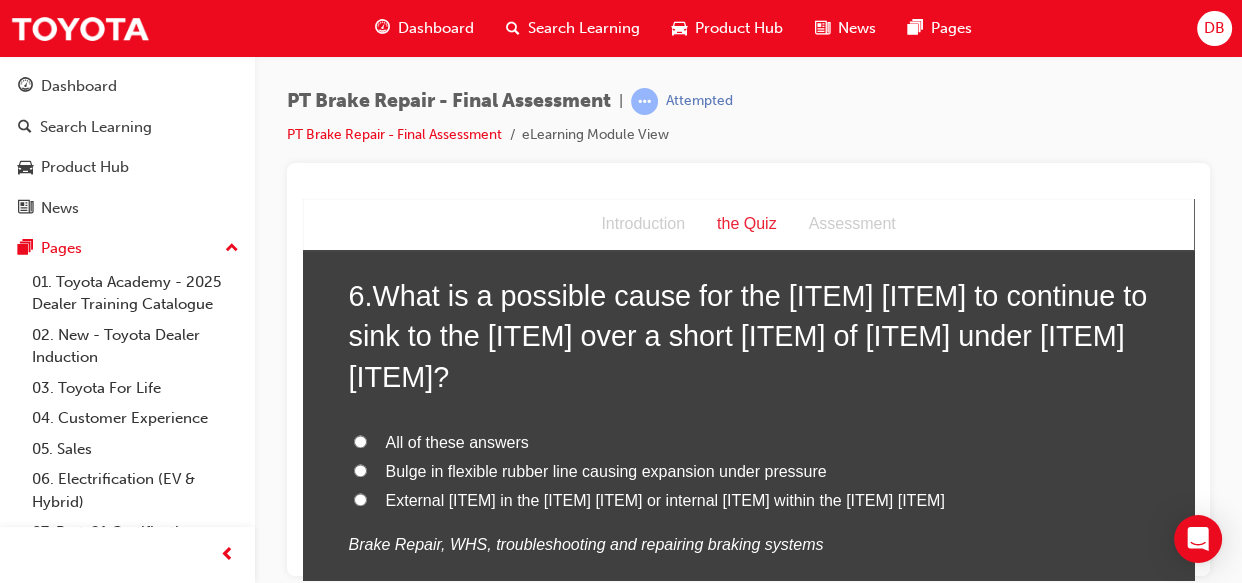 click on "External leak in the hydraulic circuit or internal leak within the master cylinder" at bounding box center [360, 498] 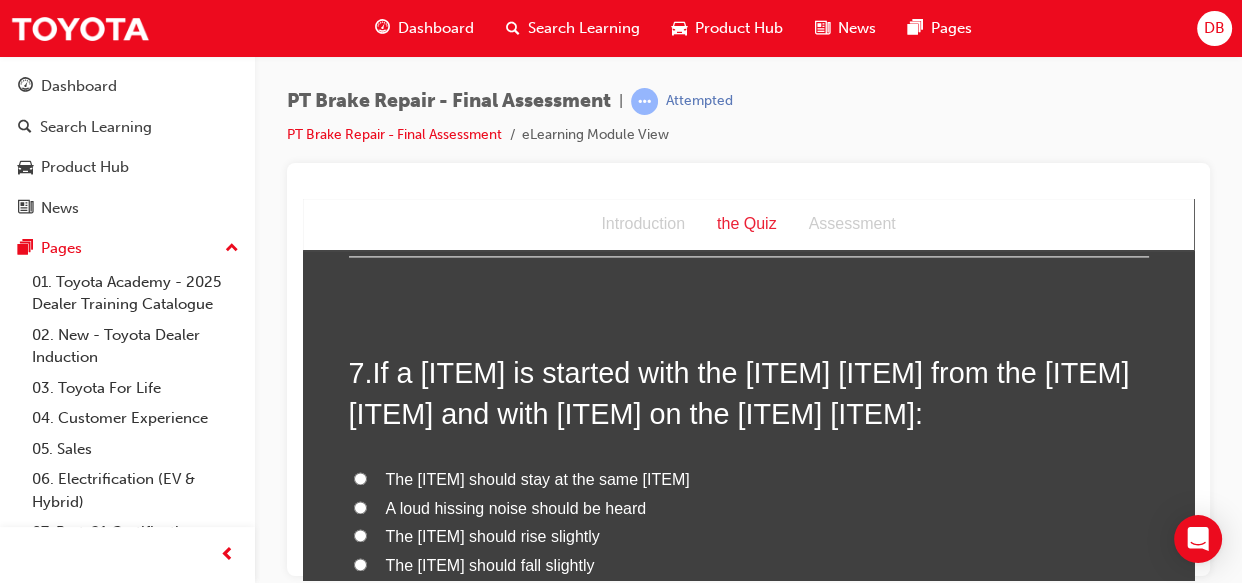 scroll, scrollTop: 2826, scrollLeft: 0, axis: vertical 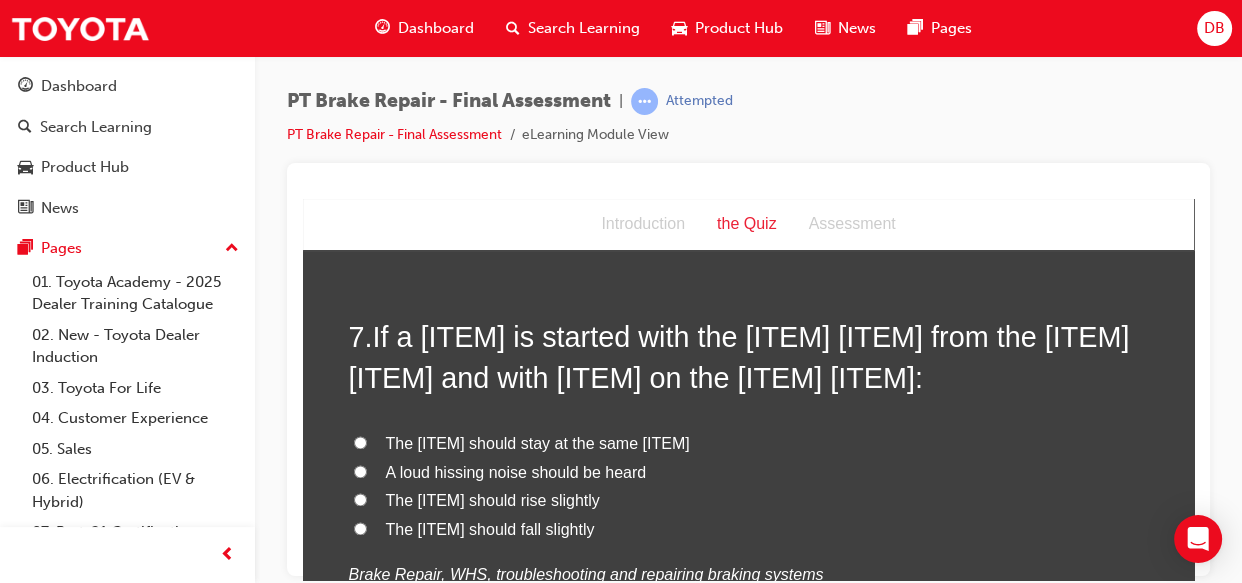 click on "The pedal should fall slightly" at bounding box center (360, 527) 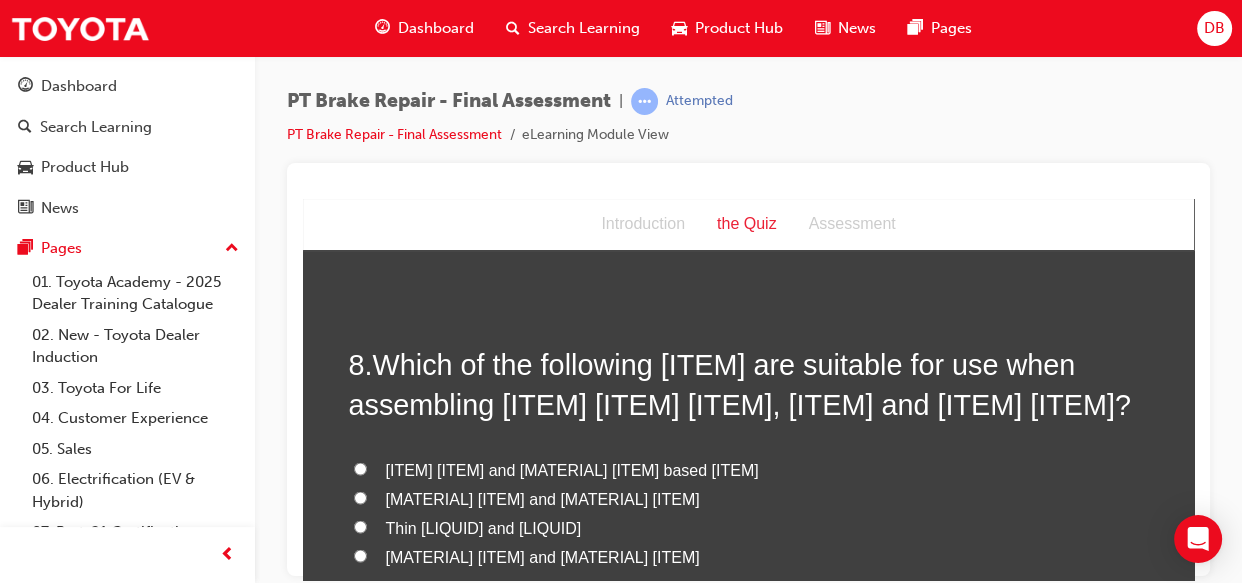 scroll, scrollTop: 3335, scrollLeft: 0, axis: vertical 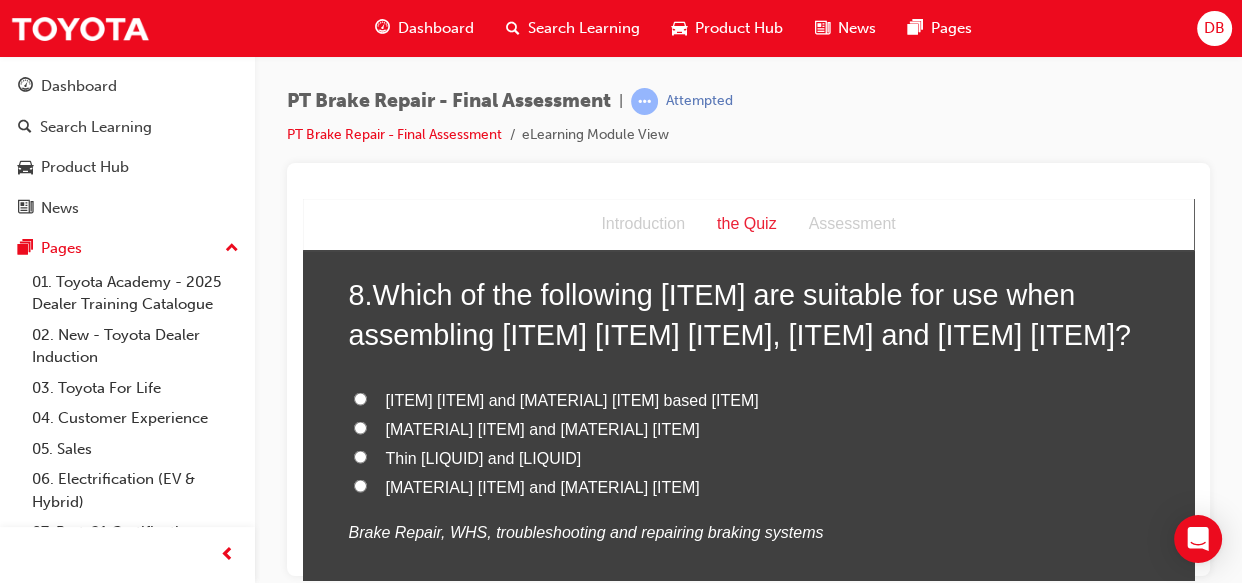 click on "Brake fluid and lithium soap based grease" at bounding box center [360, 397] 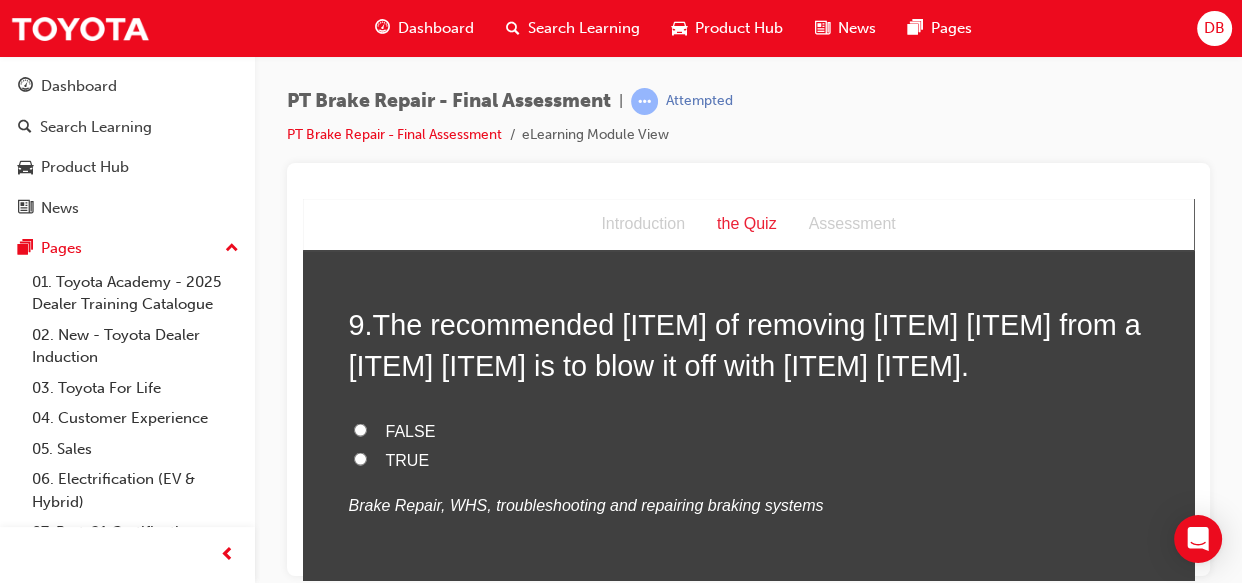 scroll, scrollTop: 3771, scrollLeft: 0, axis: vertical 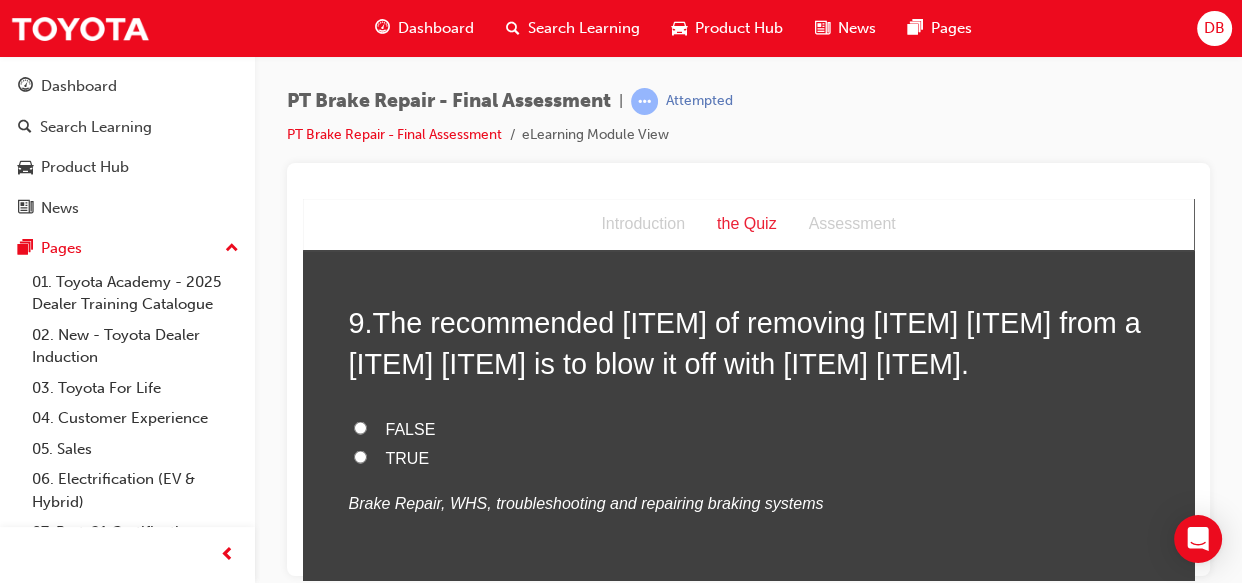 click on "FALSE" at bounding box center (360, 427) 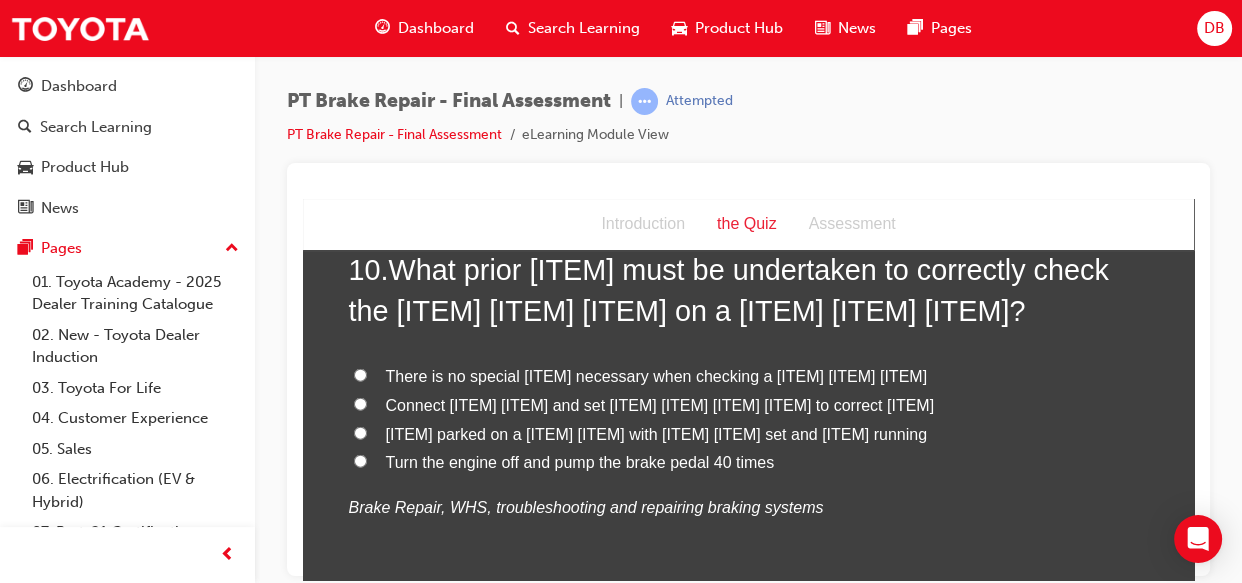 scroll, scrollTop: 4244, scrollLeft: 0, axis: vertical 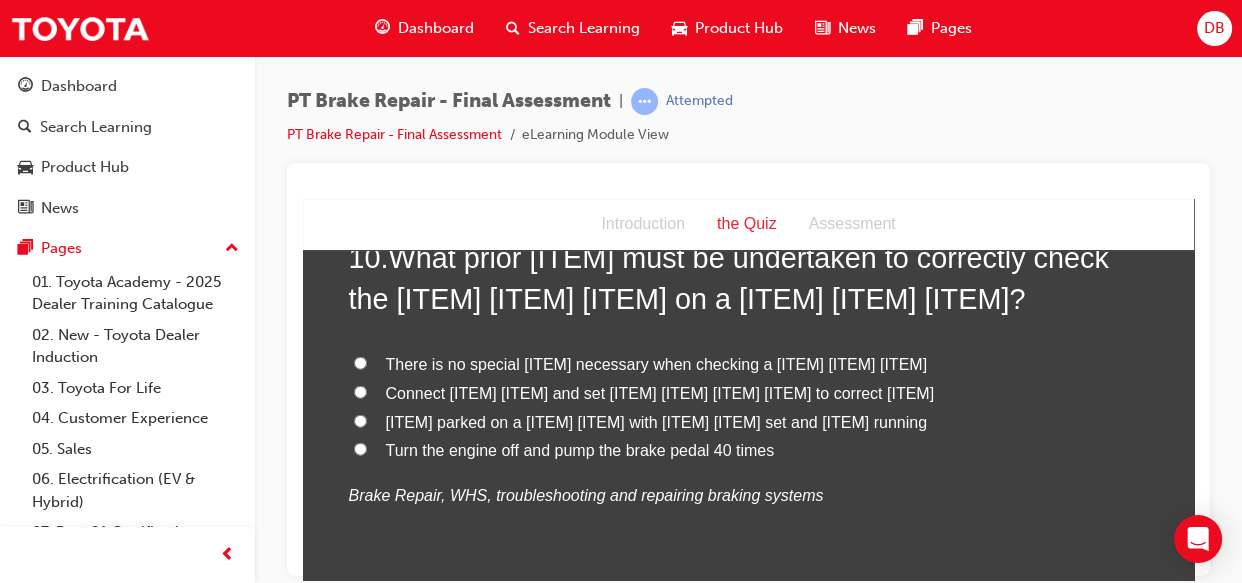 click on "Turn the engine off and pump the brake pedal 40 times" at bounding box center (360, 448) 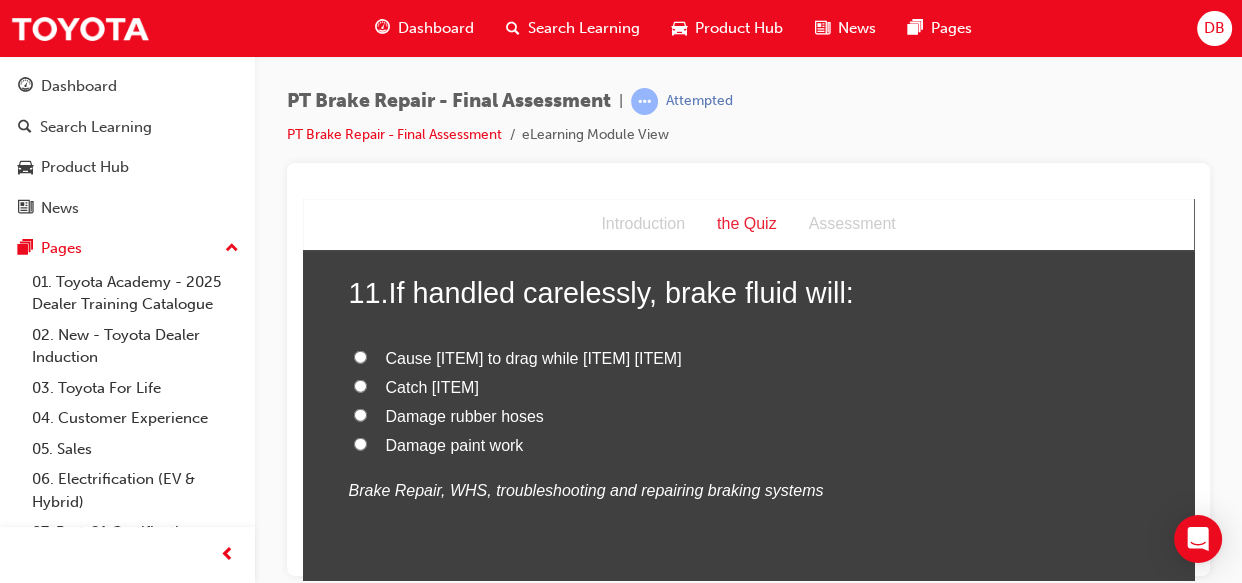 scroll, scrollTop: 4680, scrollLeft: 0, axis: vertical 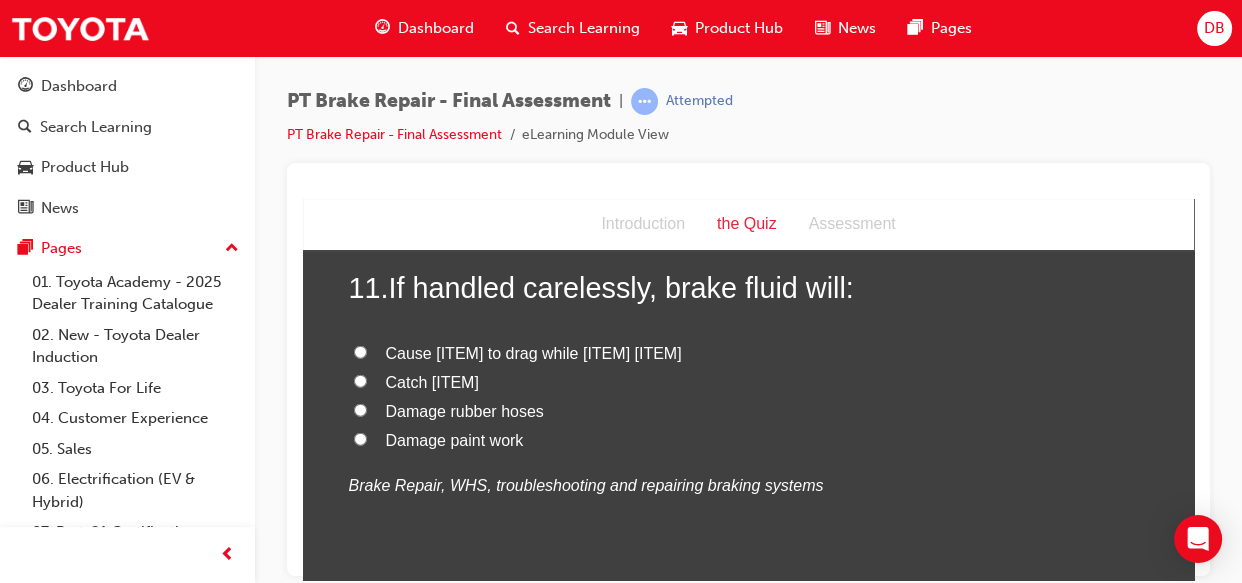click on "Damage paint work" at bounding box center (360, 438) 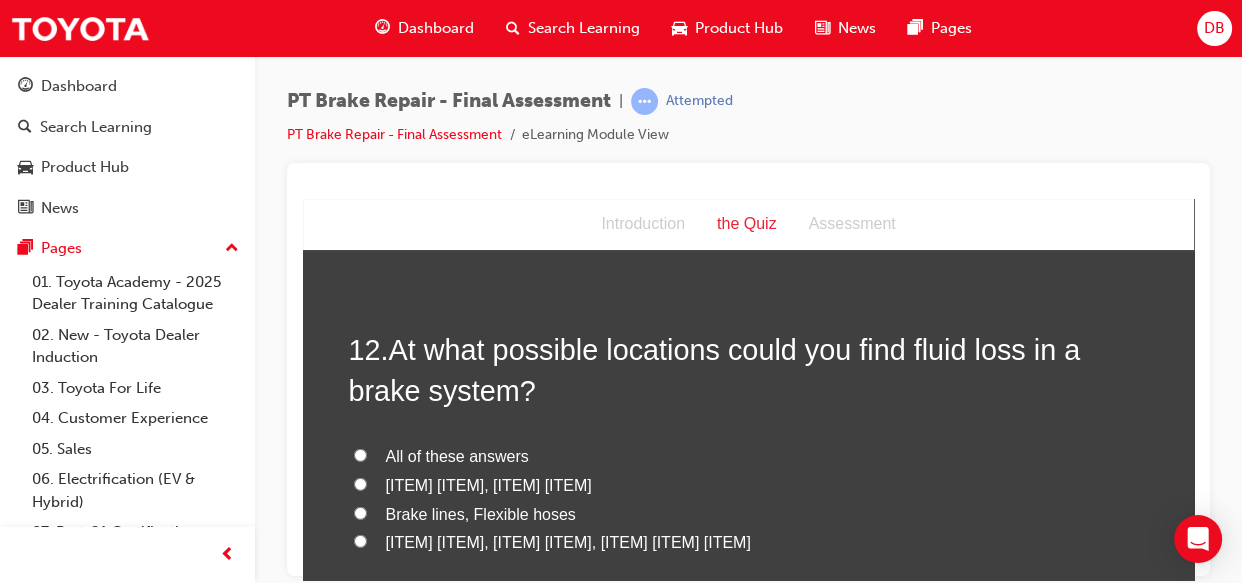 scroll, scrollTop: 5080, scrollLeft: 0, axis: vertical 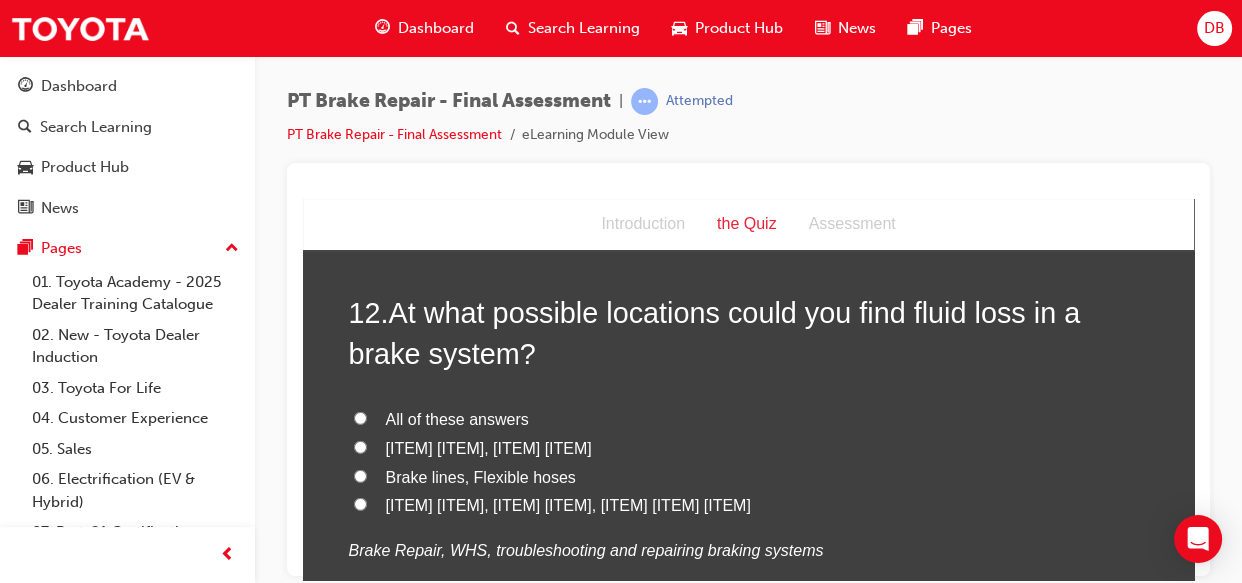 click on "All of these answers" at bounding box center [360, 417] 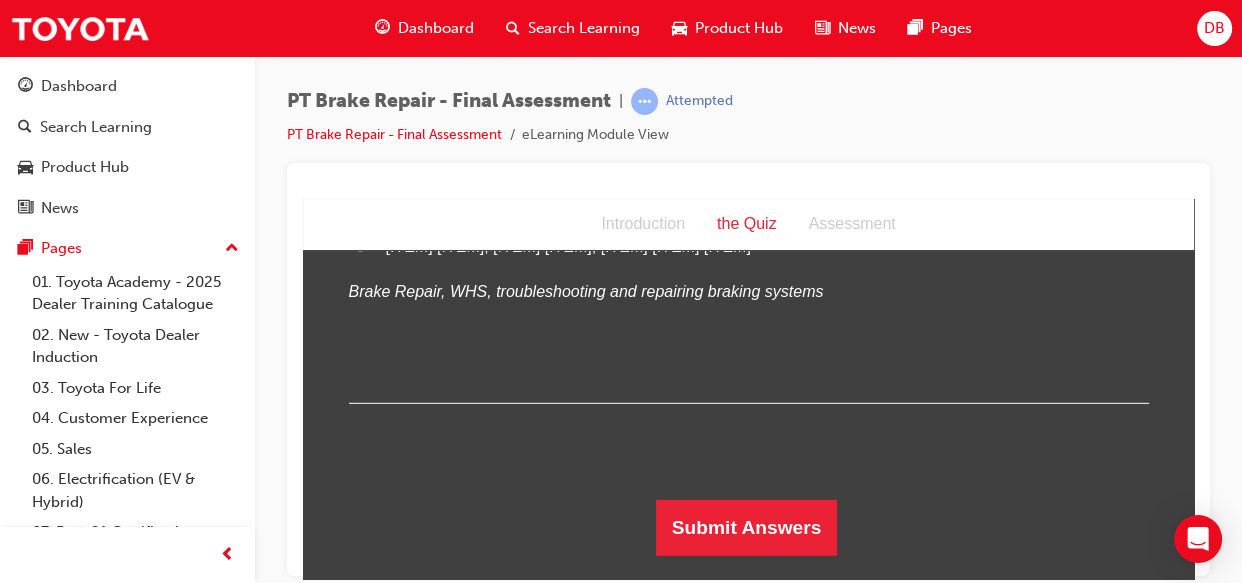 scroll, scrollTop: 5378, scrollLeft: 0, axis: vertical 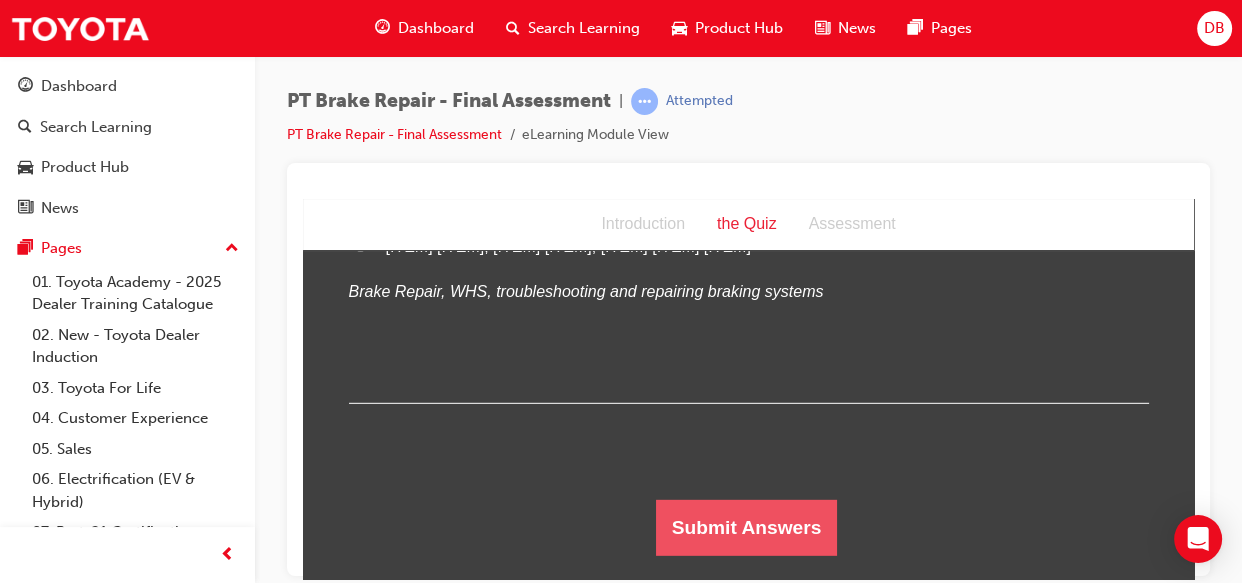 click on "Submit Answers" at bounding box center (747, 527) 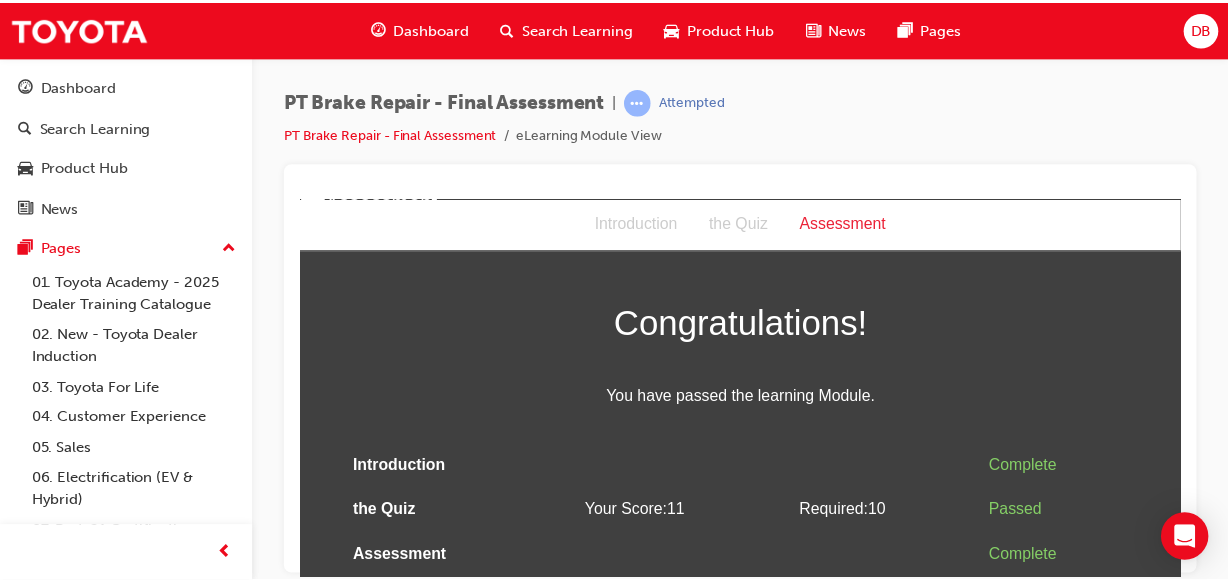 scroll, scrollTop: 0, scrollLeft: 0, axis: both 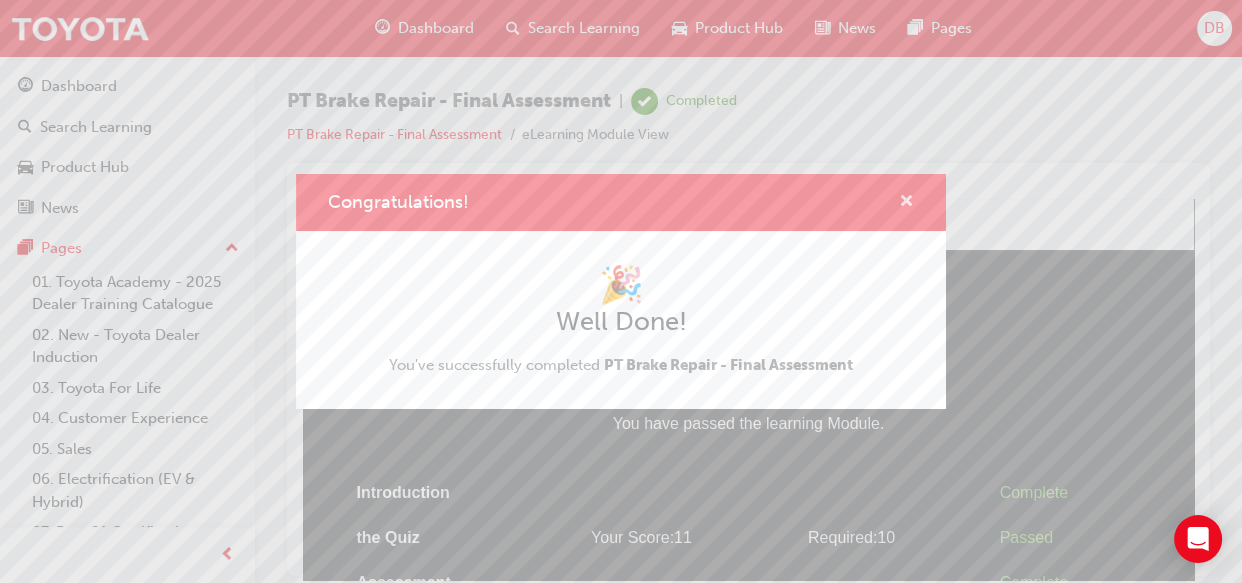 click at bounding box center [906, 203] 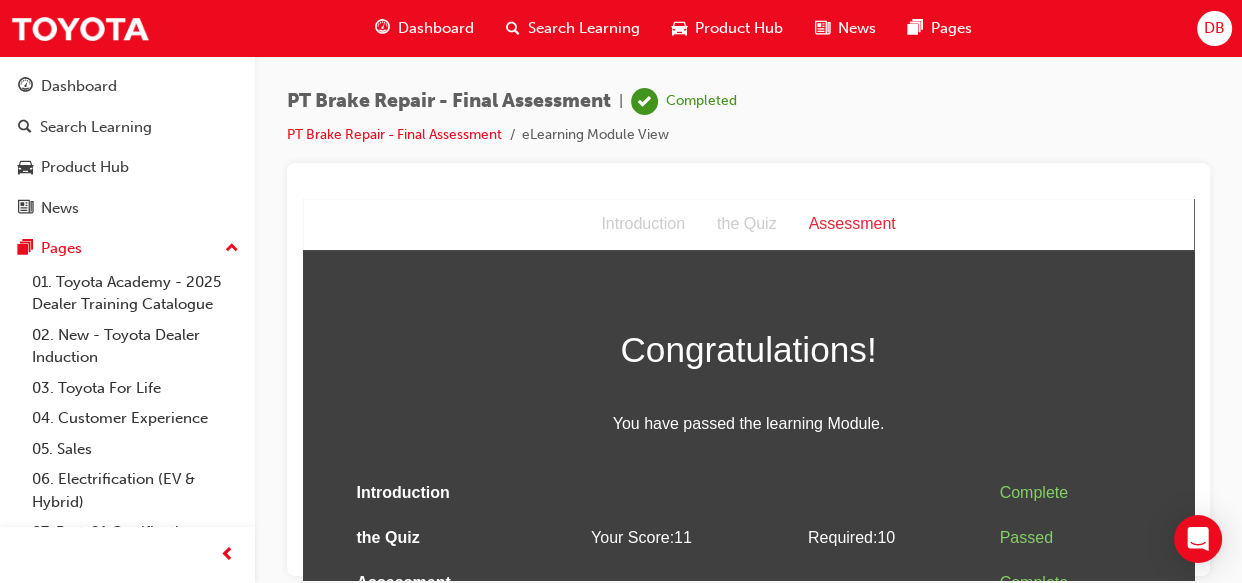 click on "Dashboard" at bounding box center [424, 28] 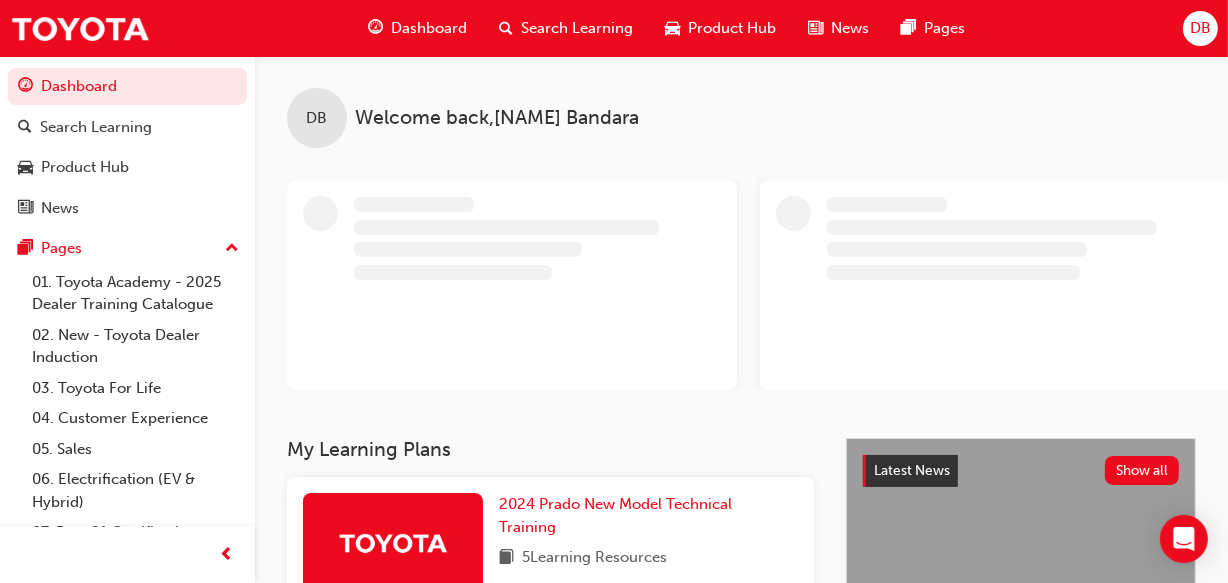 scroll, scrollTop: 509, scrollLeft: 0, axis: vertical 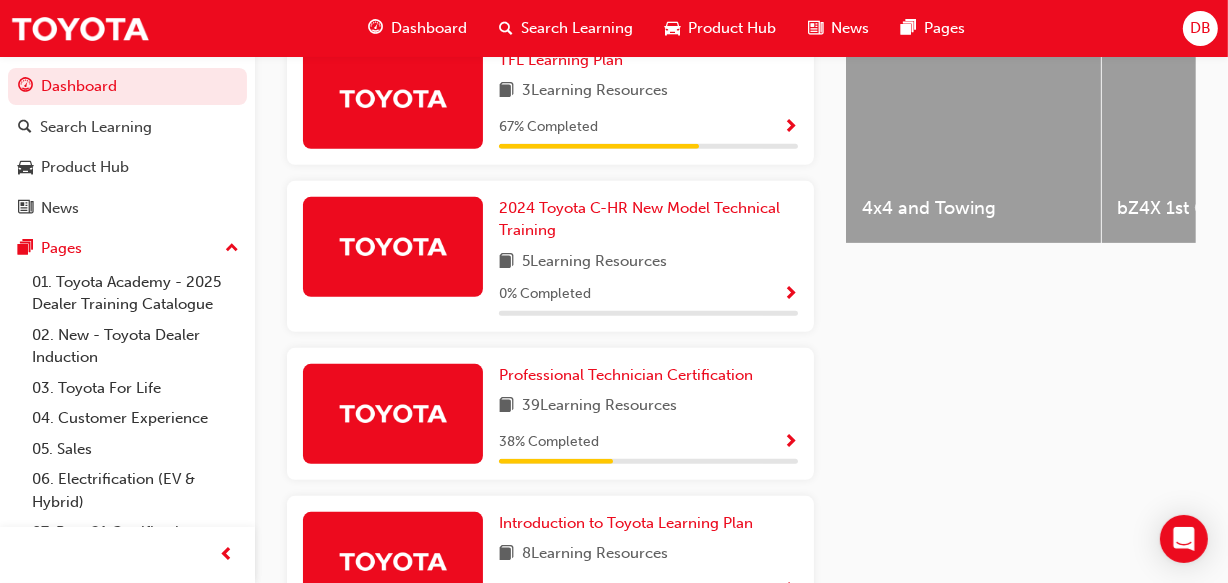 click at bounding box center [790, 443] 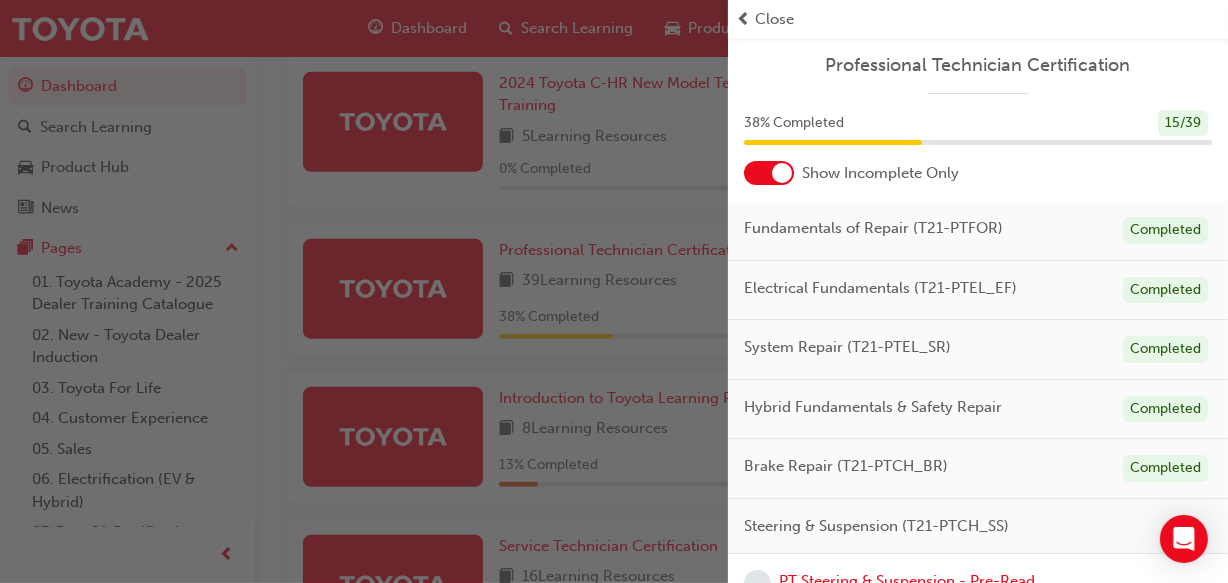 scroll, scrollTop: 903, scrollLeft: 0, axis: vertical 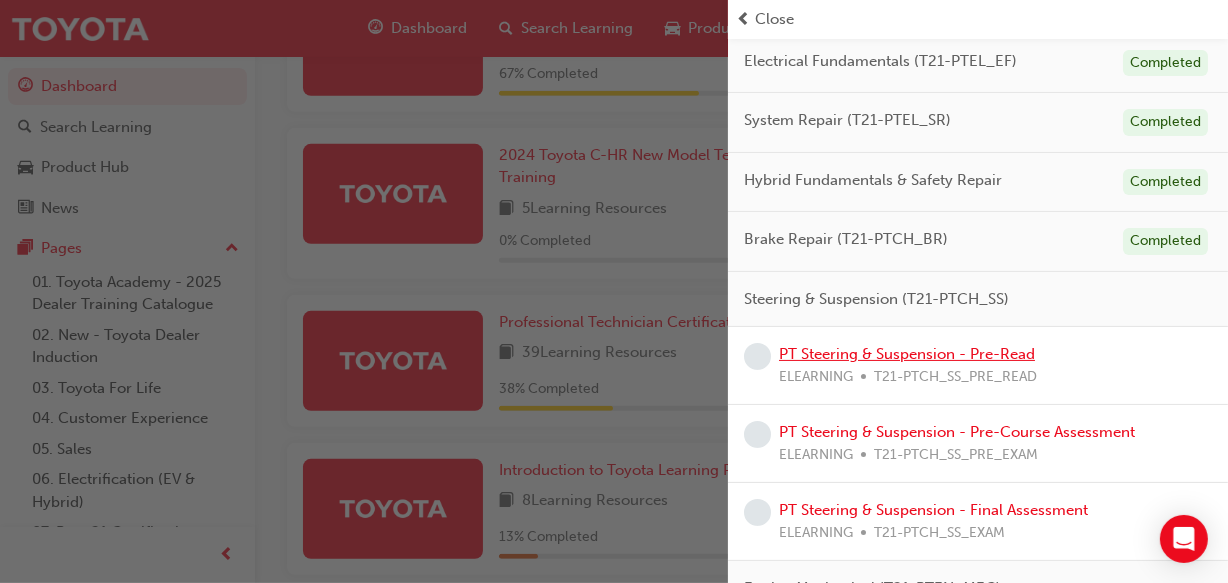 click on "PT Steering & Suspension - Pre-Read" at bounding box center (907, 354) 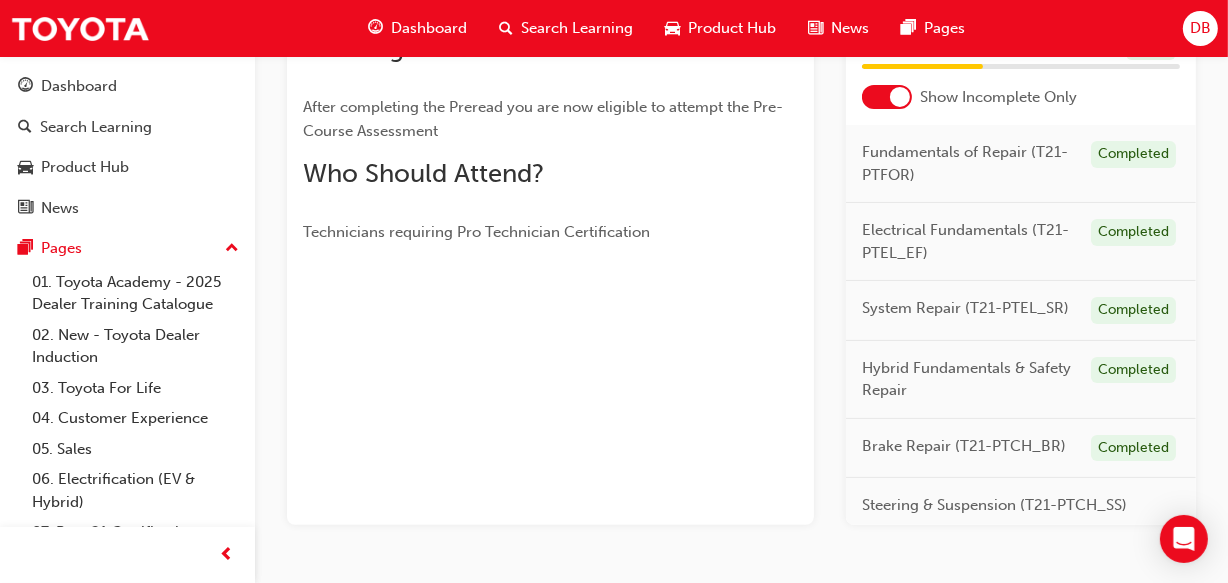 scroll, scrollTop: 429, scrollLeft: 0, axis: vertical 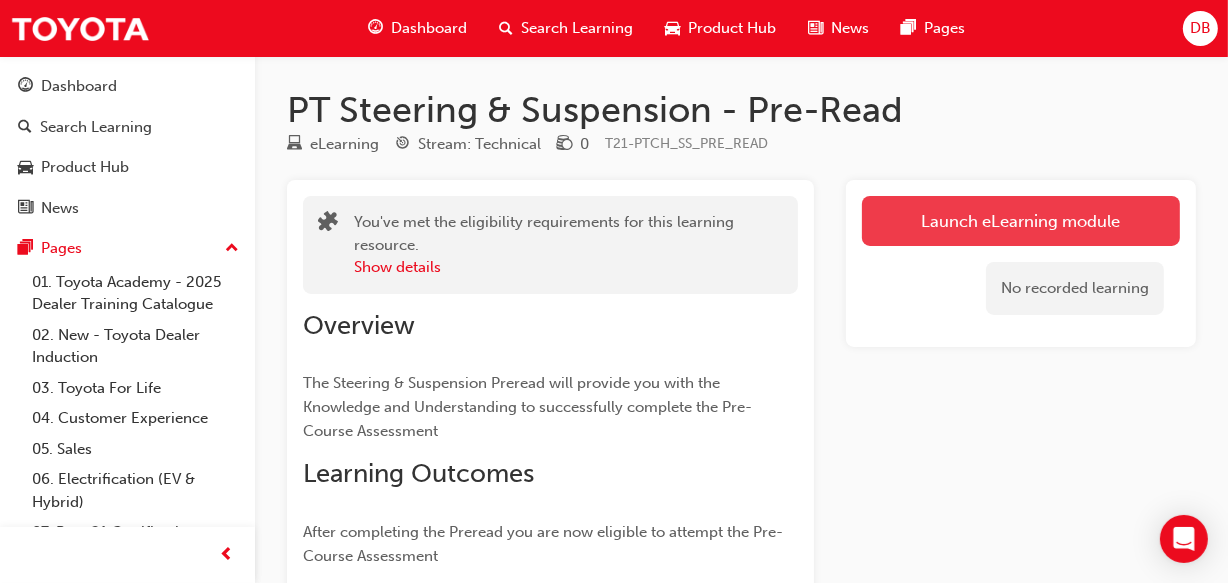 click on "Launch eLearning module" at bounding box center (1021, 221) 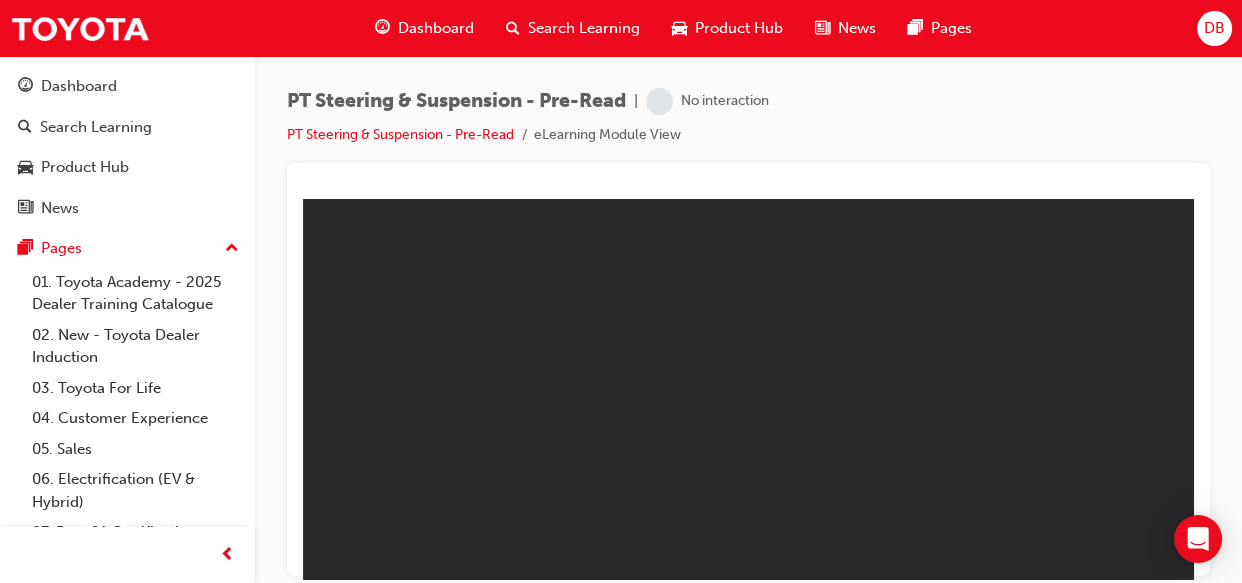 scroll, scrollTop: 0, scrollLeft: 0, axis: both 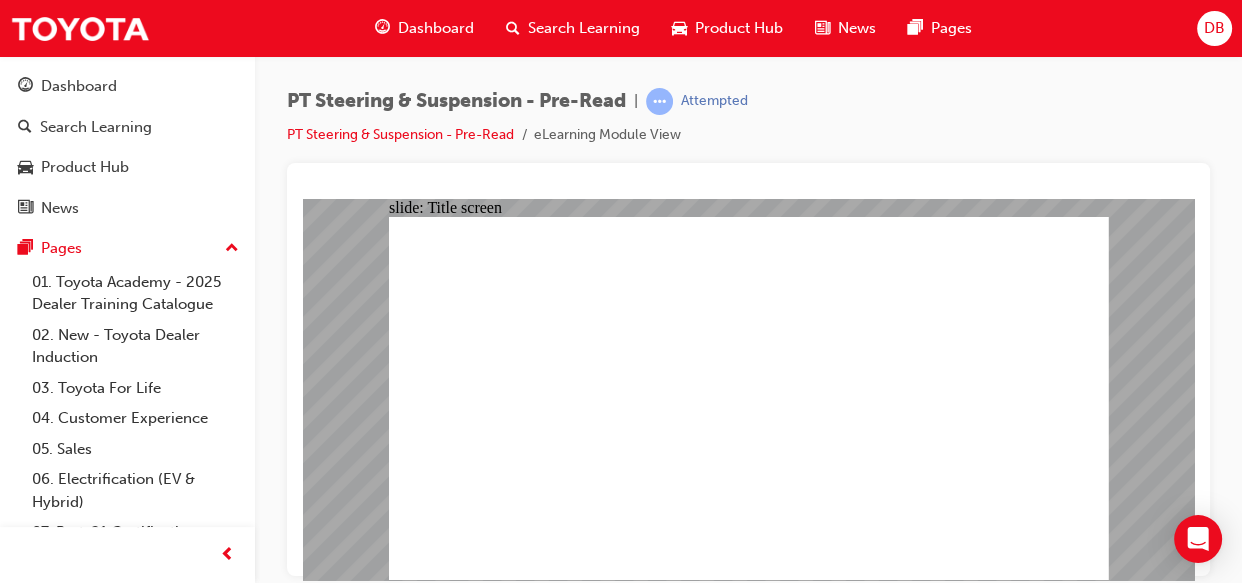 click 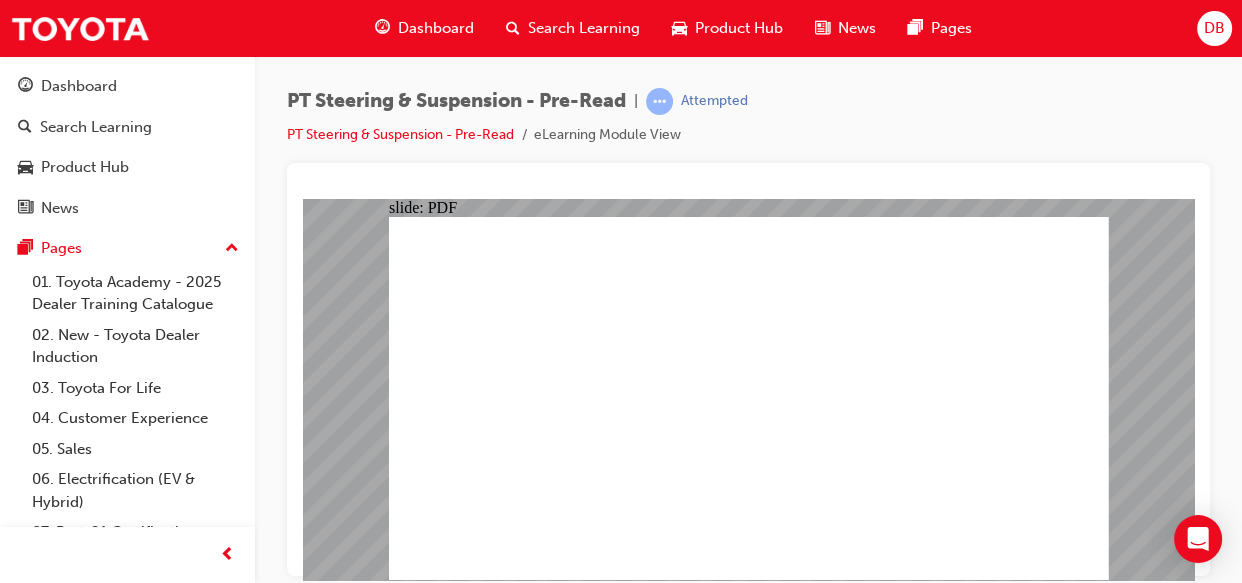 click 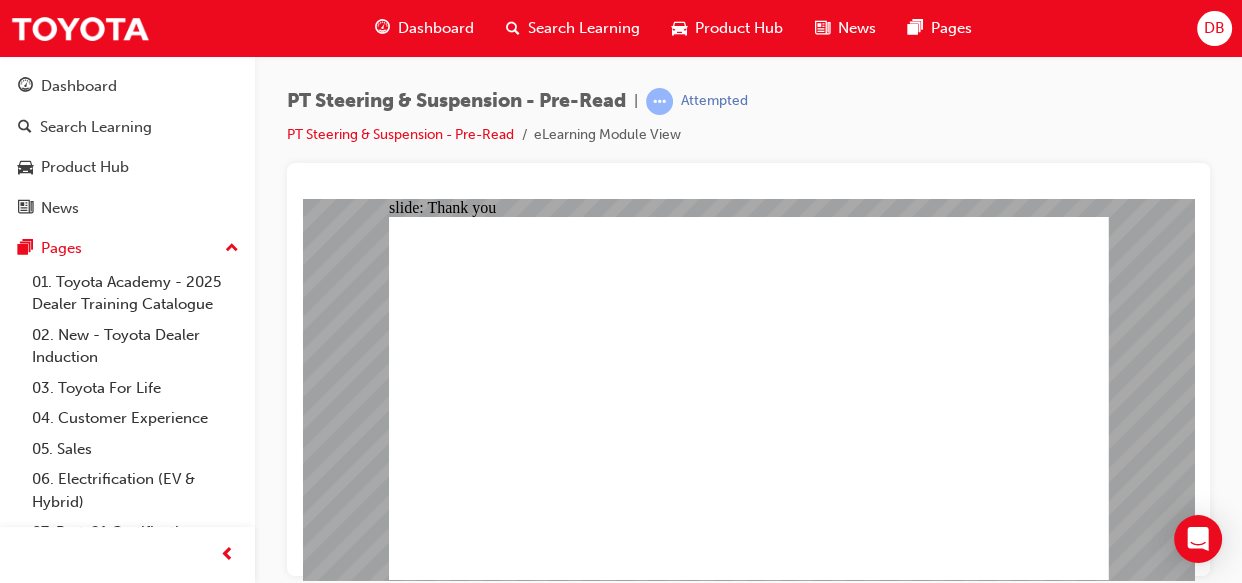 click 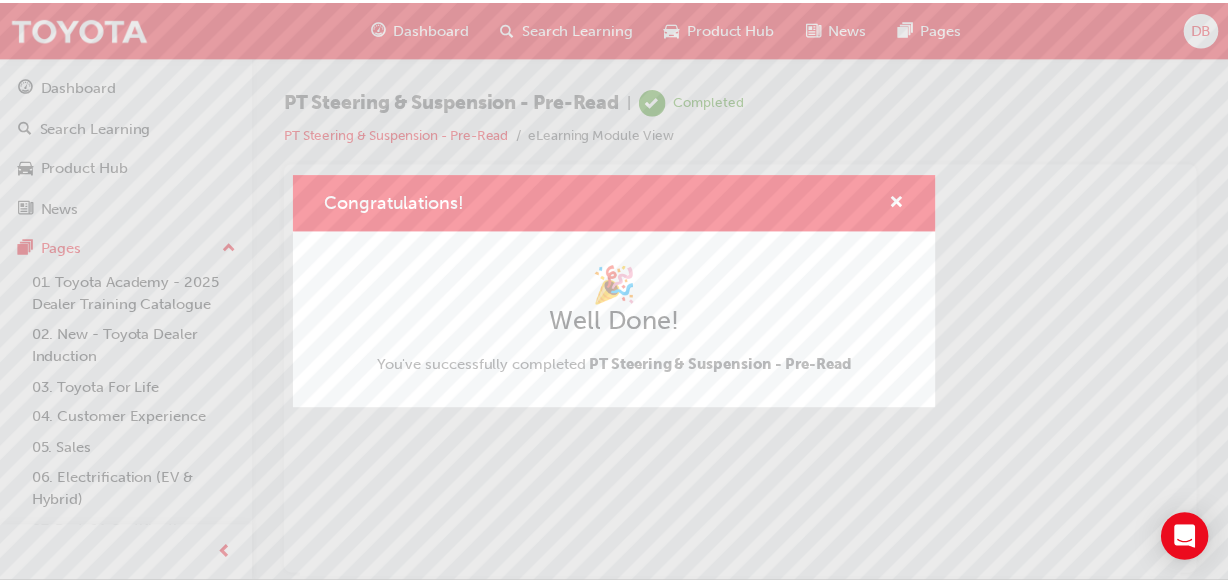 scroll, scrollTop: 0, scrollLeft: 0, axis: both 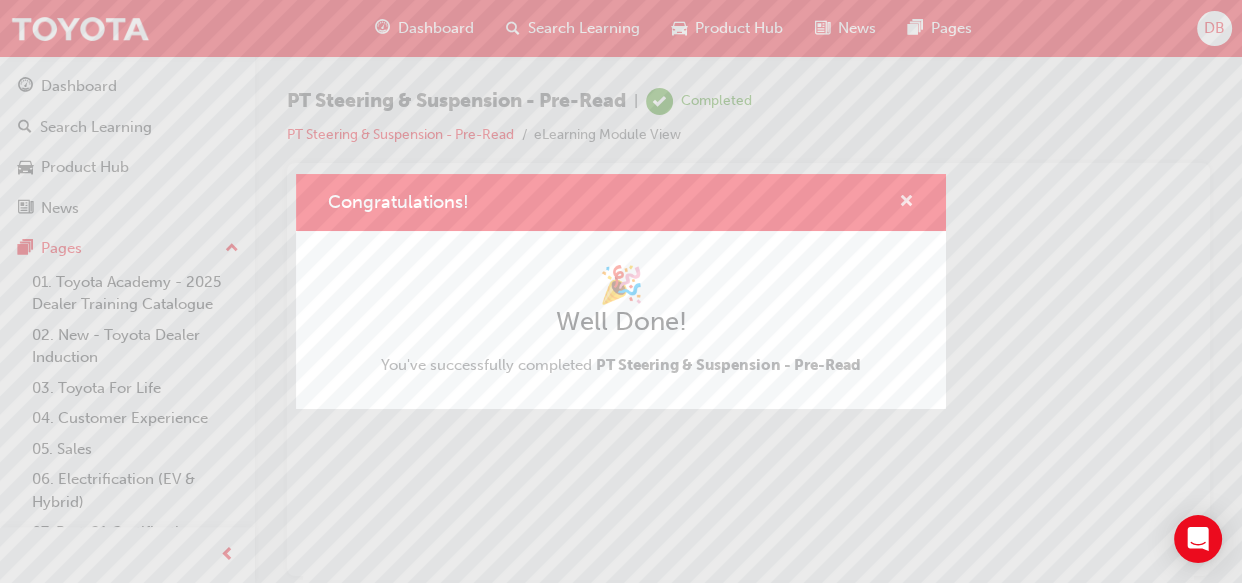click at bounding box center (906, 203) 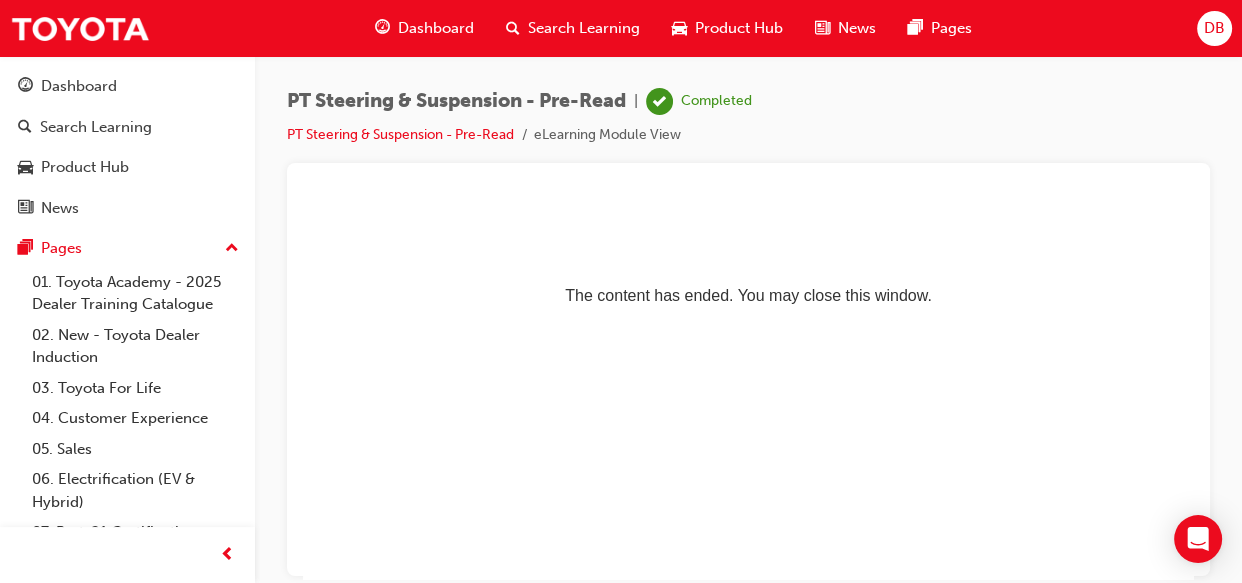 click on "Dashboard" at bounding box center (436, 28) 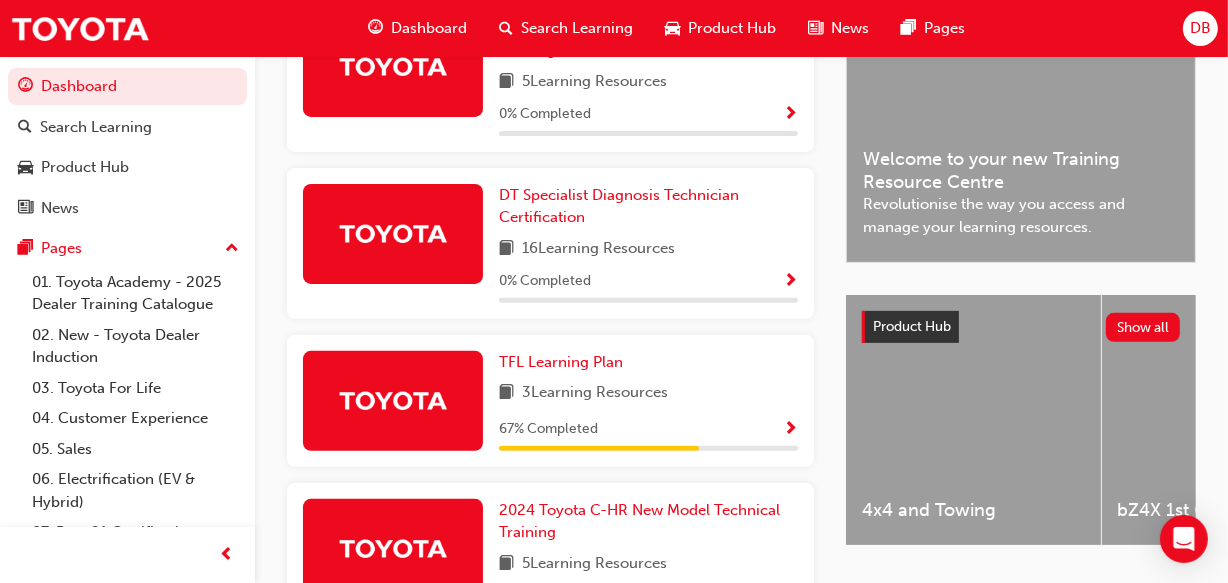 scroll, scrollTop: 609, scrollLeft: 0, axis: vertical 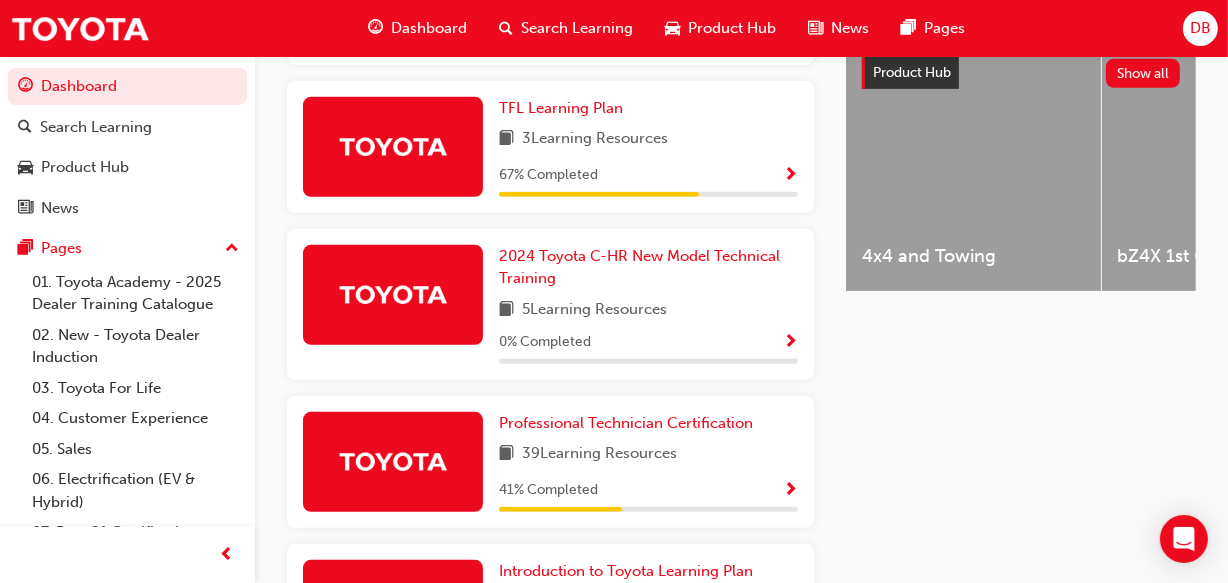 click at bounding box center [790, 491] 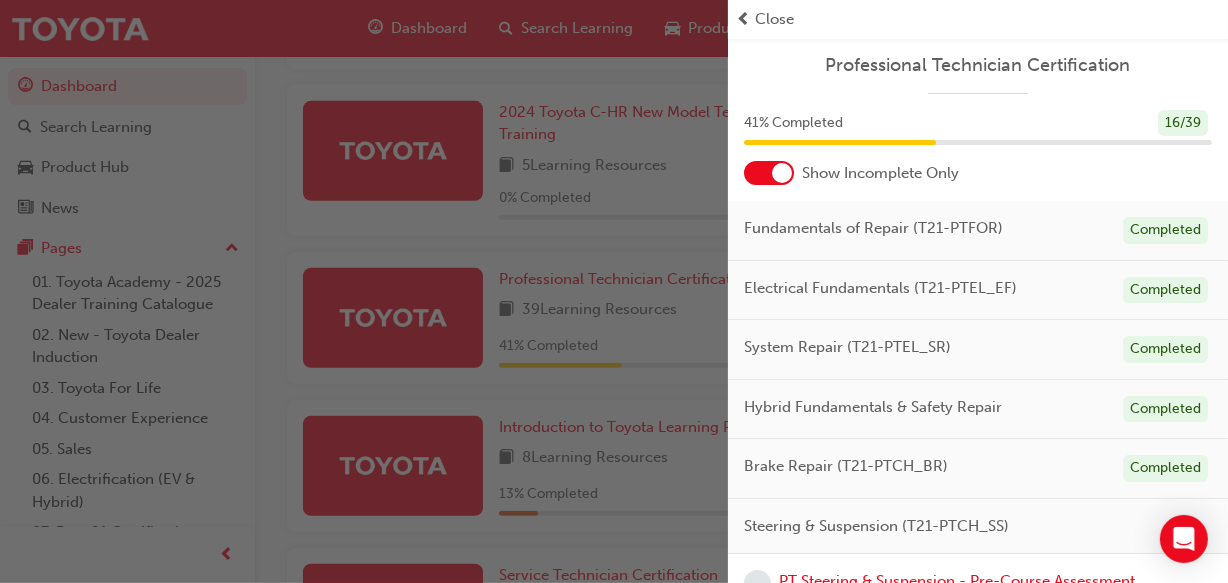 scroll, scrollTop: 991, scrollLeft: 0, axis: vertical 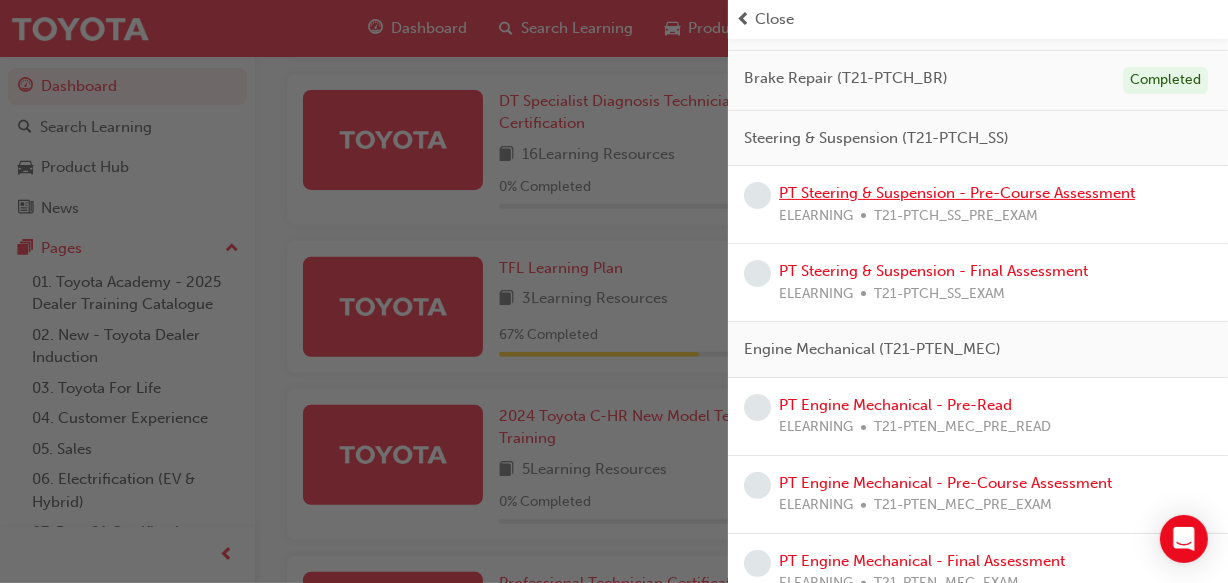 click on "PT Steering & Suspension - Pre-Course Assessment" at bounding box center [957, 193] 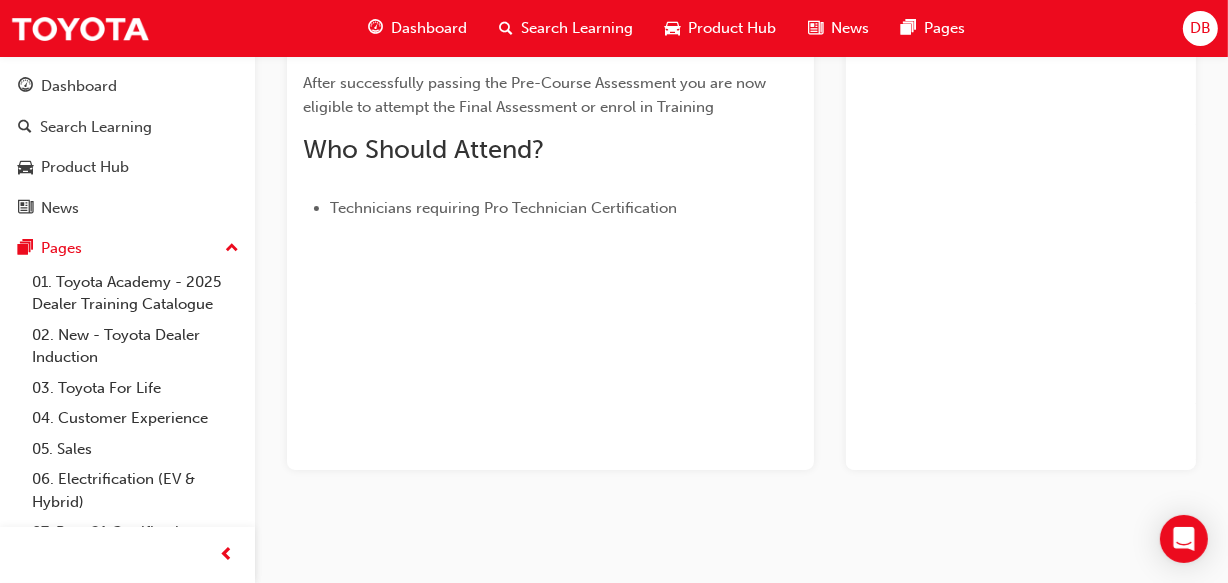 scroll, scrollTop: 429, scrollLeft: 0, axis: vertical 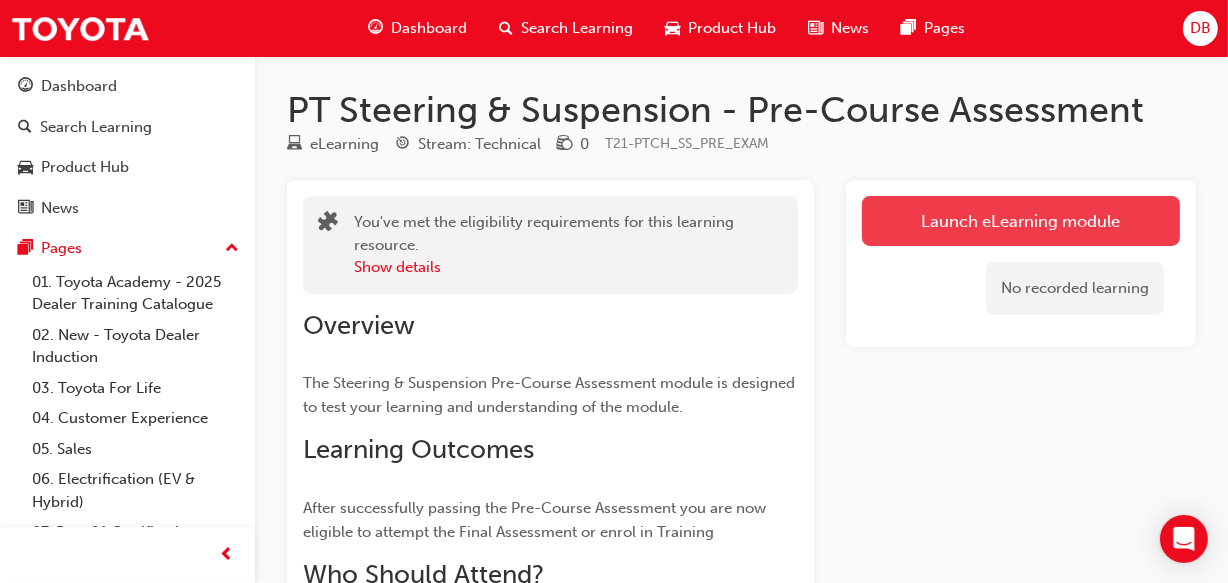 click on "Launch eLearning module" at bounding box center [1021, 221] 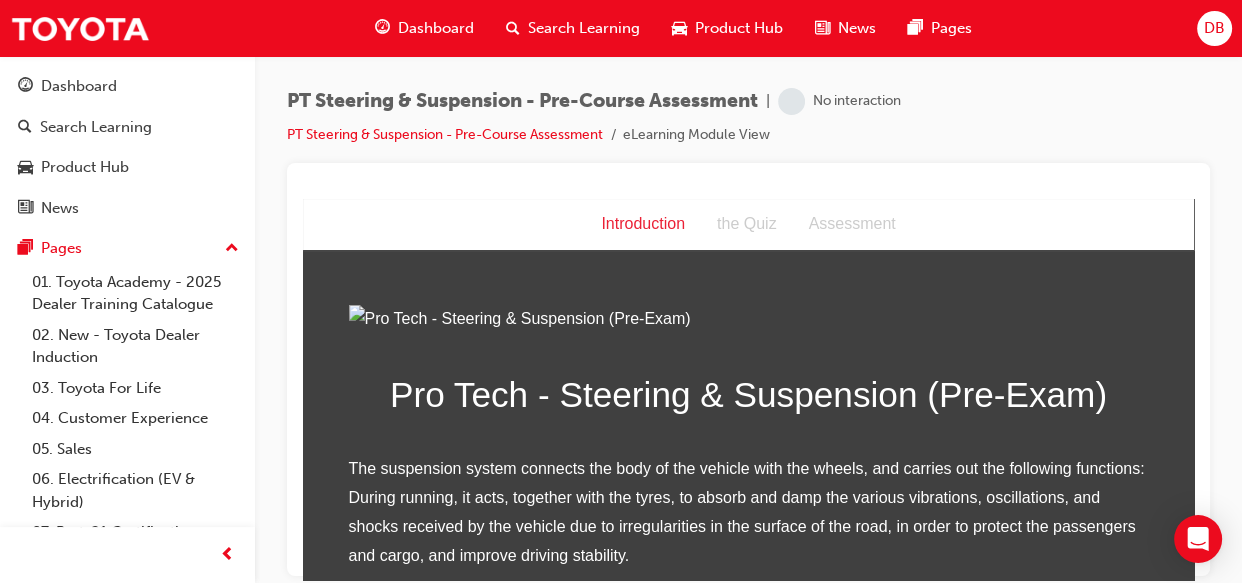 scroll, scrollTop: 0, scrollLeft: 0, axis: both 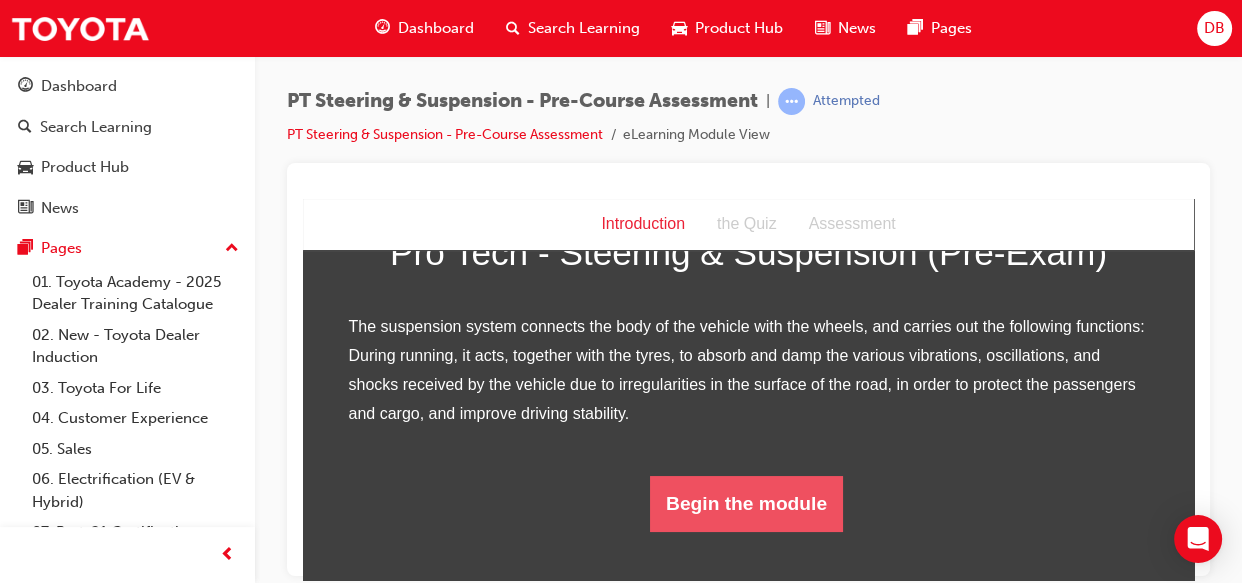 click on "Begin the module" at bounding box center (746, 503) 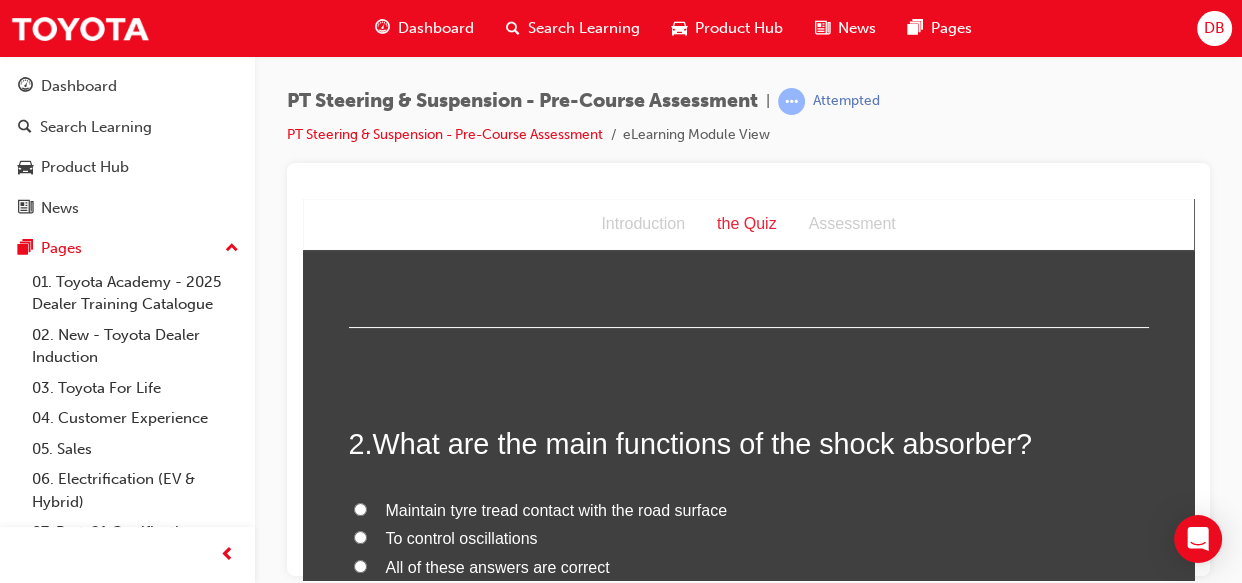scroll, scrollTop: 0, scrollLeft: 0, axis: both 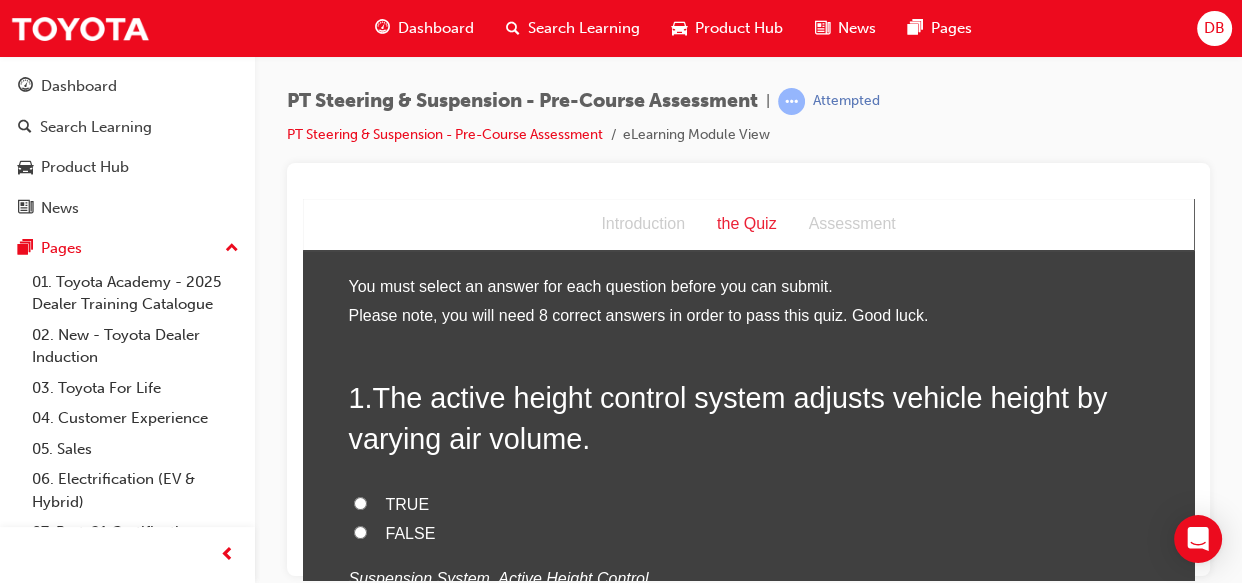 click on "FALSE" at bounding box center (360, 531) 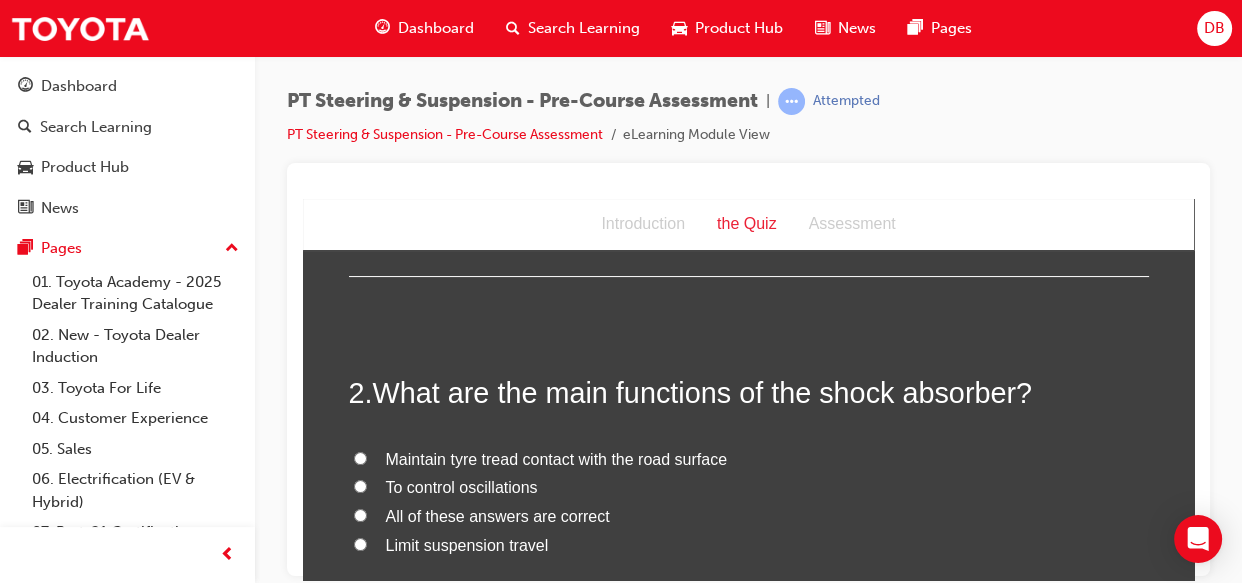 scroll, scrollTop: 436, scrollLeft: 0, axis: vertical 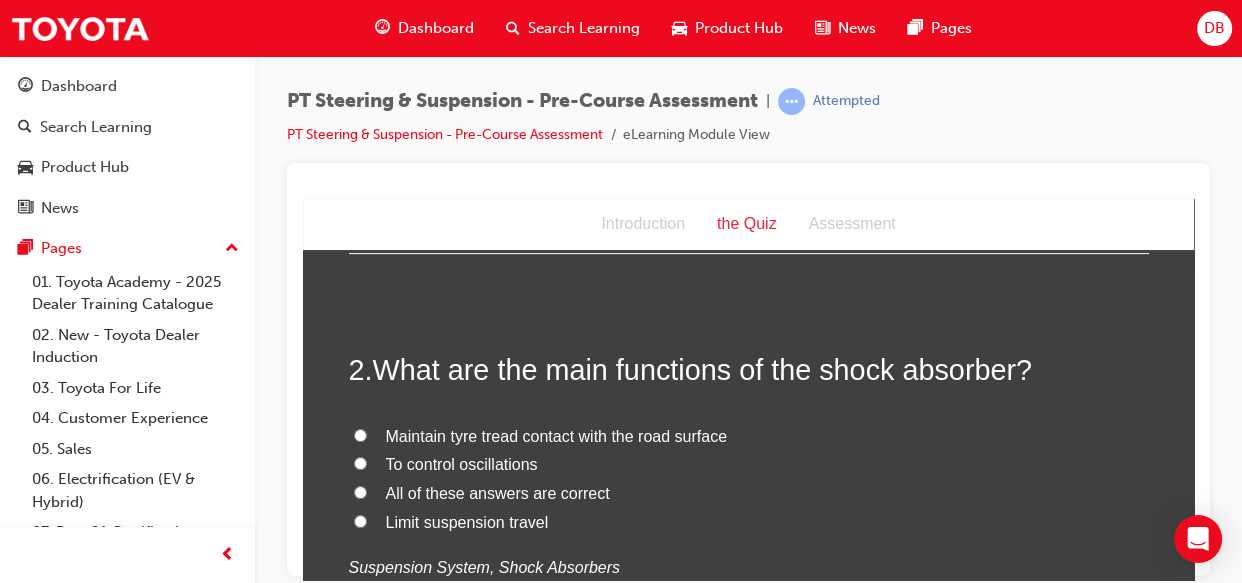 click on "All of these answers are correct" at bounding box center [360, 491] 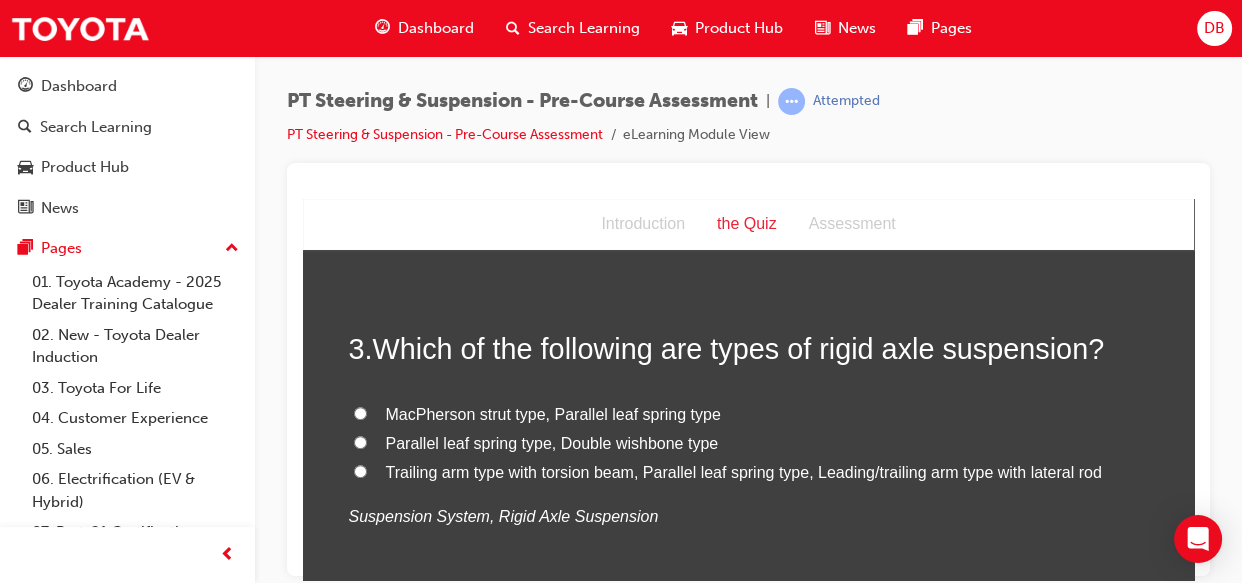 scroll, scrollTop: 945, scrollLeft: 0, axis: vertical 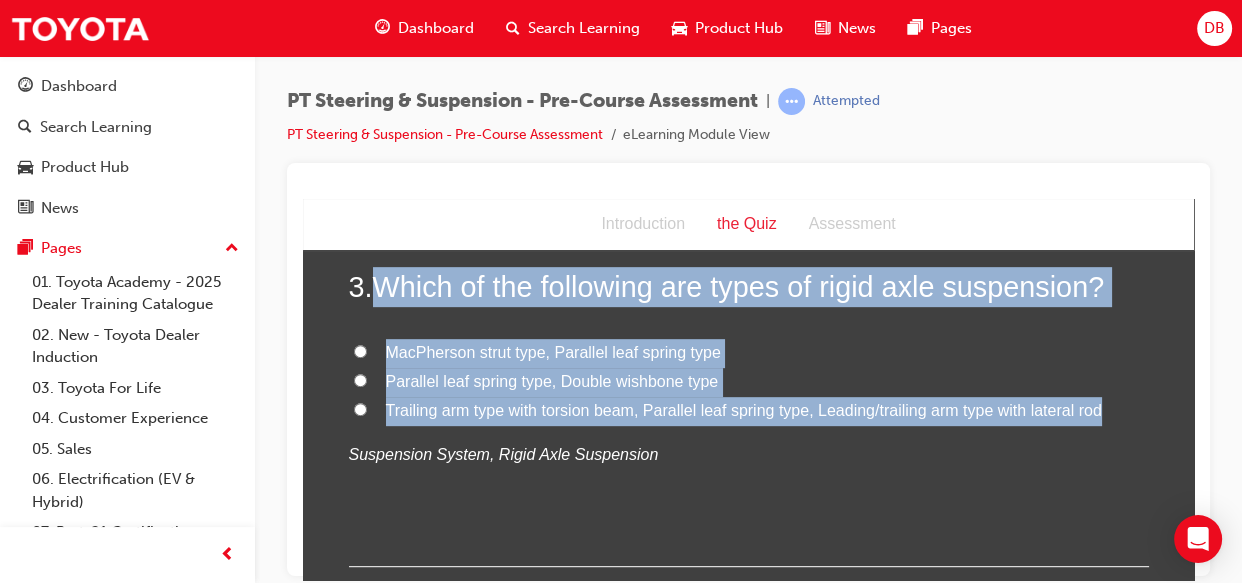 drag, startPoint x: 363, startPoint y: 286, endPoint x: 1120, endPoint y: 416, distance: 768.08136 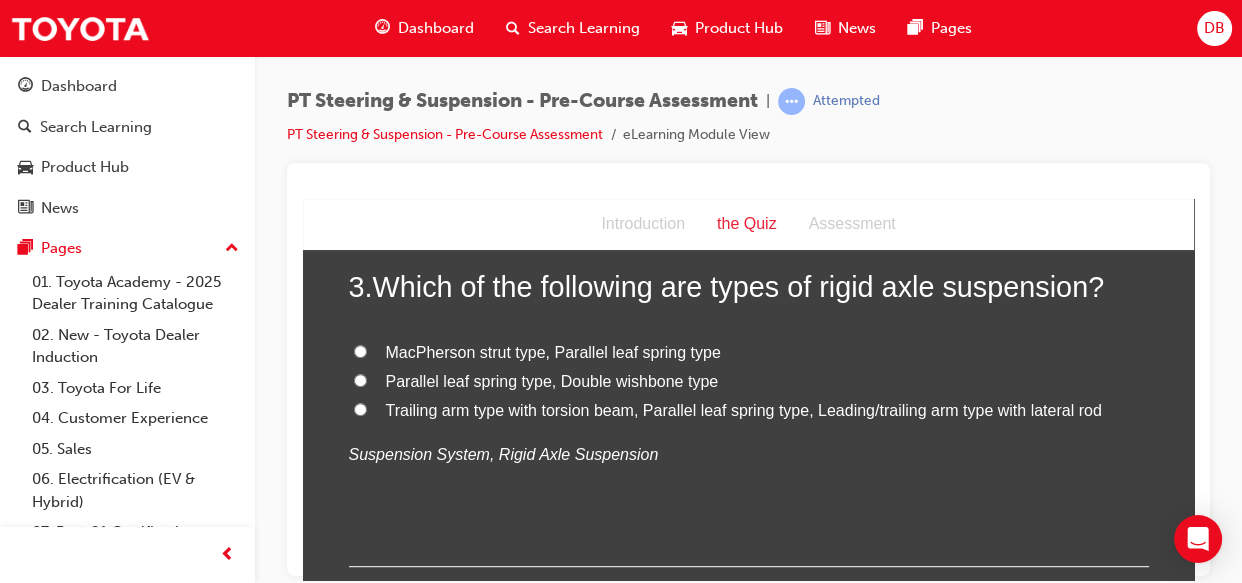 click on "Trailing arm type with torsion beam, Parallel leaf spring type, Leading/trailing arm type with lateral rod" at bounding box center (360, 408) 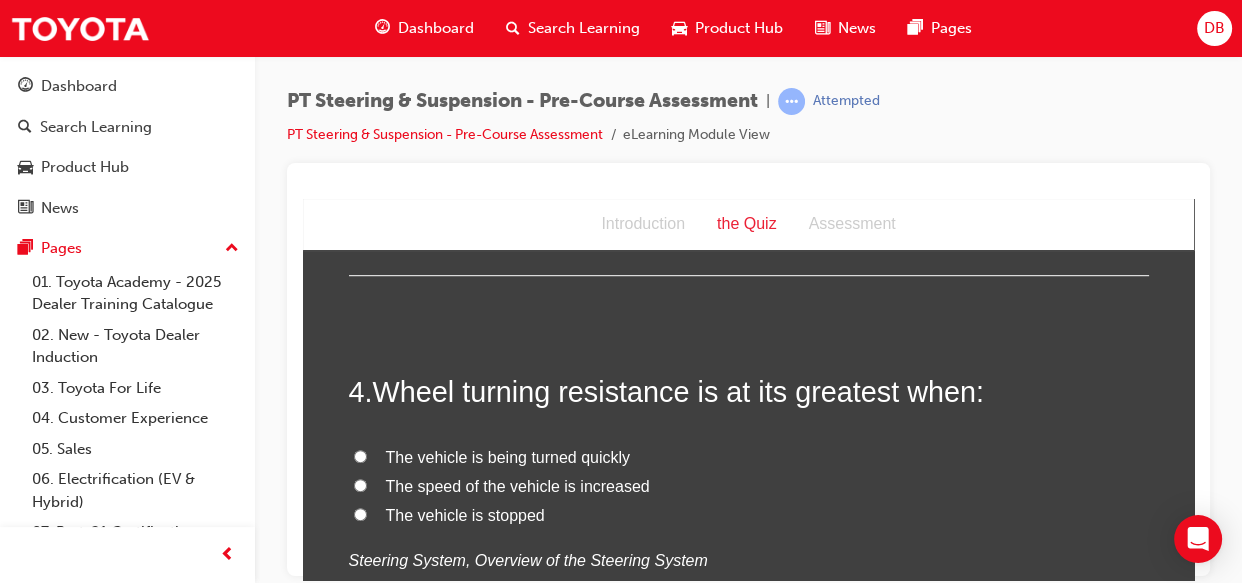 scroll, scrollTop: 1272, scrollLeft: 0, axis: vertical 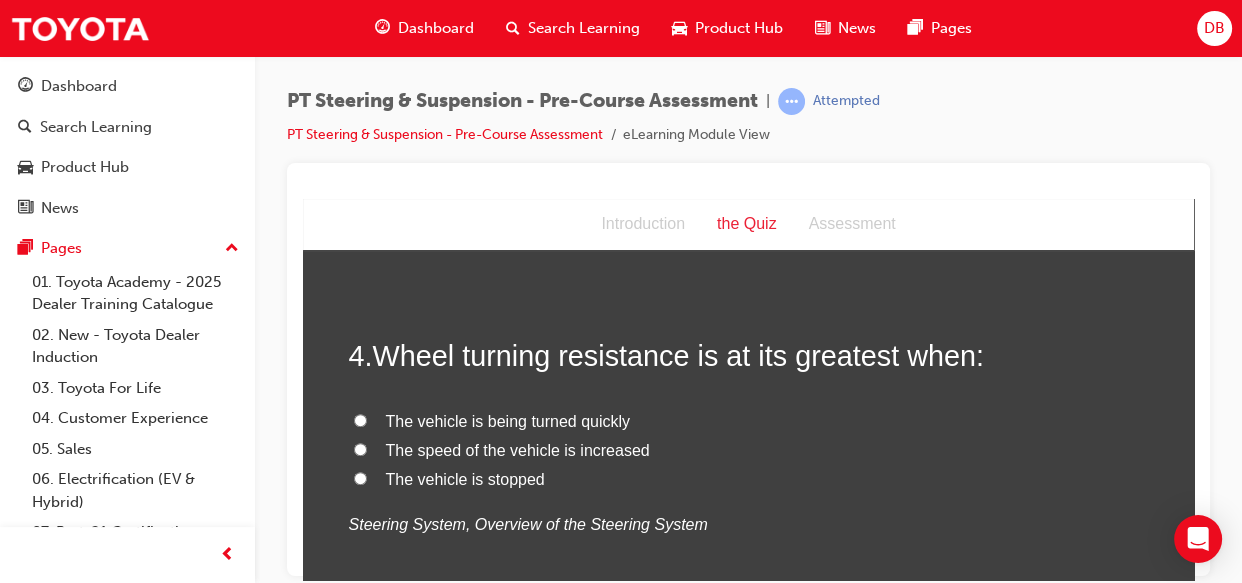 click on "The vehicle is stopped" at bounding box center (360, 477) 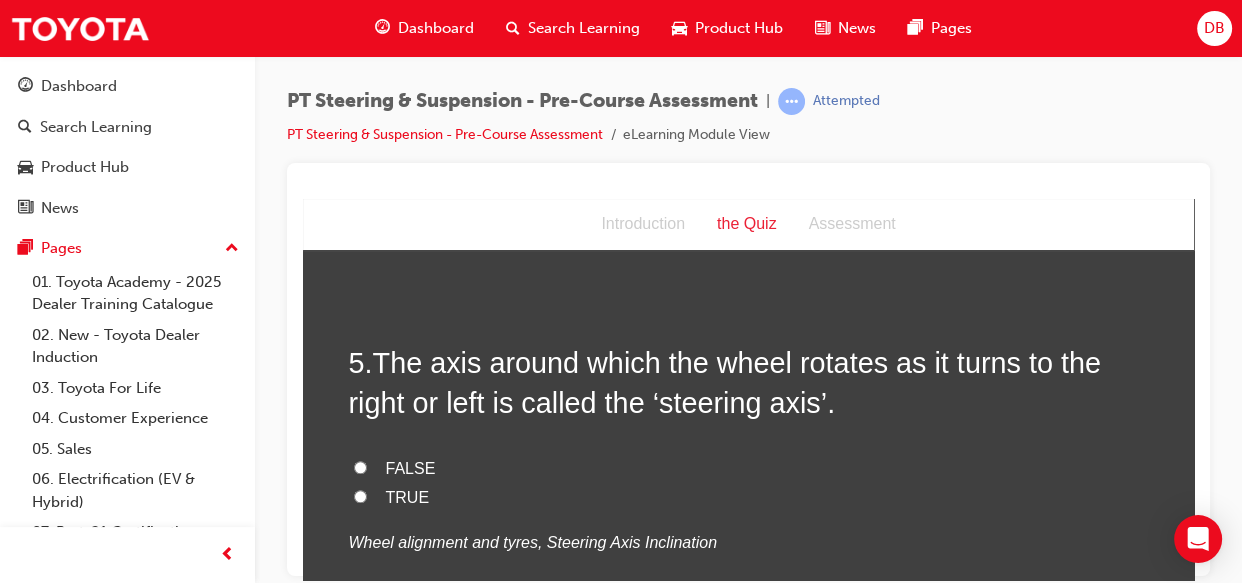 scroll, scrollTop: 1672, scrollLeft: 0, axis: vertical 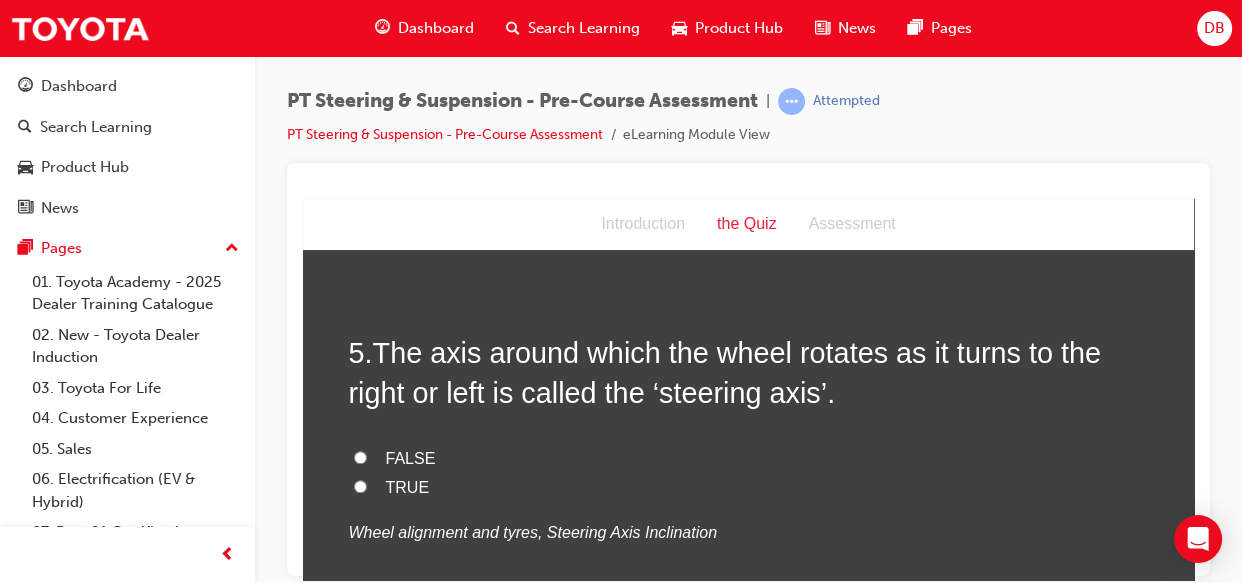 click on "TRUE" at bounding box center [360, 485] 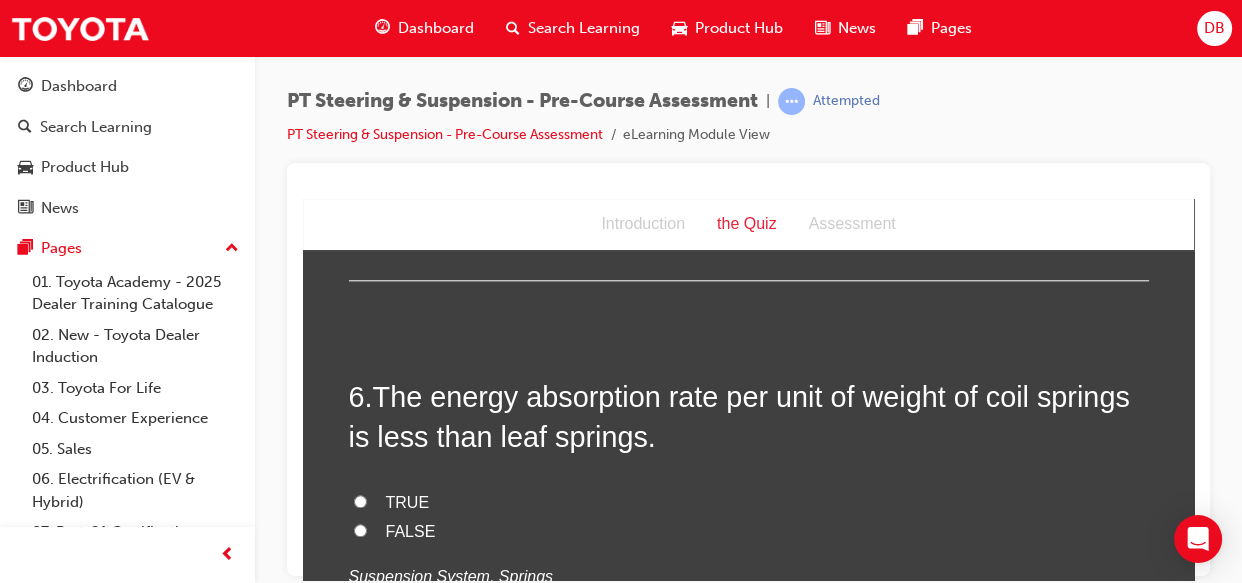 scroll, scrollTop: 2072, scrollLeft: 0, axis: vertical 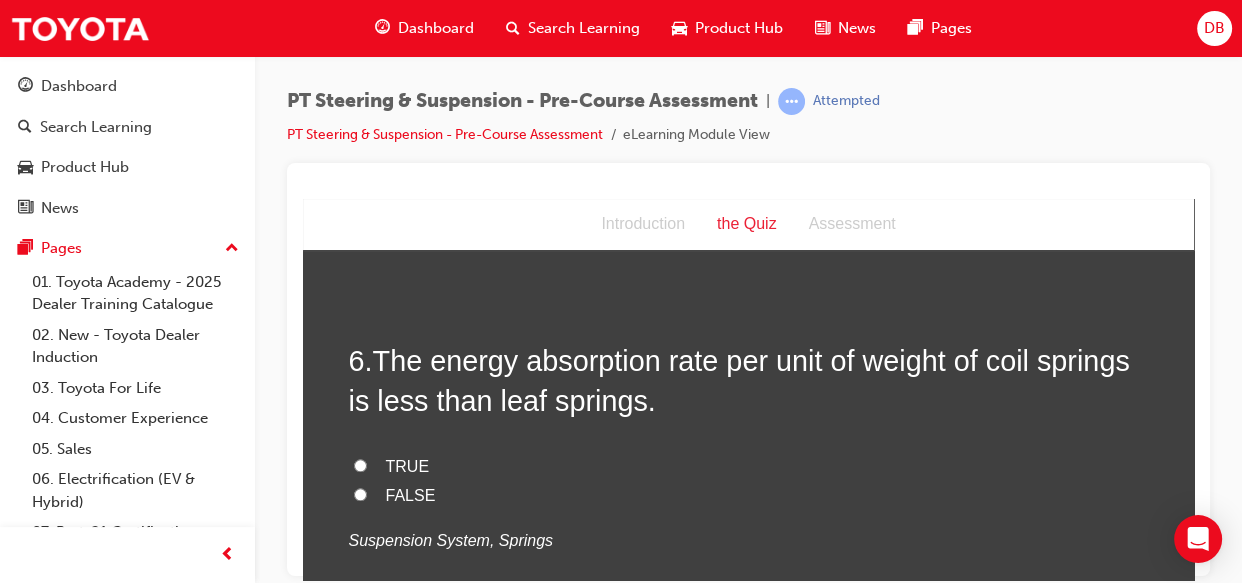 click on "FALSE" at bounding box center (360, 493) 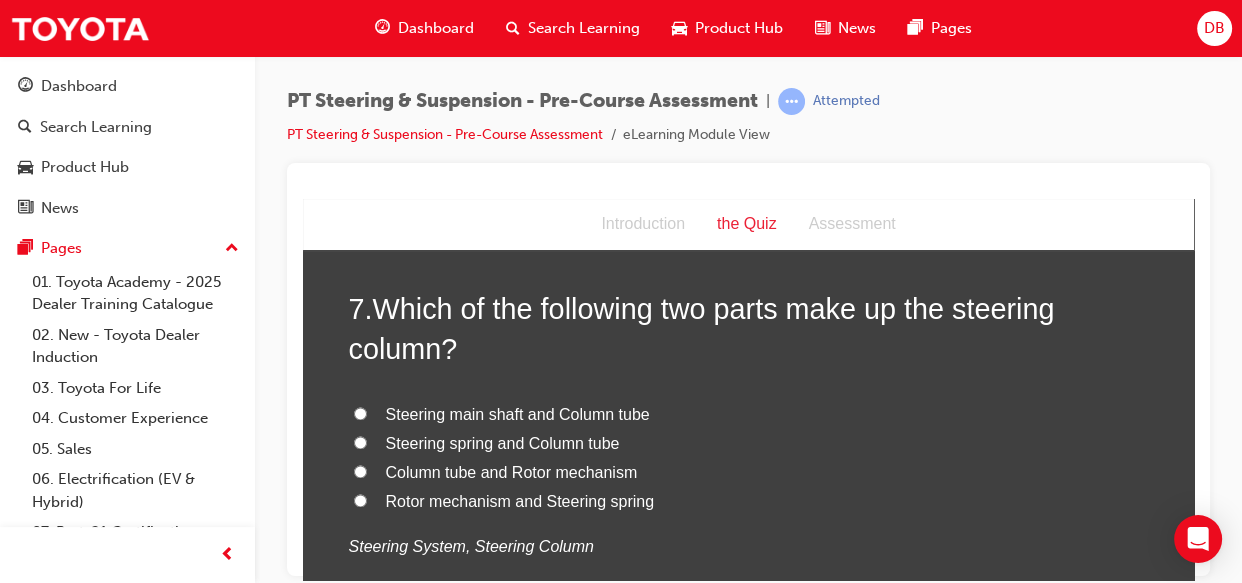 scroll, scrollTop: 2545, scrollLeft: 0, axis: vertical 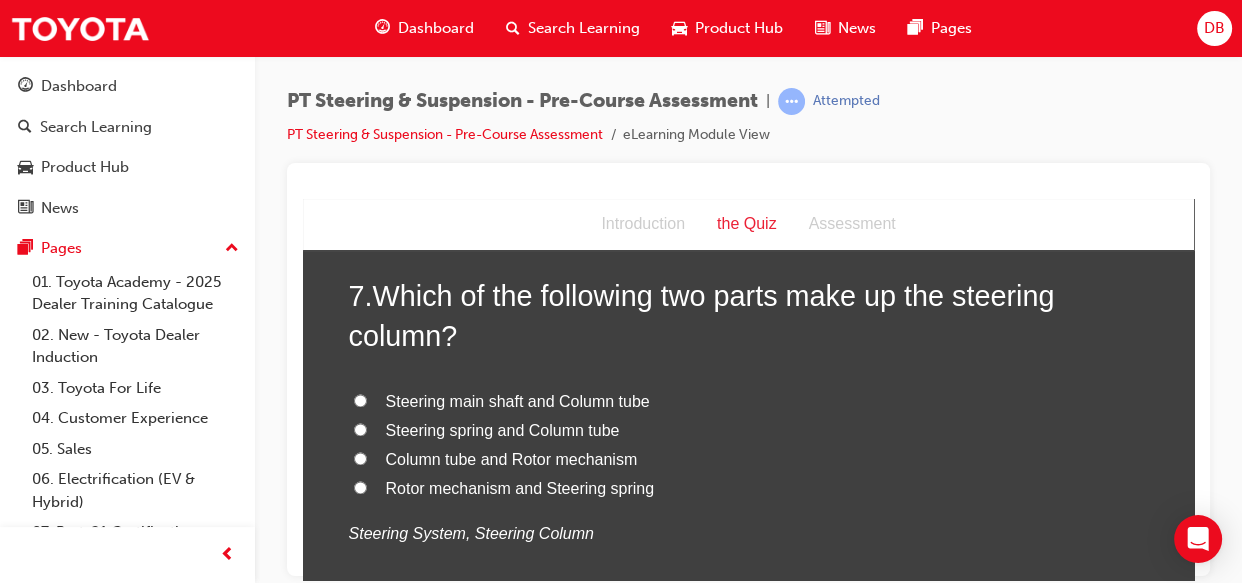 click on "Steering main shaft and Column tube" at bounding box center [360, 399] 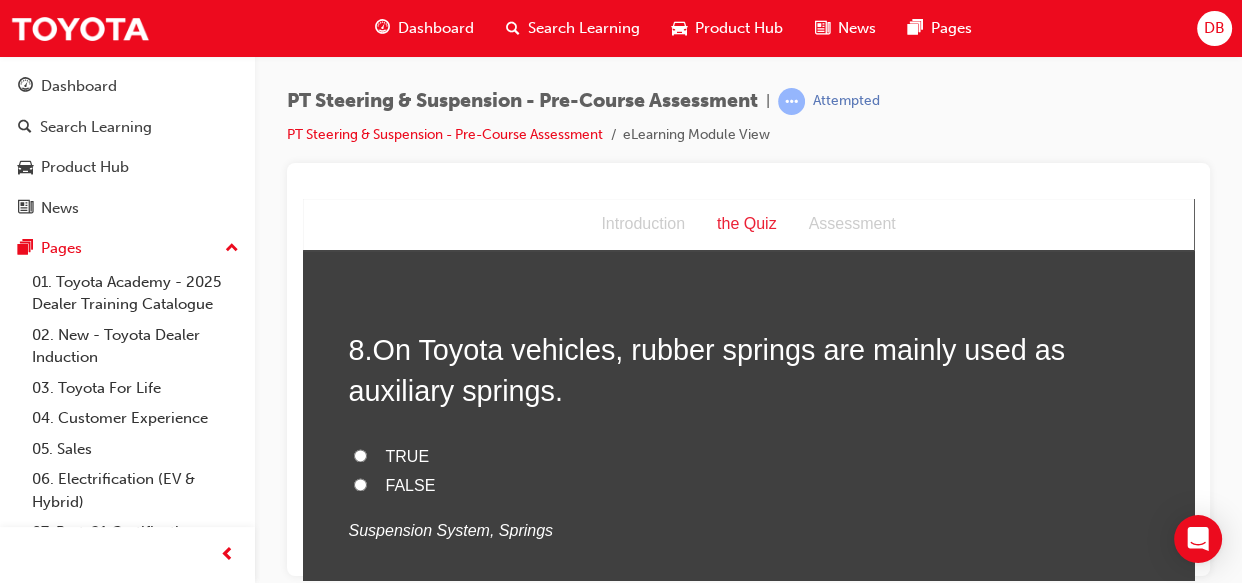 scroll, scrollTop: 2981, scrollLeft: 0, axis: vertical 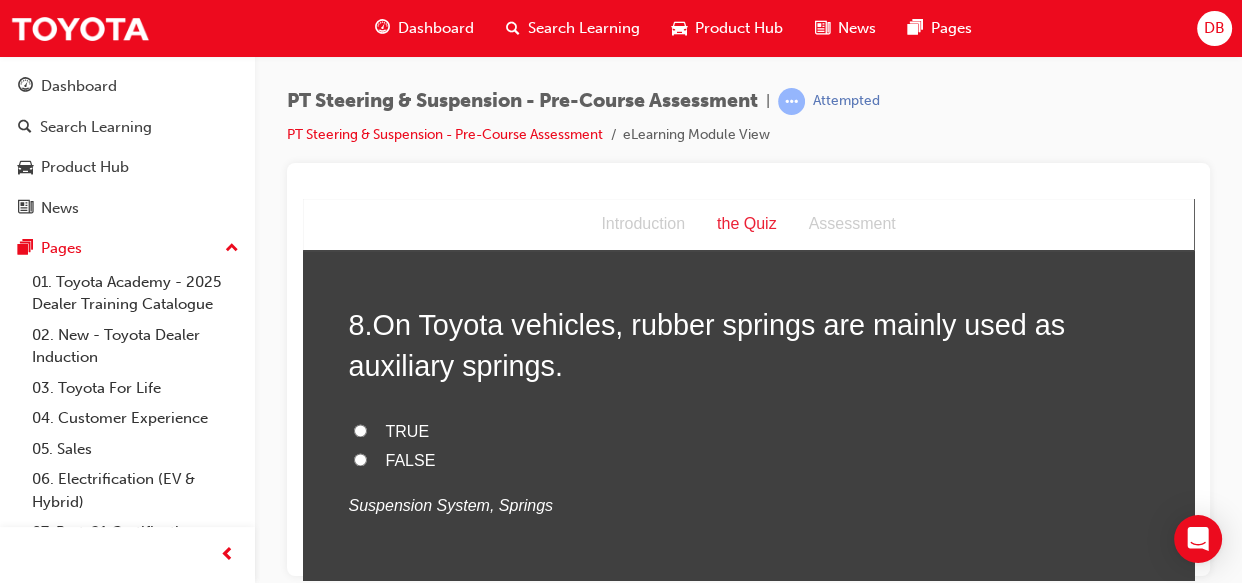 click on "TRUE" at bounding box center (360, 429) 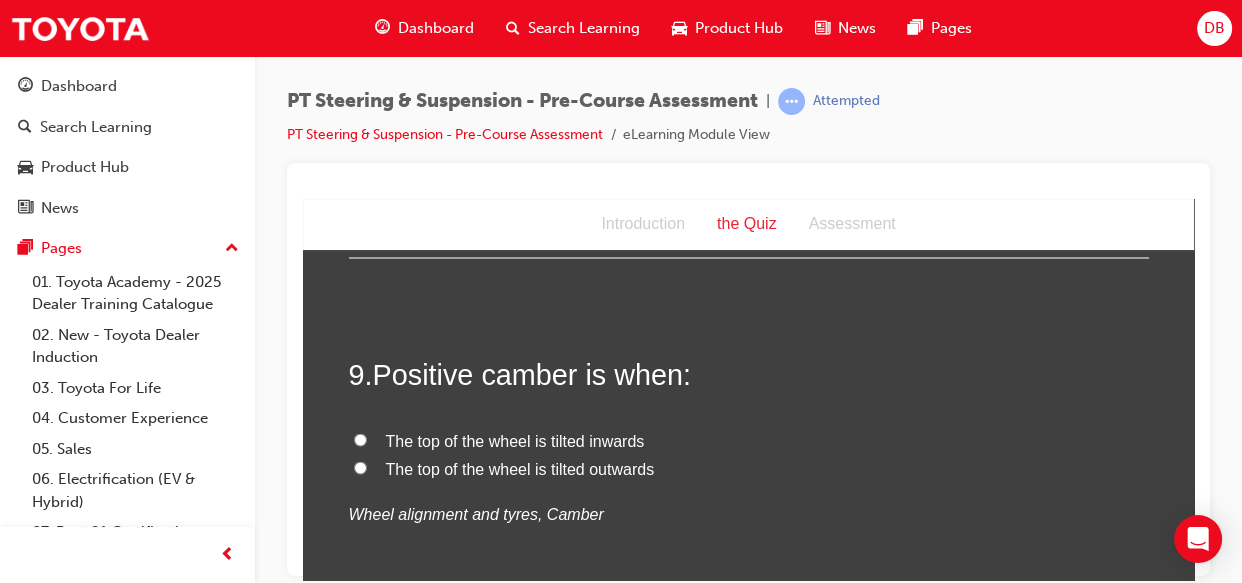 scroll, scrollTop: 3345, scrollLeft: 0, axis: vertical 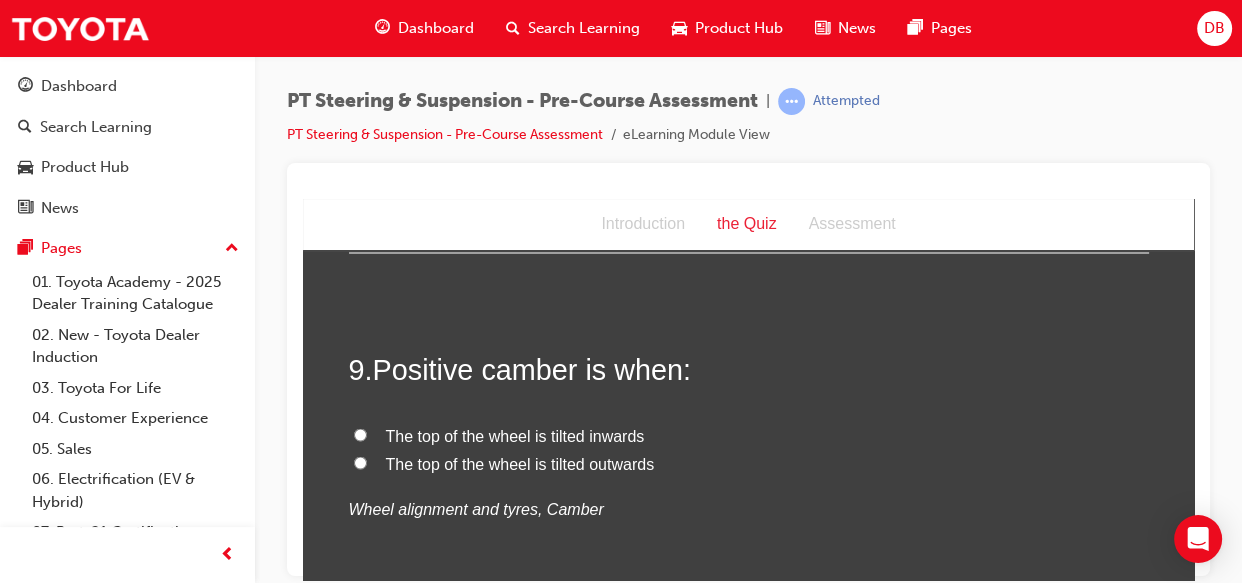 click on "The top of the wheel is tilted outwards" at bounding box center (360, 461) 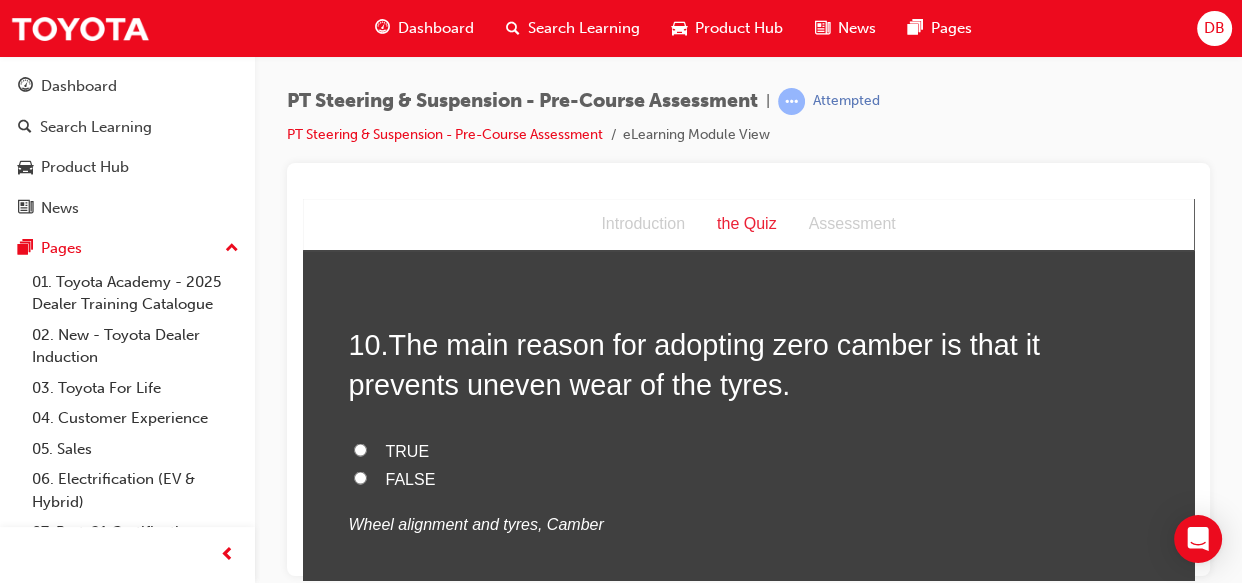 scroll, scrollTop: 3745, scrollLeft: 0, axis: vertical 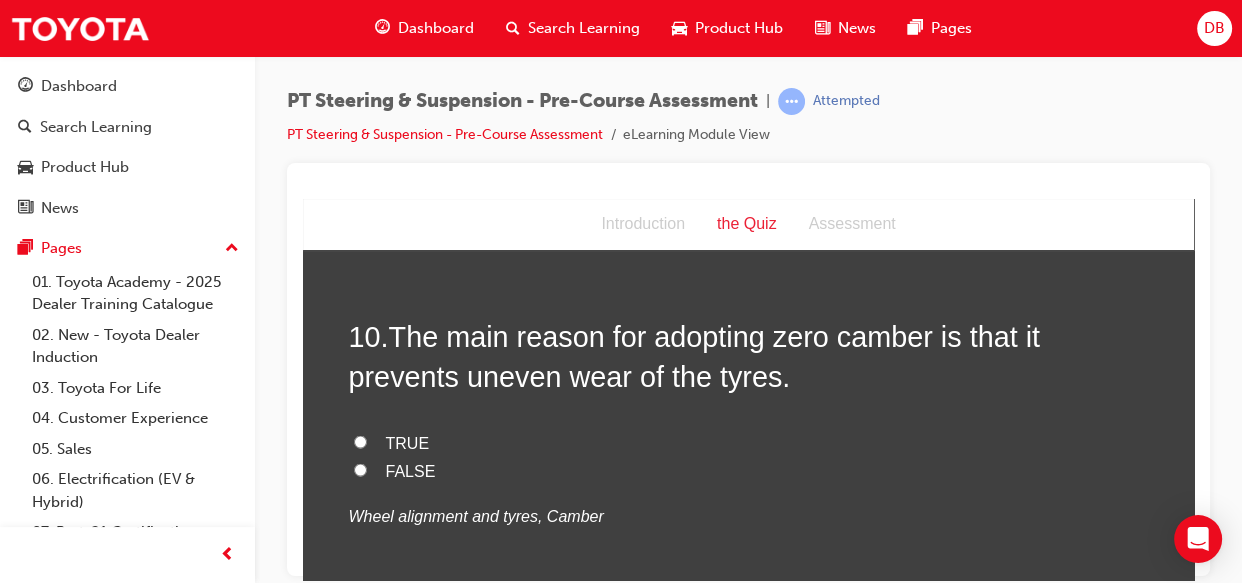 click on "FALSE" at bounding box center [360, 469] 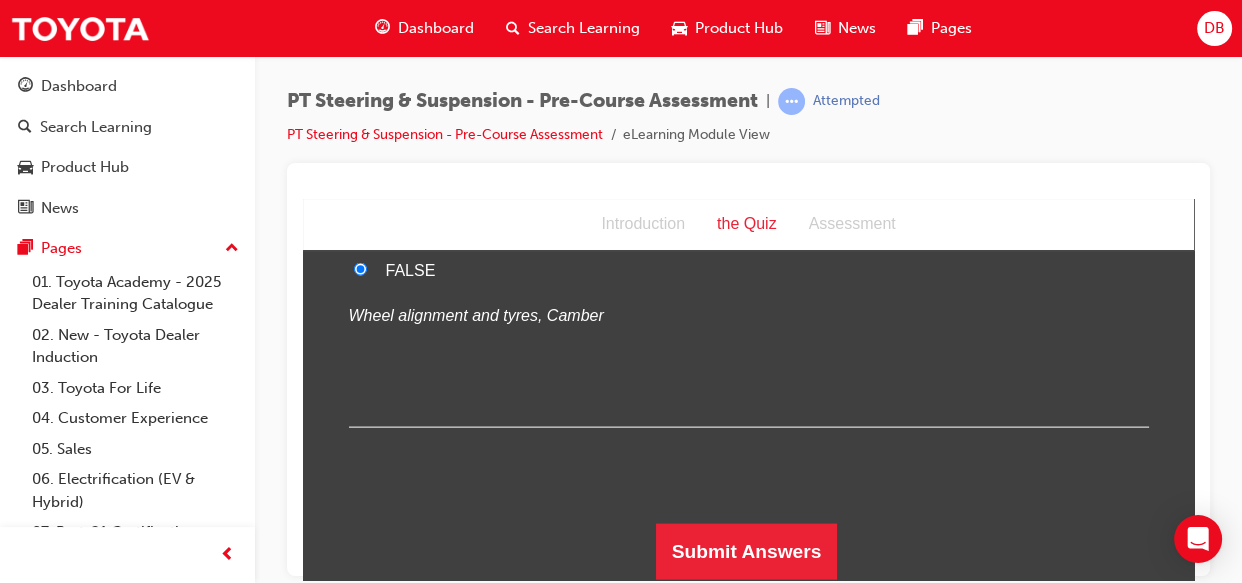scroll, scrollTop: 3968, scrollLeft: 0, axis: vertical 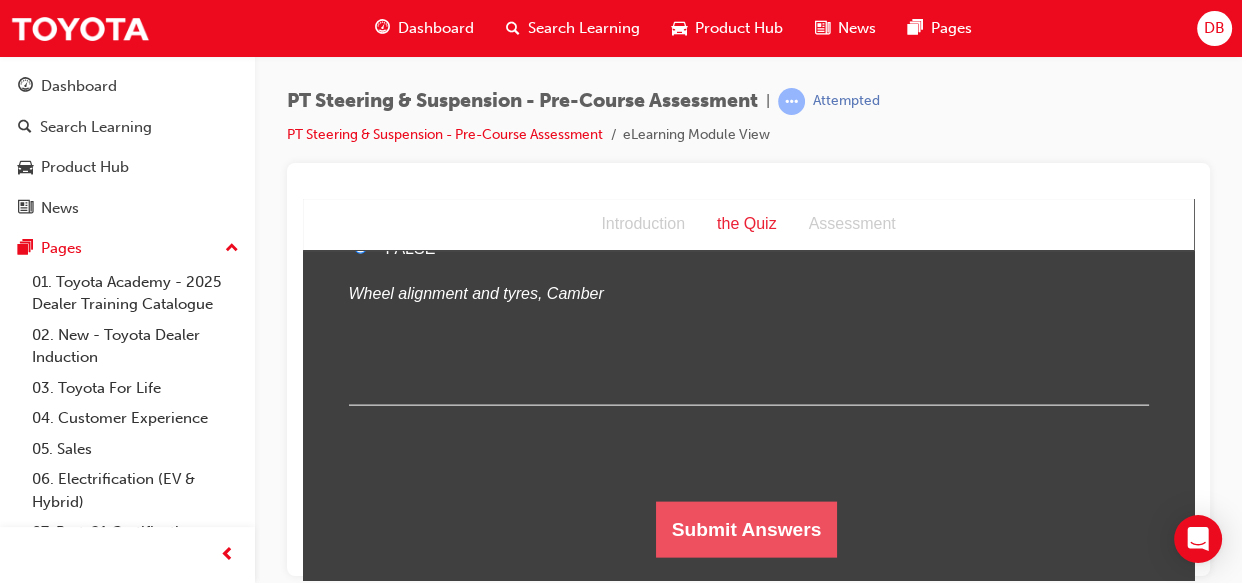 click on "Submit Answers" at bounding box center (747, 529) 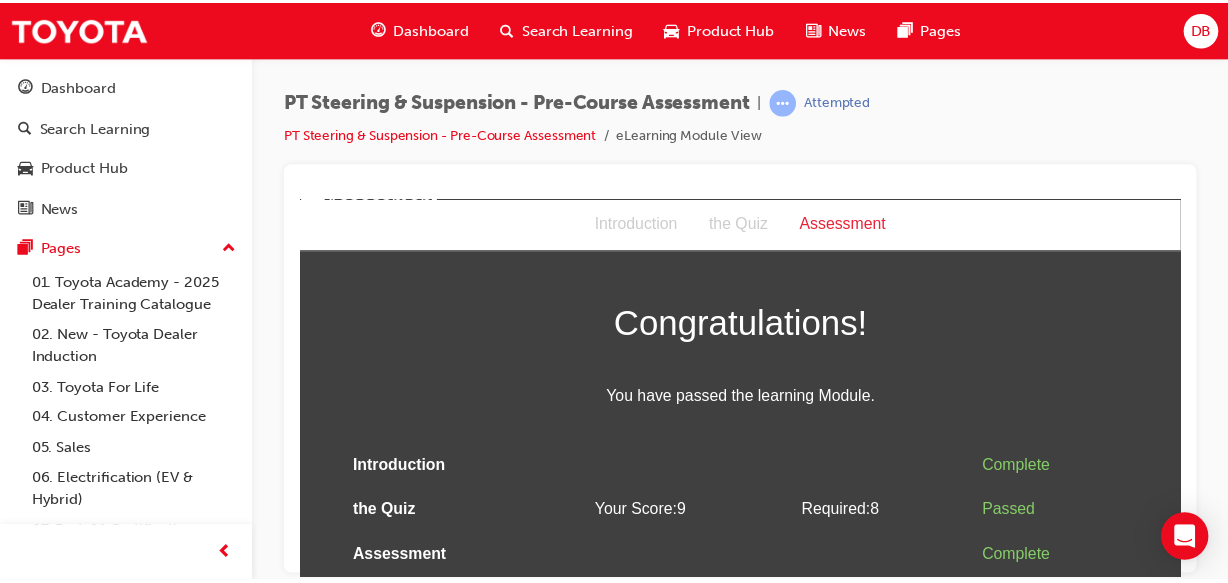 scroll, scrollTop: 0, scrollLeft: 0, axis: both 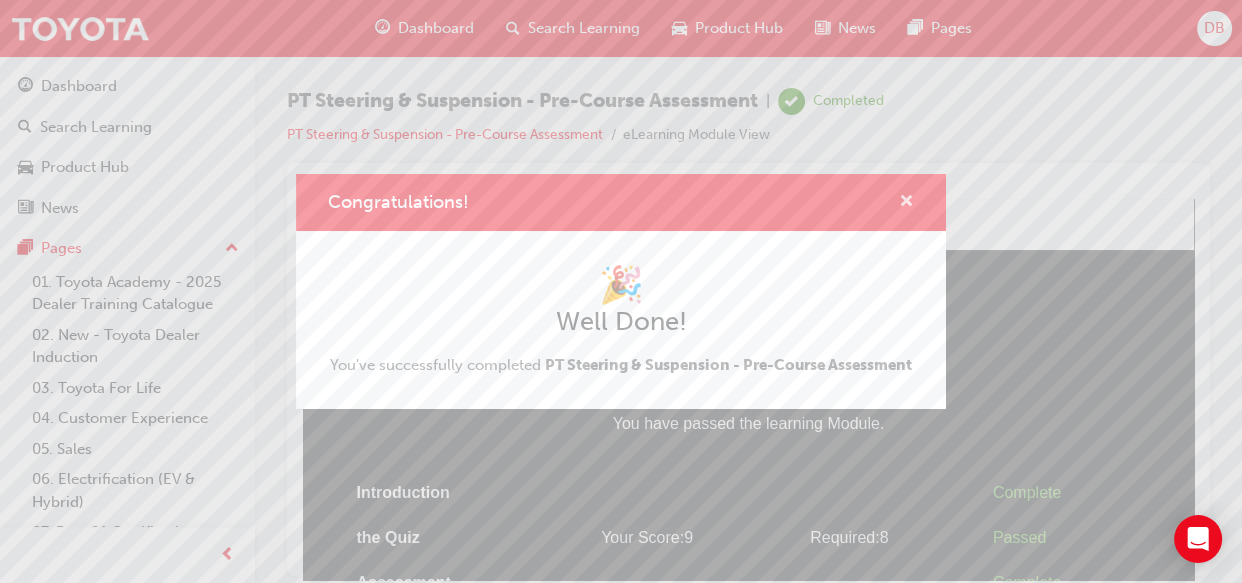 click at bounding box center (906, 203) 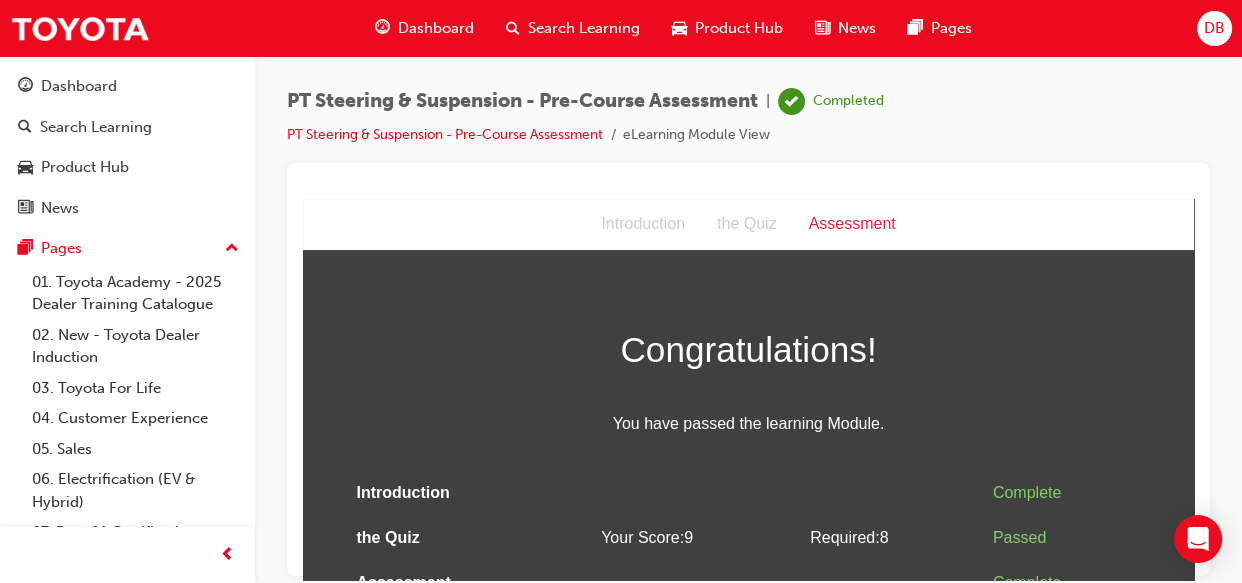 click on "Dashboard" at bounding box center (436, 28) 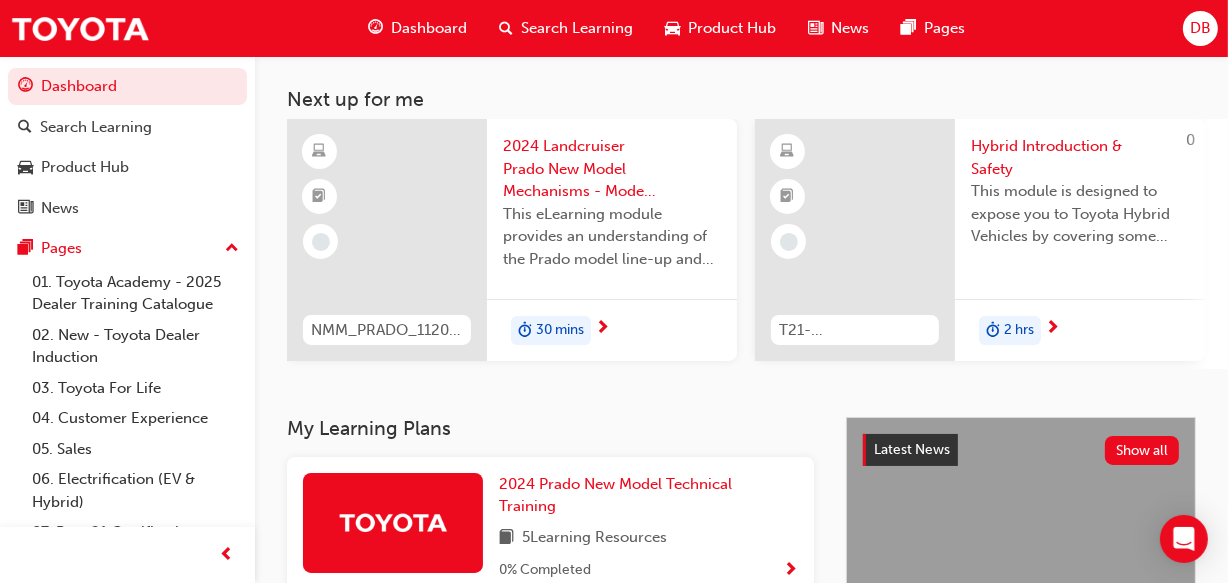 scroll, scrollTop: 109, scrollLeft: 0, axis: vertical 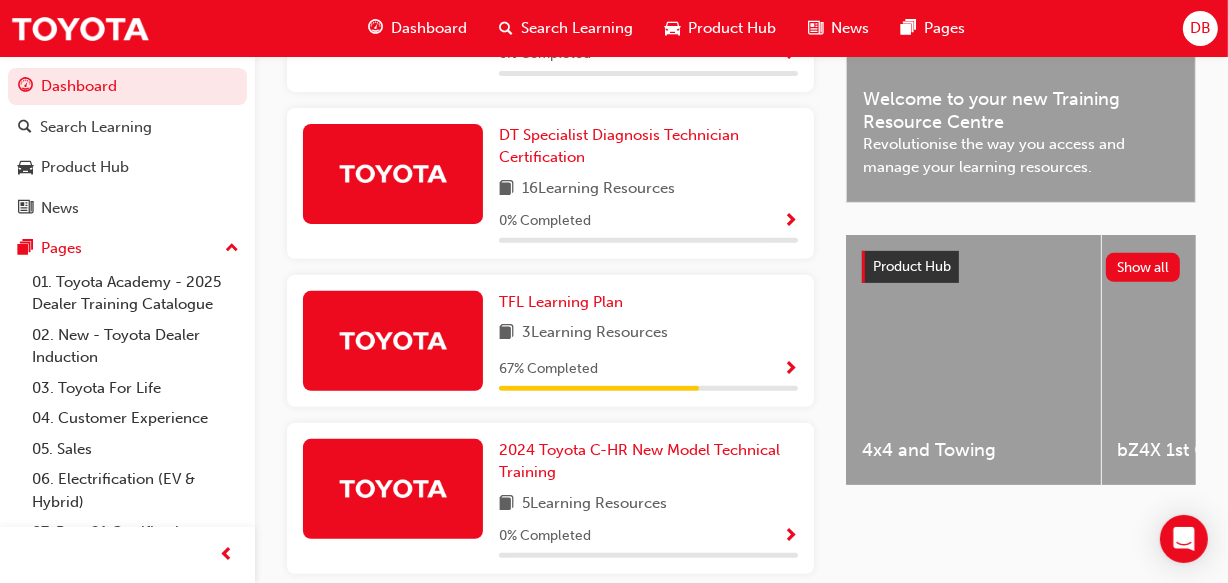 click at bounding box center [790, 370] 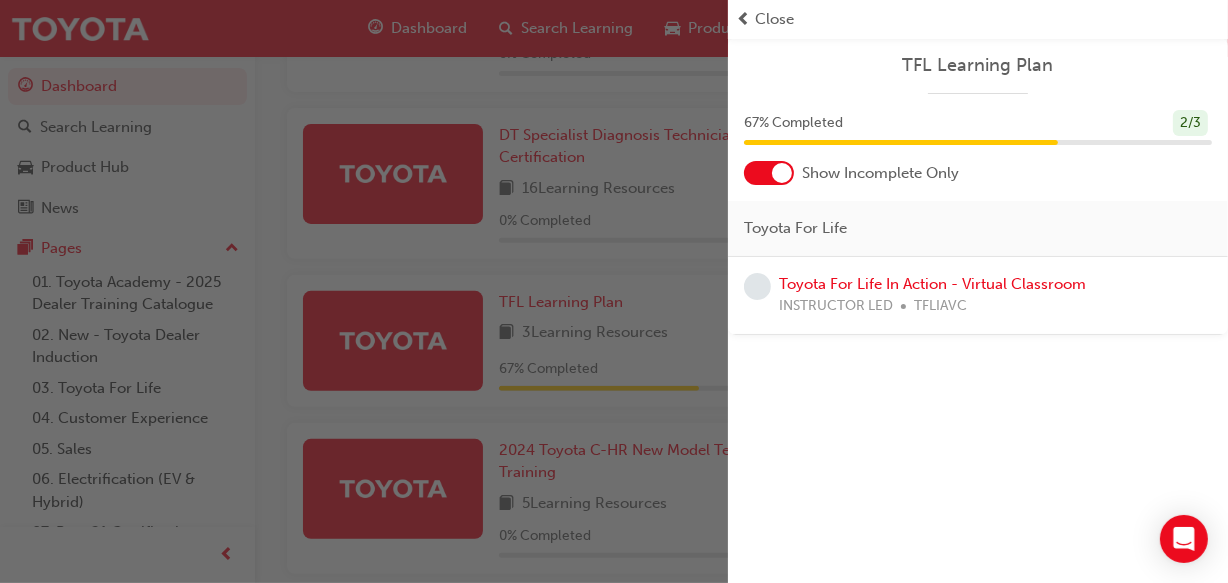click at bounding box center [364, 291] 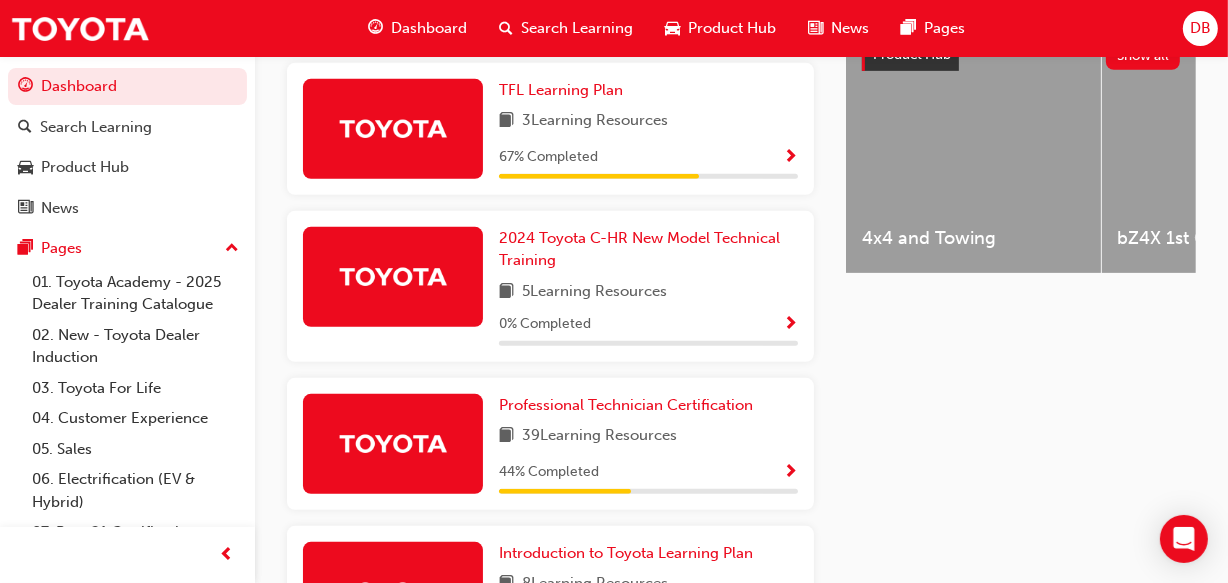 scroll, scrollTop: 826, scrollLeft: 0, axis: vertical 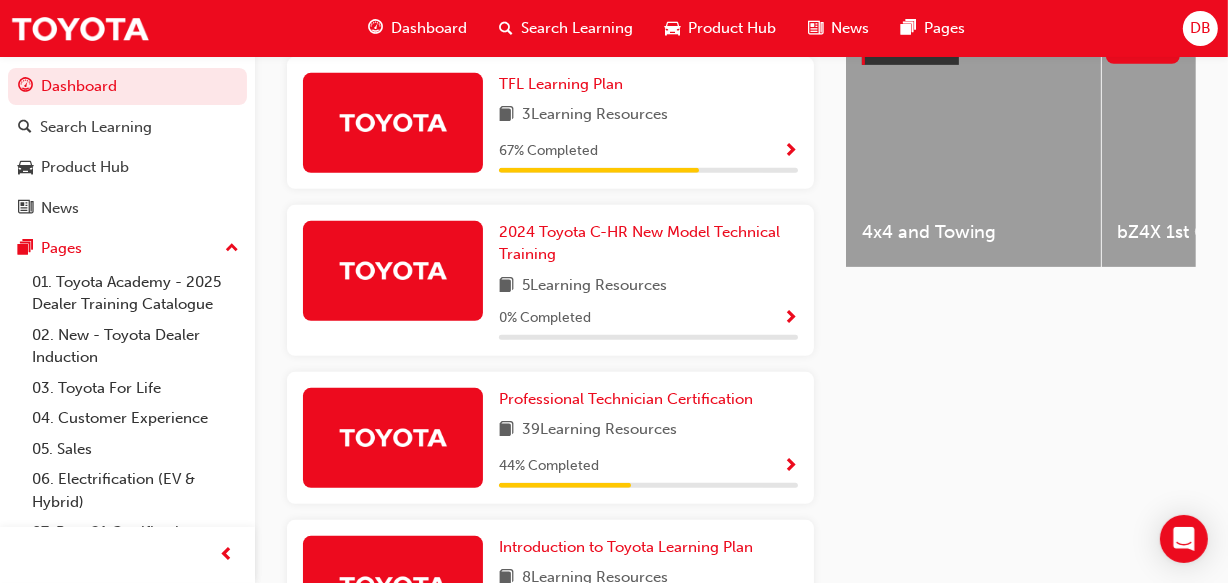 click at bounding box center [790, 467] 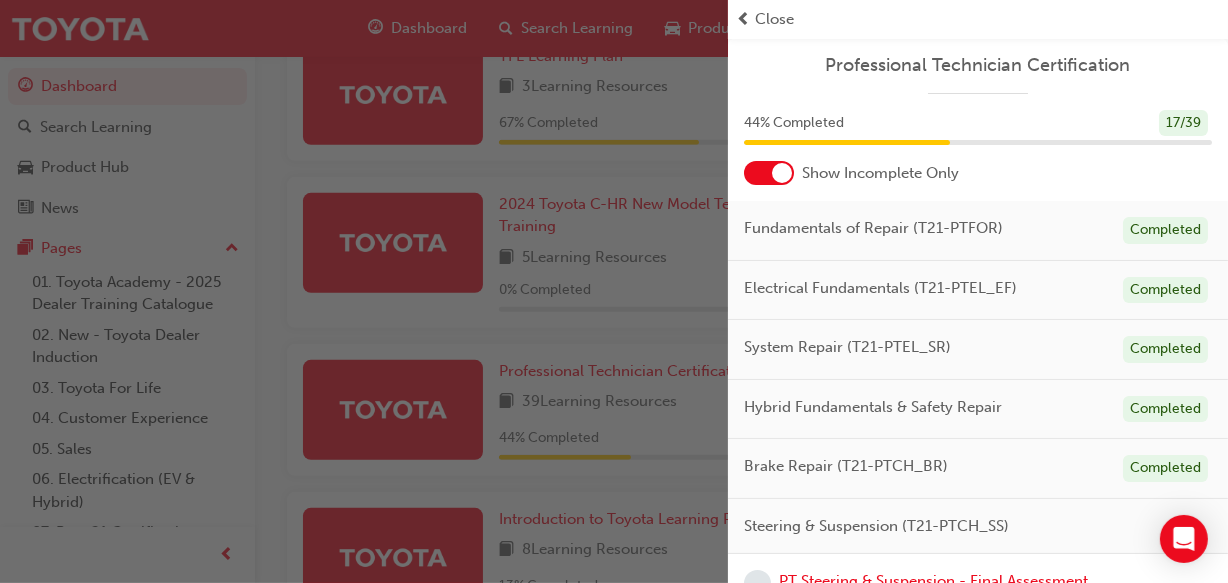 scroll, scrollTop: 862, scrollLeft: 0, axis: vertical 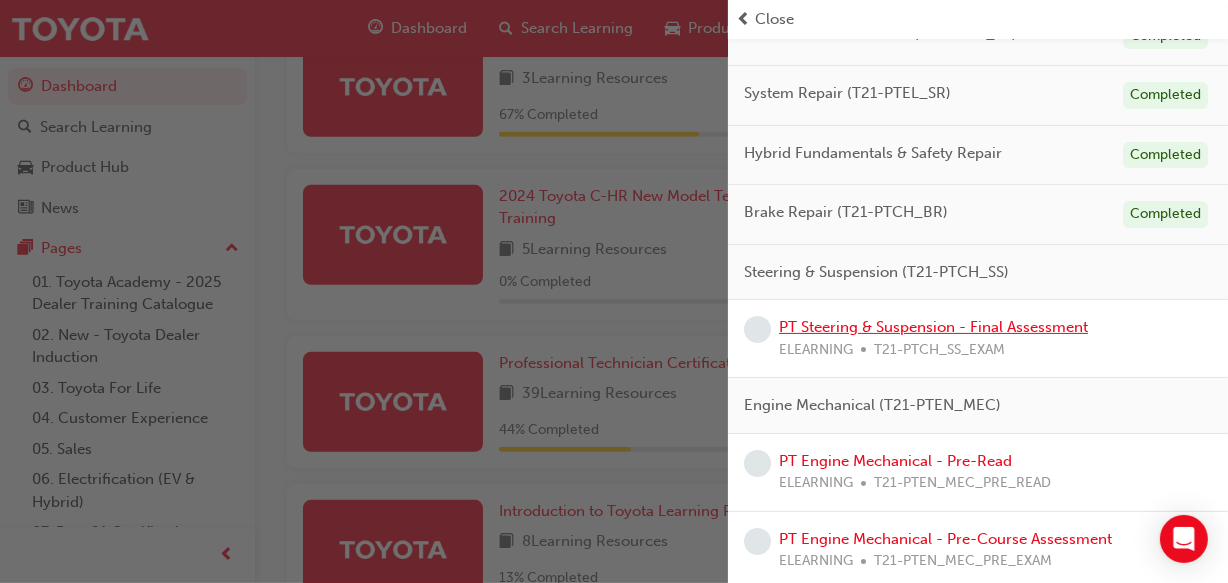 click on "PT Steering & Suspension - Final Assessment" at bounding box center (933, 327) 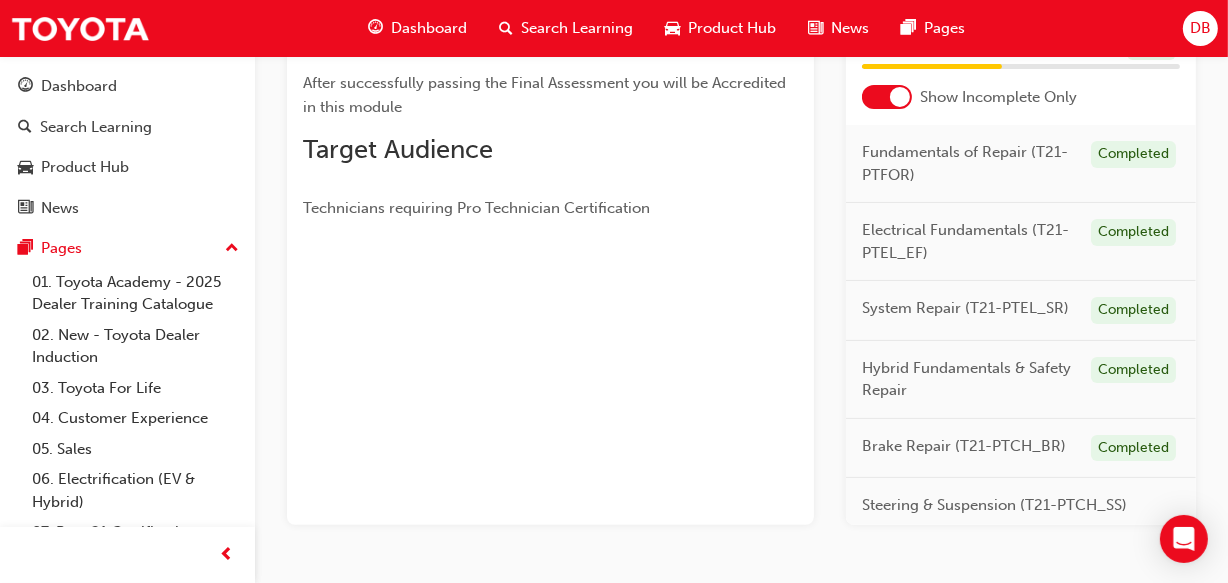 scroll, scrollTop: 429, scrollLeft: 0, axis: vertical 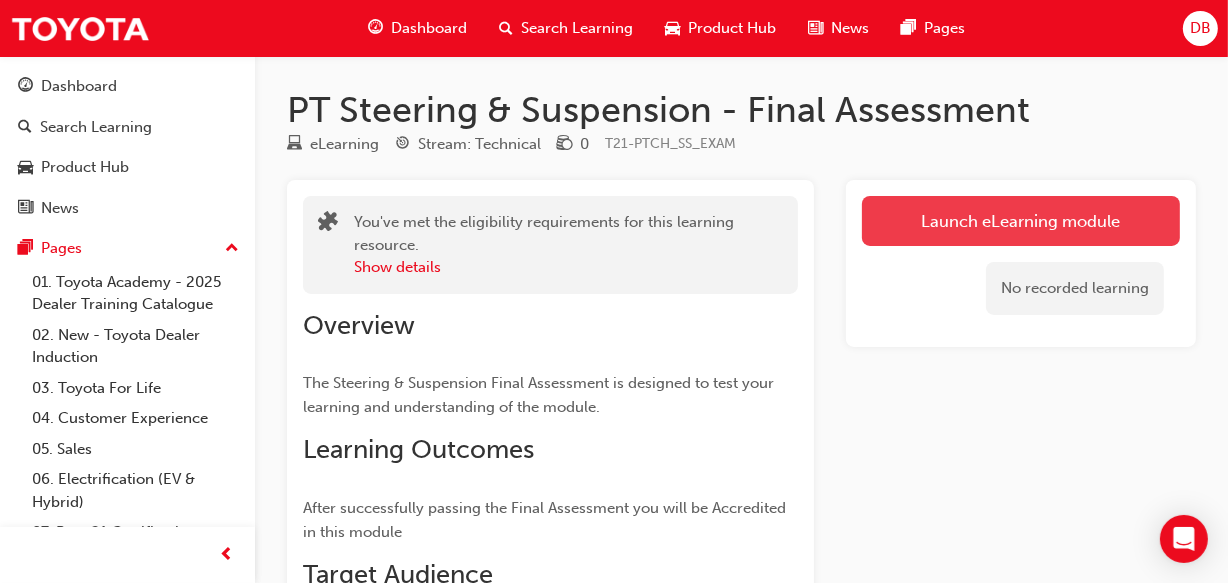 click on "Launch eLearning module" at bounding box center (1021, 221) 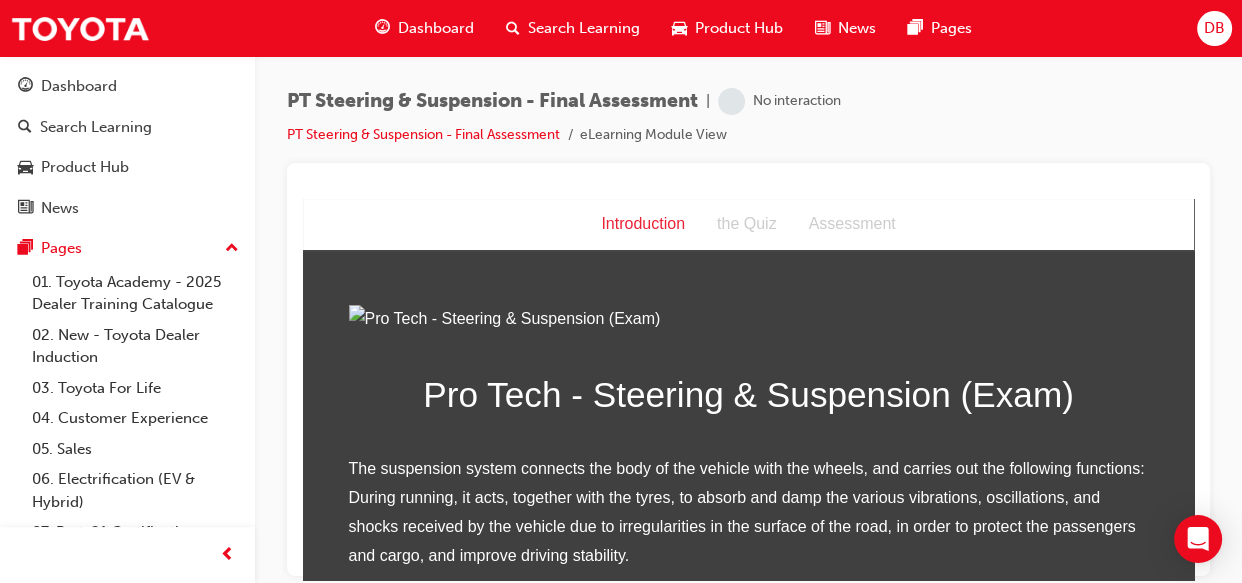 scroll, scrollTop: 0, scrollLeft: 0, axis: both 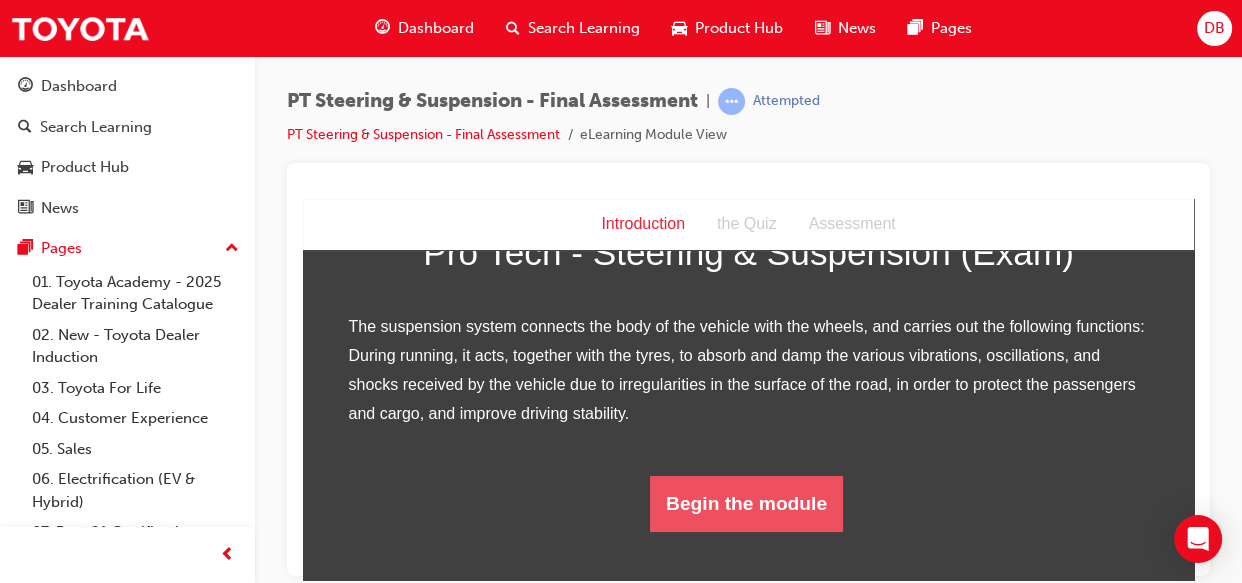 click on "Begin the module" at bounding box center (746, 503) 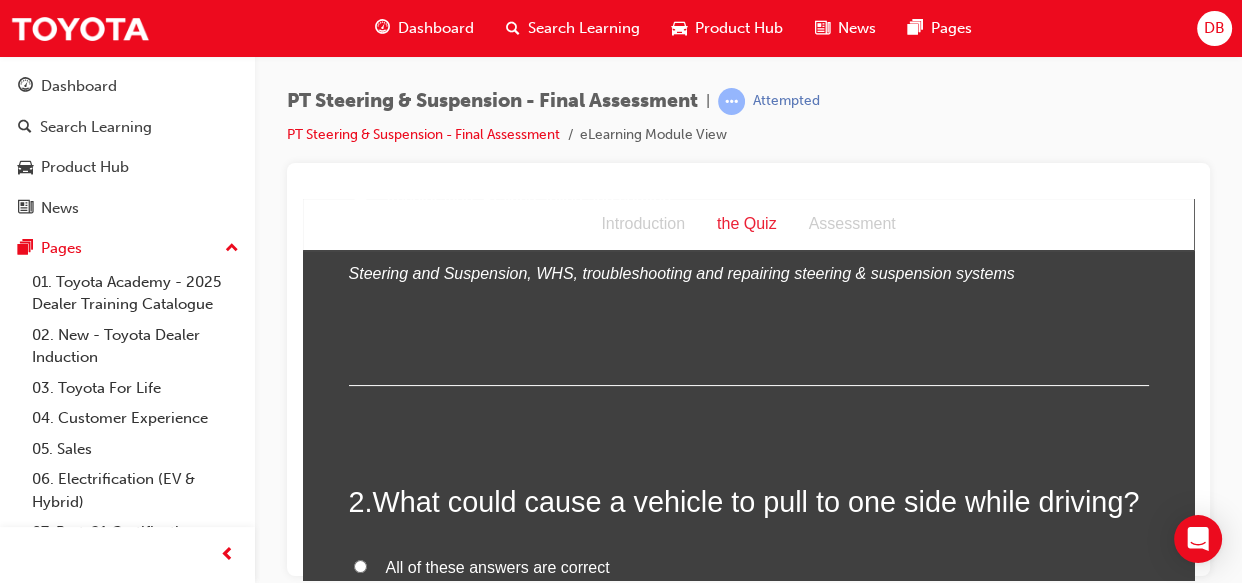 scroll, scrollTop: 0, scrollLeft: 0, axis: both 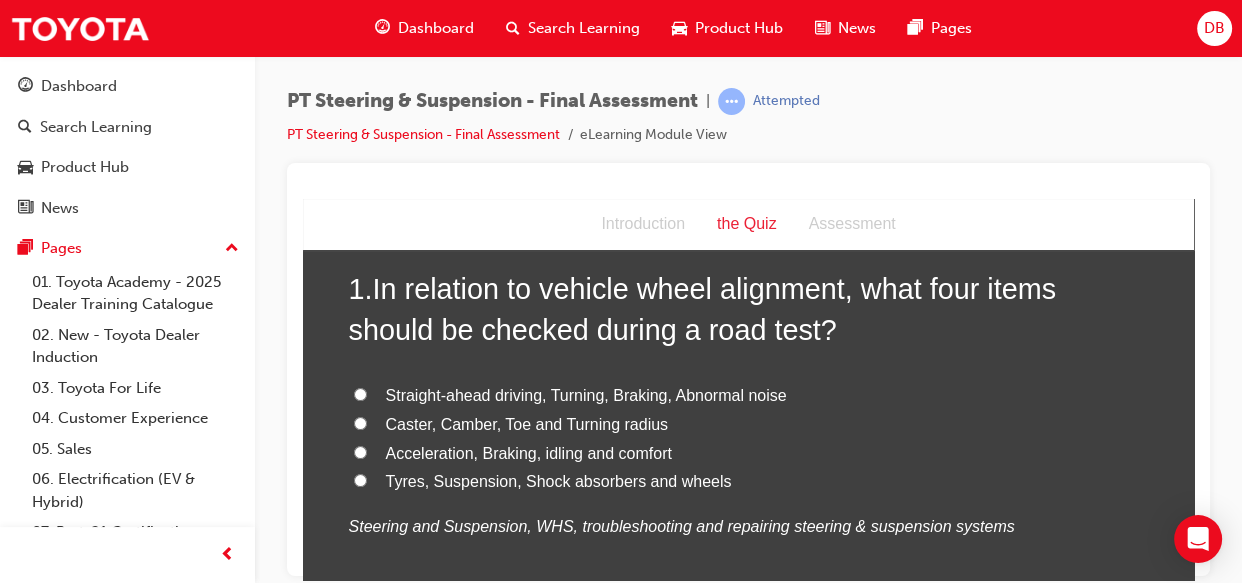 click on "Straight-ahead driving, Turning, Braking, Abnormal noise" at bounding box center (360, 393) 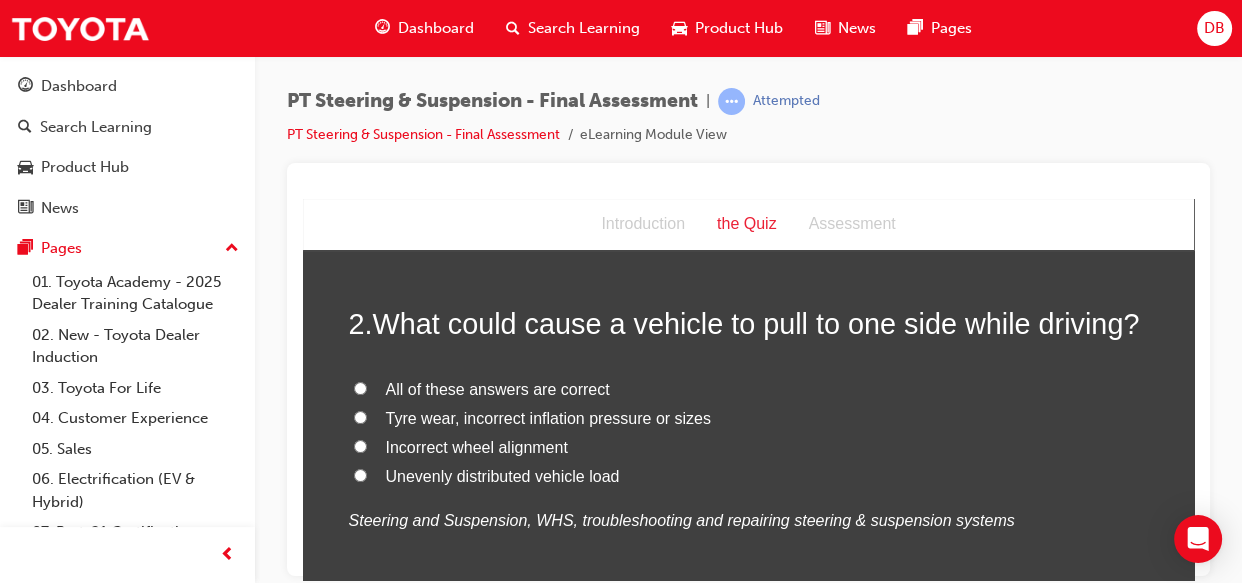 scroll, scrollTop: 545, scrollLeft: 0, axis: vertical 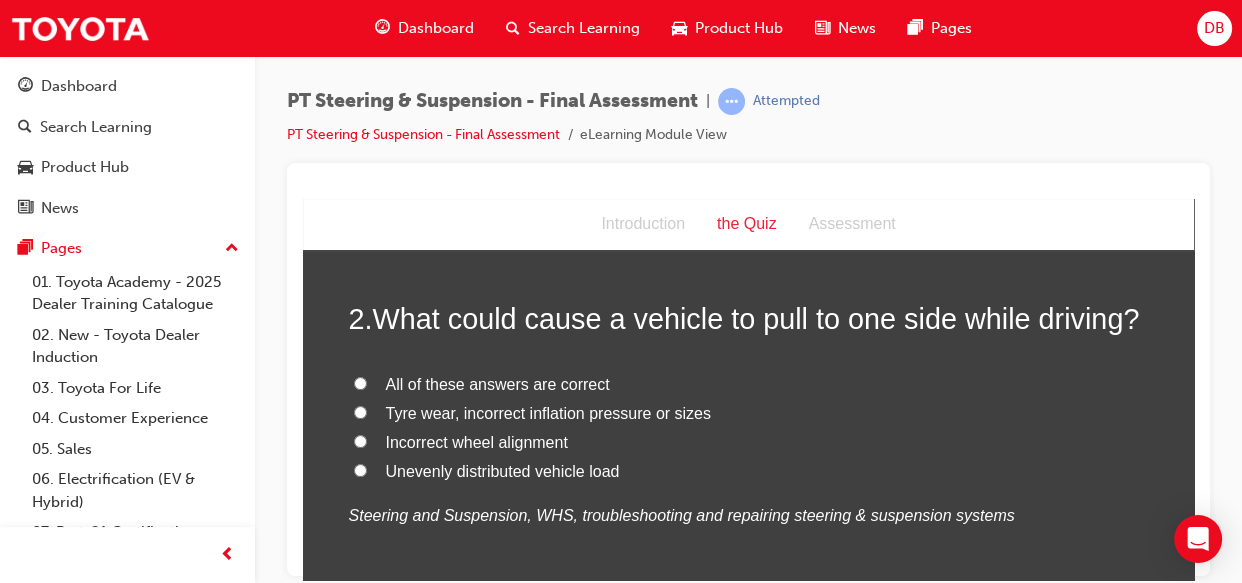 click on "All of these answers are correct" at bounding box center [360, 382] 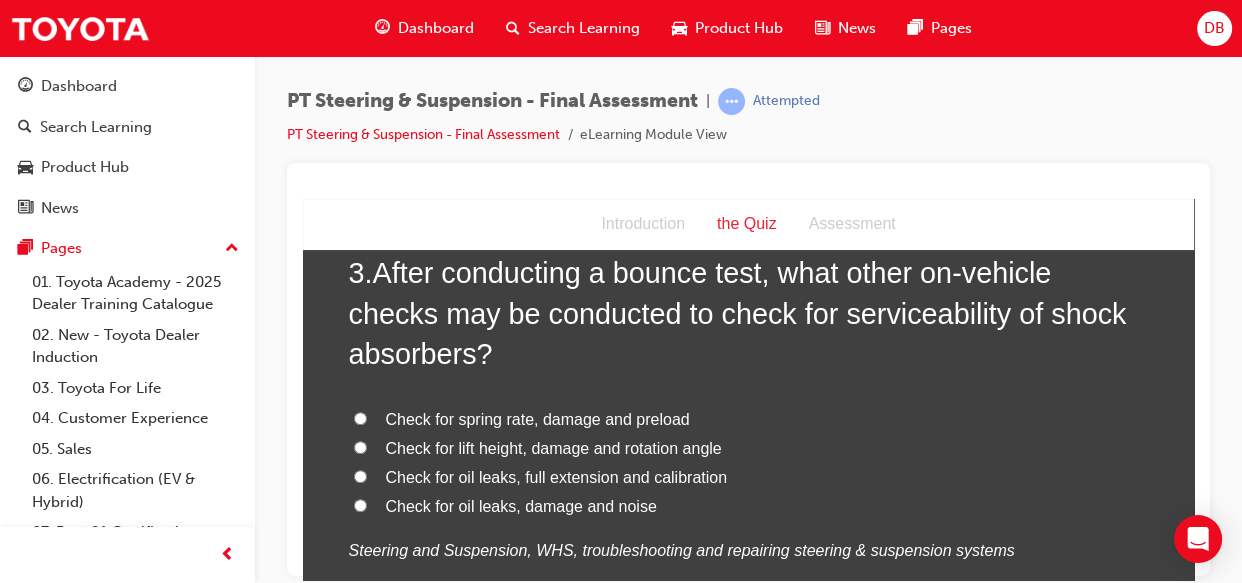scroll, scrollTop: 1018, scrollLeft: 0, axis: vertical 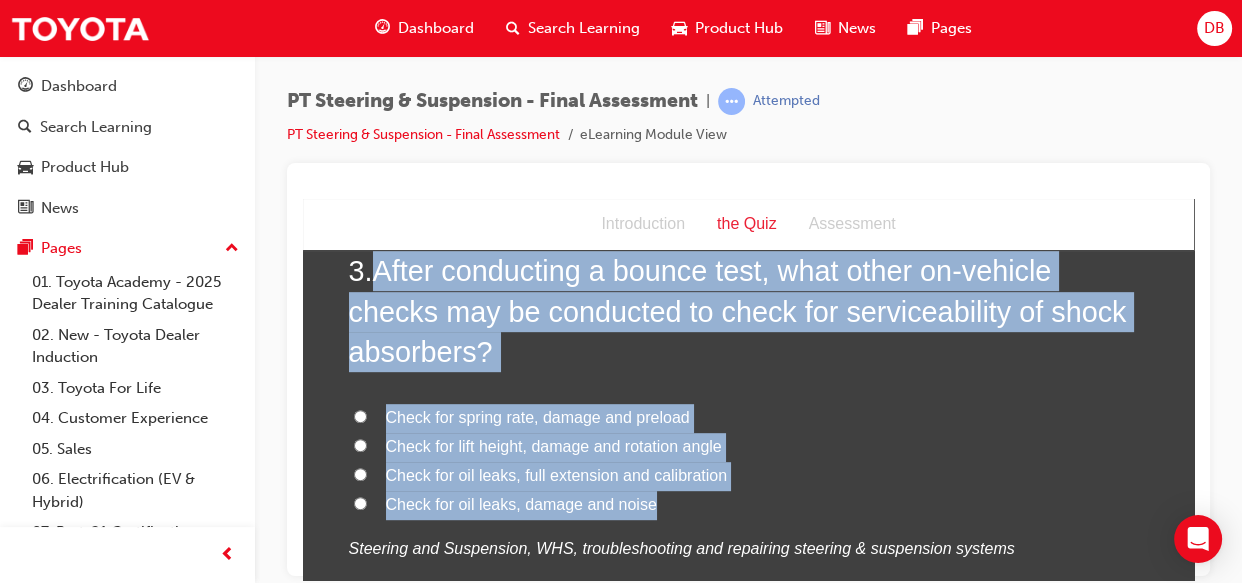 drag, startPoint x: 365, startPoint y: 270, endPoint x: 650, endPoint y: 506, distance: 370.02838 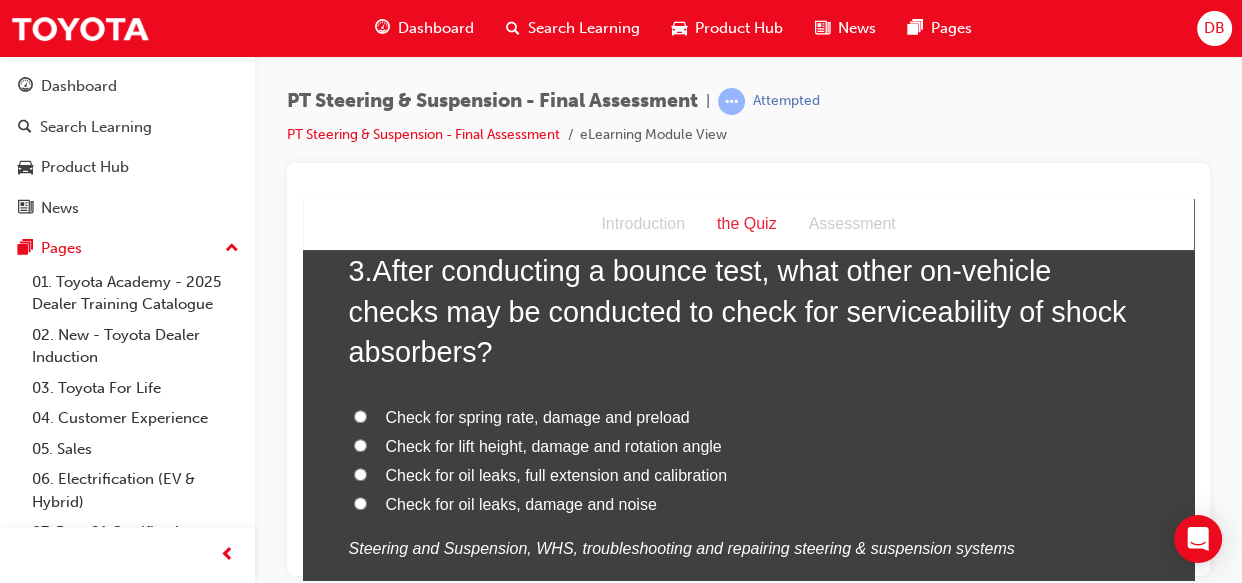 click on "Check for oil leaks, damage and noise" at bounding box center (360, 502) 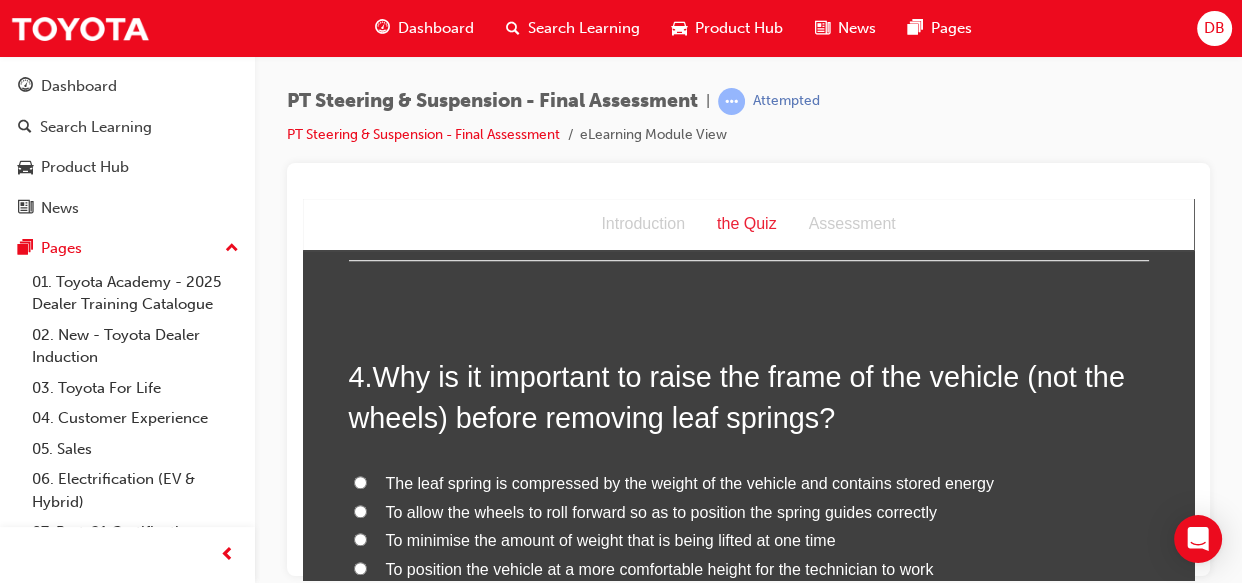 scroll, scrollTop: 1454, scrollLeft: 0, axis: vertical 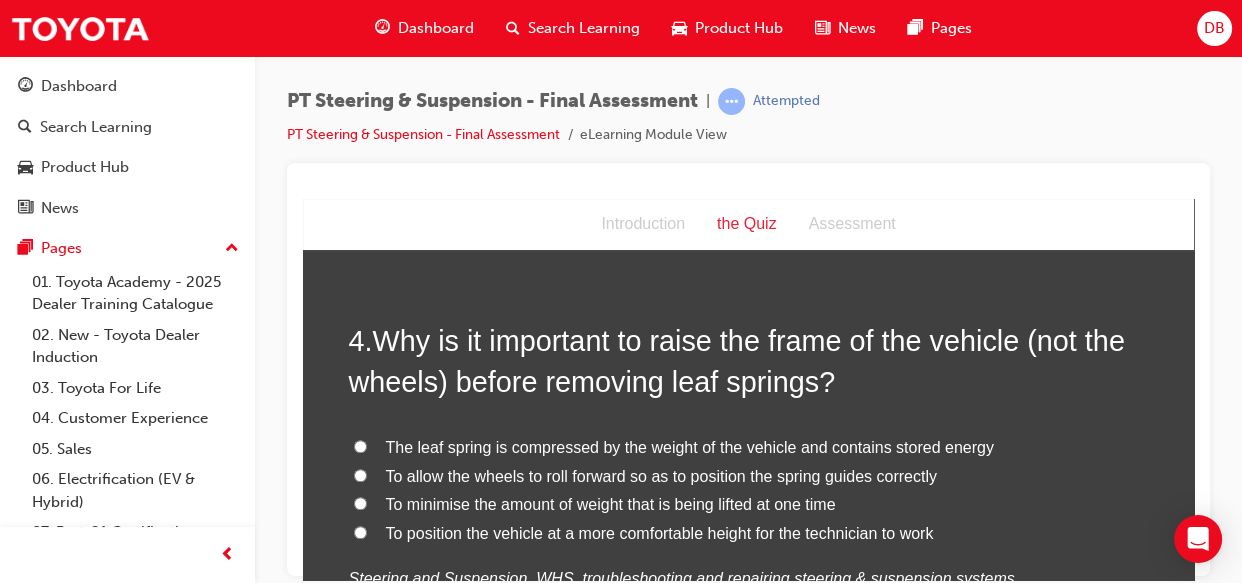 click on "The leaf spring is compressed by the weight of the vehicle and contains stored energy" at bounding box center (360, 445) 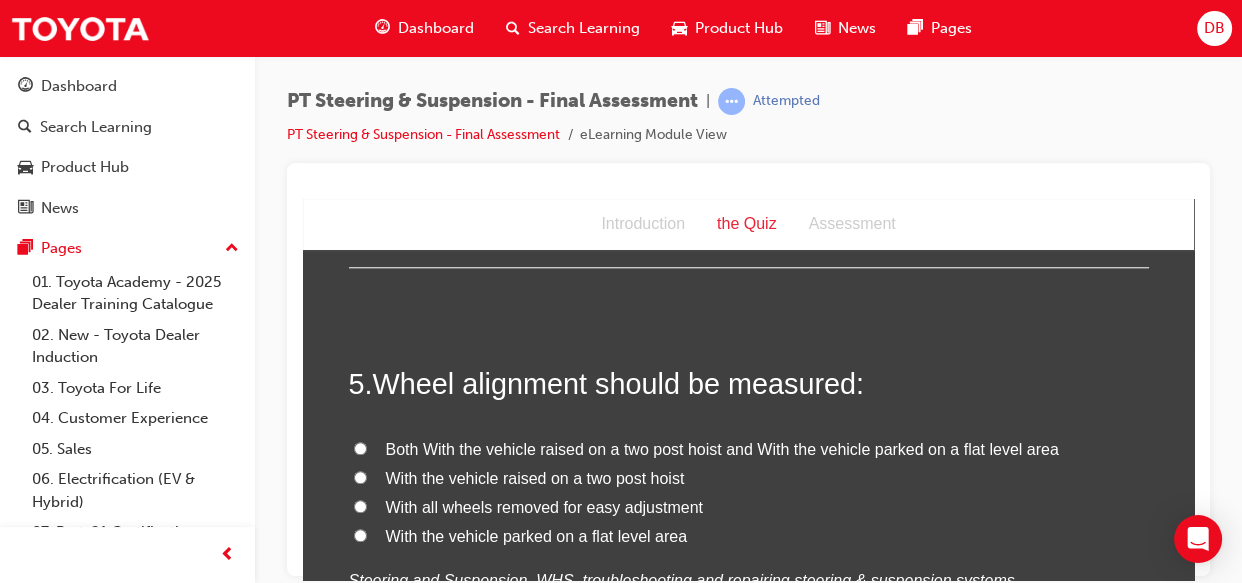 scroll, scrollTop: 1885, scrollLeft: 0, axis: vertical 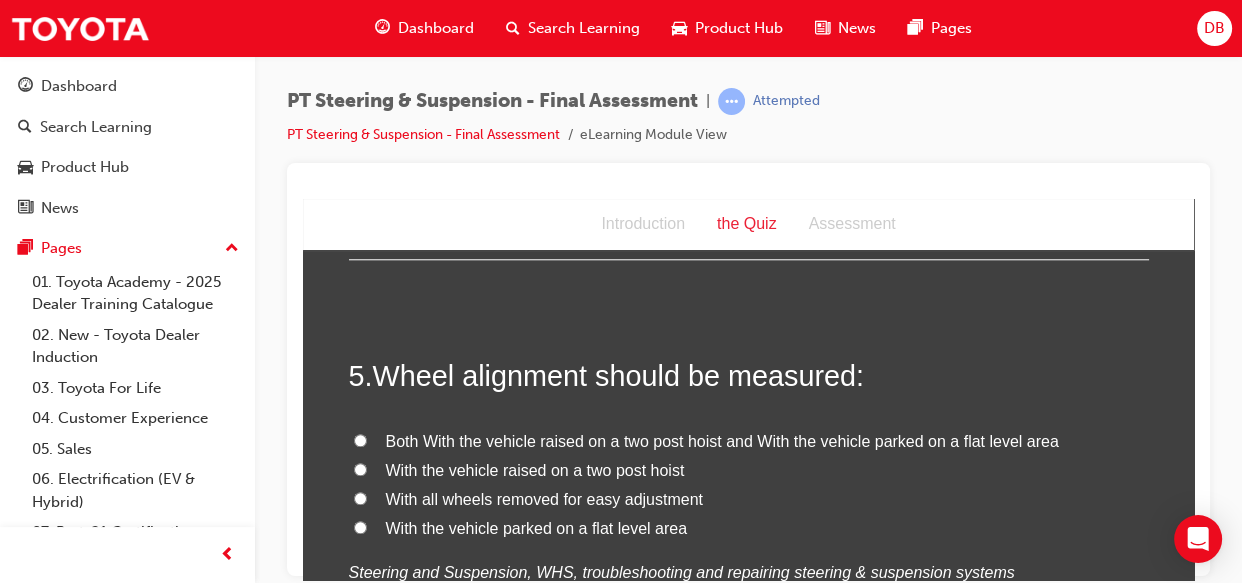 click on "With the vehicle parked on a flat level area" at bounding box center [360, 526] 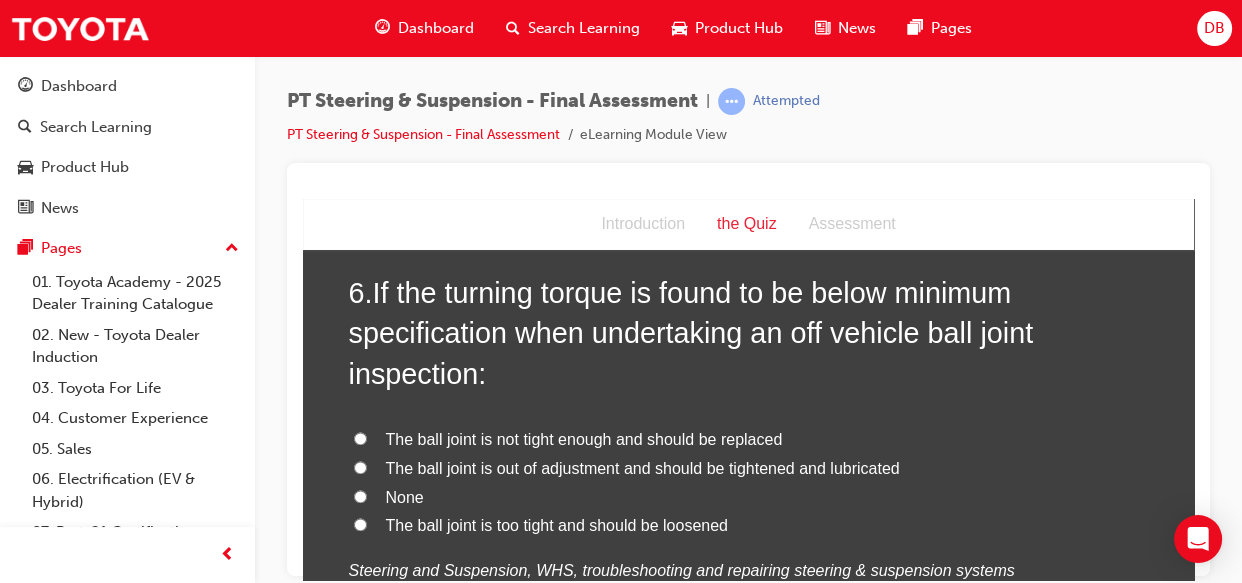 scroll, scrollTop: 2394, scrollLeft: 0, axis: vertical 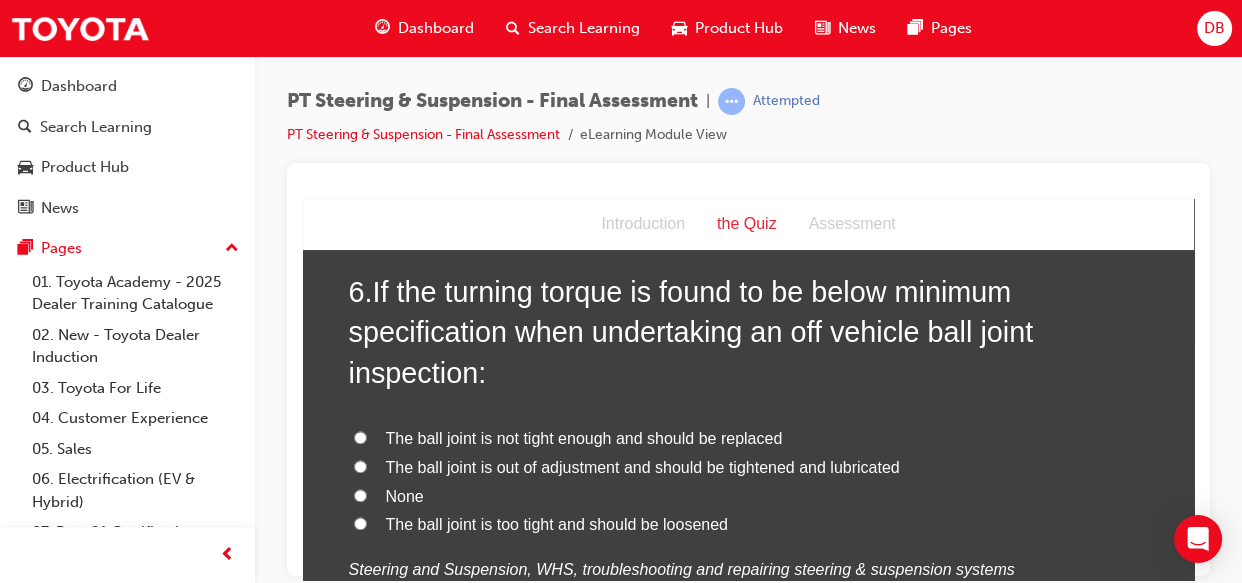 click on "The ball joint is not tight enough and should be replaced" at bounding box center [360, 436] 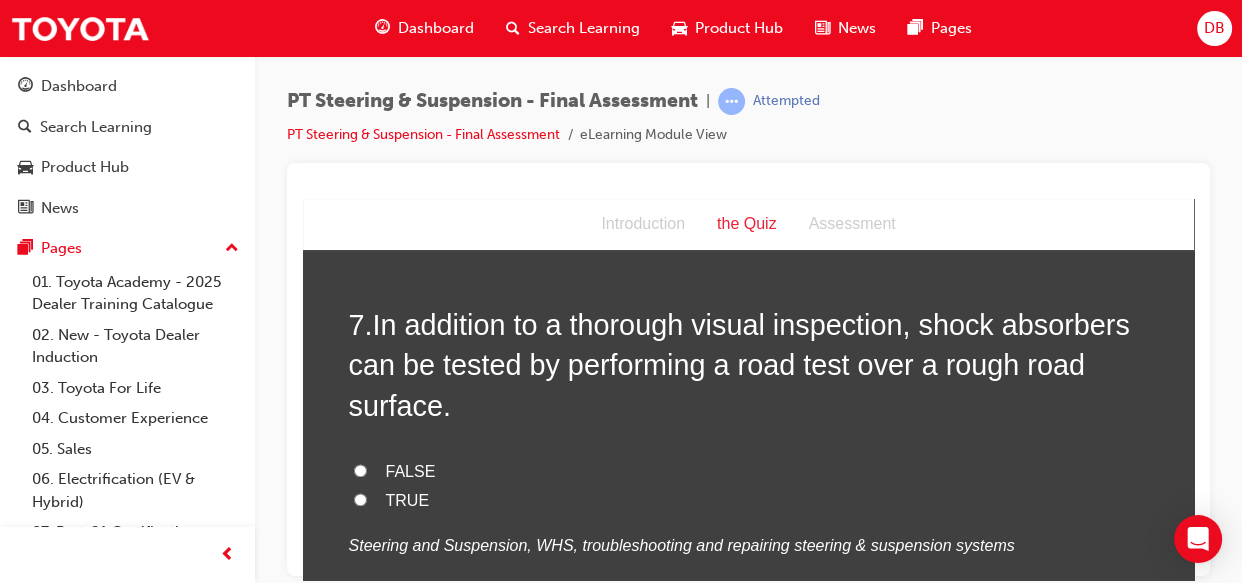 scroll, scrollTop: 2903, scrollLeft: 0, axis: vertical 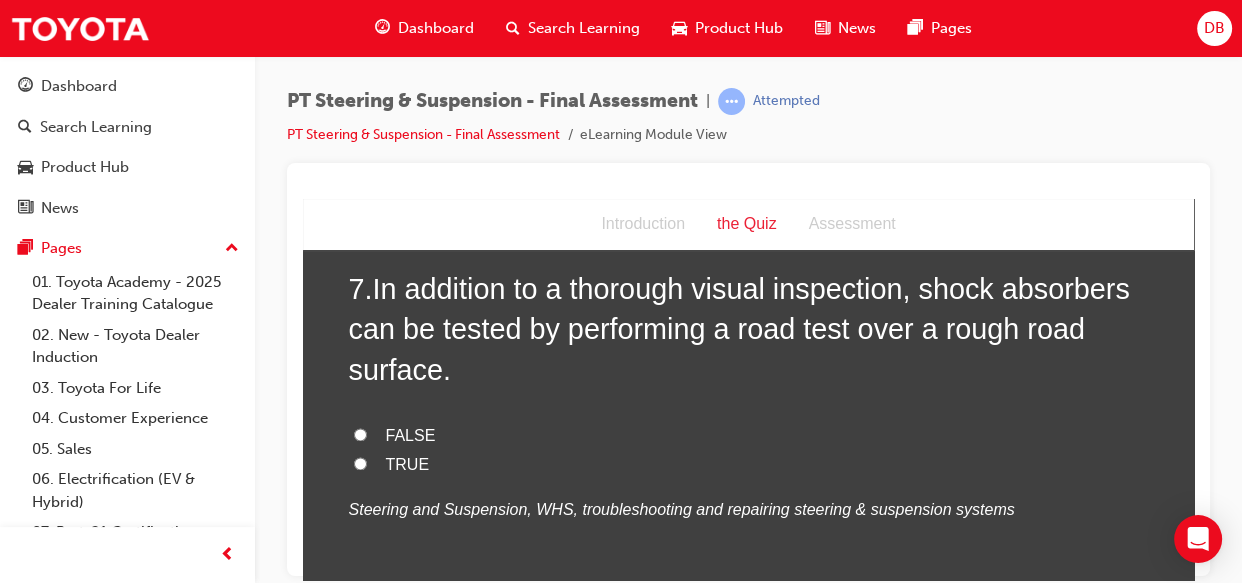 click on "TRUE" at bounding box center (360, 462) 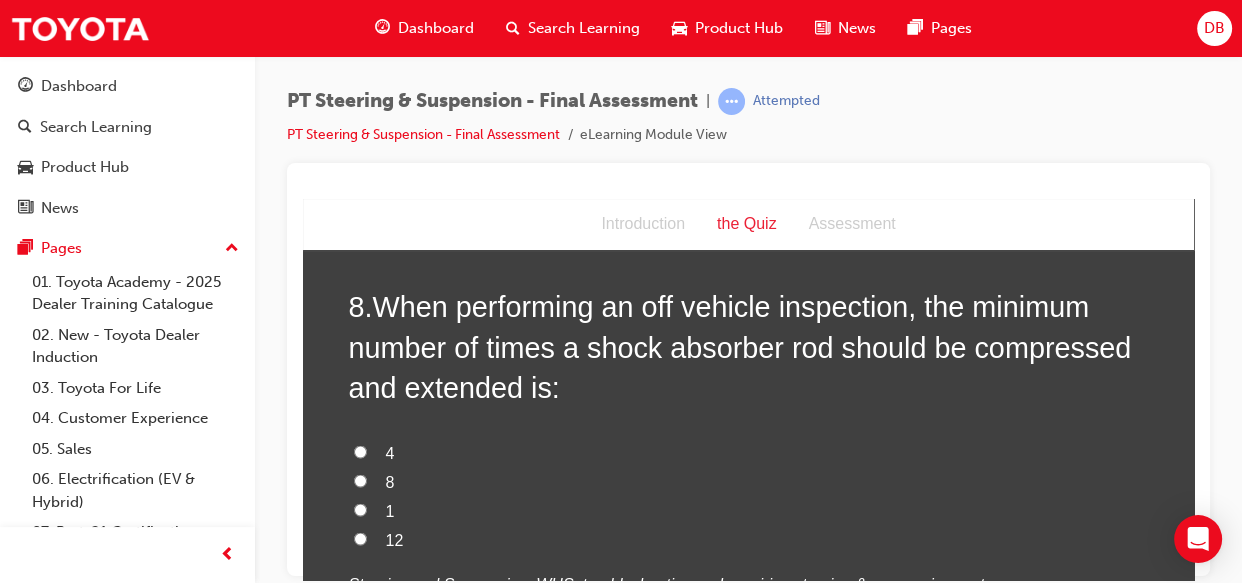 scroll, scrollTop: 3340, scrollLeft: 0, axis: vertical 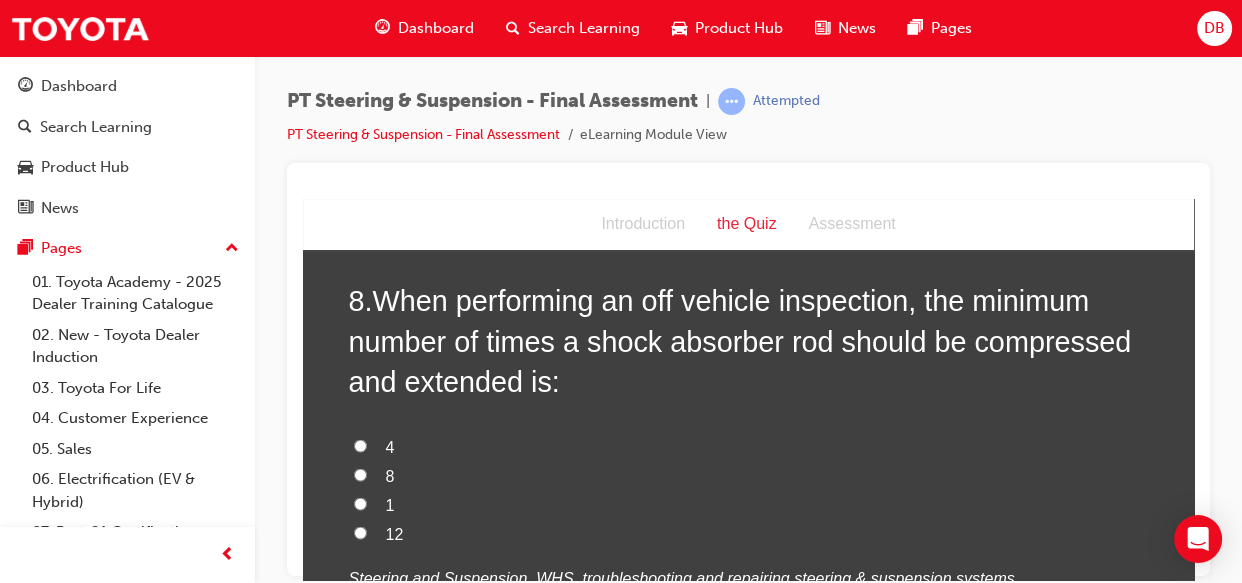 click on "4" at bounding box center (360, 444) 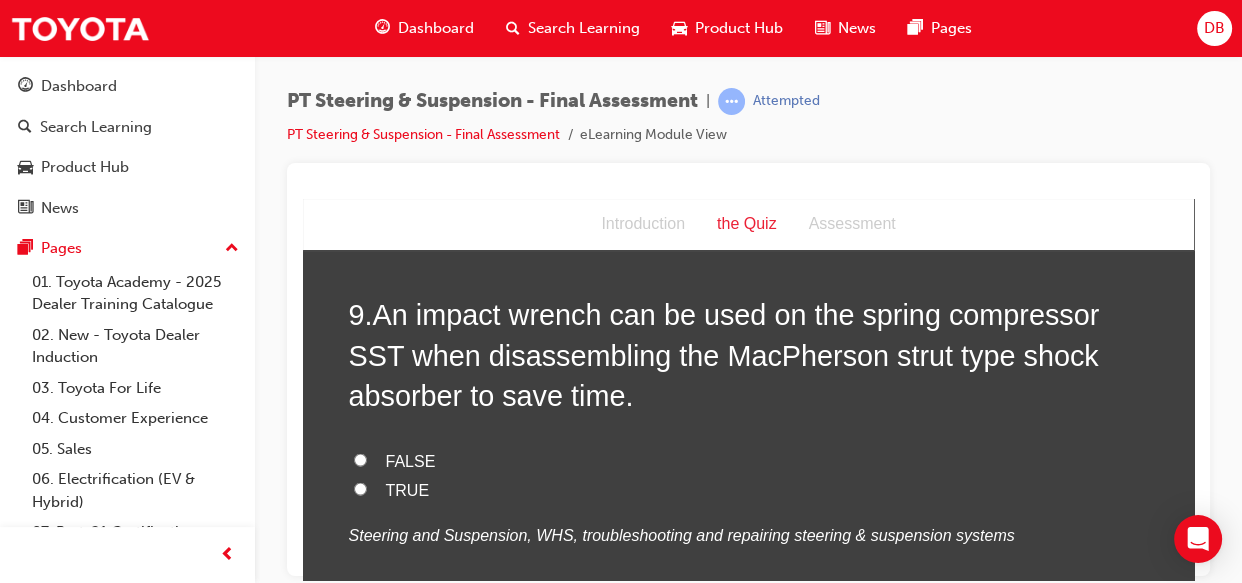 scroll, scrollTop: 3849, scrollLeft: 0, axis: vertical 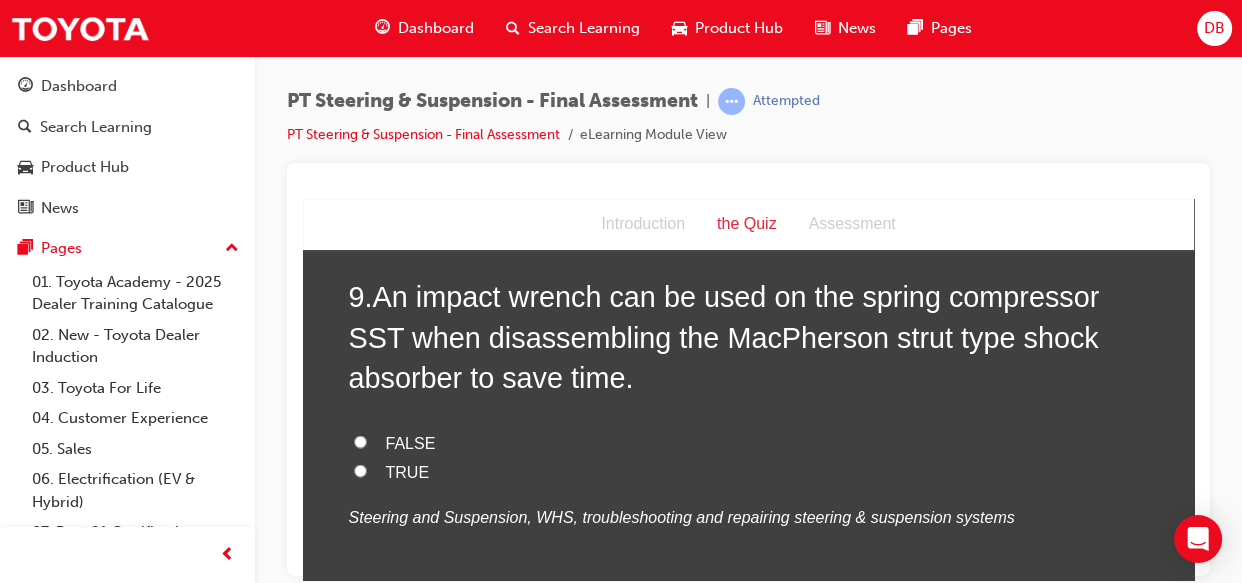 click on "FALSE" at bounding box center (360, 441) 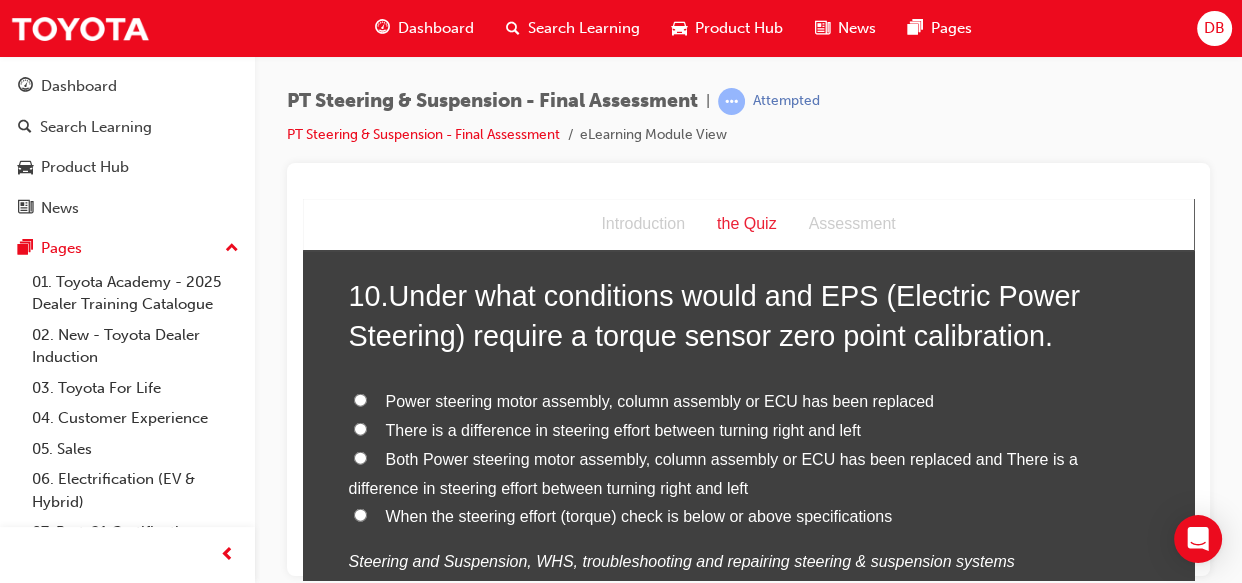 scroll, scrollTop: 4321, scrollLeft: 0, axis: vertical 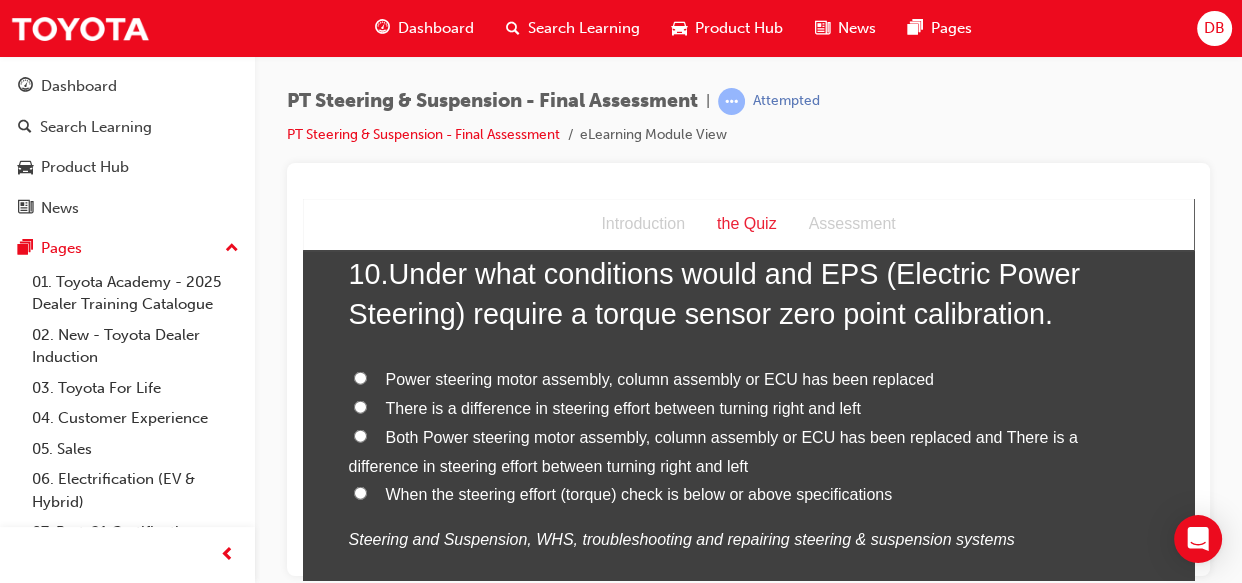 click on "Power steering motor assembly, column assembly or ECU has been replaced" at bounding box center [360, 377] 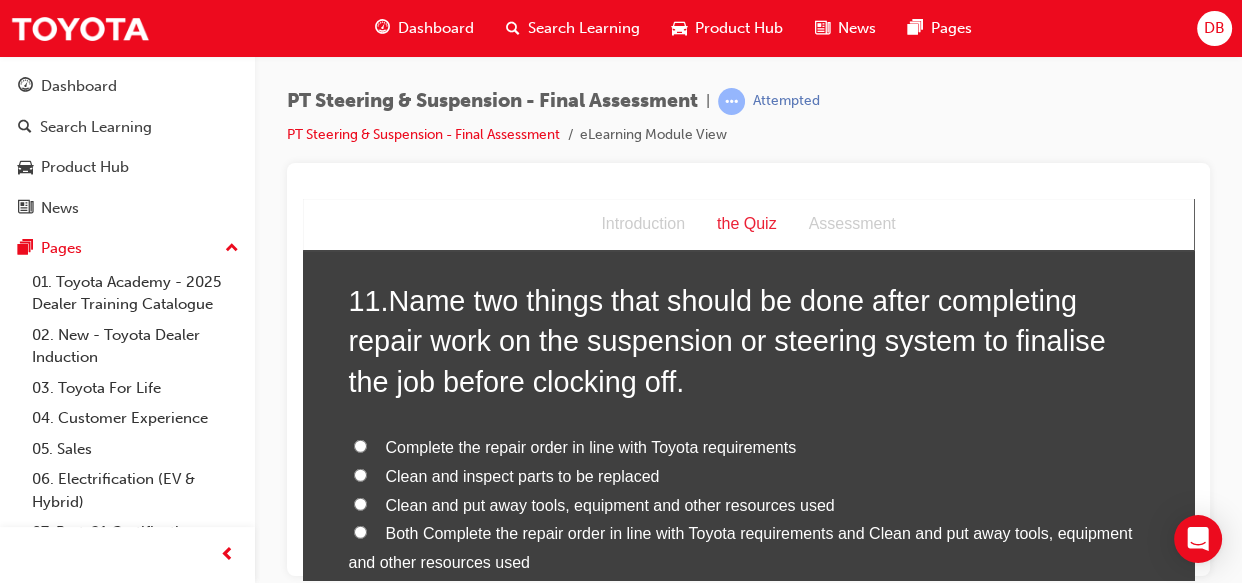 scroll, scrollTop: 4794, scrollLeft: 0, axis: vertical 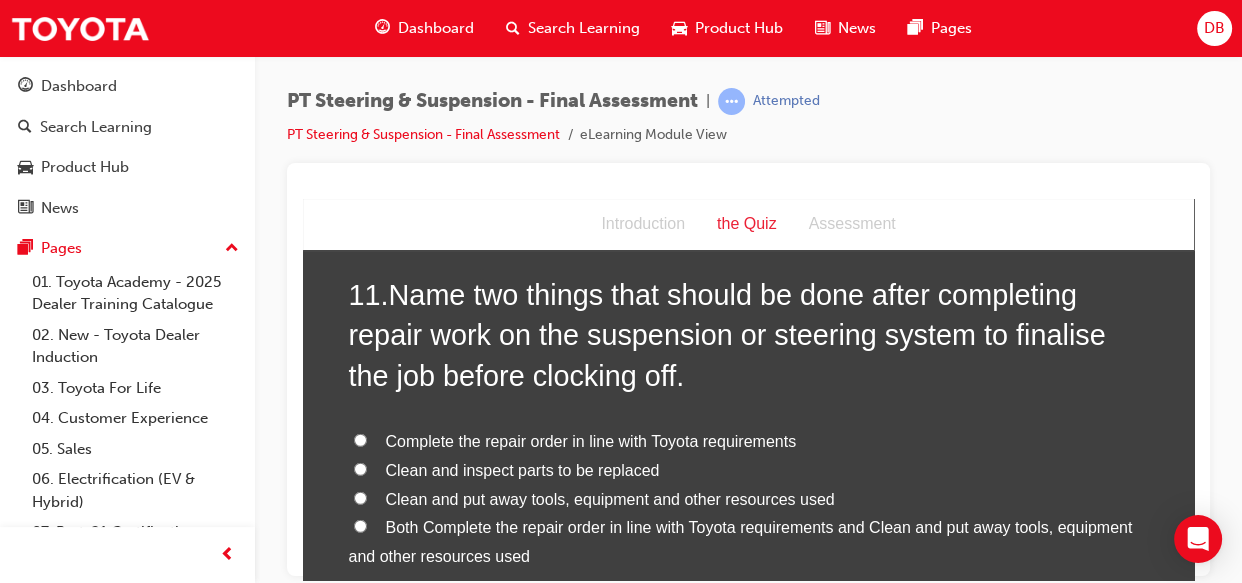 click on "Both Complete the repair order in line with Toyota requirements and Clean and put away tools, equipment and other resources used" at bounding box center (360, 525) 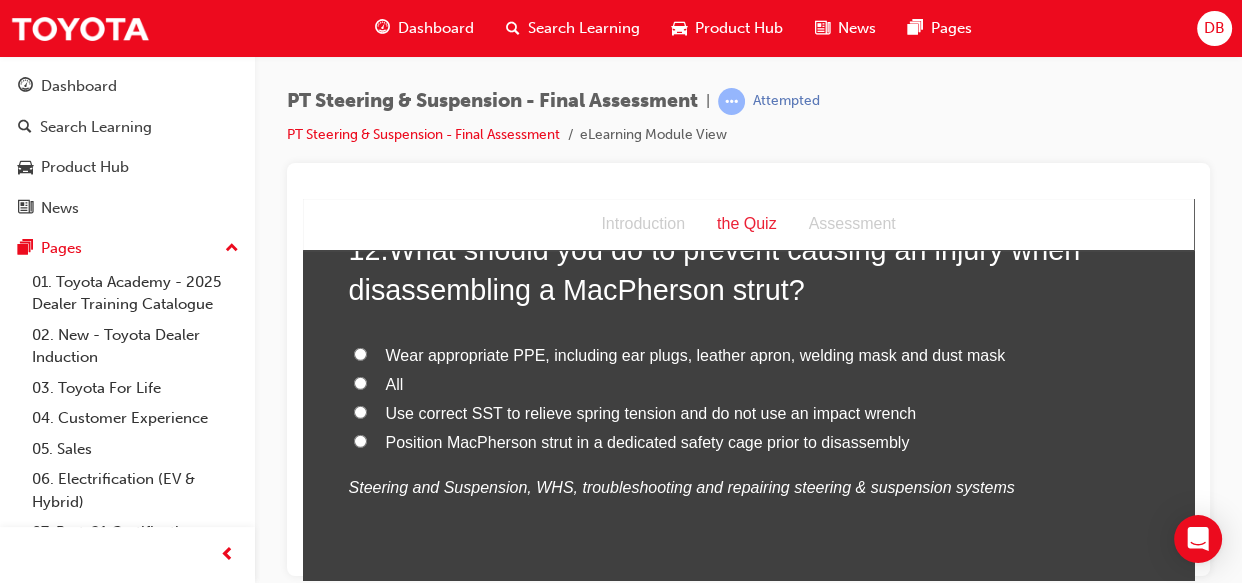 scroll, scrollTop: 5376, scrollLeft: 0, axis: vertical 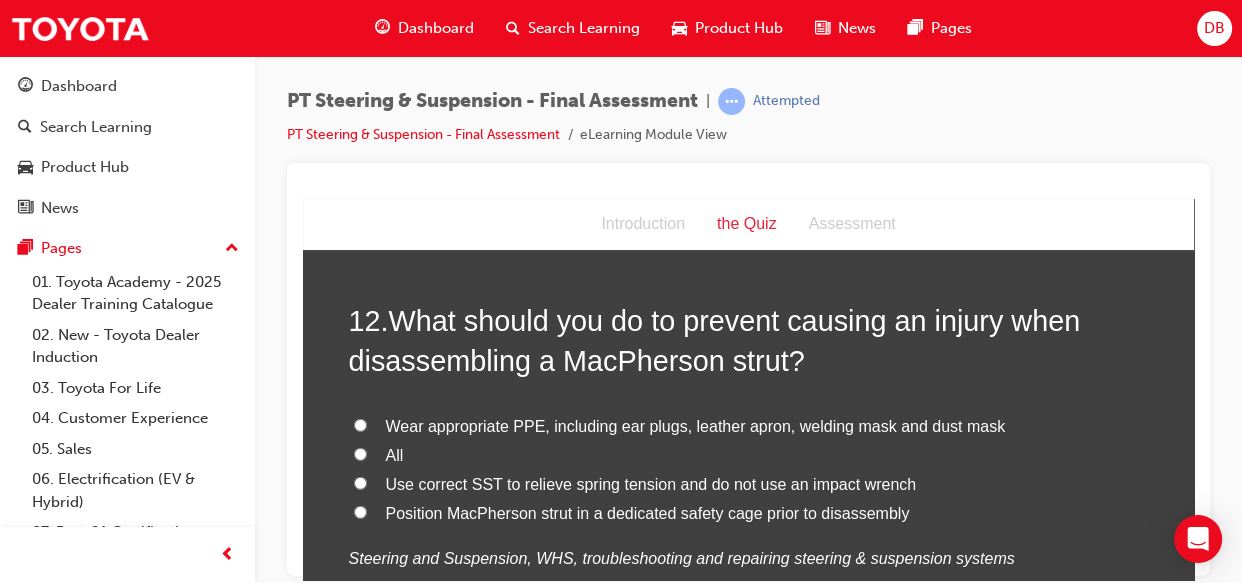 click on "Use correct SST to relieve spring tension and do not use an impact wrench" at bounding box center (360, 482) 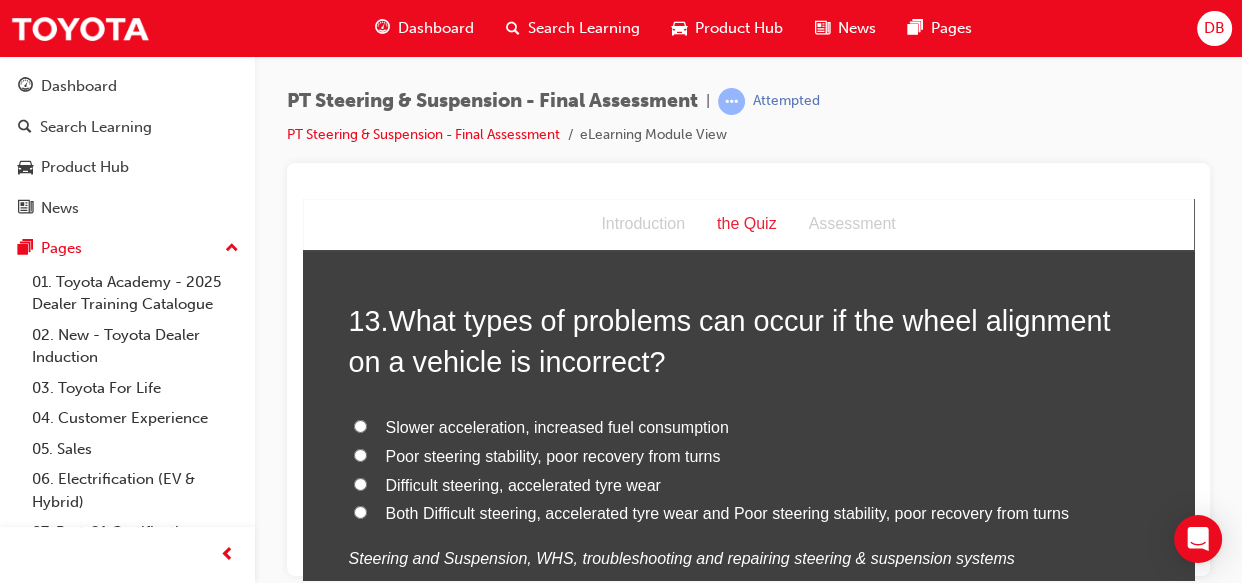 scroll, scrollTop: 5776, scrollLeft: 0, axis: vertical 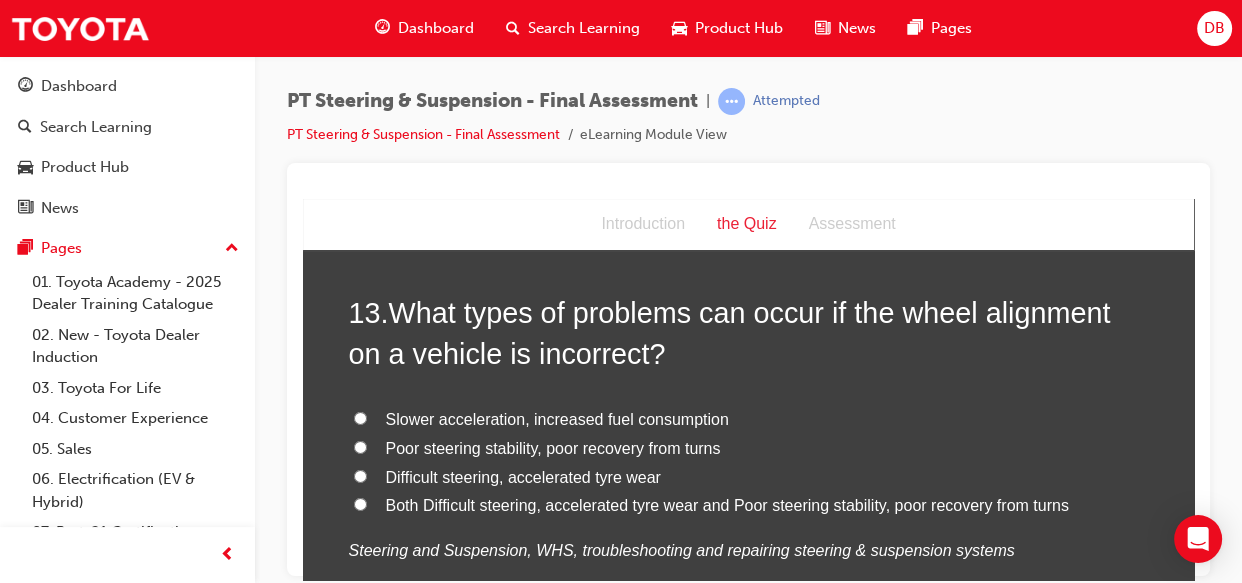 click on "Both Difficult steering, accelerated tyre wear and Poor steering stability, poor recovery from turns" at bounding box center [360, 503] 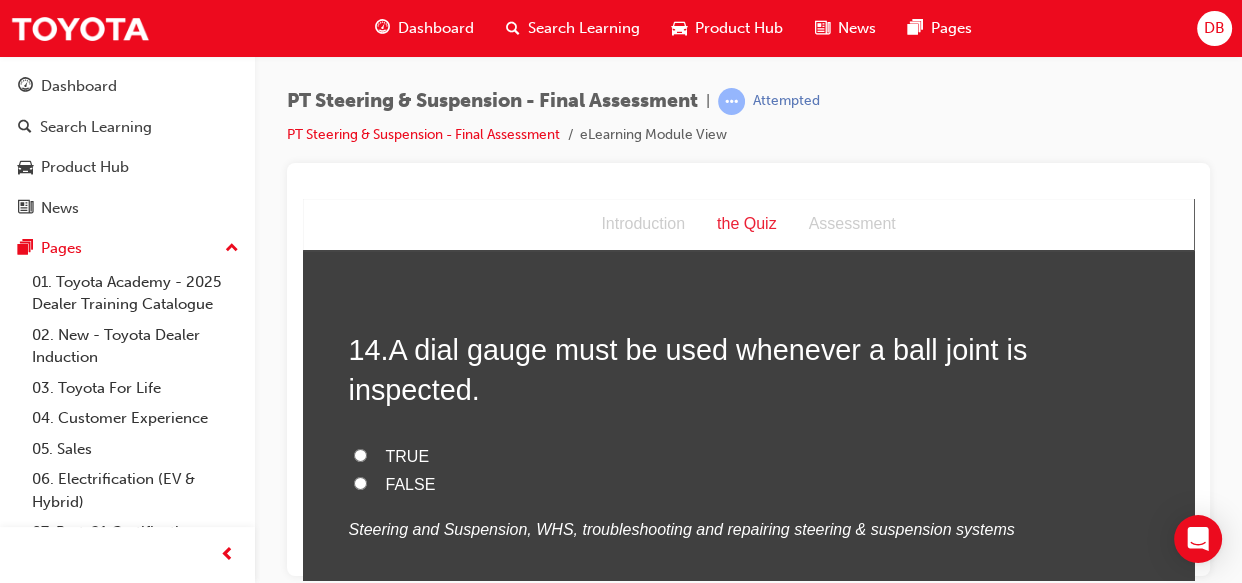 scroll, scrollTop: 6212, scrollLeft: 0, axis: vertical 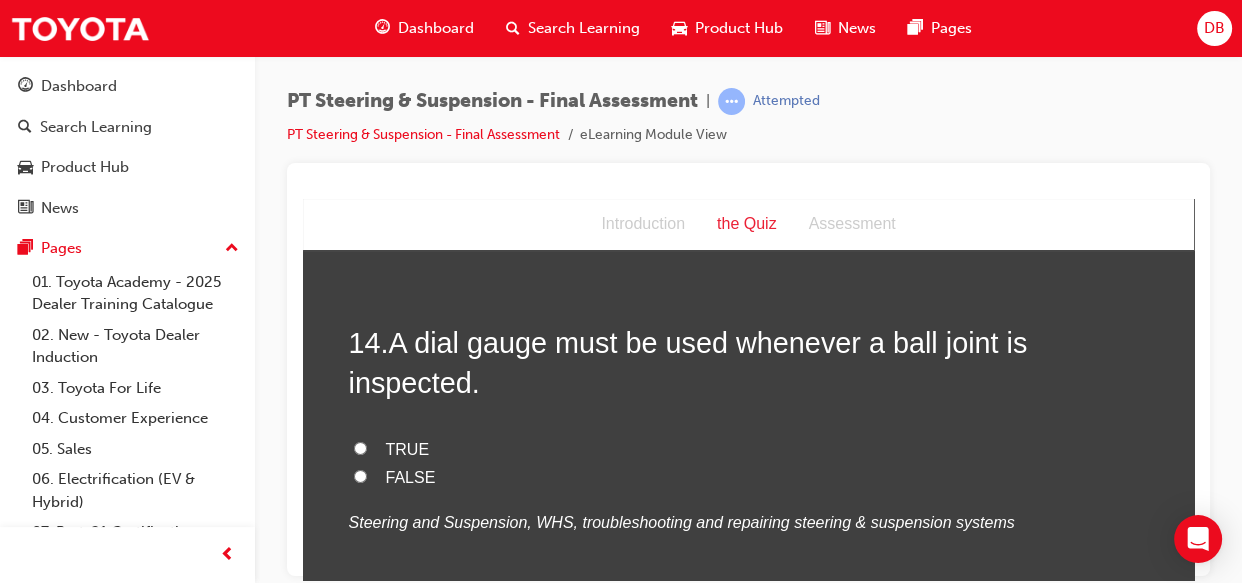 click on "FALSE" at bounding box center (360, 475) 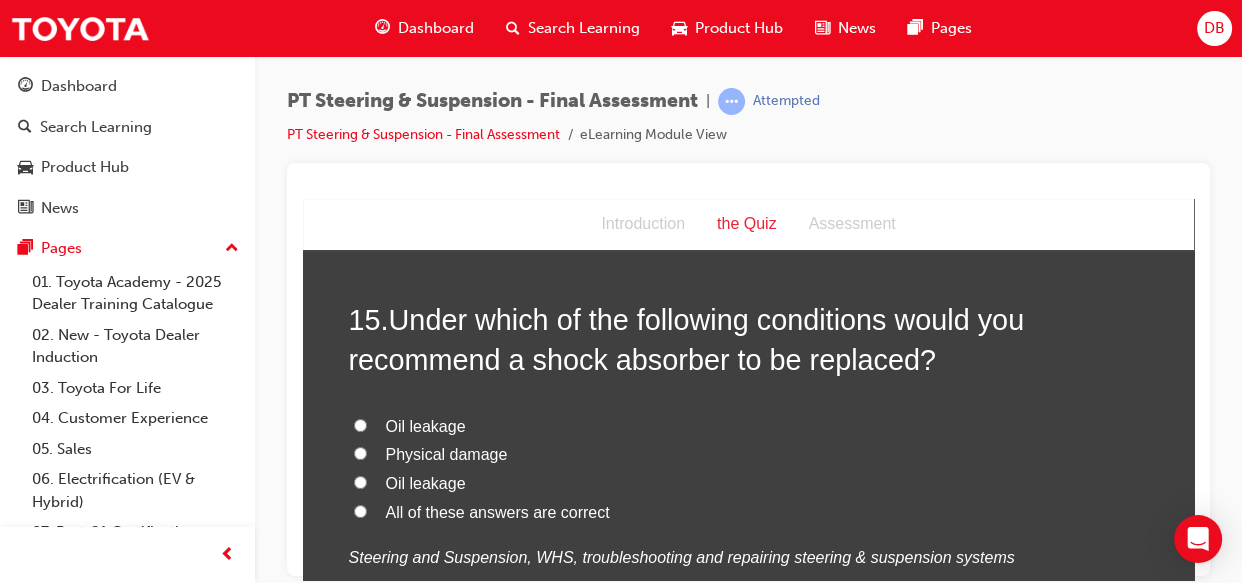 scroll, scrollTop: 6649, scrollLeft: 0, axis: vertical 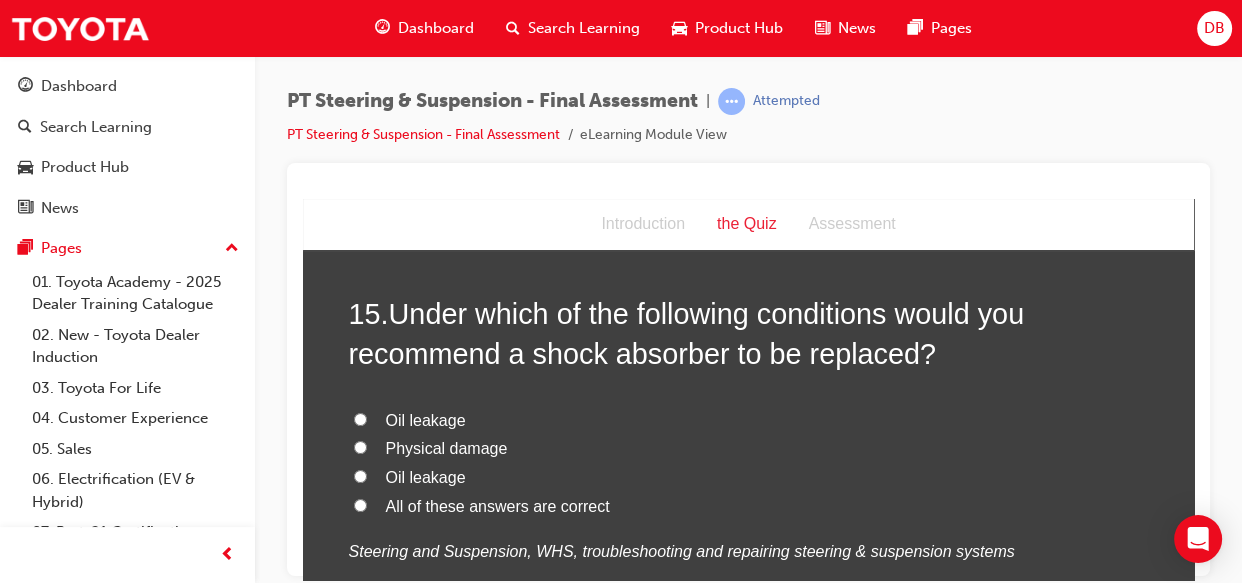 click on "All of these answers are correct" at bounding box center (360, 504) 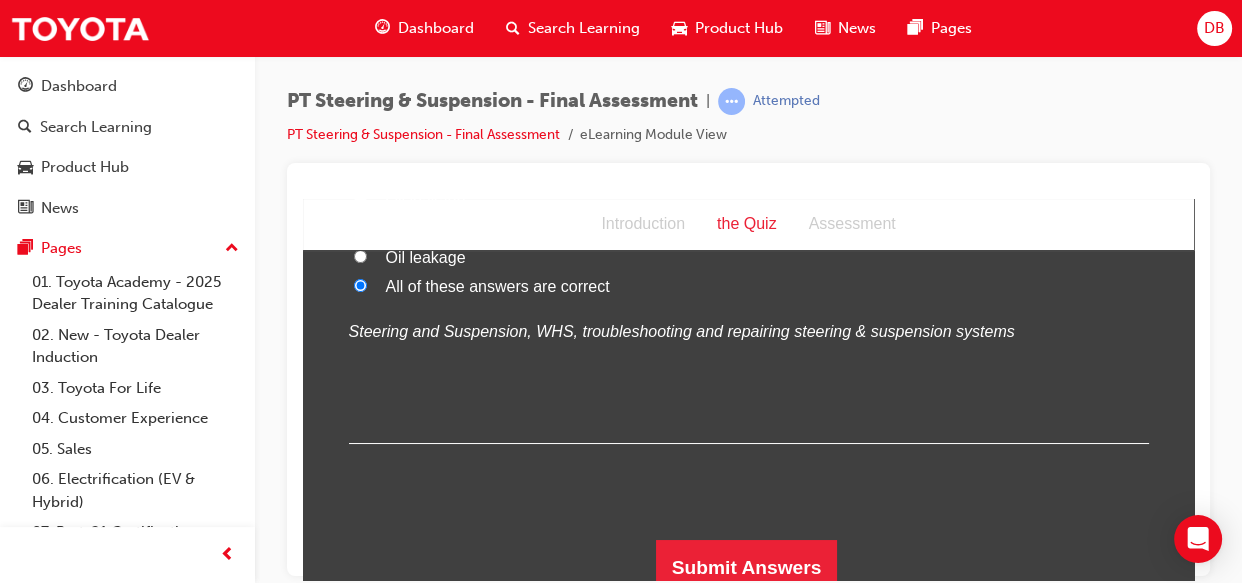 scroll, scrollTop: 6907, scrollLeft: 0, axis: vertical 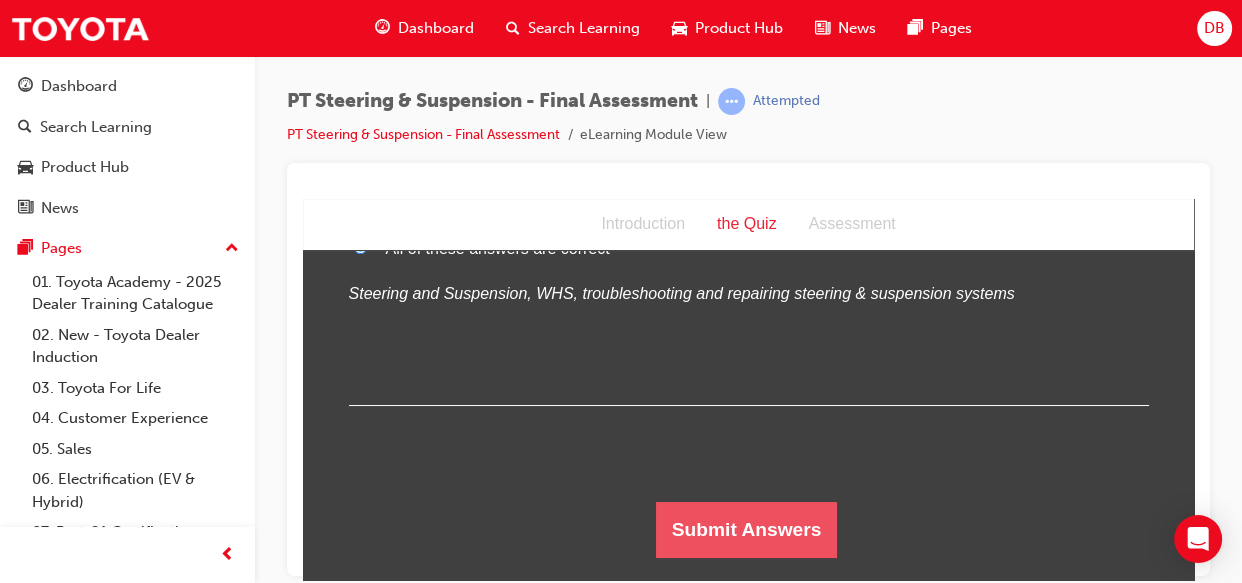 click on "Submit Answers" at bounding box center [747, 529] 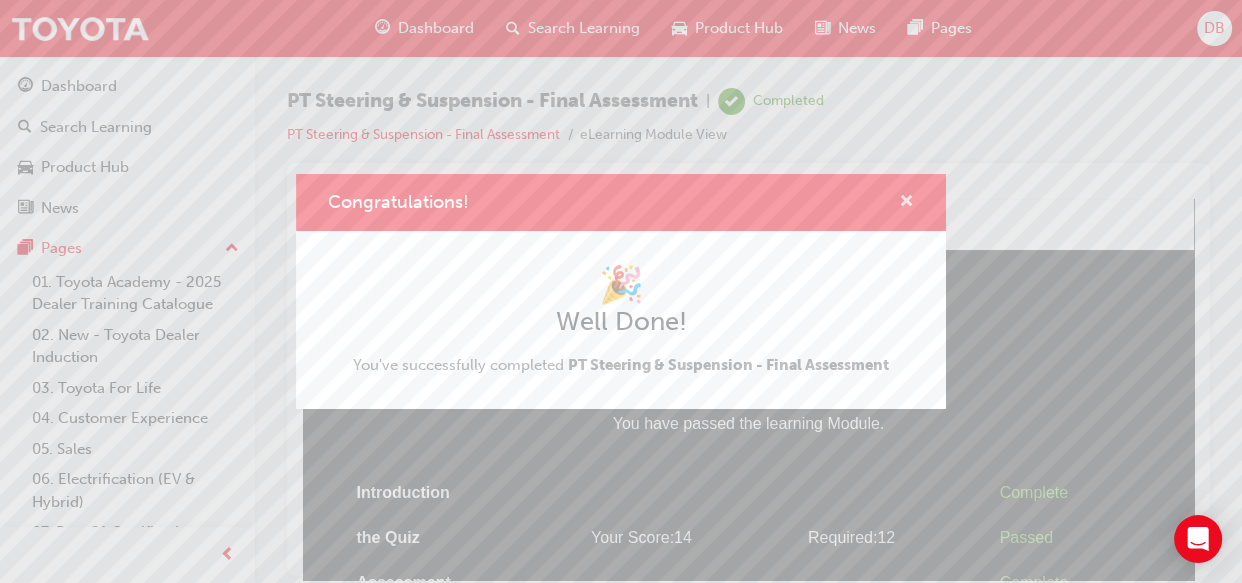 click at bounding box center (906, 203) 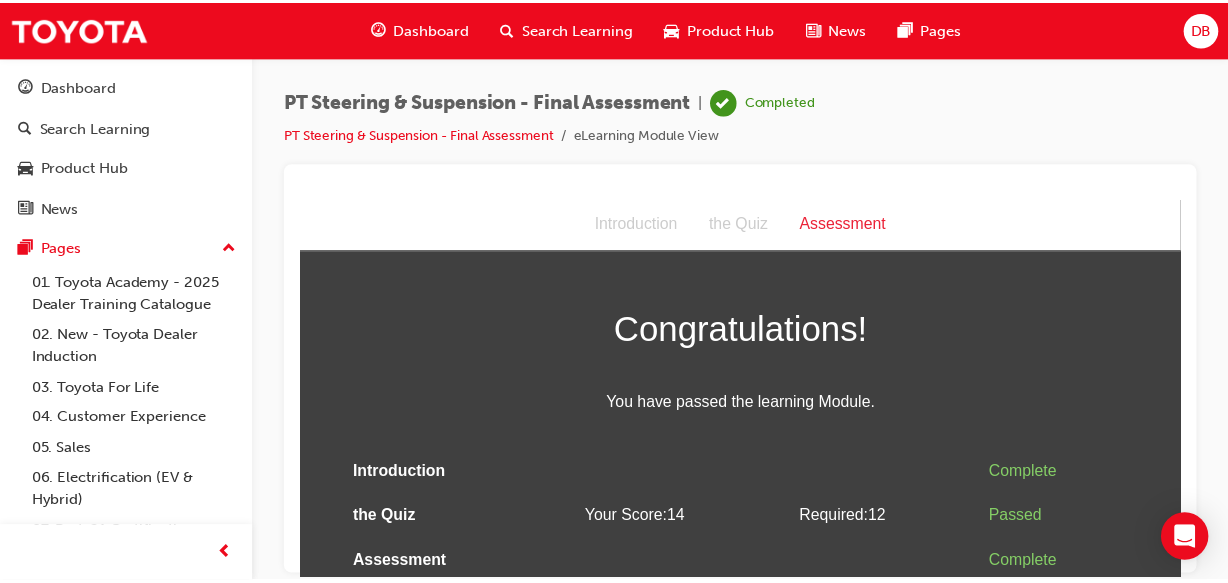 scroll, scrollTop: 24, scrollLeft: 0, axis: vertical 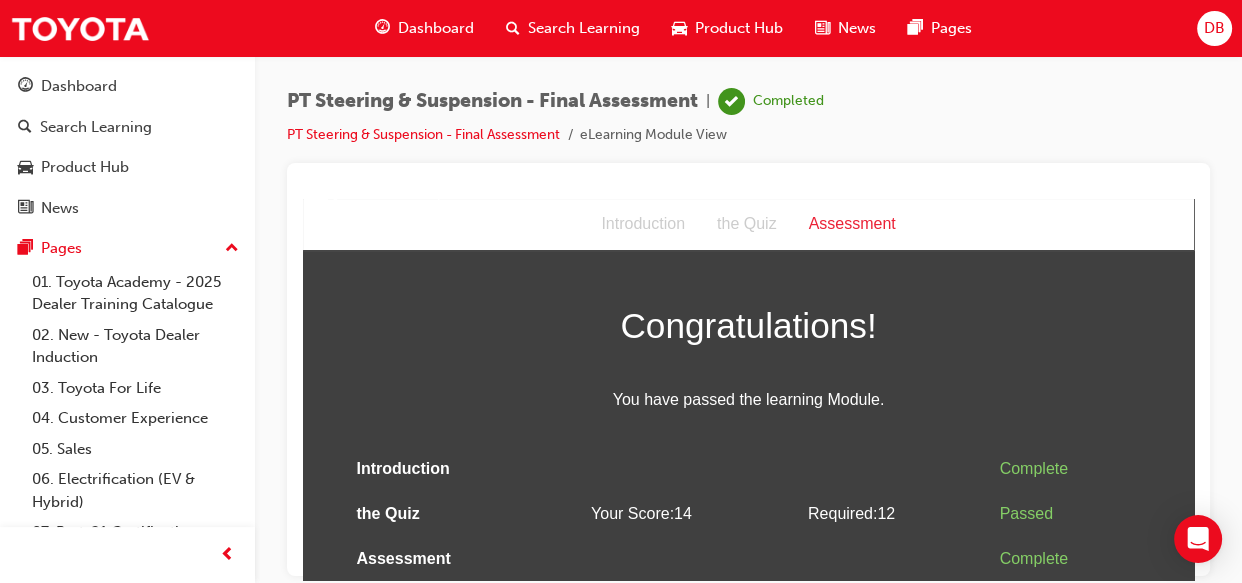 click on "Dashboard" at bounding box center (436, 28) 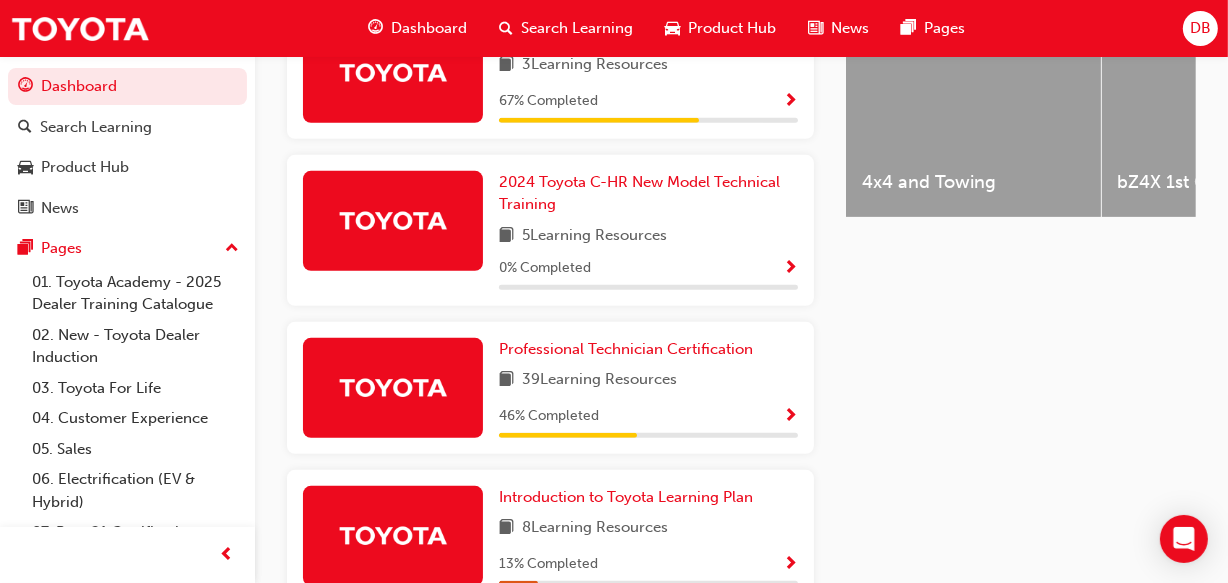 scroll, scrollTop: 973, scrollLeft: 0, axis: vertical 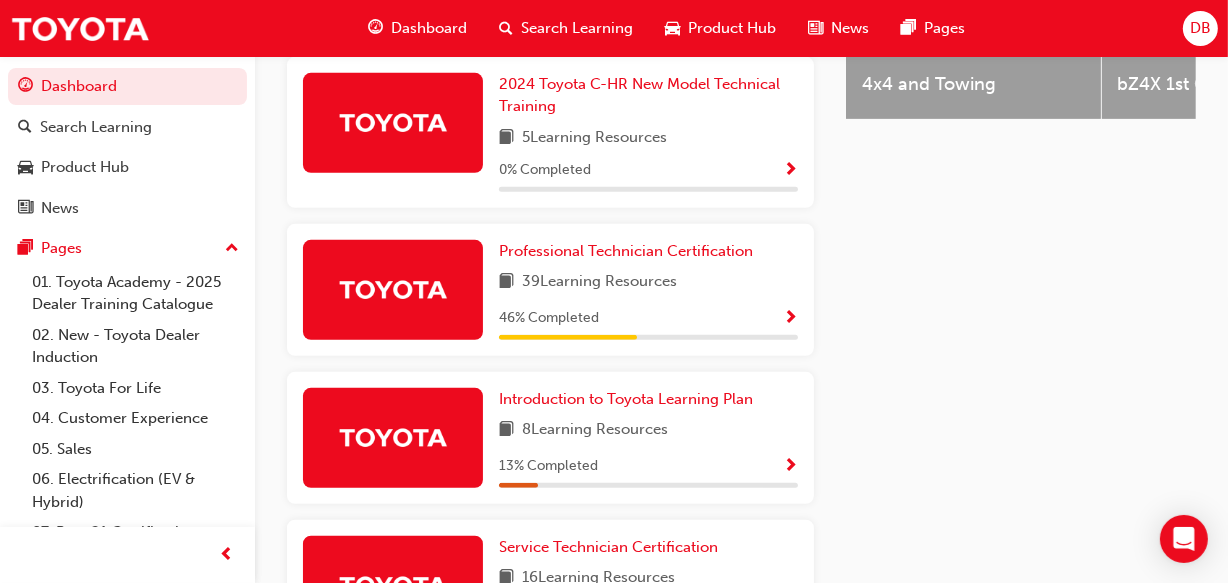 click at bounding box center [790, 319] 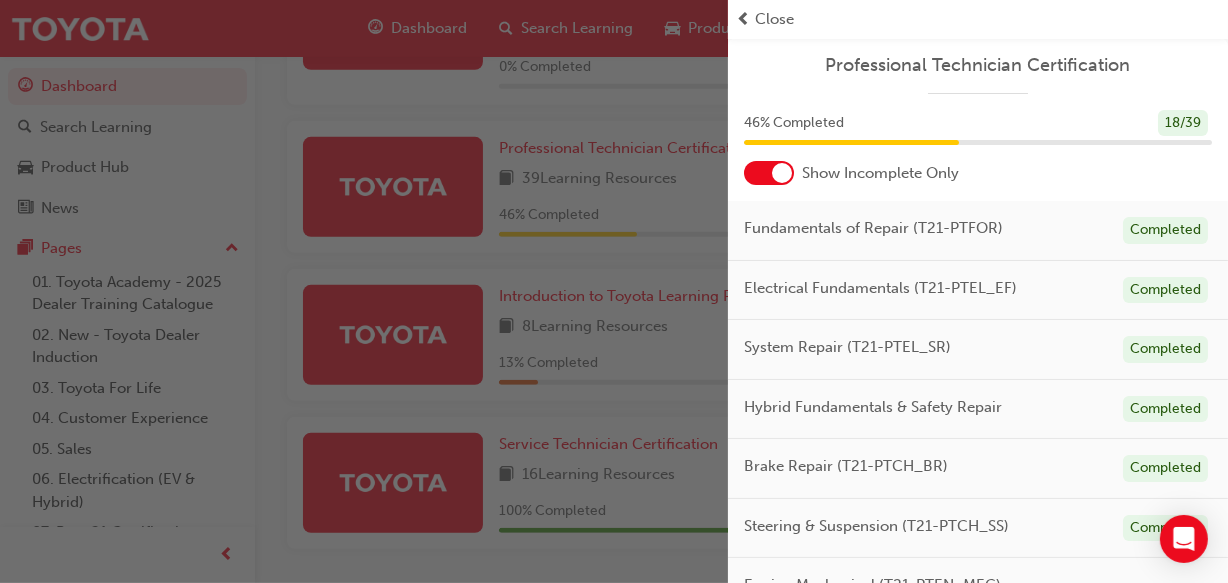 scroll, scrollTop: 1088, scrollLeft: 0, axis: vertical 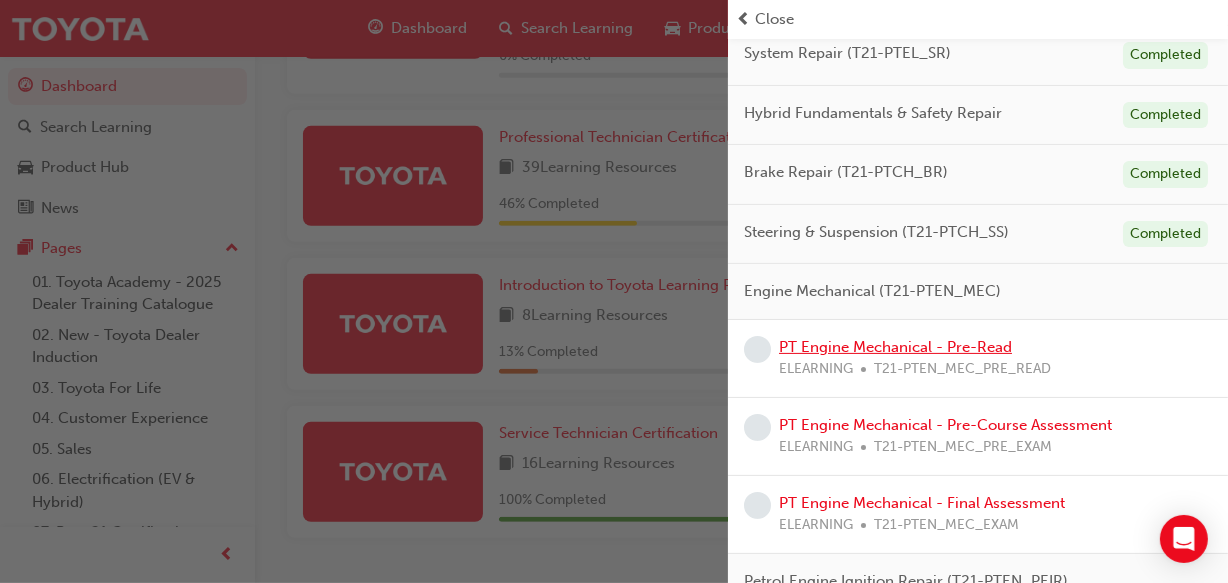 click on "PT Engine Mechanical - Pre-Read" at bounding box center (895, 347) 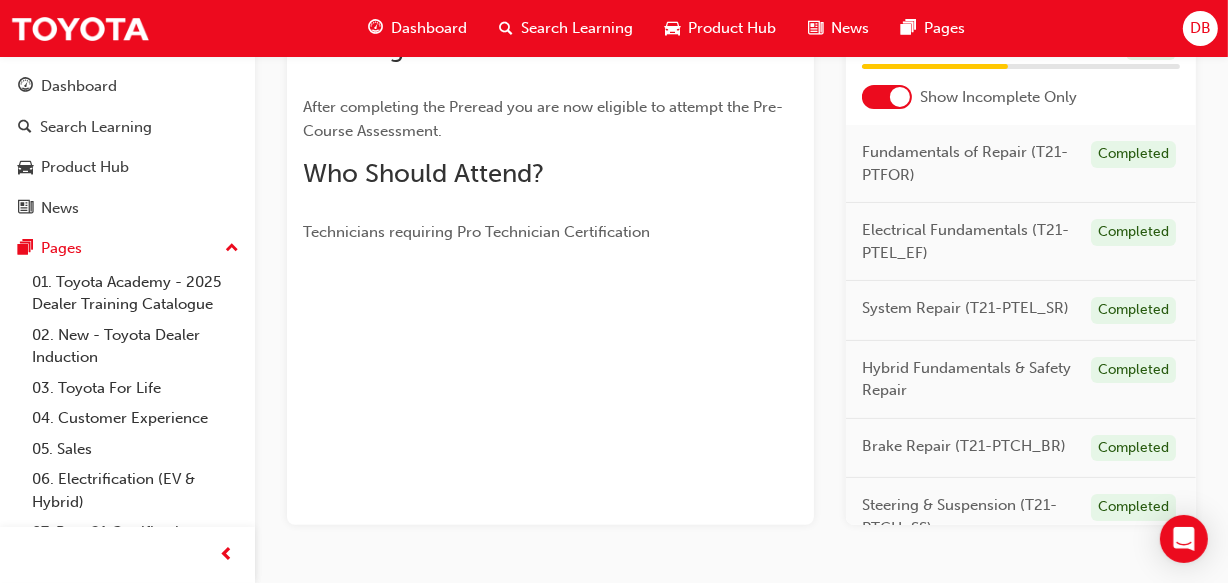 scroll, scrollTop: 429, scrollLeft: 0, axis: vertical 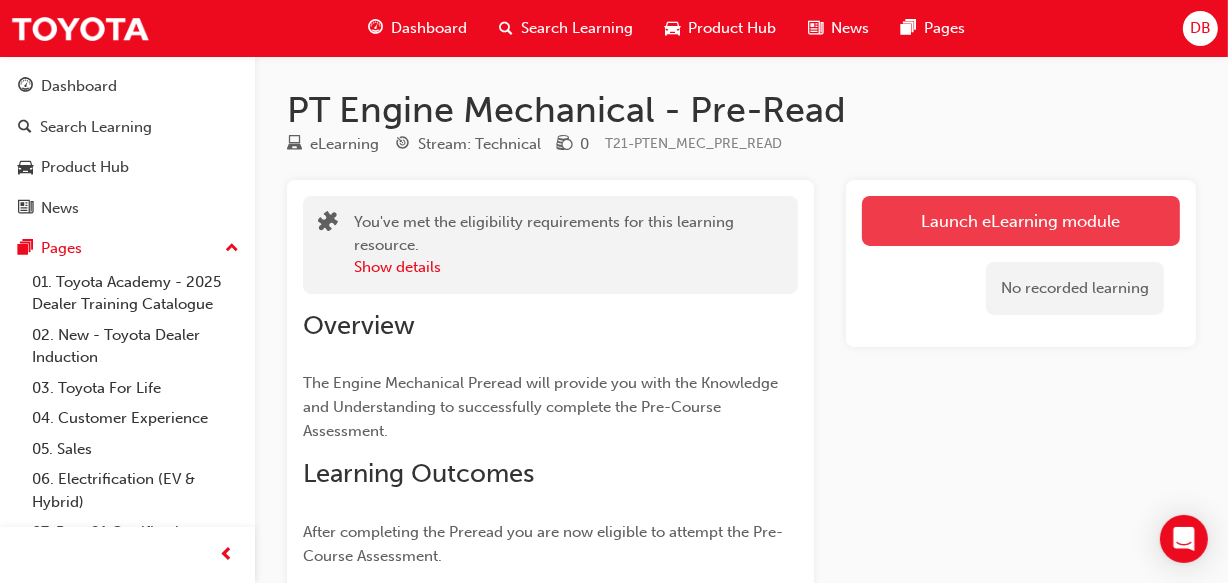click on "Launch eLearning module" at bounding box center (1021, 221) 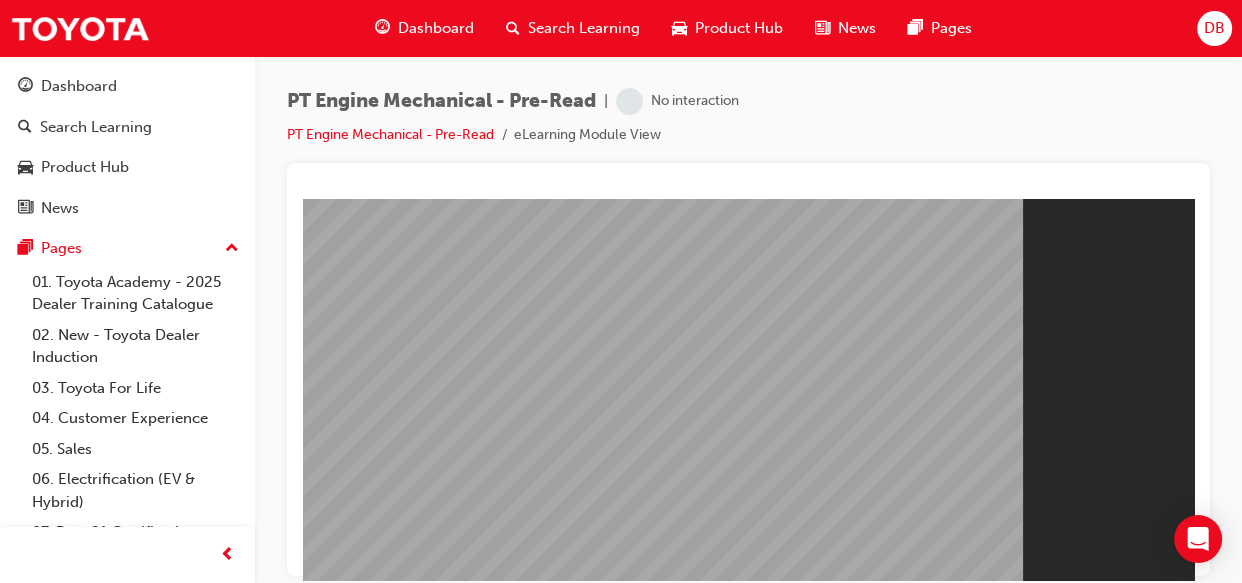 scroll, scrollTop: 0, scrollLeft: 0, axis: both 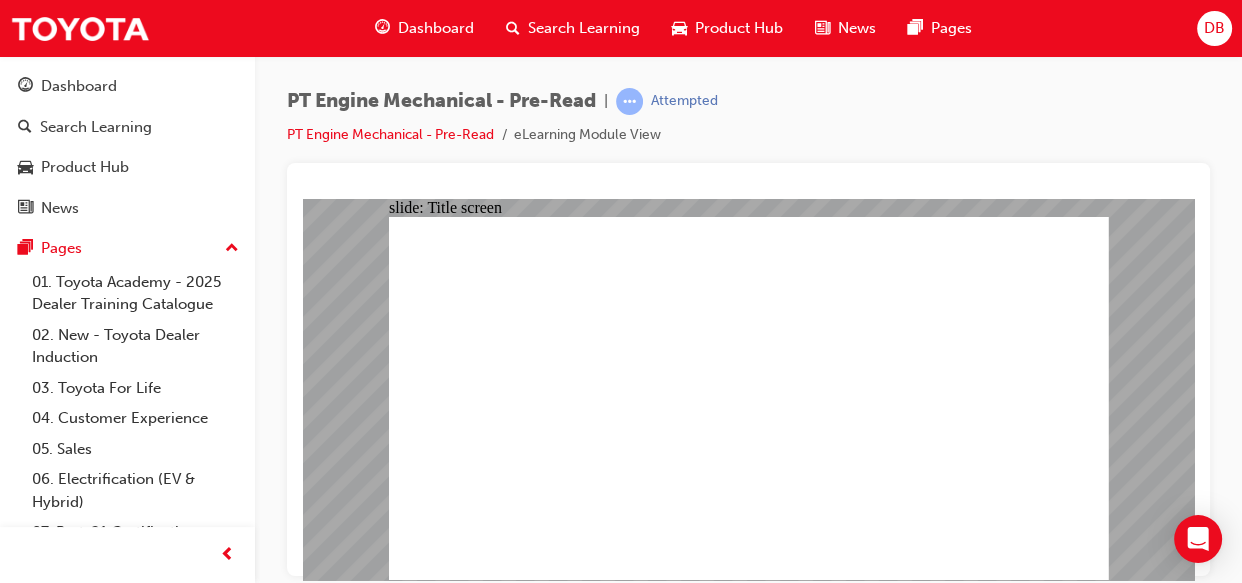 click 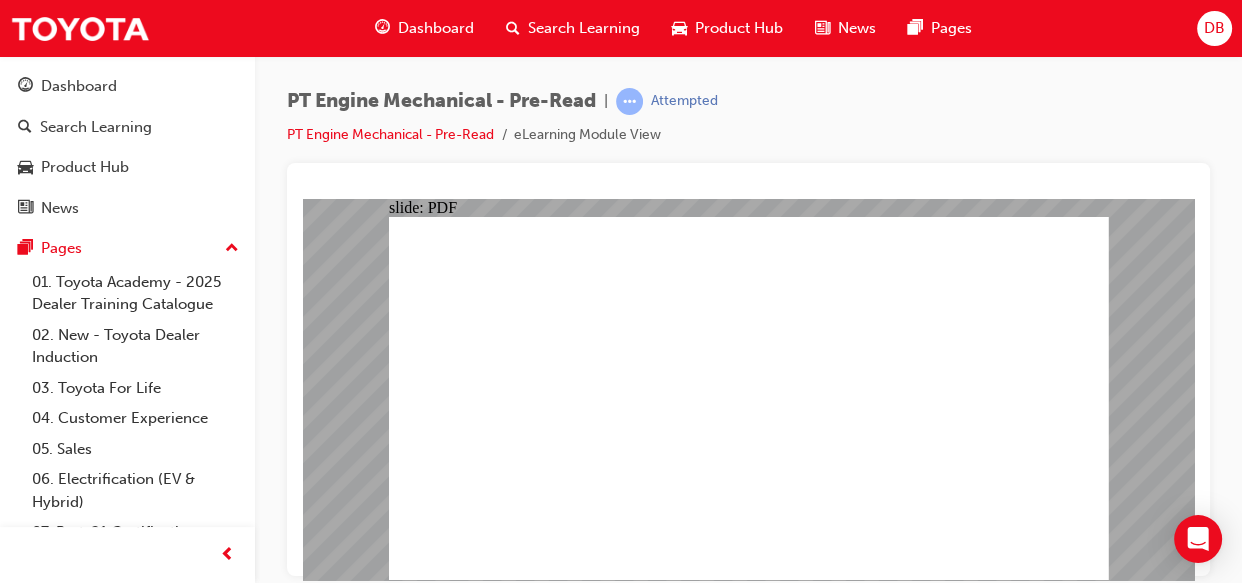 click 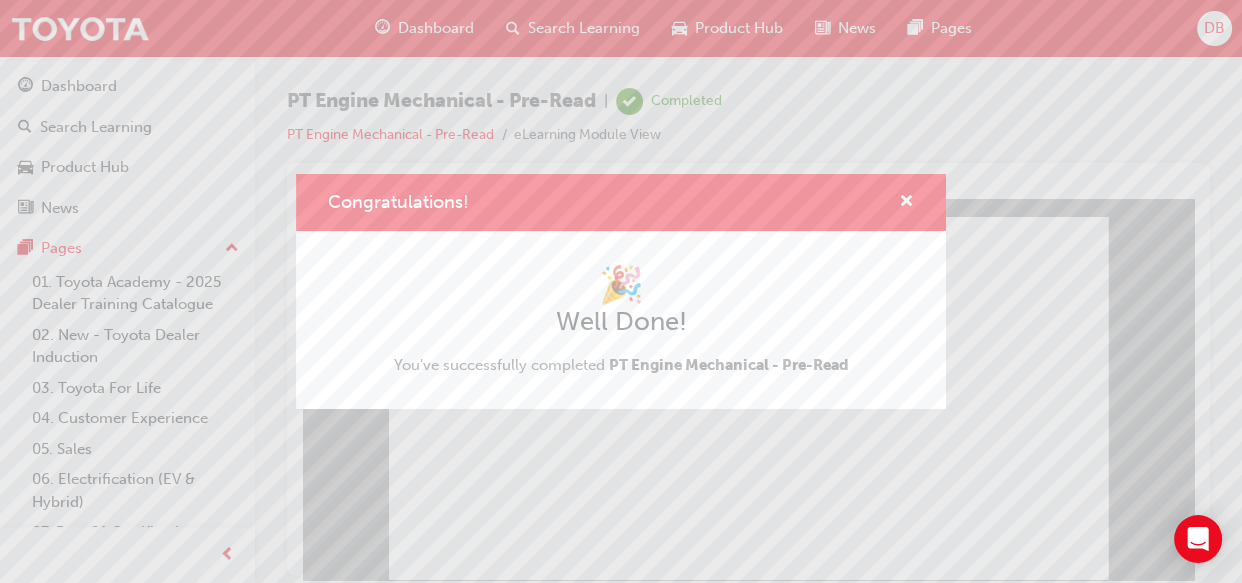 click on "Congratulations! 🎉 Well Done! You've successfully completed   PT Engine Mechanical - Pre-Read" at bounding box center [621, 291] 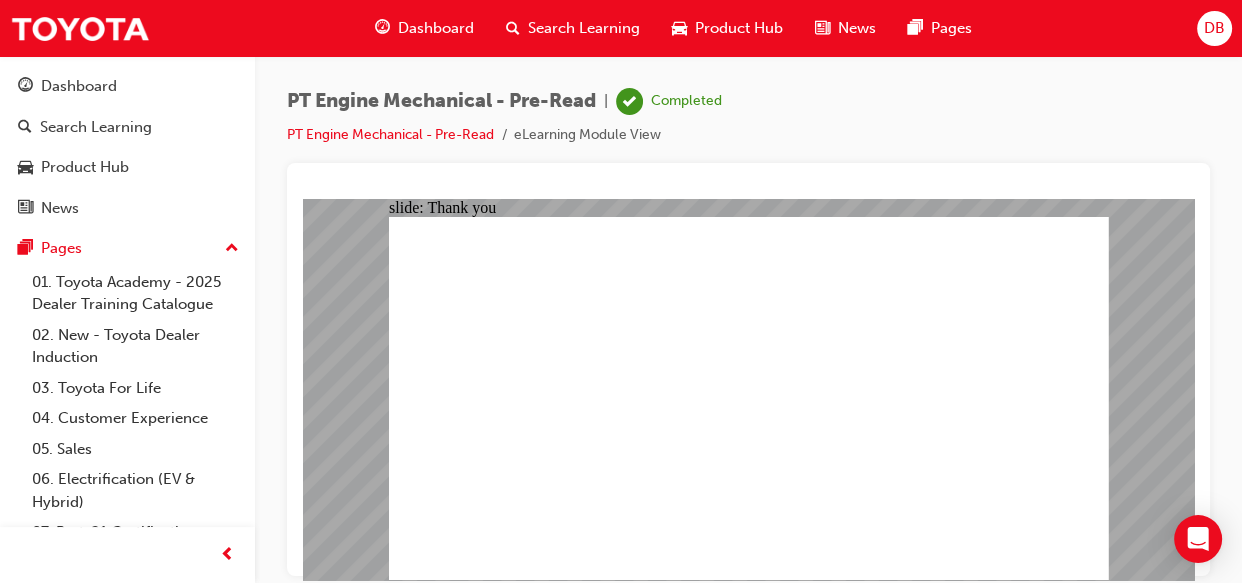 click 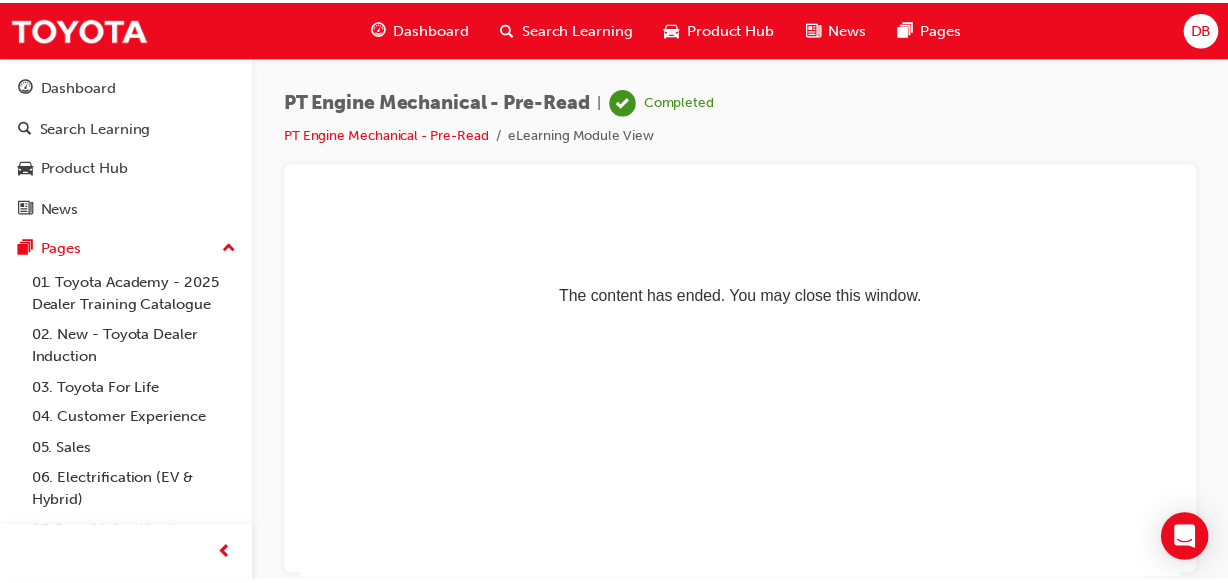 scroll, scrollTop: 0, scrollLeft: 0, axis: both 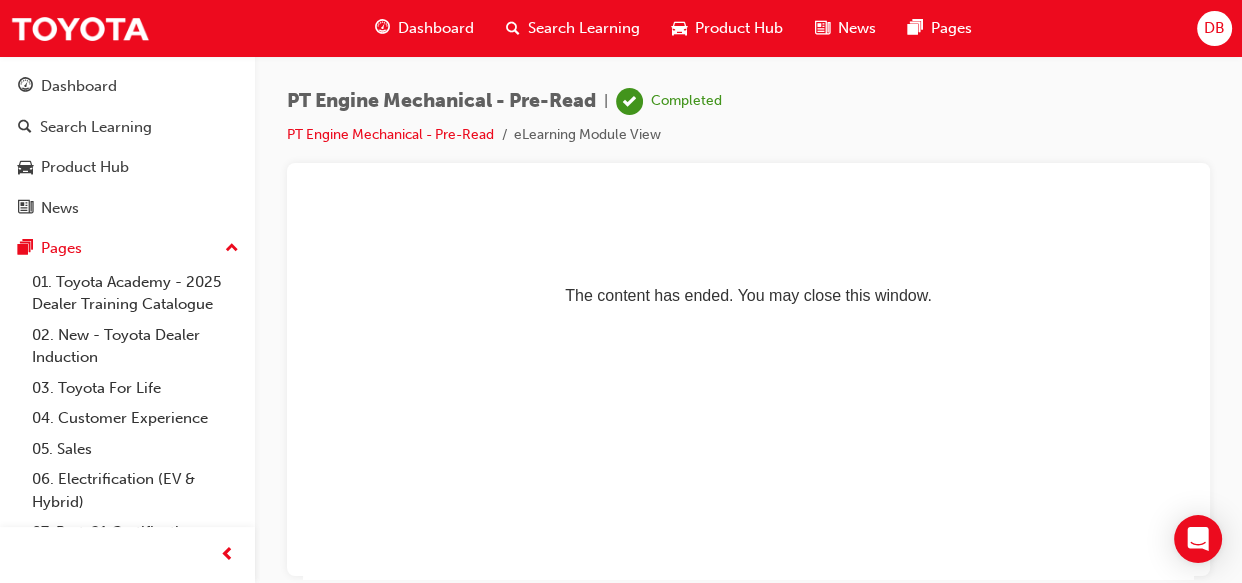 click on "Dashboard" at bounding box center (436, 28) 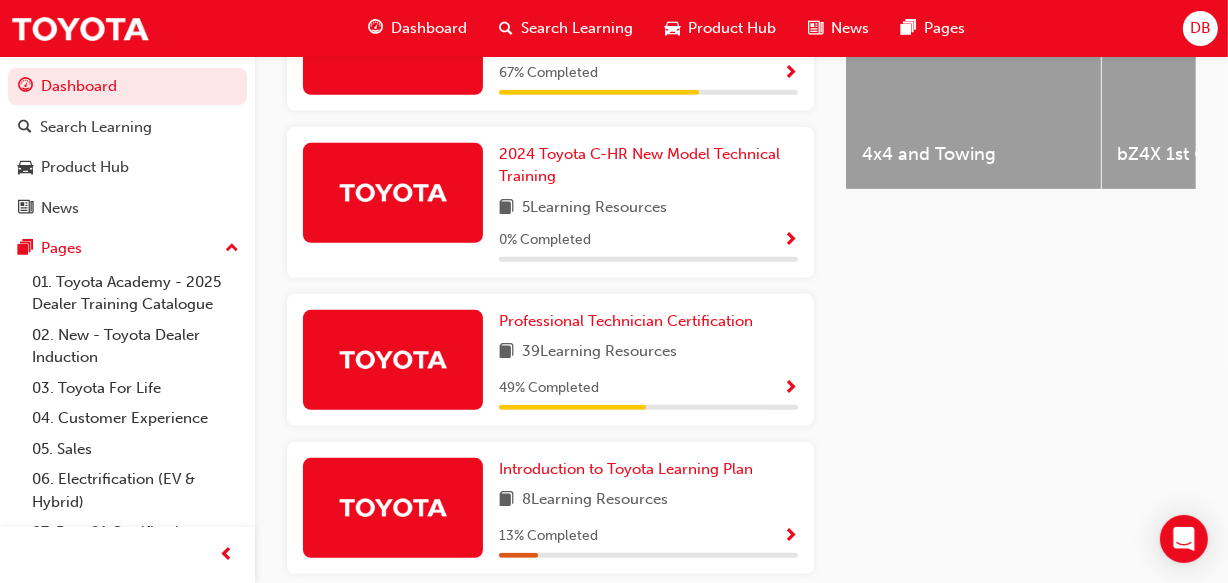 scroll, scrollTop: 910, scrollLeft: 0, axis: vertical 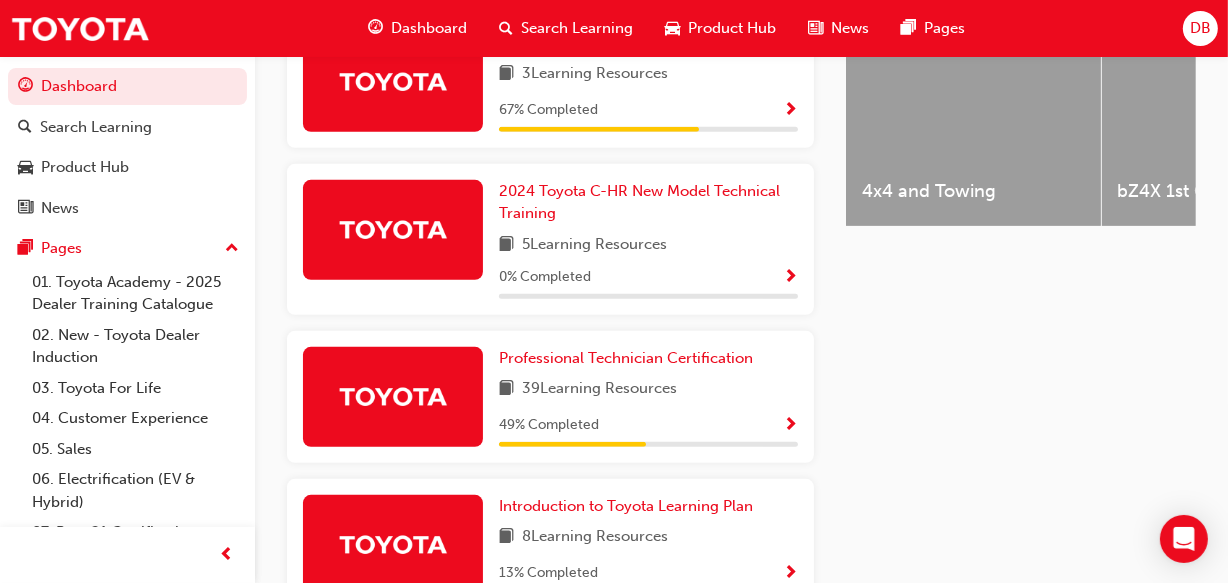 click at bounding box center (790, 426) 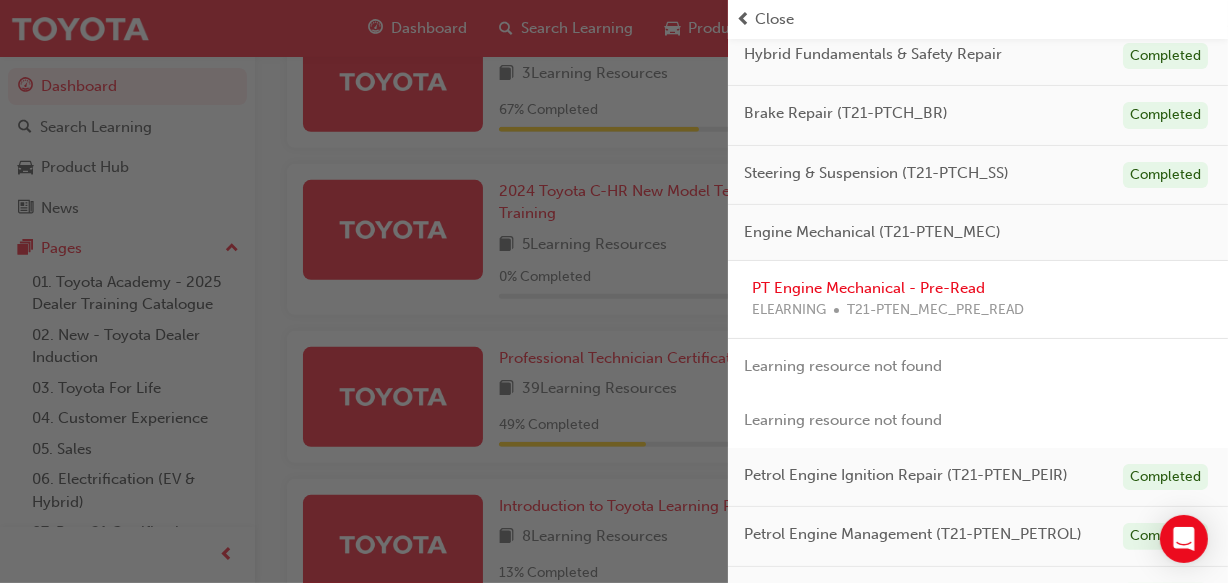 scroll, scrollTop: 327, scrollLeft: 0, axis: vertical 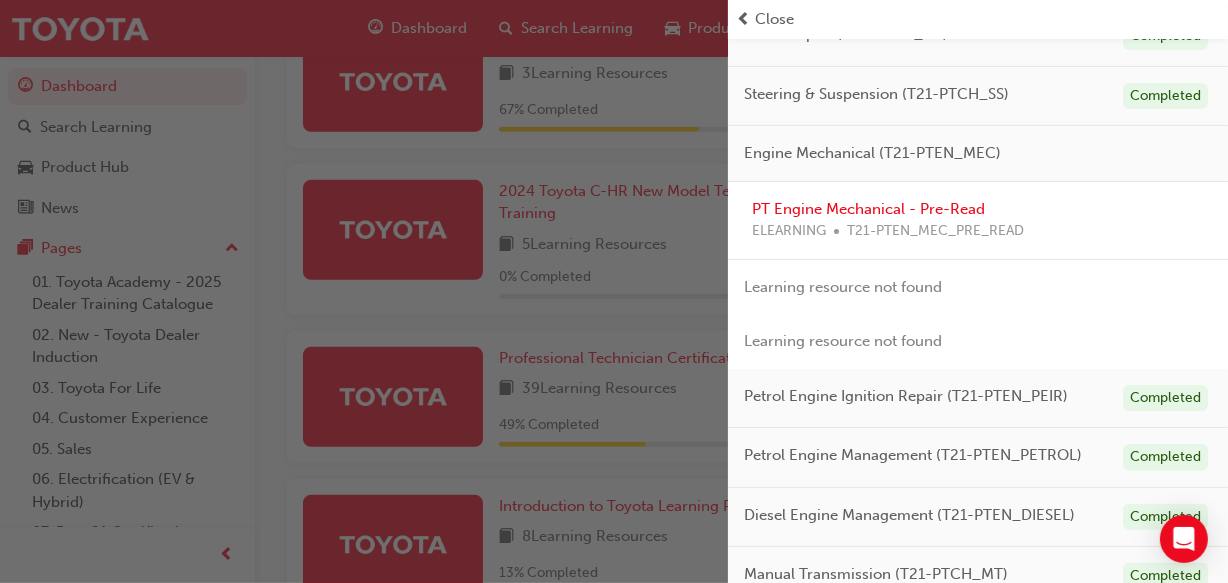 click at bounding box center (743, 19) 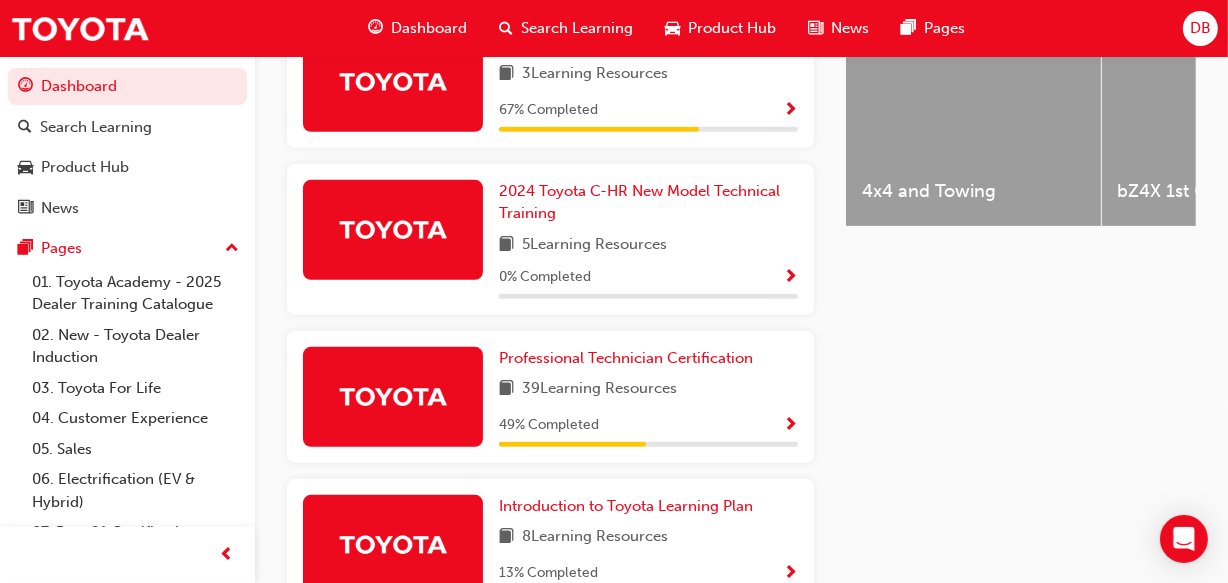 click at bounding box center [790, 426] 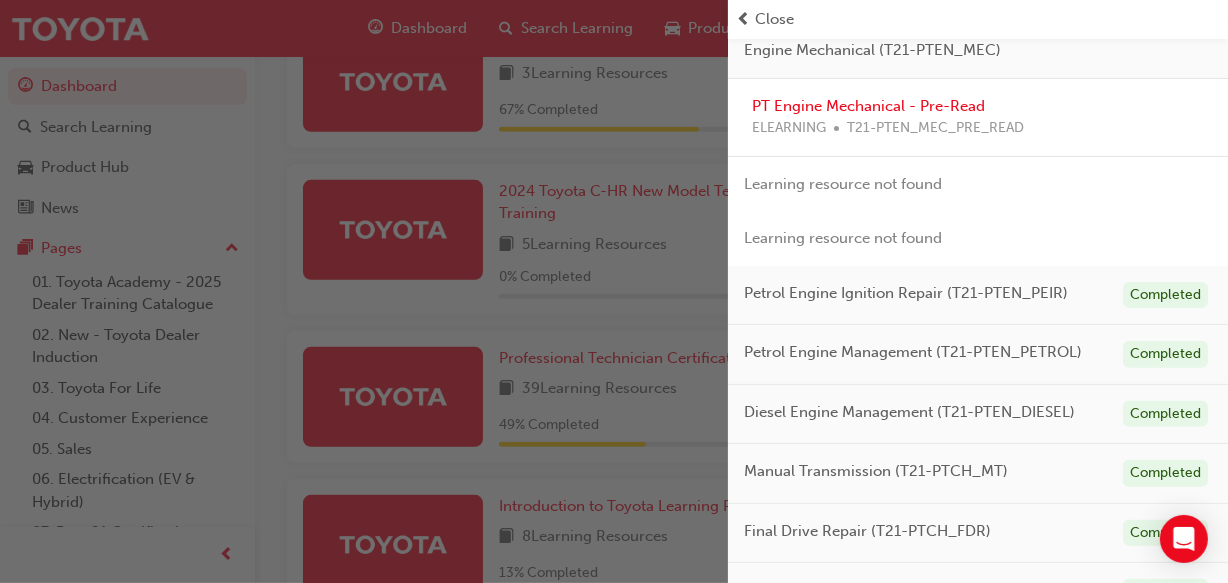 scroll, scrollTop: 322, scrollLeft: 0, axis: vertical 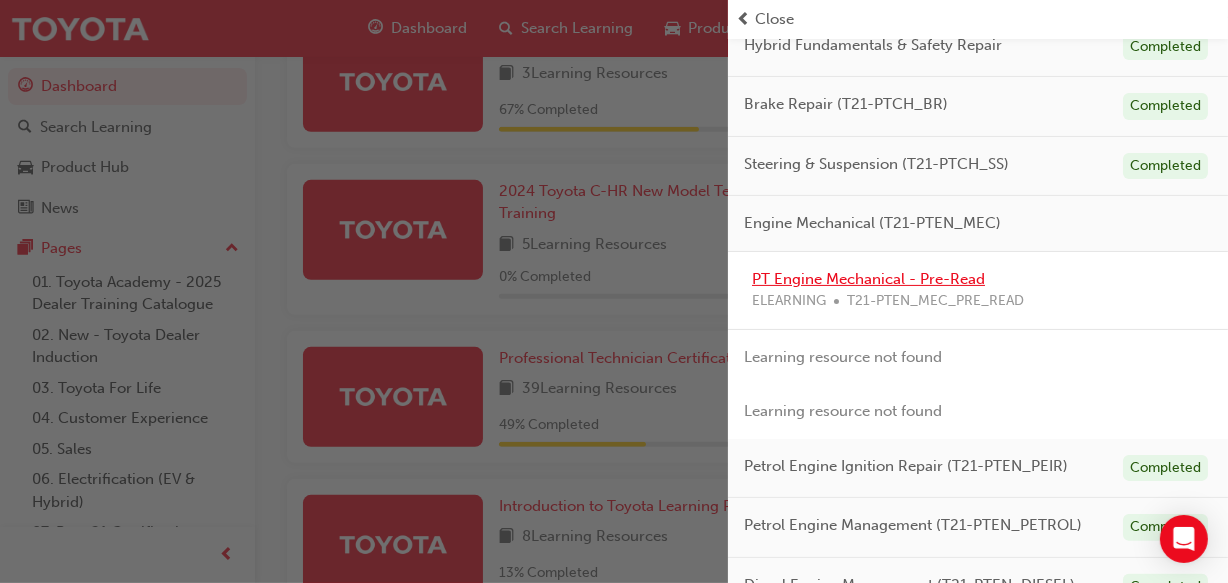 click on "PT Engine Mechanical - Pre-Read" at bounding box center (868, 279) 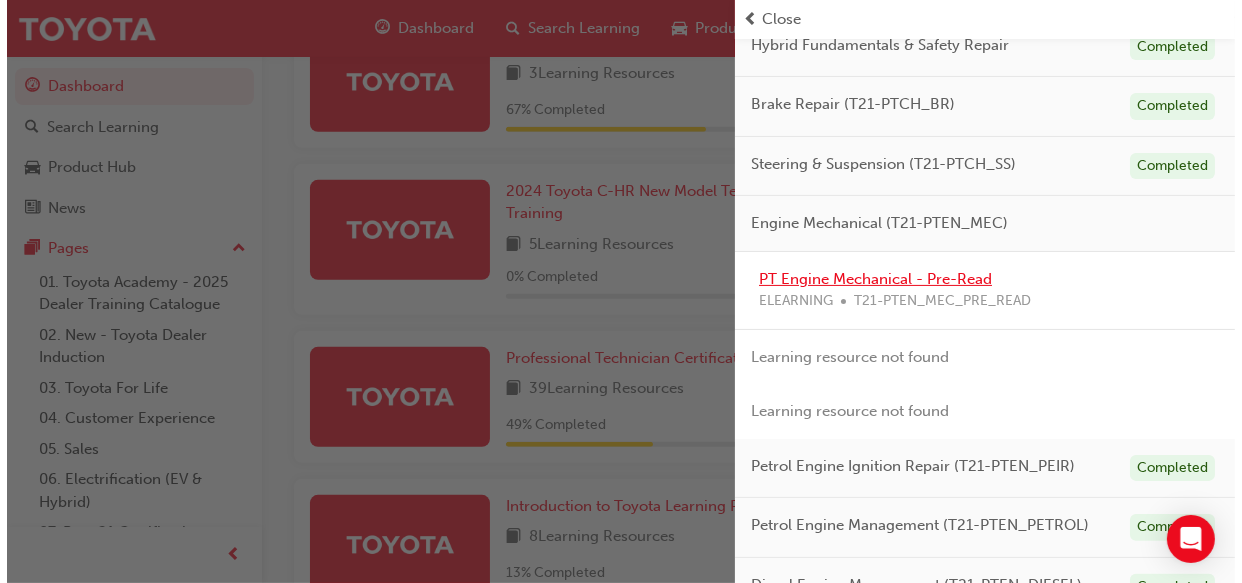 scroll, scrollTop: 0, scrollLeft: 0, axis: both 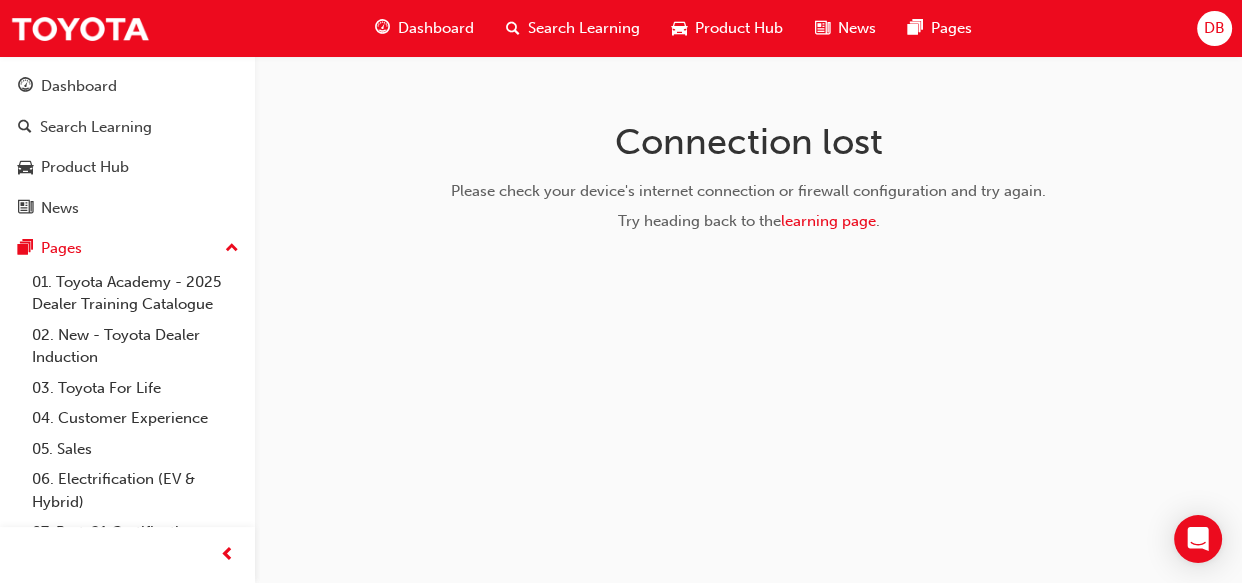 click on "Connection lost Please check your device's internet connection or firewall configuration and try again. Try heading back to the  learning page ." at bounding box center [621, 291] 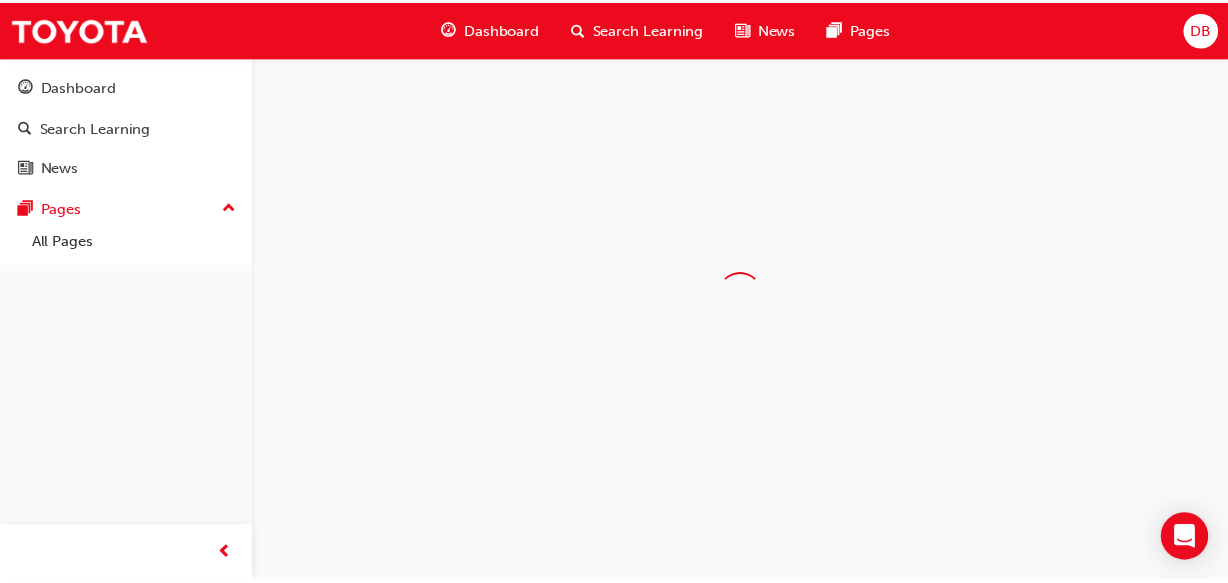 scroll, scrollTop: 0, scrollLeft: 0, axis: both 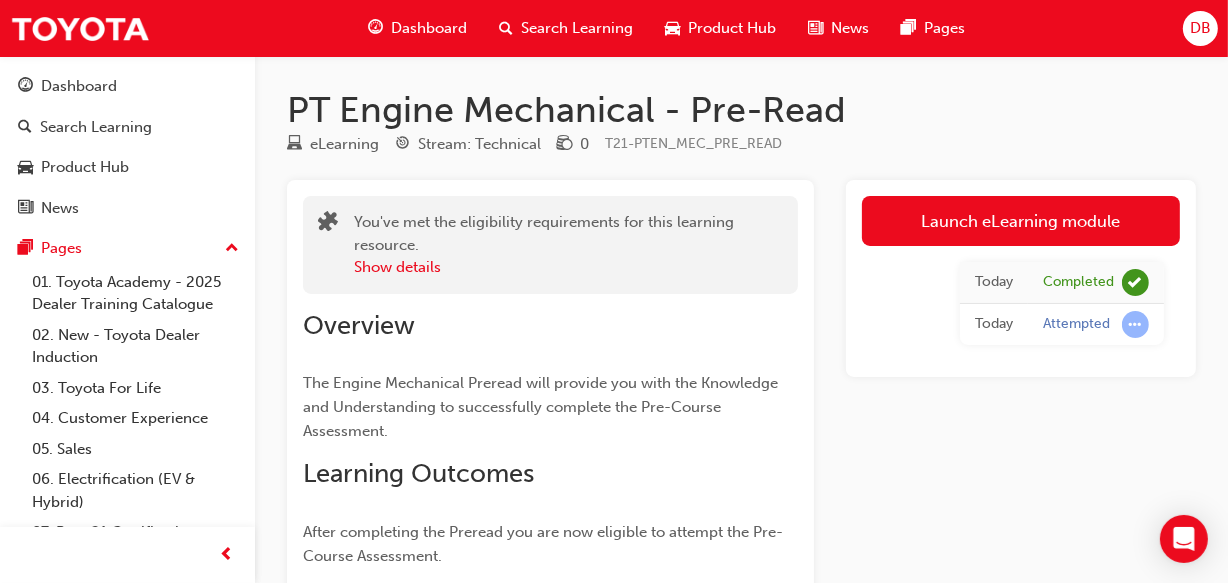 click on "Dashboard" at bounding box center (429, 28) 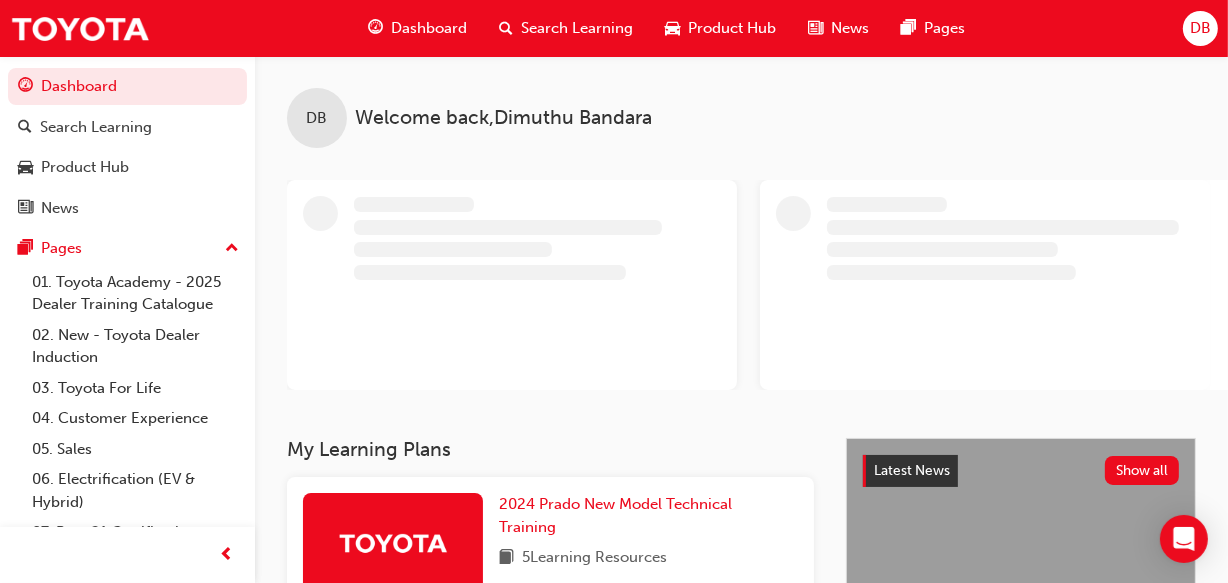 scroll, scrollTop: 509, scrollLeft: 0, axis: vertical 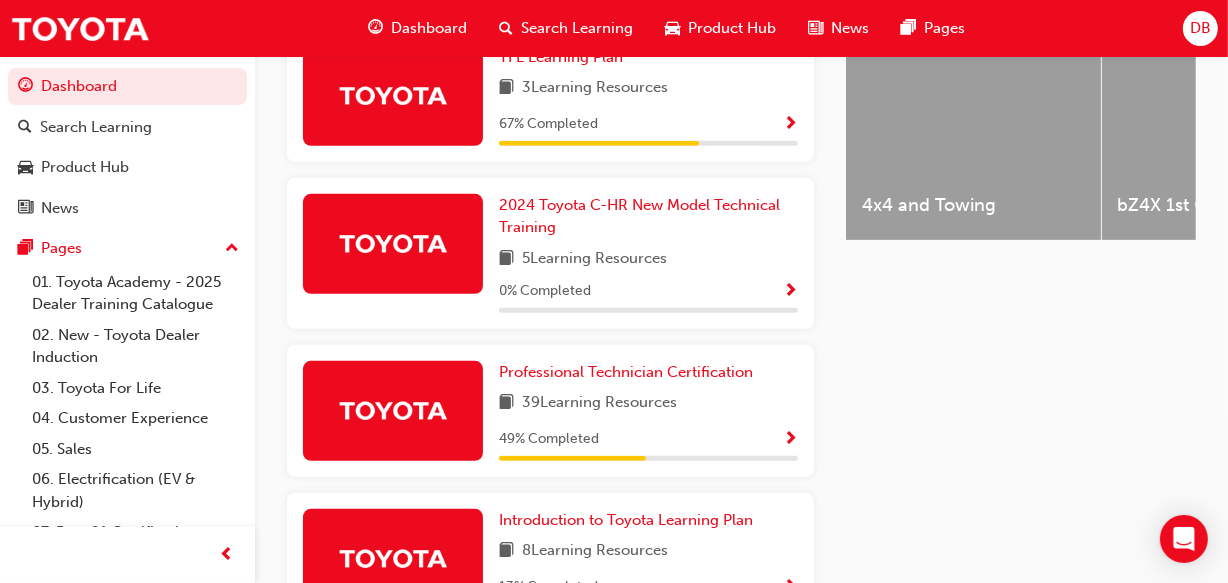click at bounding box center [790, 440] 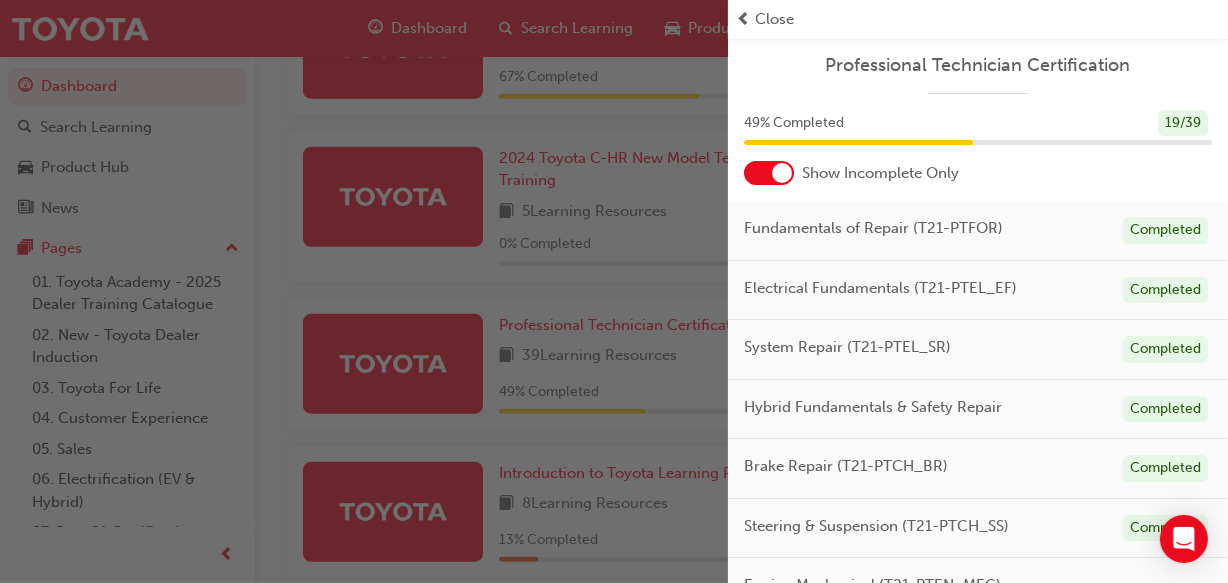 scroll, scrollTop: 930, scrollLeft: 0, axis: vertical 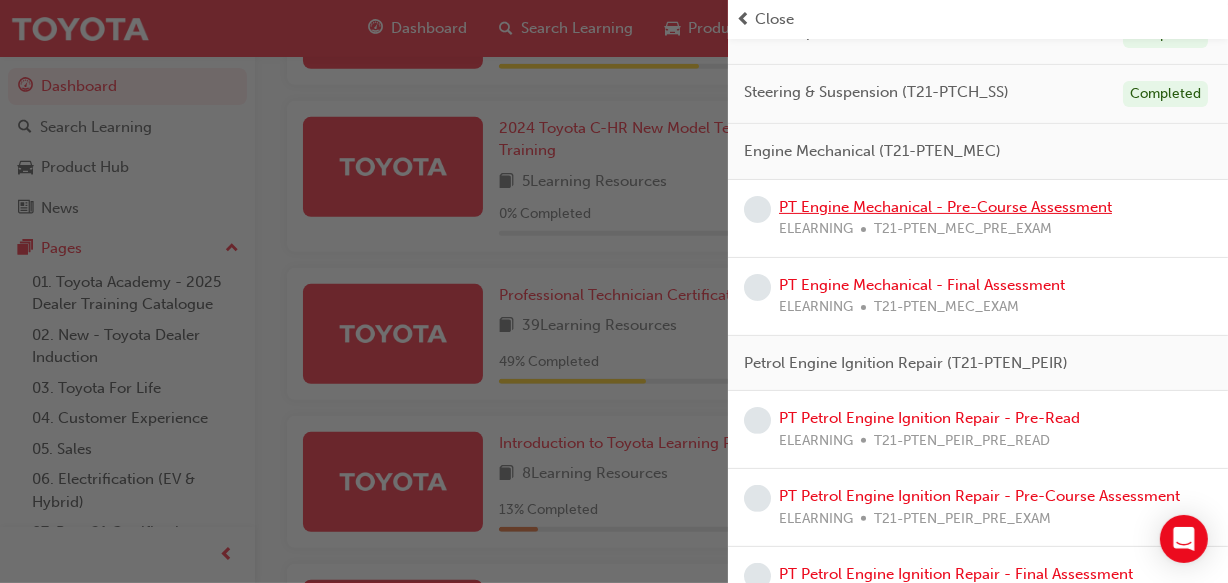 click on "PT Engine Mechanical - Pre-Course Assessment" at bounding box center (945, 207) 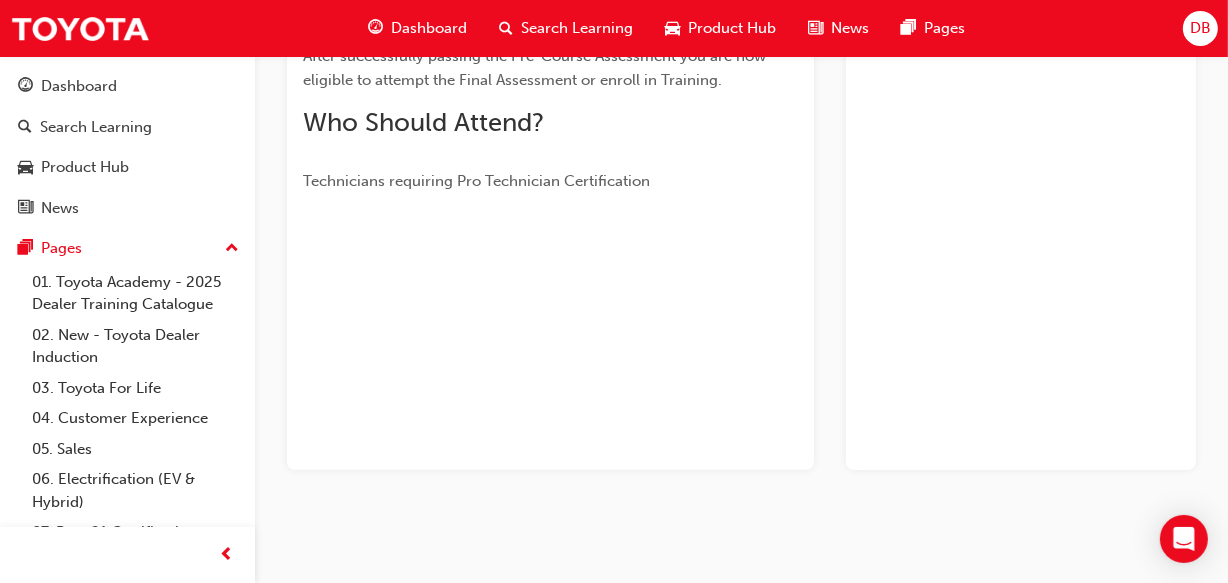 scroll, scrollTop: 456, scrollLeft: 0, axis: vertical 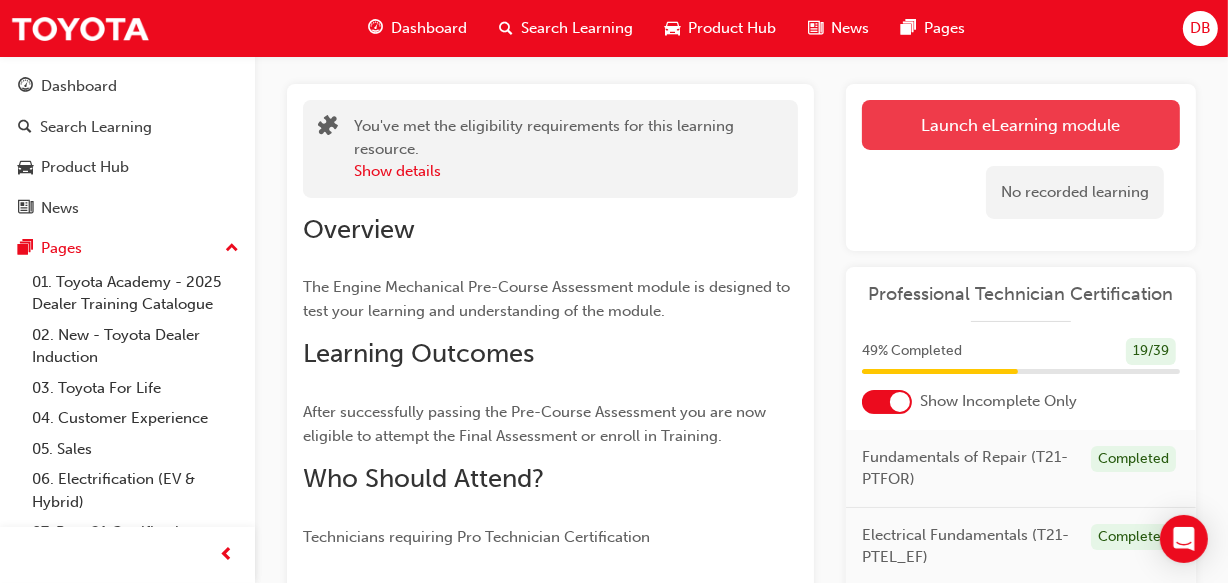 click on "Launch eLearning module" at bounding box center [1021, 125] 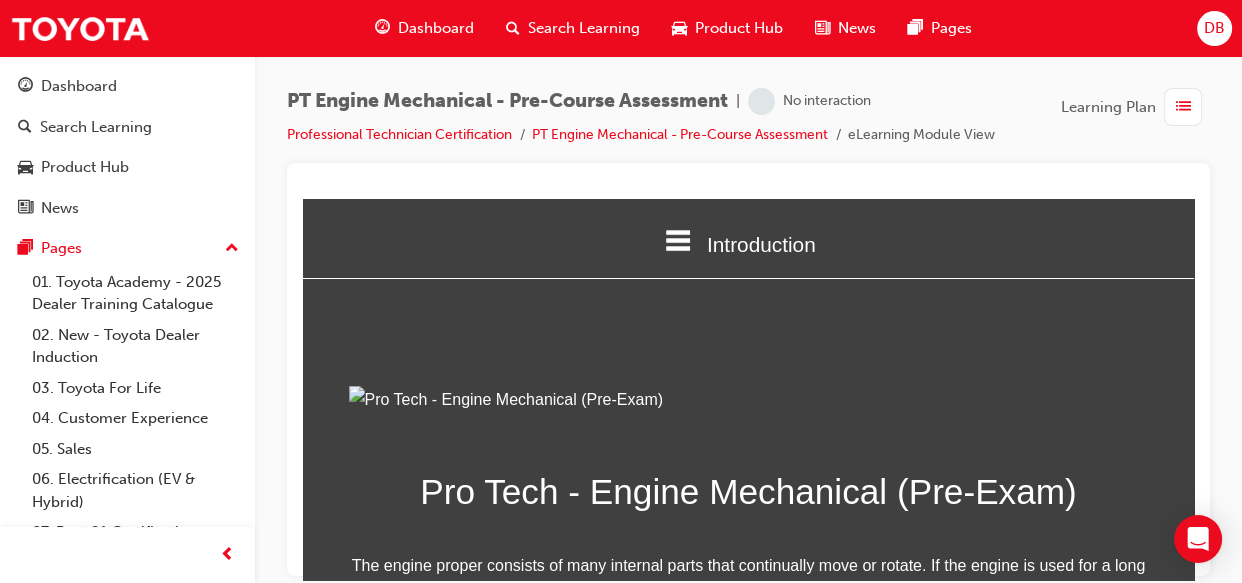 scroll, scrollTop: 0, scrollLeft: 0, axis: both 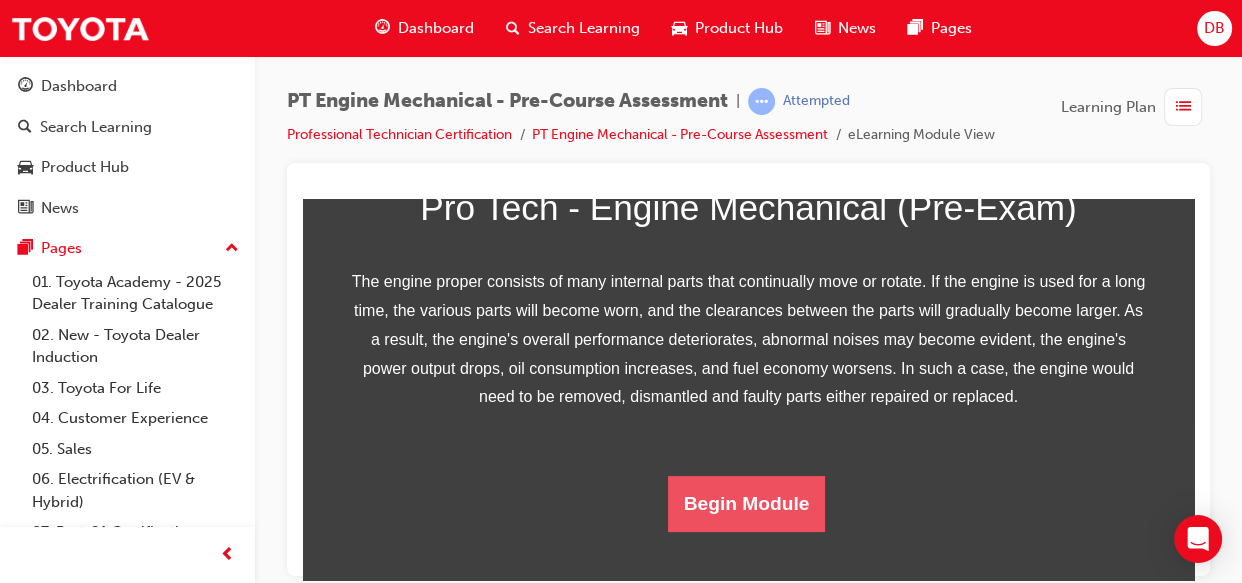 click on "Begin Module" at bounding box center [747, 503] 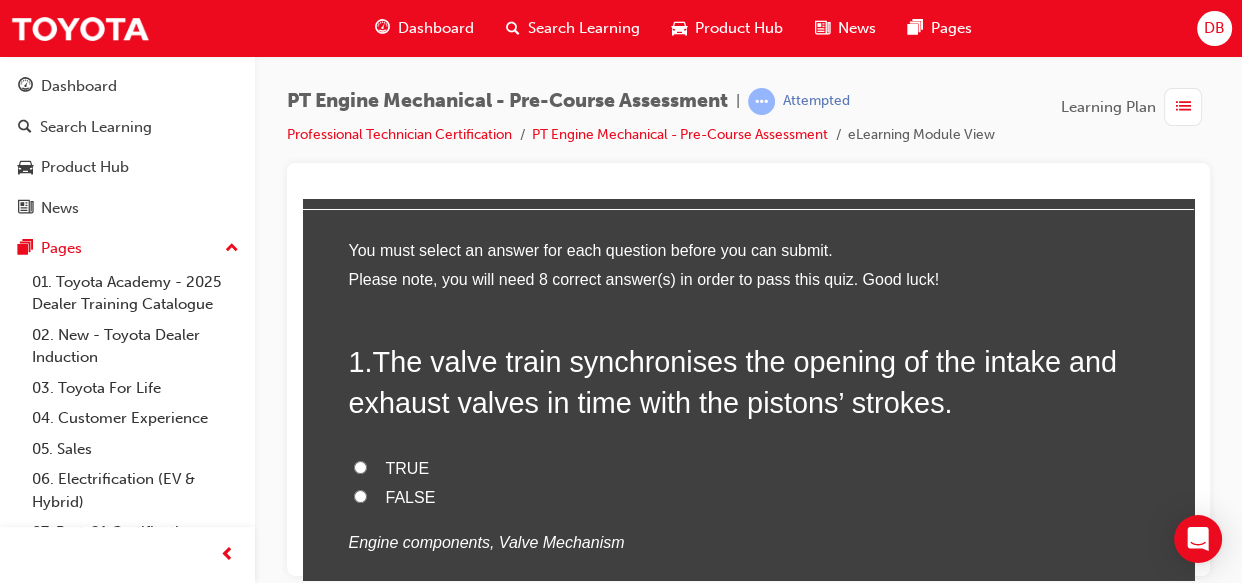 scroll, scrollTop: 72, scrollLeft: 0, axis: vertical 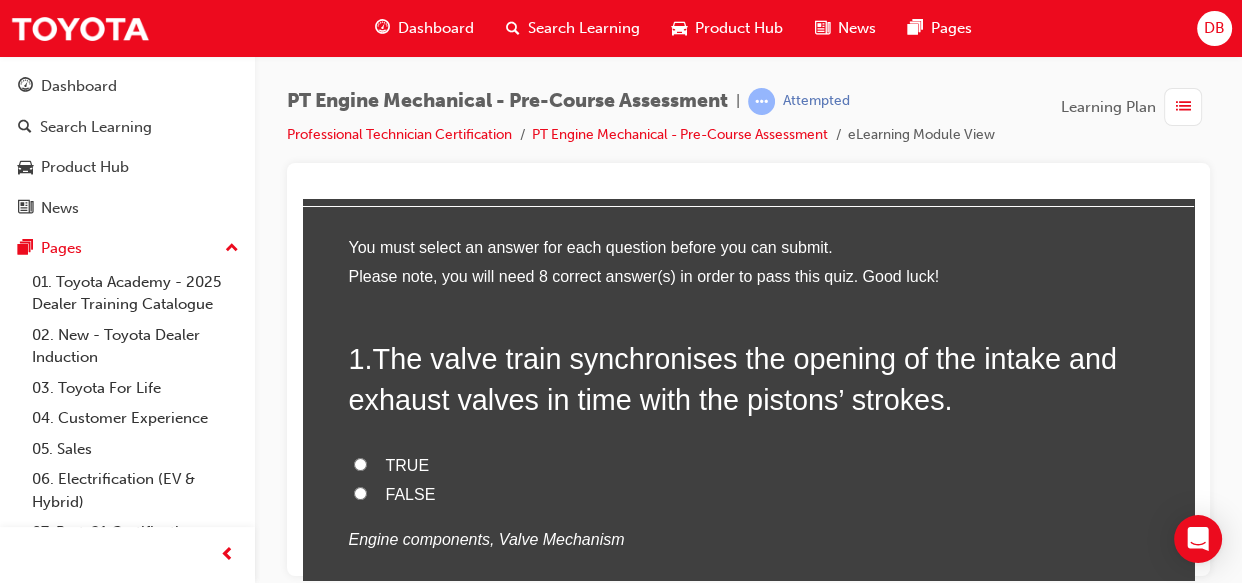 click on "FALSE" at bounding box center (360, 492) 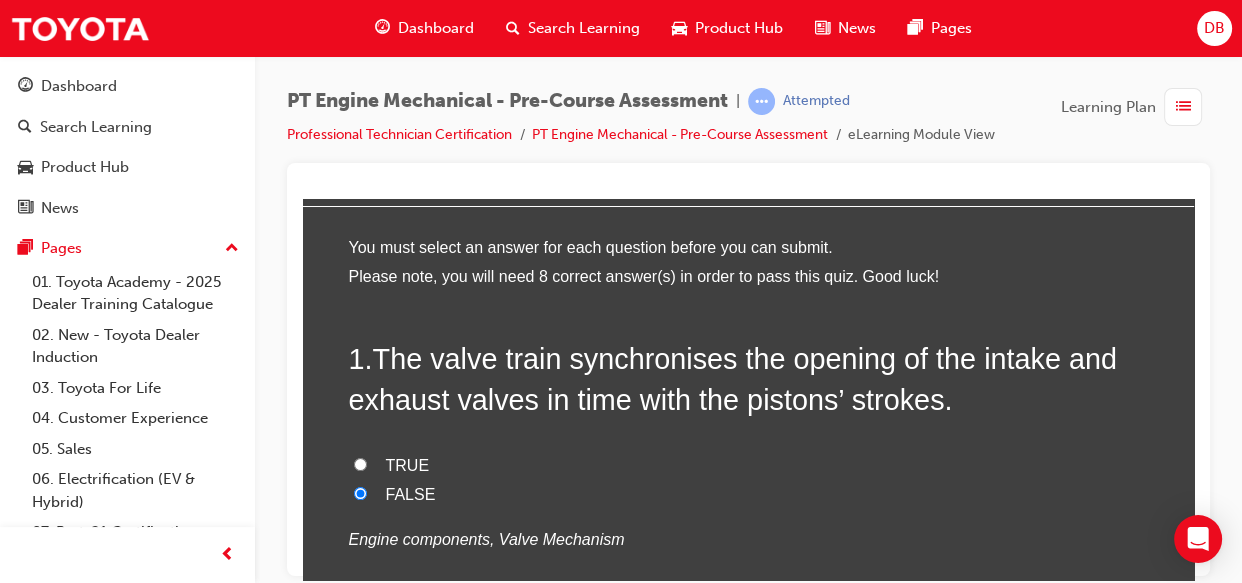 radio on "true" 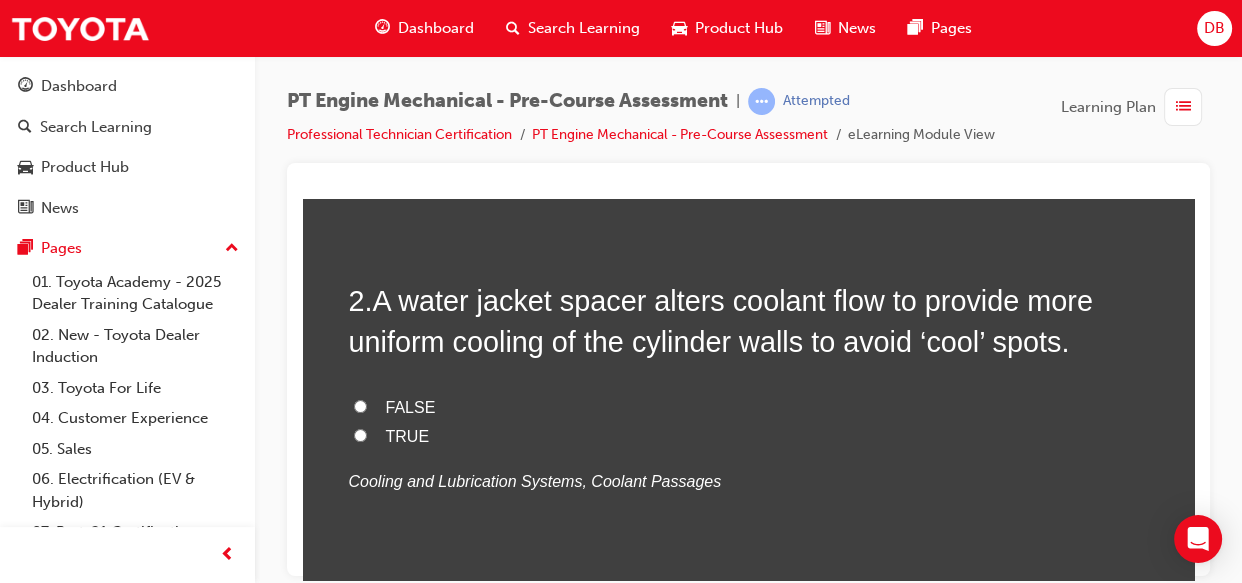 scroll, scrollTop: 545, scrollLeft: 0, axis: vertical 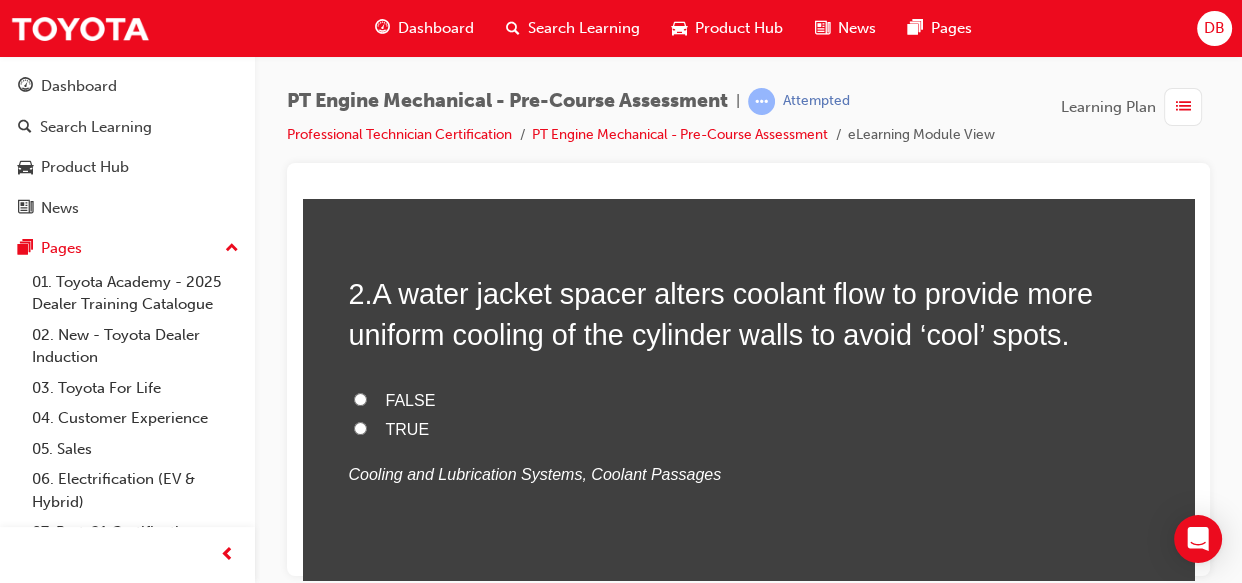 click on "TRUE" at bounding box center (360, 427) 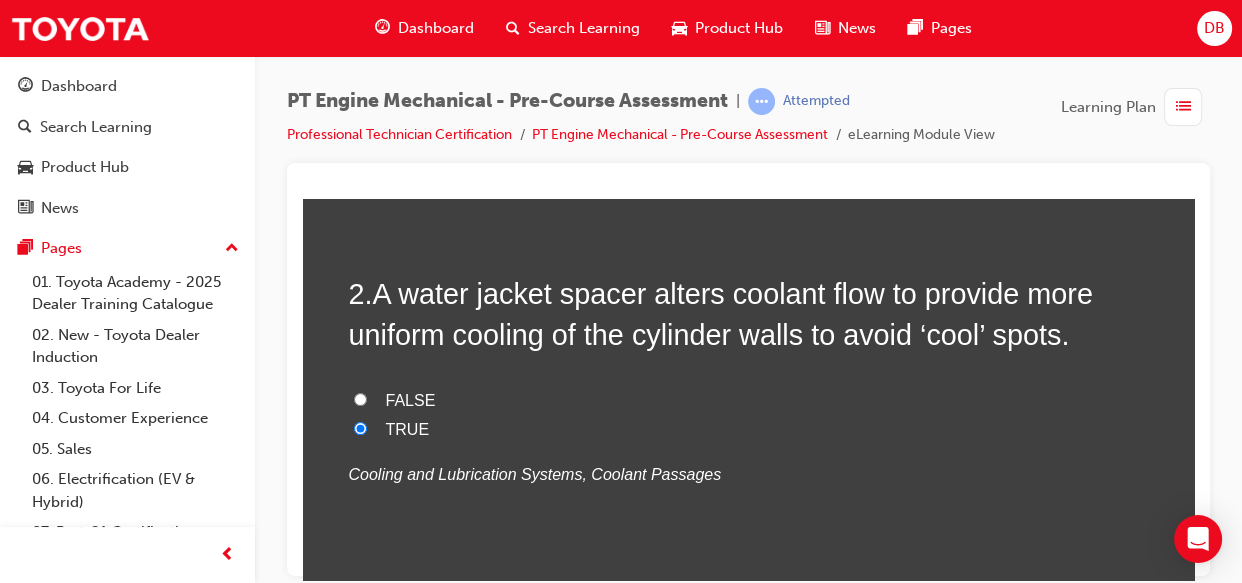 radio on "true" 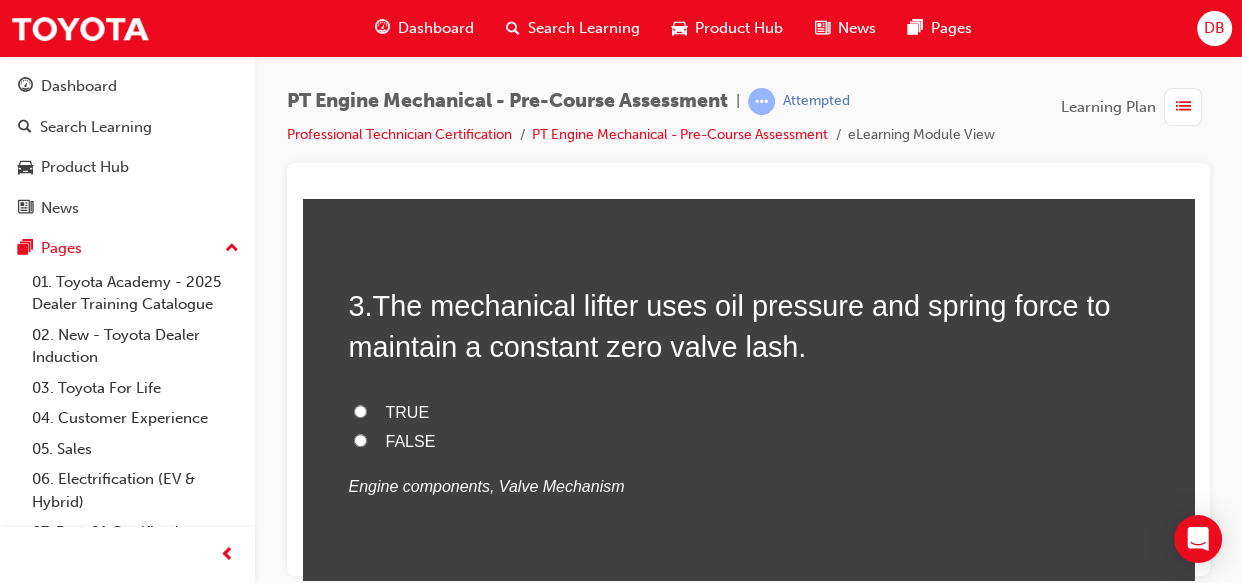scroll, scrollTop: 945, scrollLeft: 0, axis: vertical 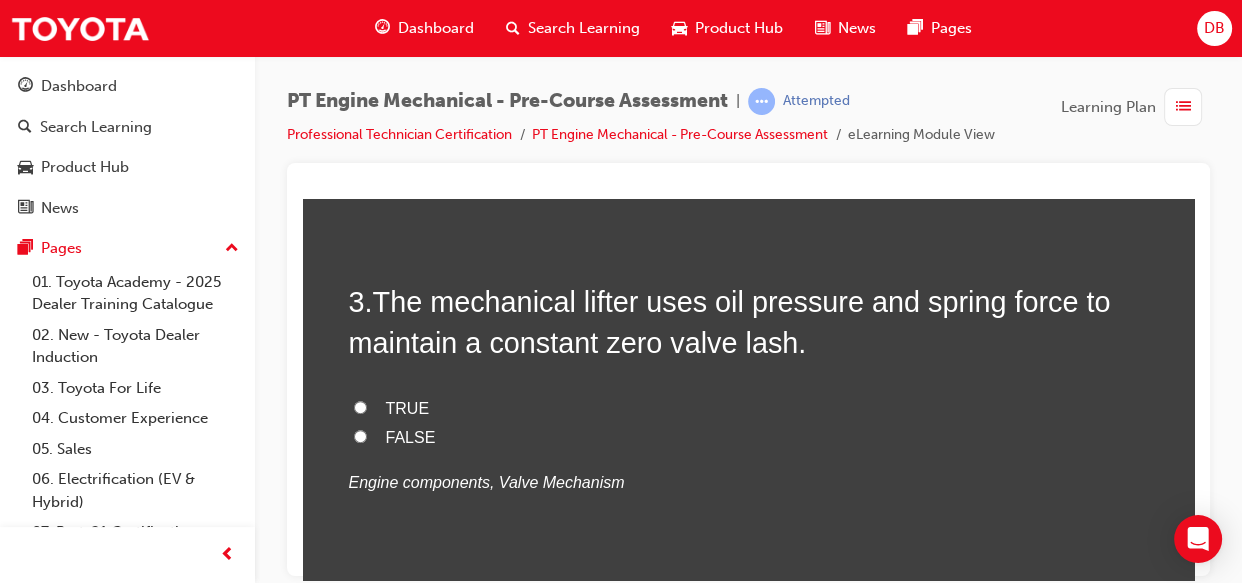 click on "FALSE" at bounding box center [360, 435] 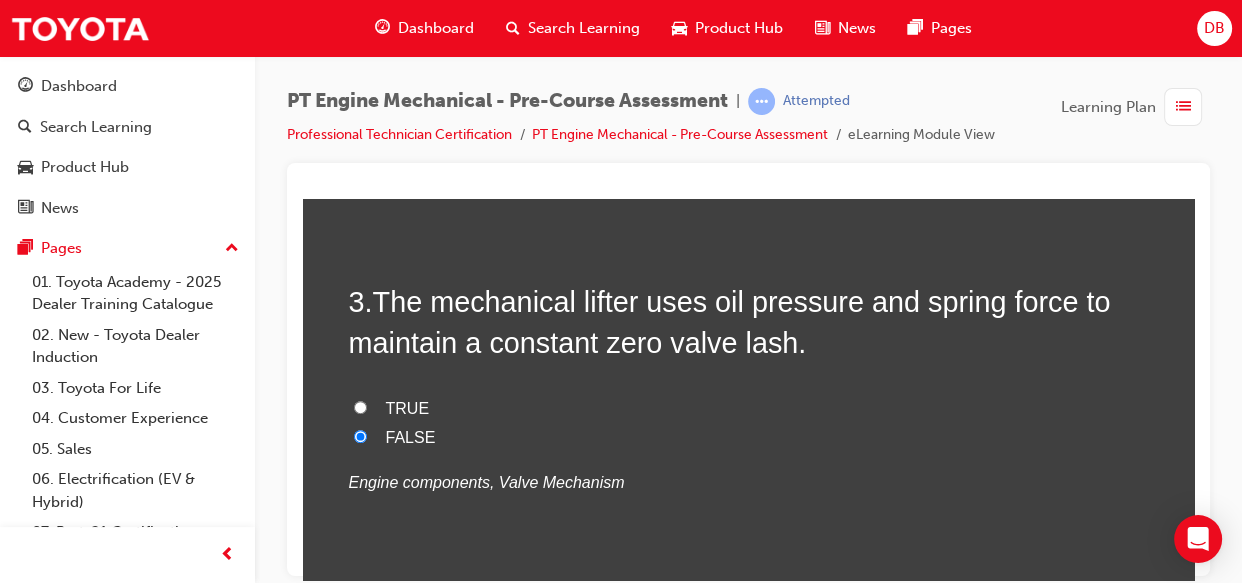radio on "true" 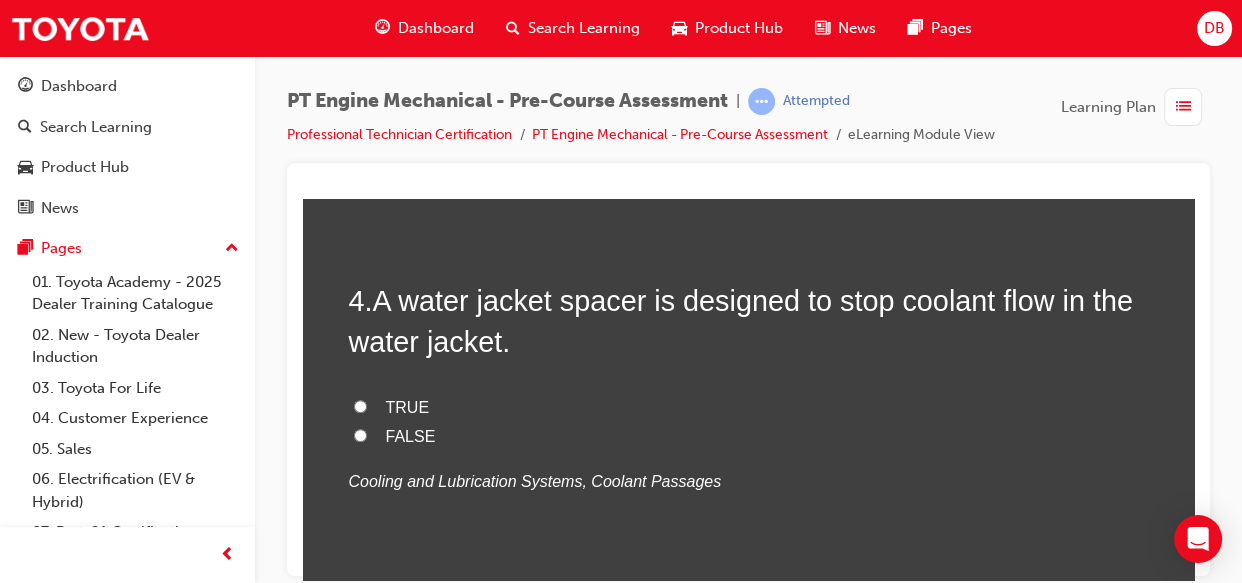 scroll, scrollTop: 1381, scrollLeft: 0, axis: vertical 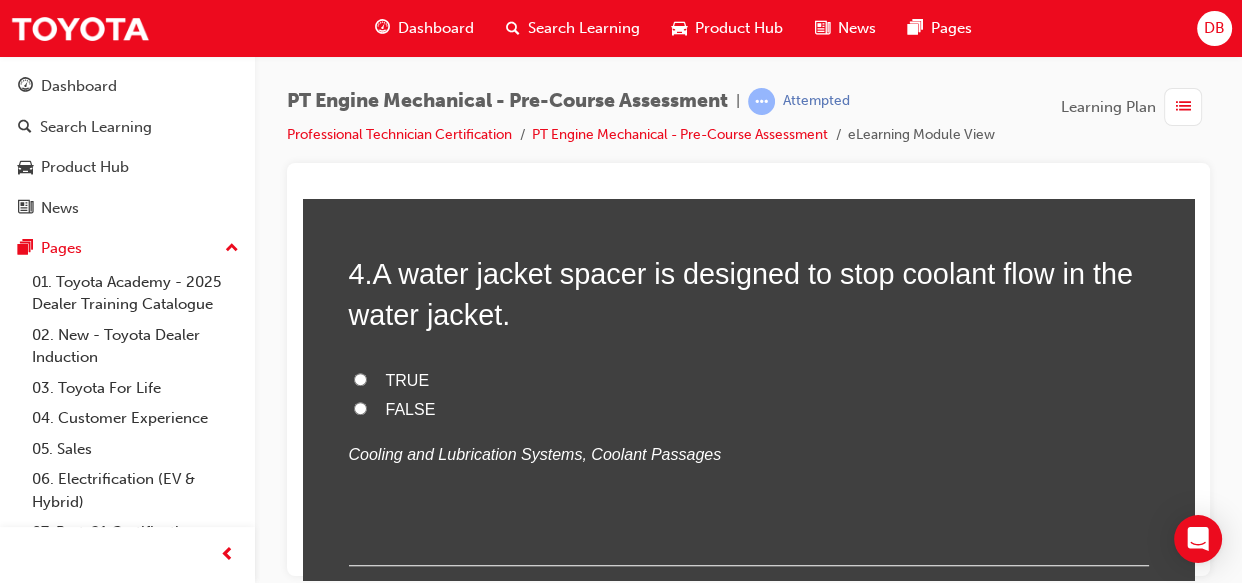 click on "FALSE" at bounding box center [360, 407] 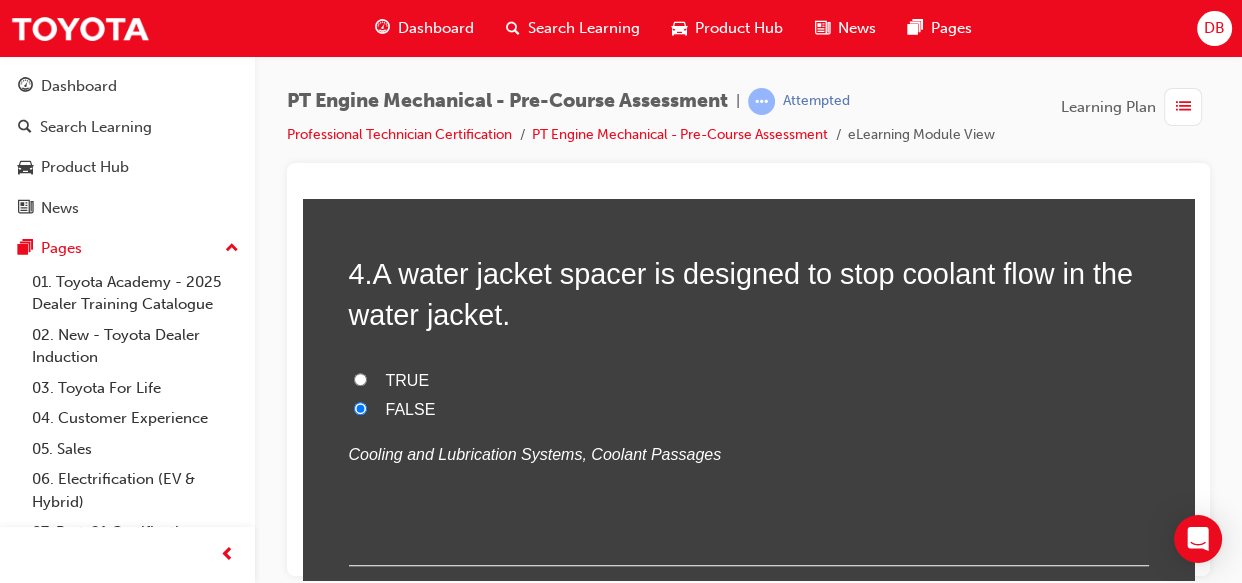 radio on "true" 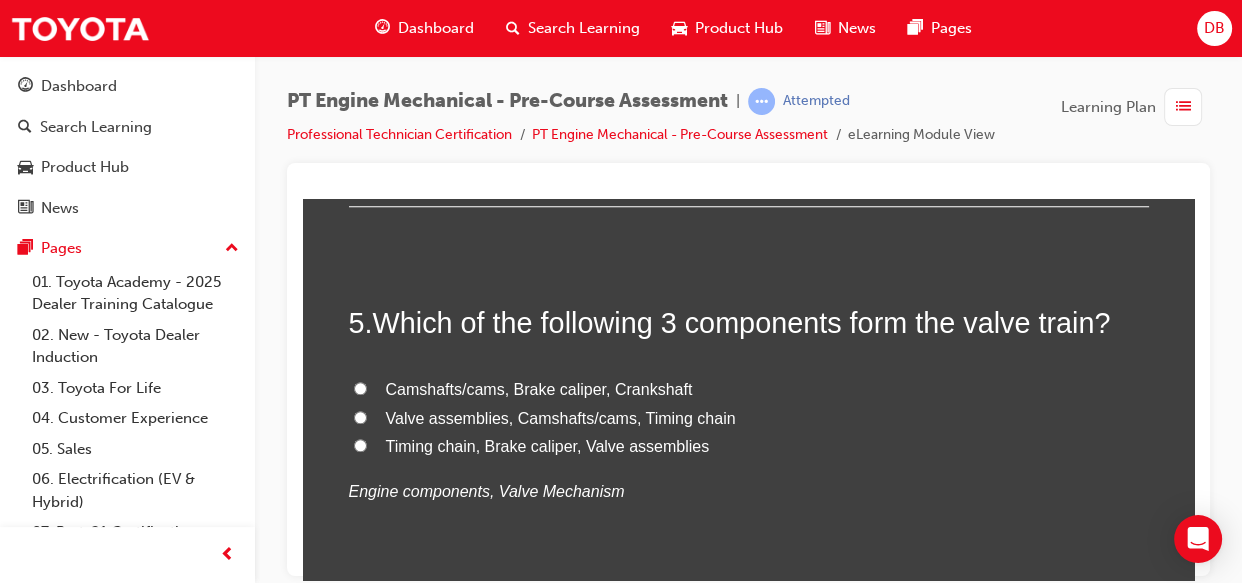 scroll, scrollTop: 1745, scrollLeft: 0, axis: vertical 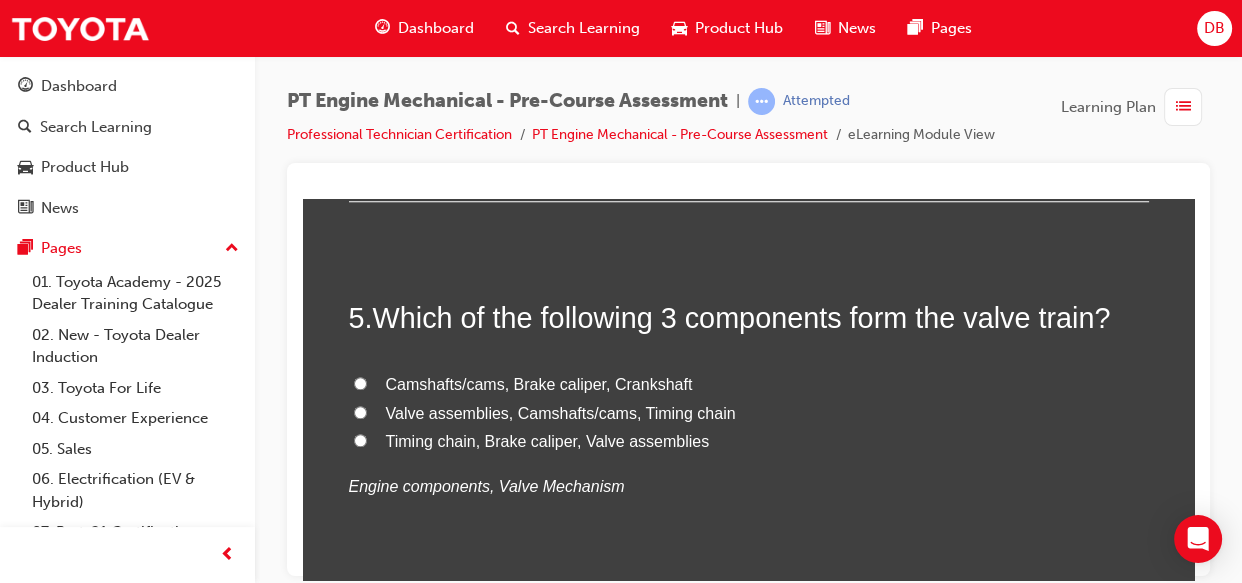 click on "Valve assemblies, Camshafts/cams, Timing chain" at bounding box center (360, 411) 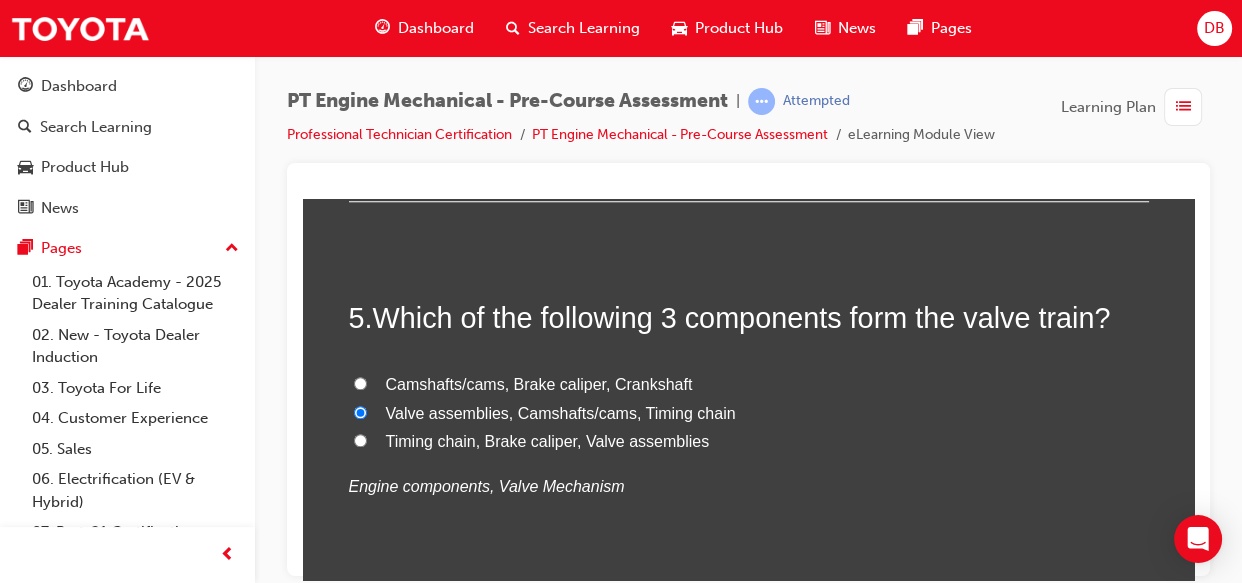 radio on "true" 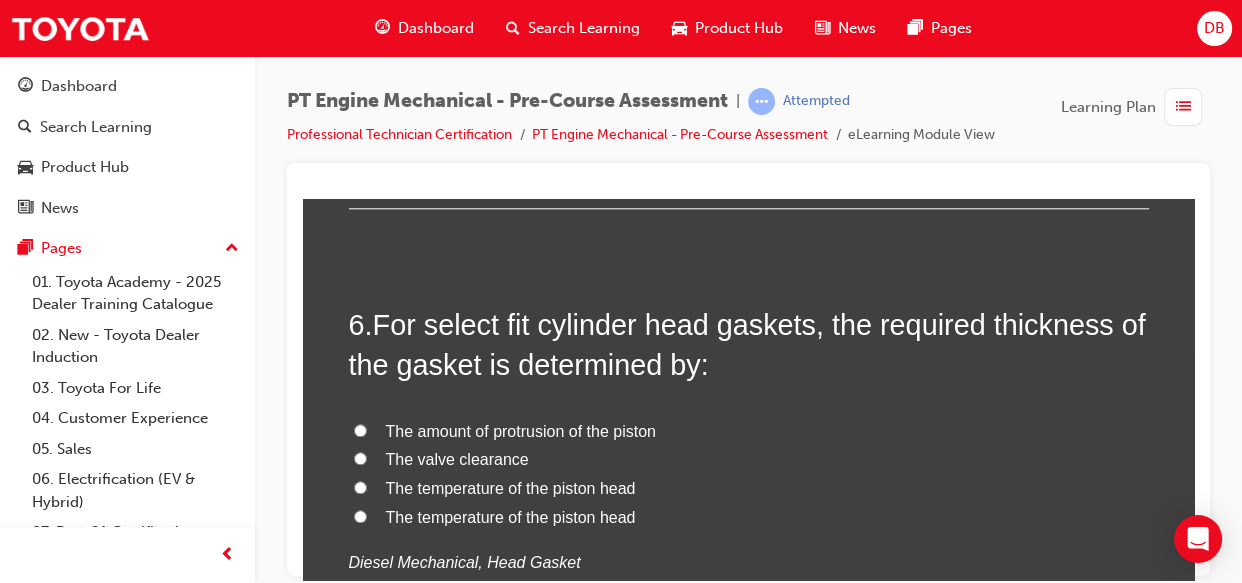 scroll, scrollTop: 2145, scrollLeft: 0, axis: vertical 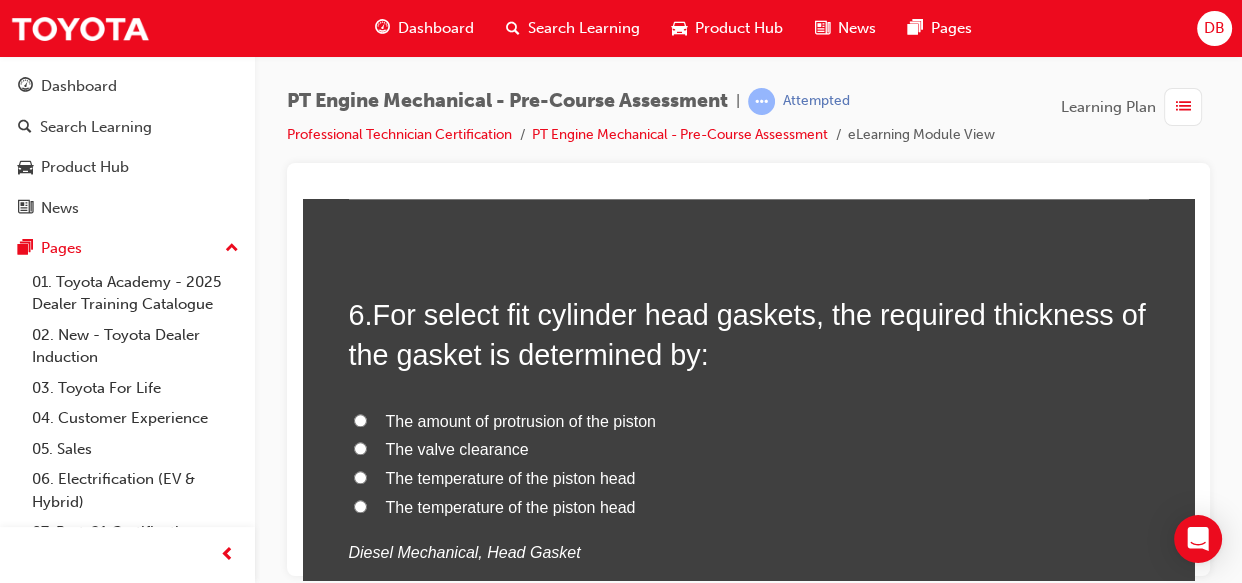 drag, startPoint x: 1195, startPoint y: 547, endPoint x: 1215, endPoint y: 336, distance: 211.94576 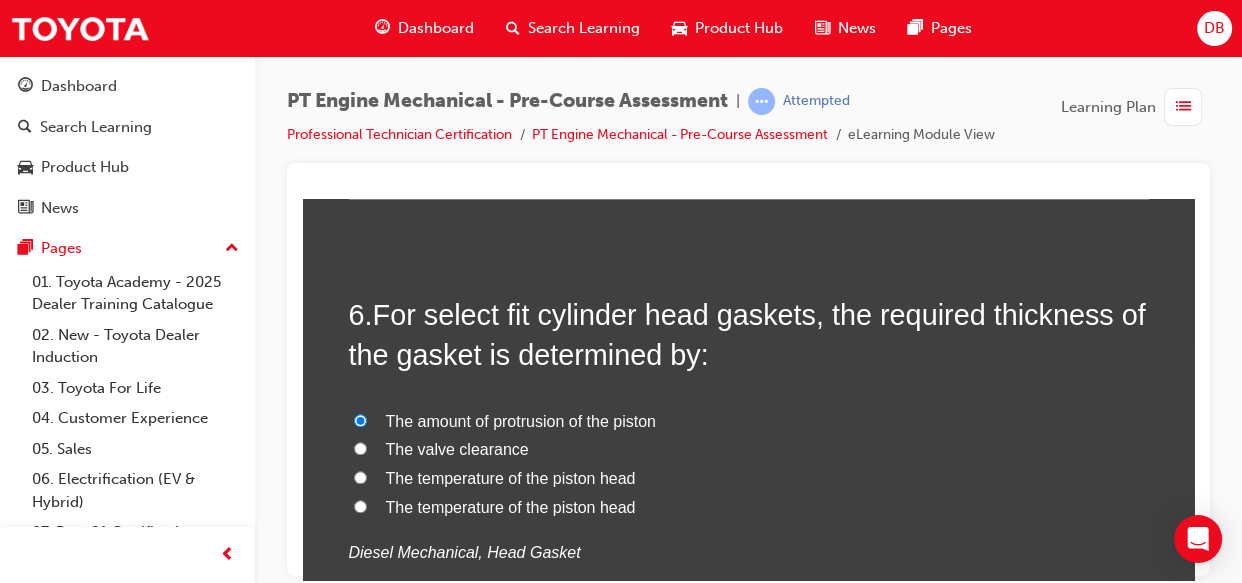 radio on "true" 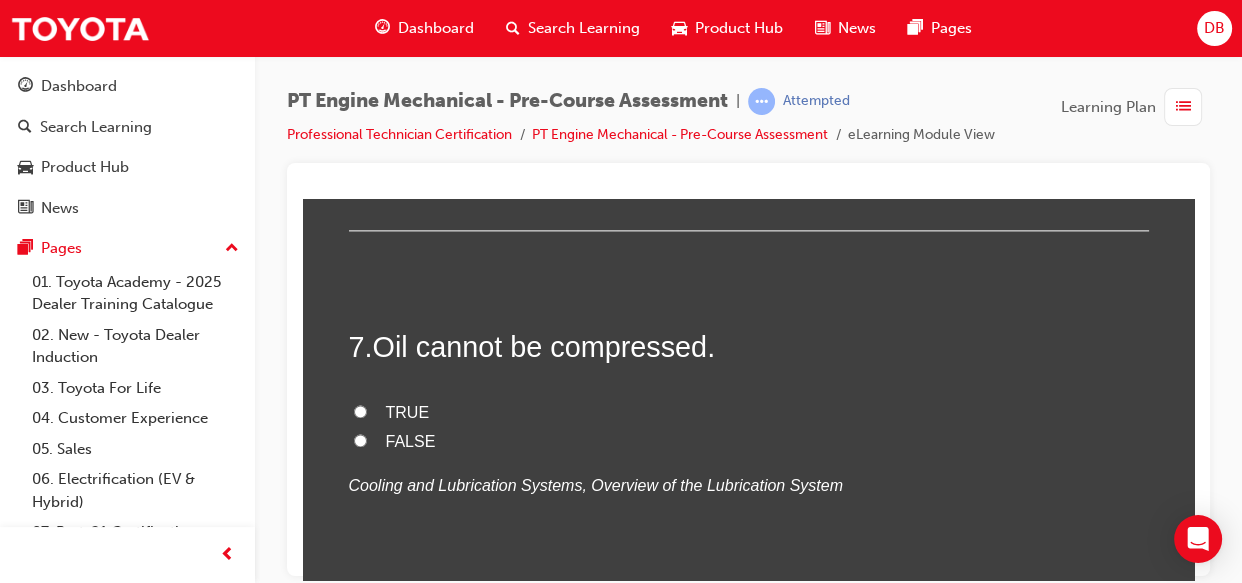 scroll, scrollTop: 2581, scrollLeft: 0, axis: vertical 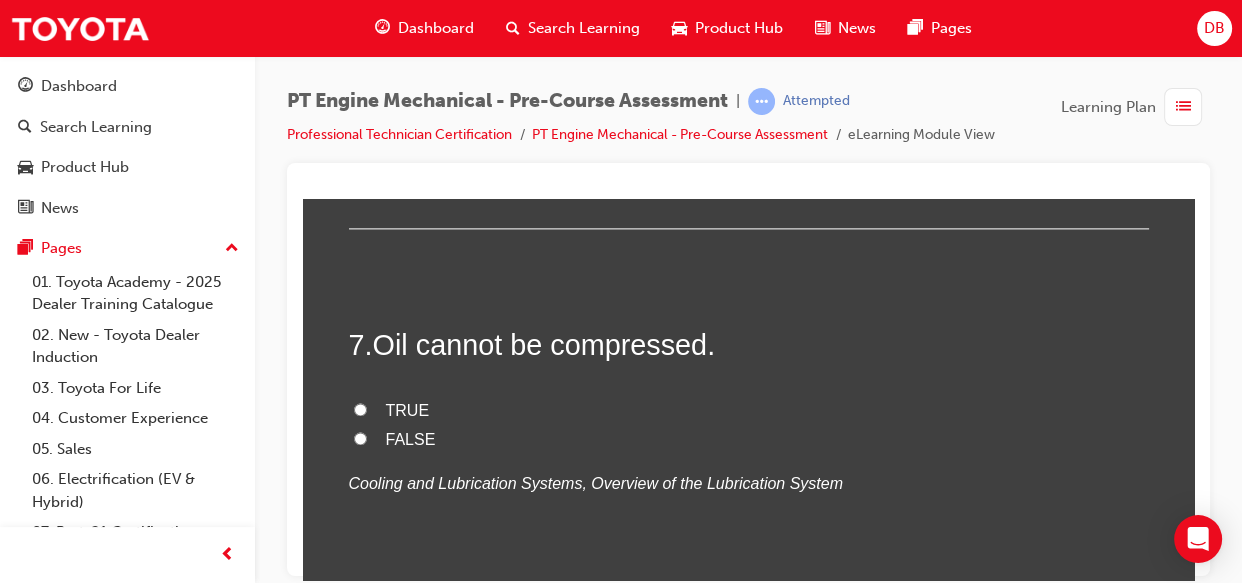 click on "TRUE" at bounding box center [360, 408] 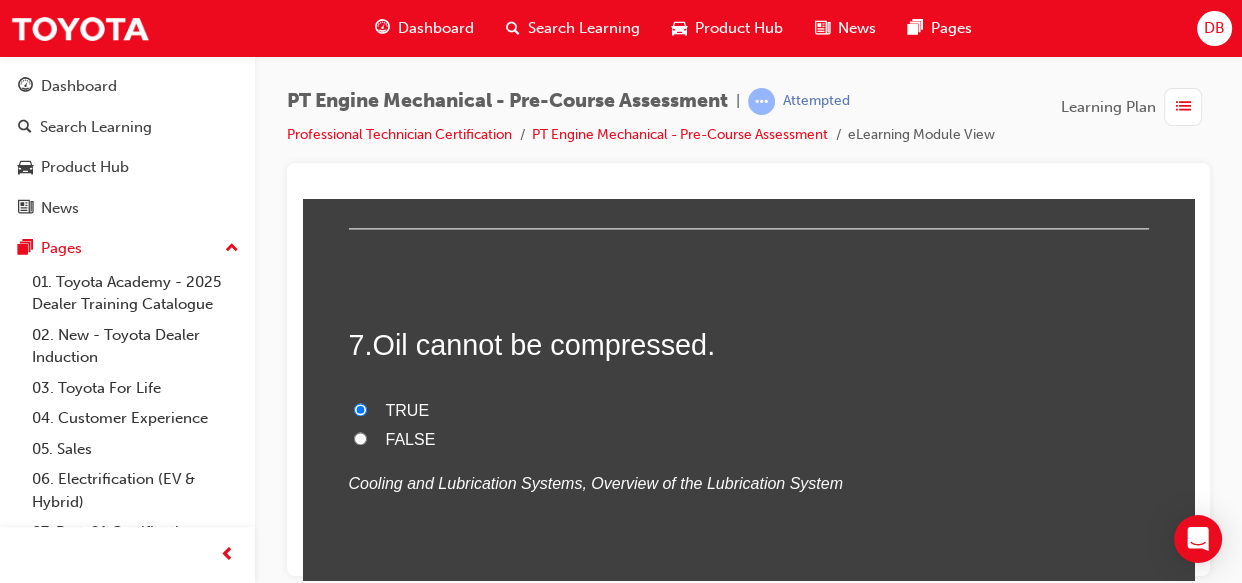 radio on "true" 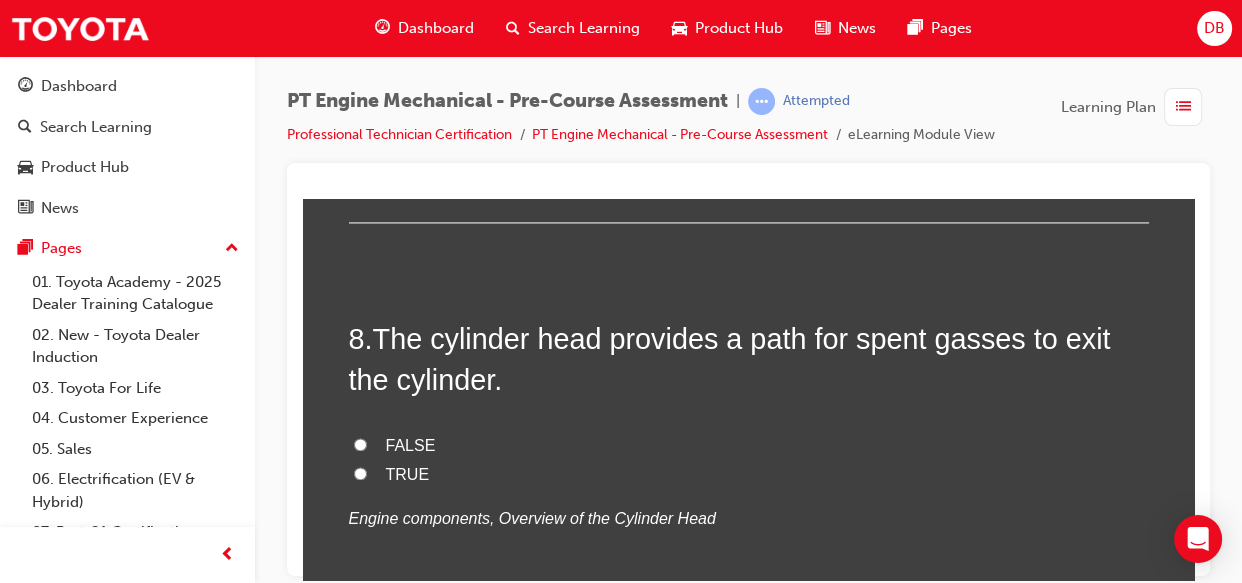 scroll, scrollTop: 2981, scrollLeft: 0, axis: vertical 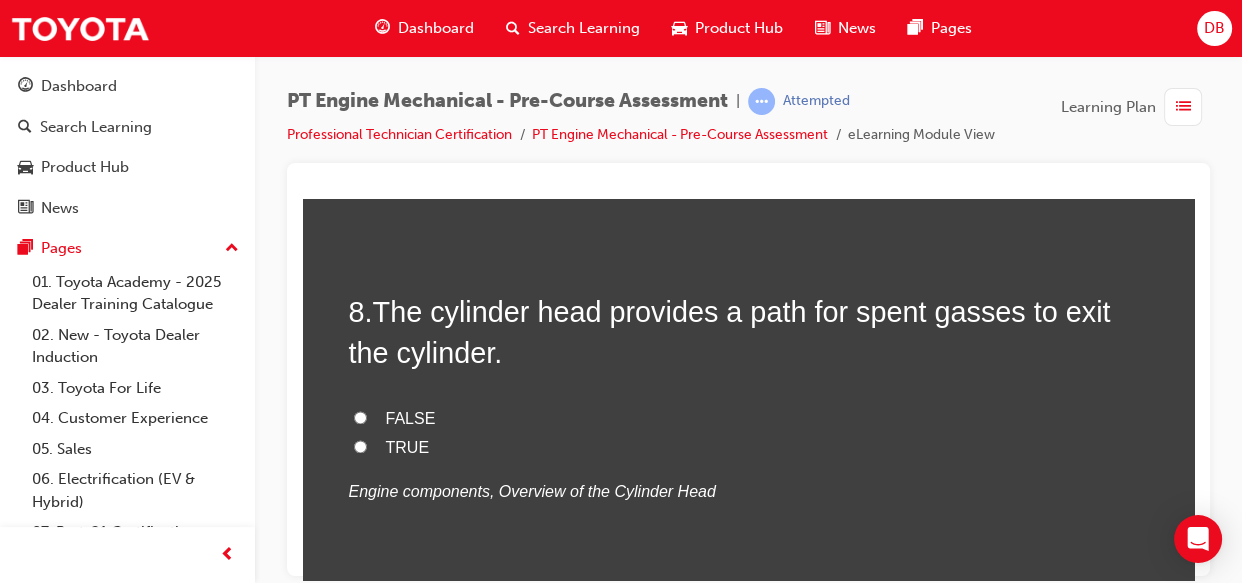 click on "TRUE" at bounding box center [360, 445] 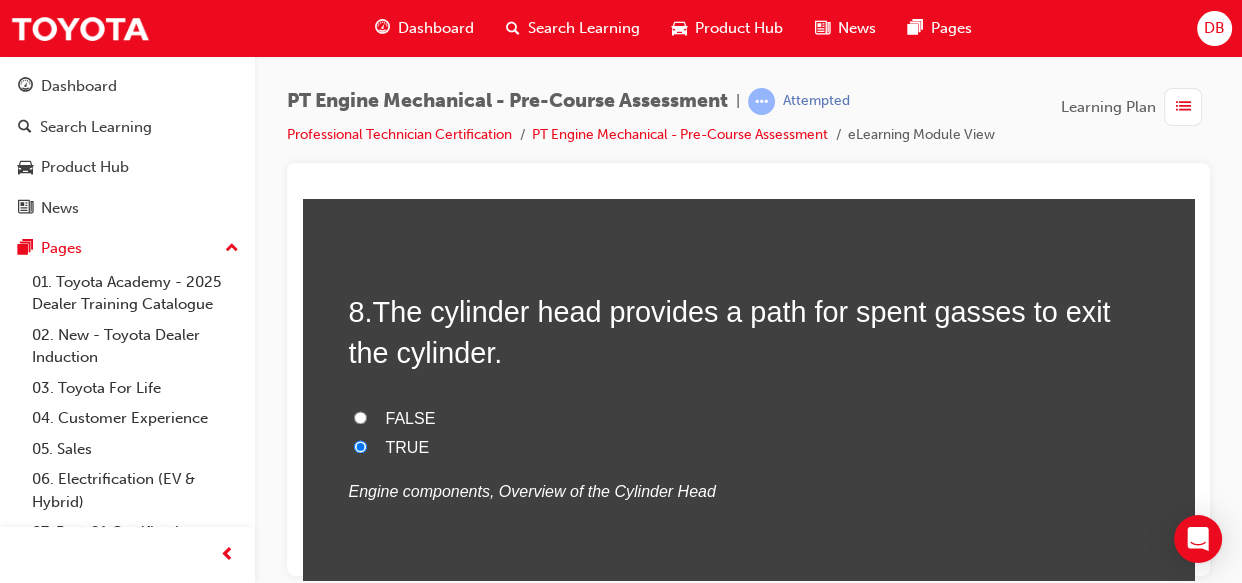 radio on "true" 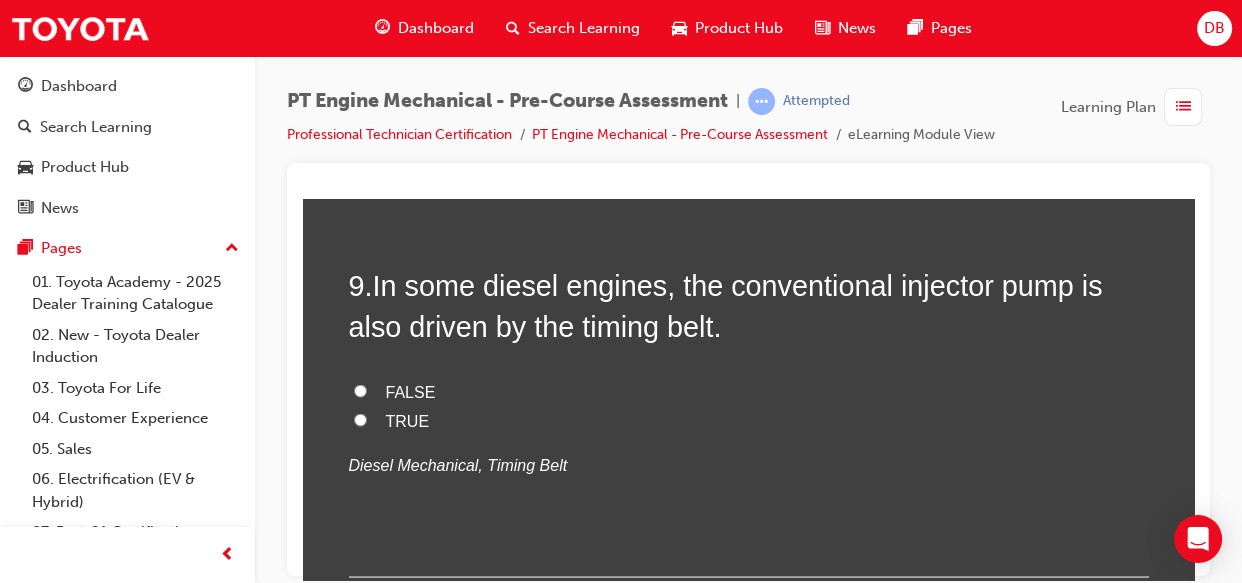scroll, scrollTop: 3418, scrollLeft: 0, axis: vertical 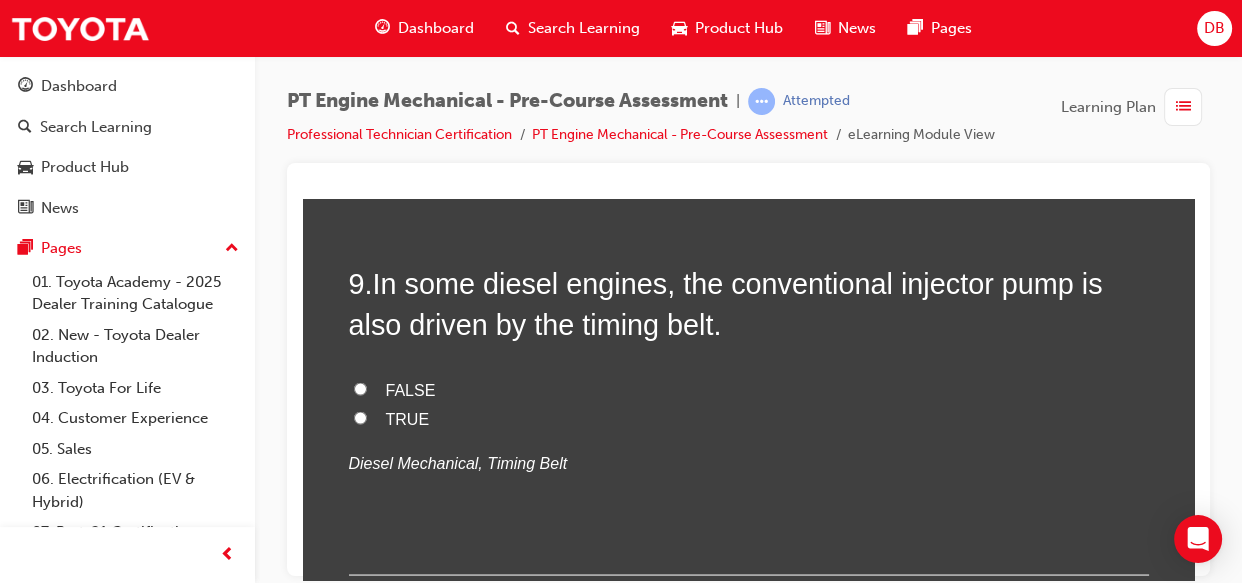 click on "TRUE" at bounding box center [360, 416] 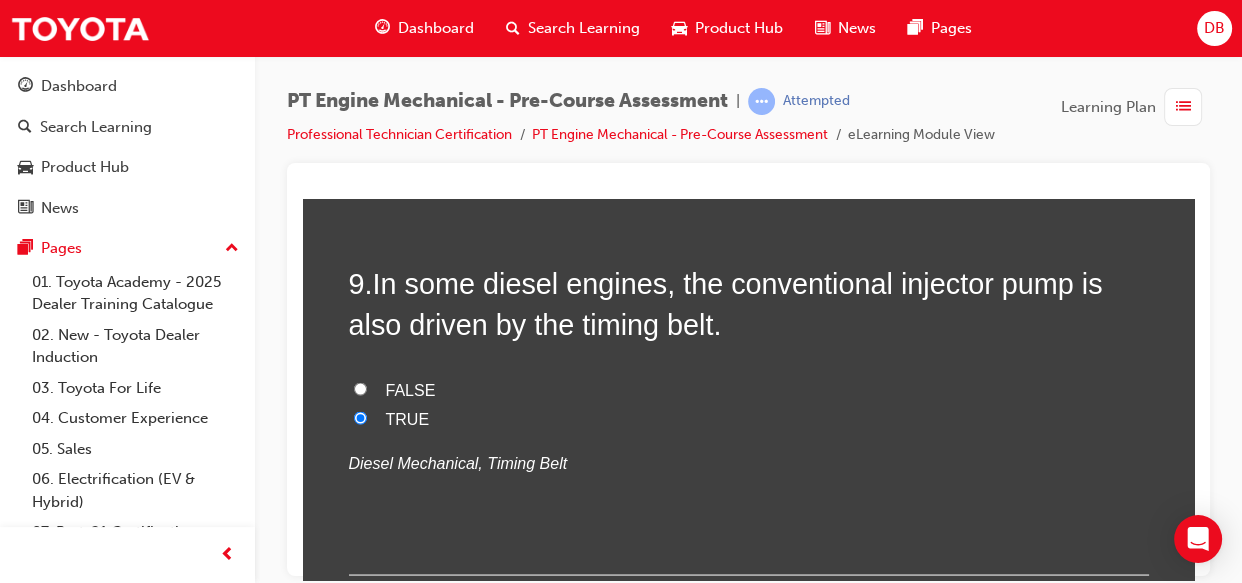 radio on "true" 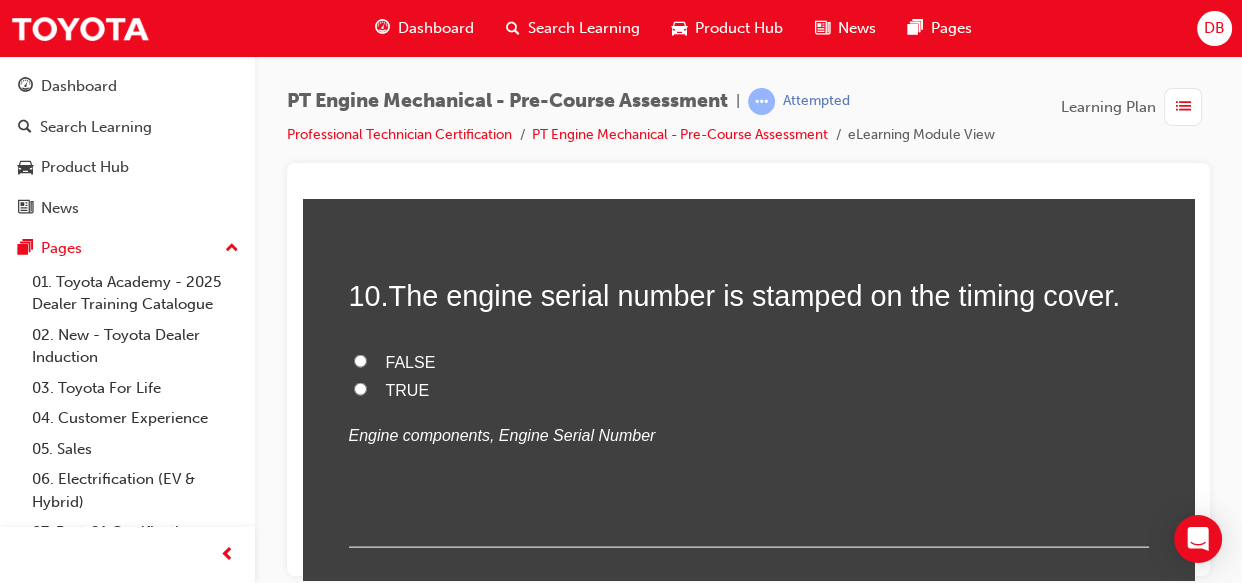scroll, scrollTop: 3818, scrollLeft: 0, axis: vertical 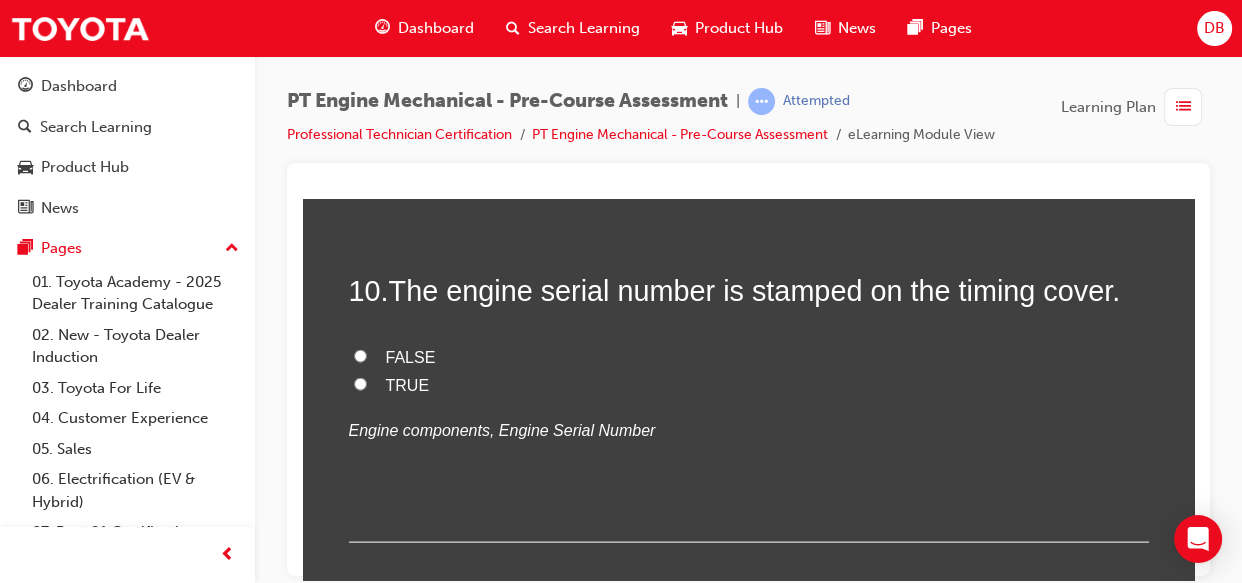 click on "FALSE" at bounding box center [360, 355] 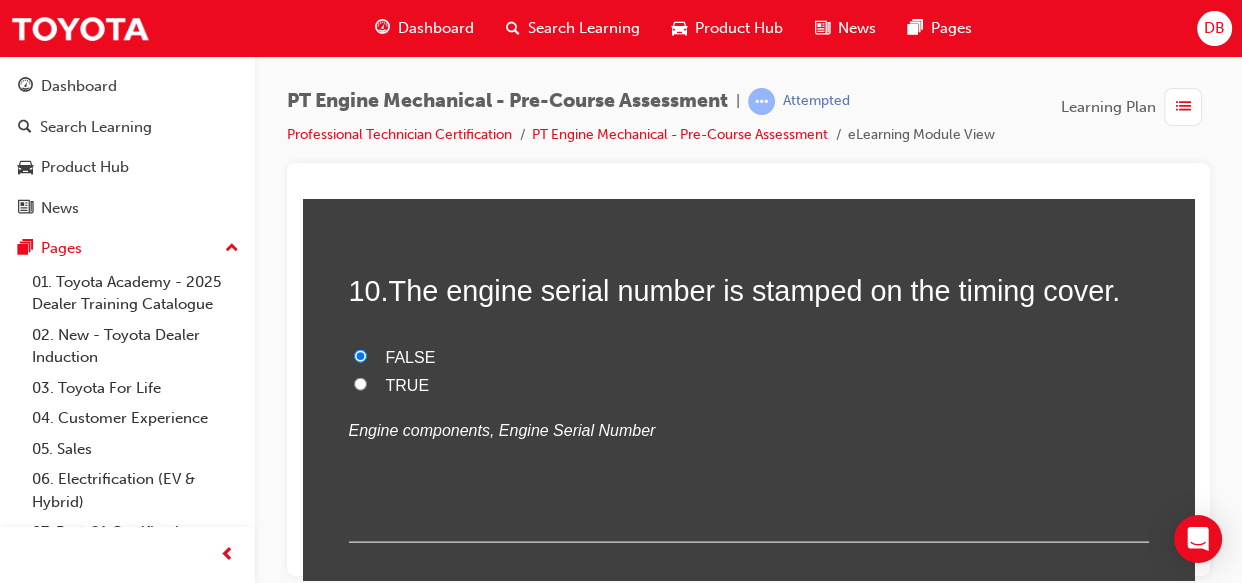 radio on "true" 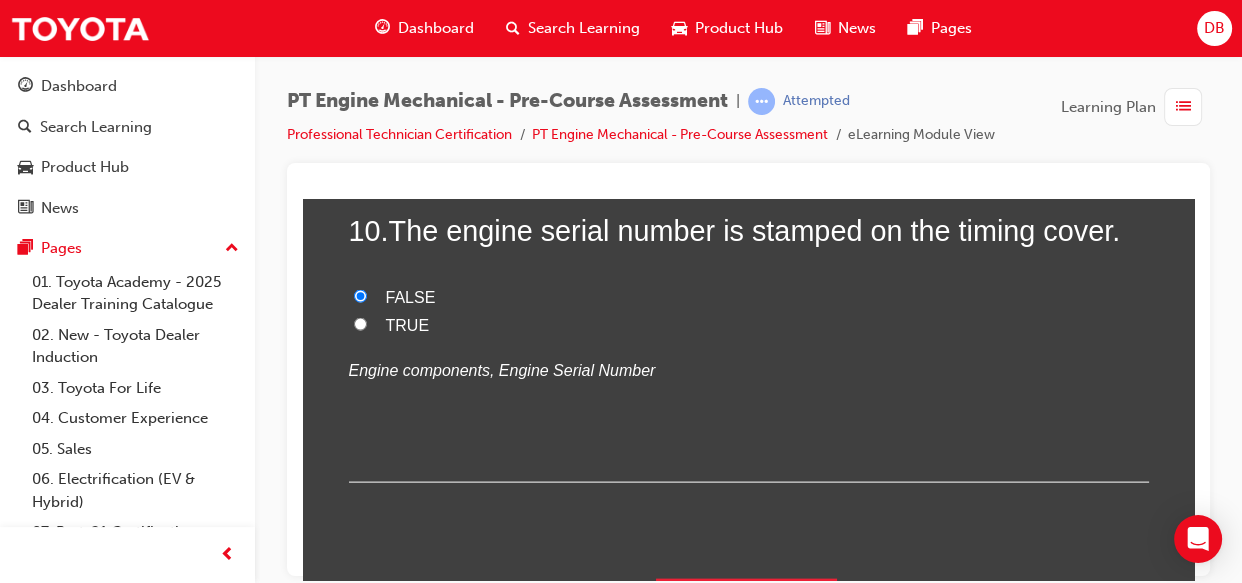 scroll, scrollTop: 3890, scrollLeft: 0, axis: vertical 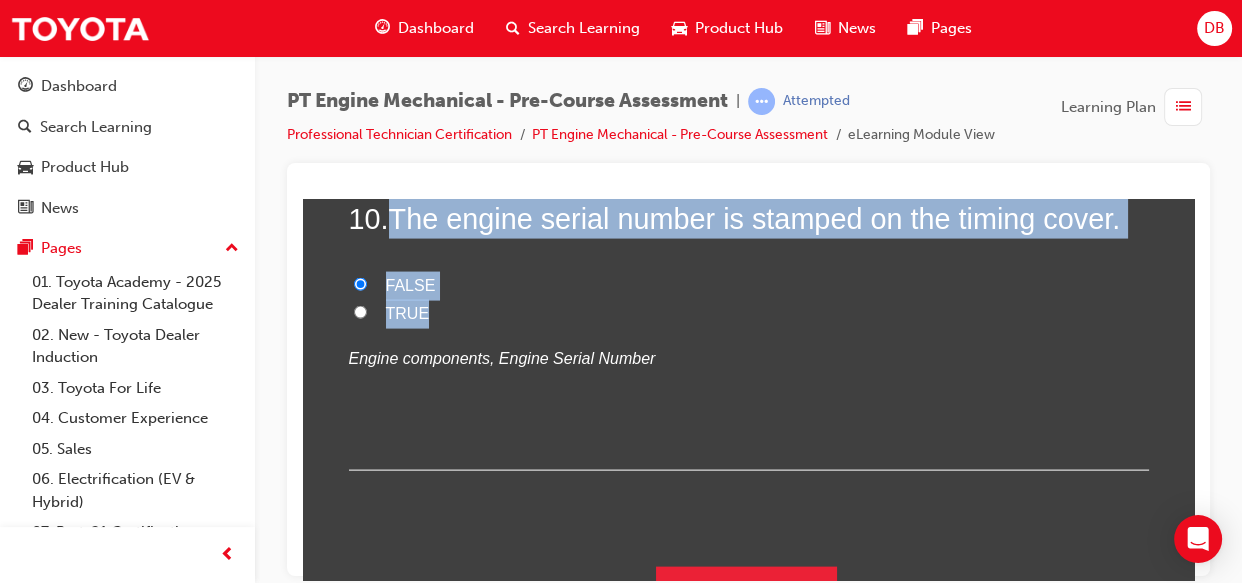 drag, startPoint x: 393, startPoint y: 216, endPoint x: 496, endPoint y: 319, distance: 145.664 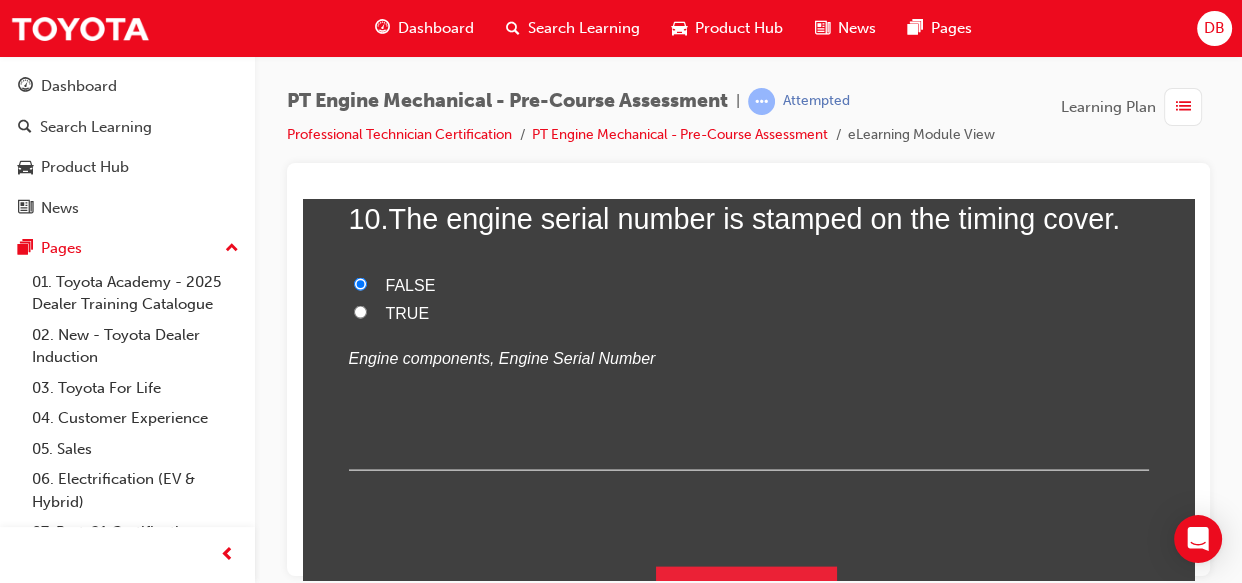 click on "10 .  The engine serial number is stamped on the timing cover. FALSE TRUE
Engine components, Engine Serial Number" at bounding box center [749, 334] 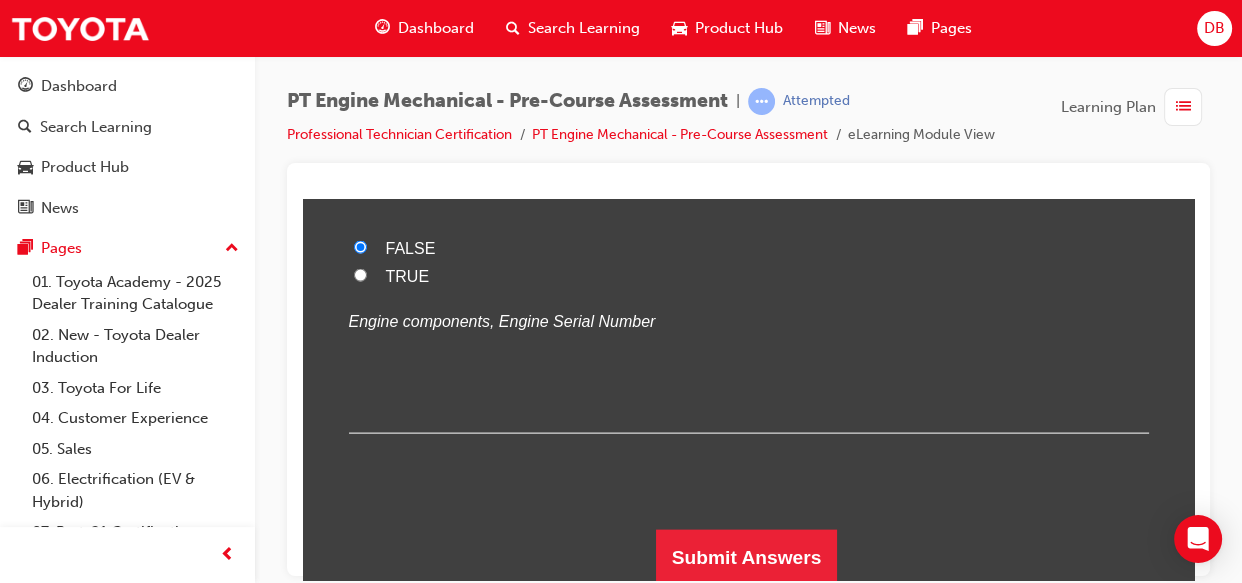 scroll, scrollTop: 3955, scrollLeft: 0, axis: vertical 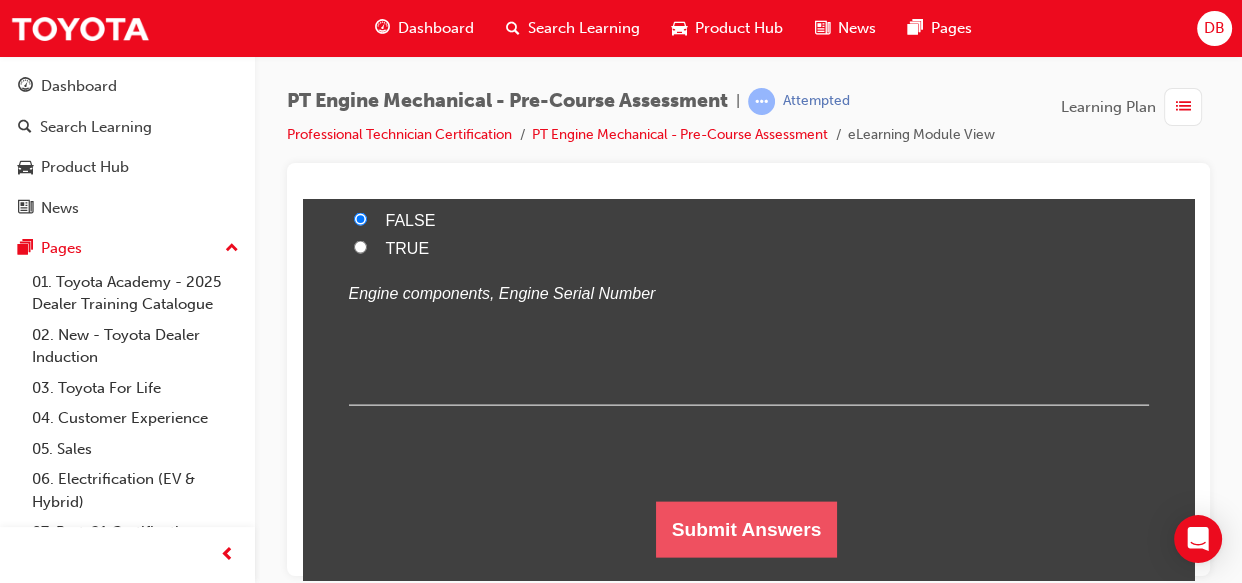 click on "Submit Answers" at bounding box center [747, 529] 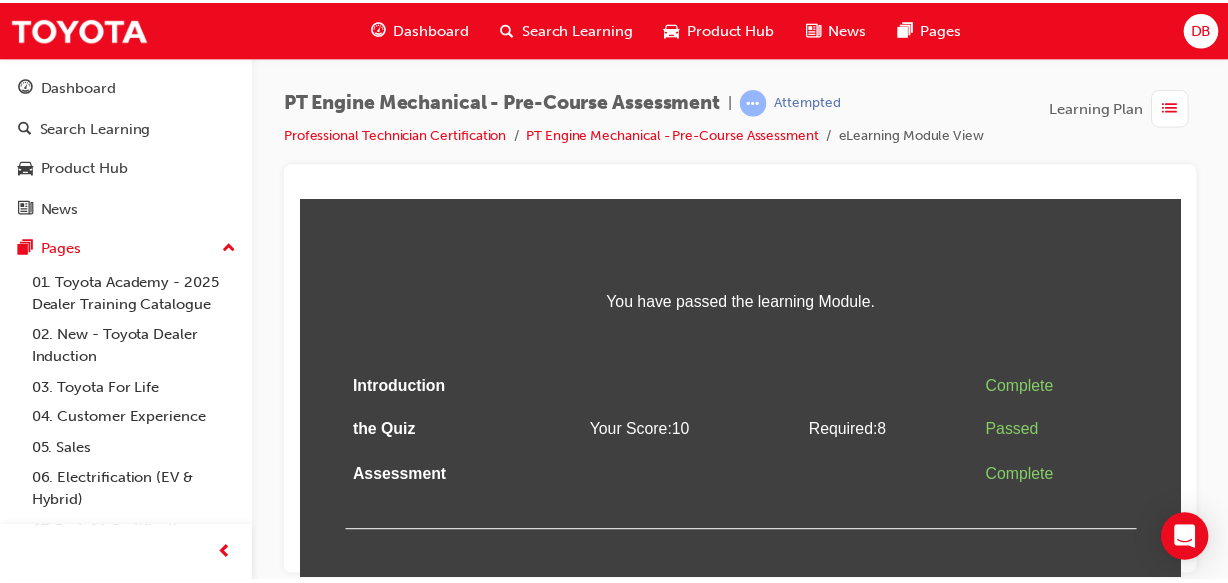 scroll, scrollTop: 0, scrollLeft: 0, axis: both 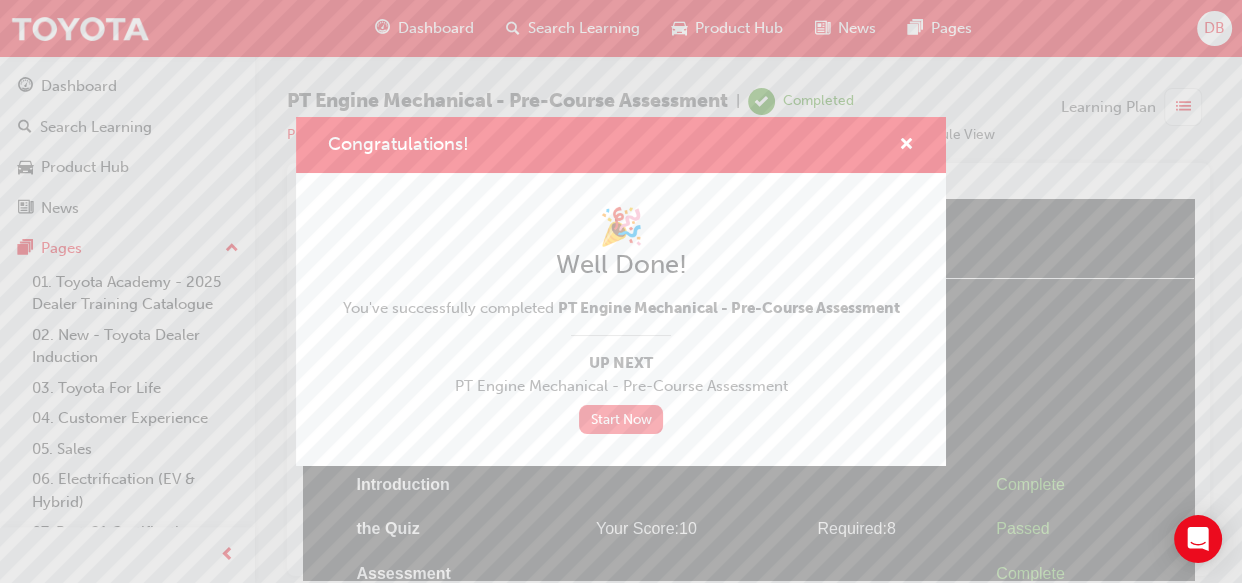 click on "Start Now" at bounding box center (621, 419) 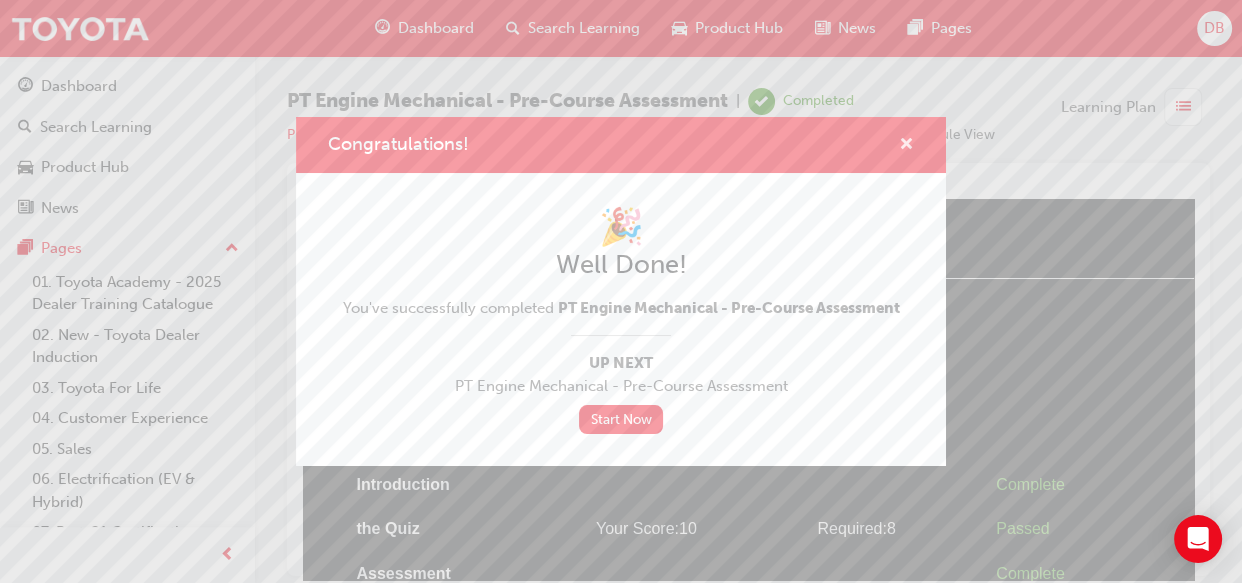 click at bounding box center [906, 146] 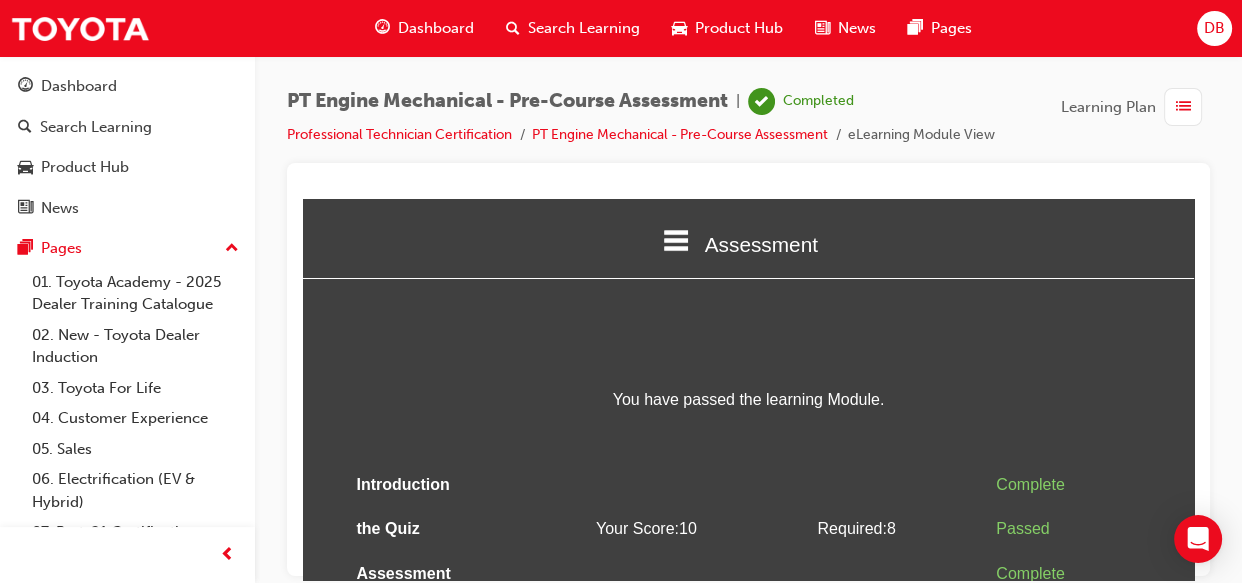 click on "Dashboard" at bounding box center [436, 28] 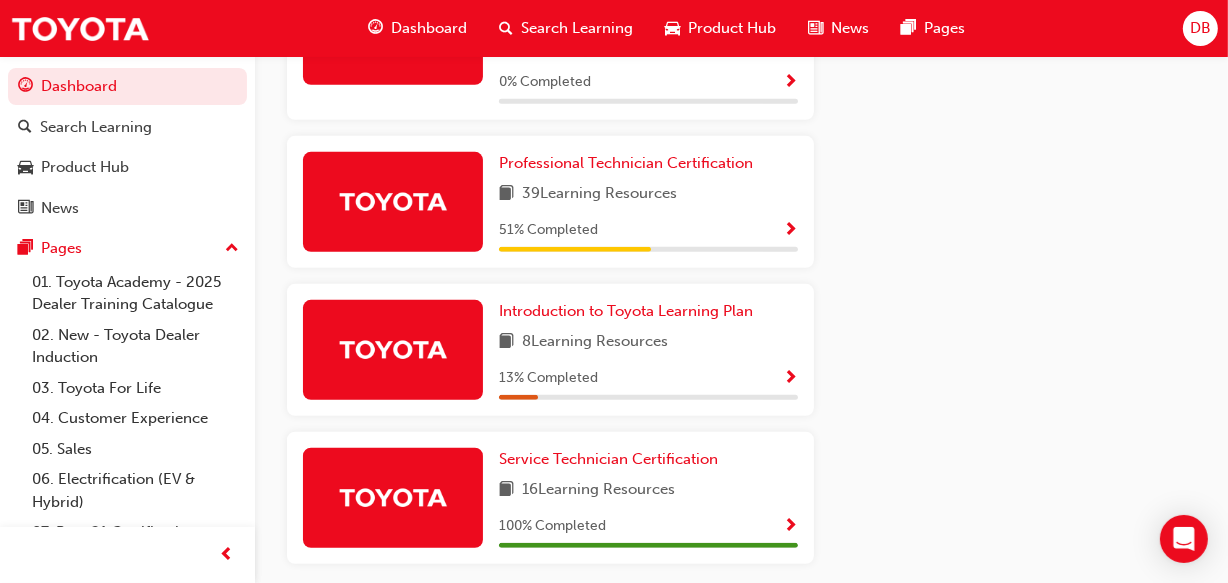 scroll, scrollTop: 1060, scrollLeft: 0, axis: vertical 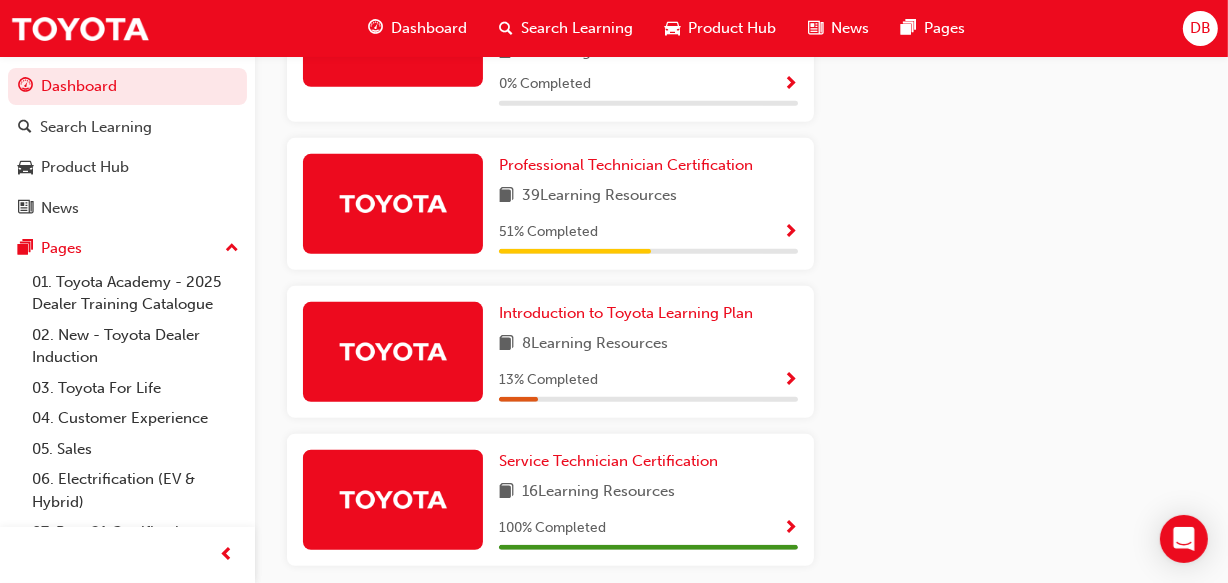 click at bounding box center [790, 233] 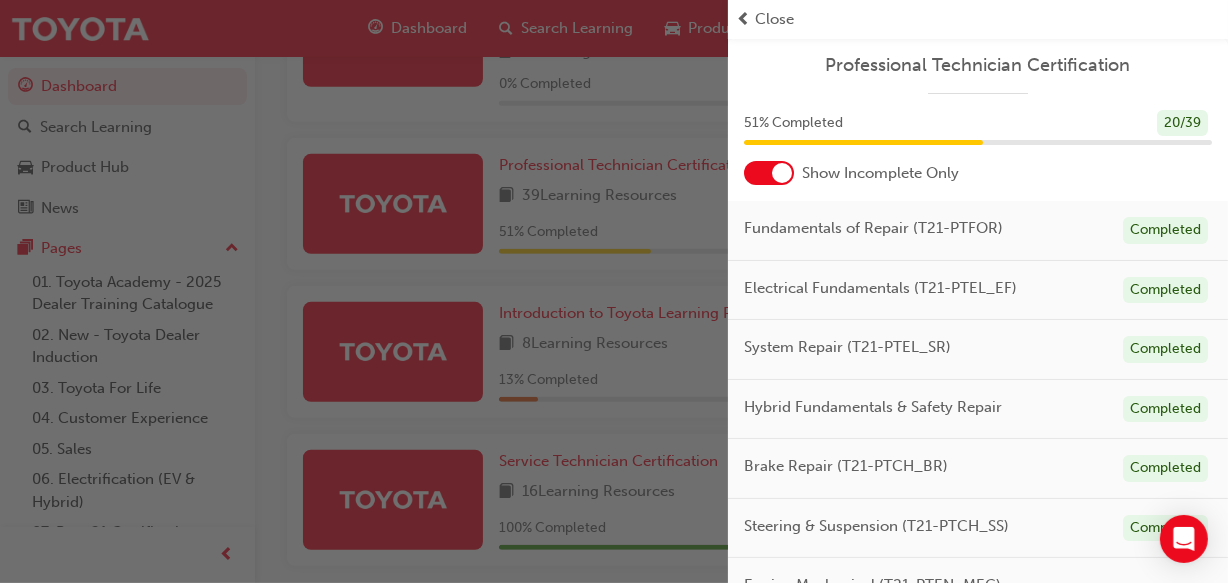 scroll, scrollTop: 1145, scrollLeft: 0, axis: vertical 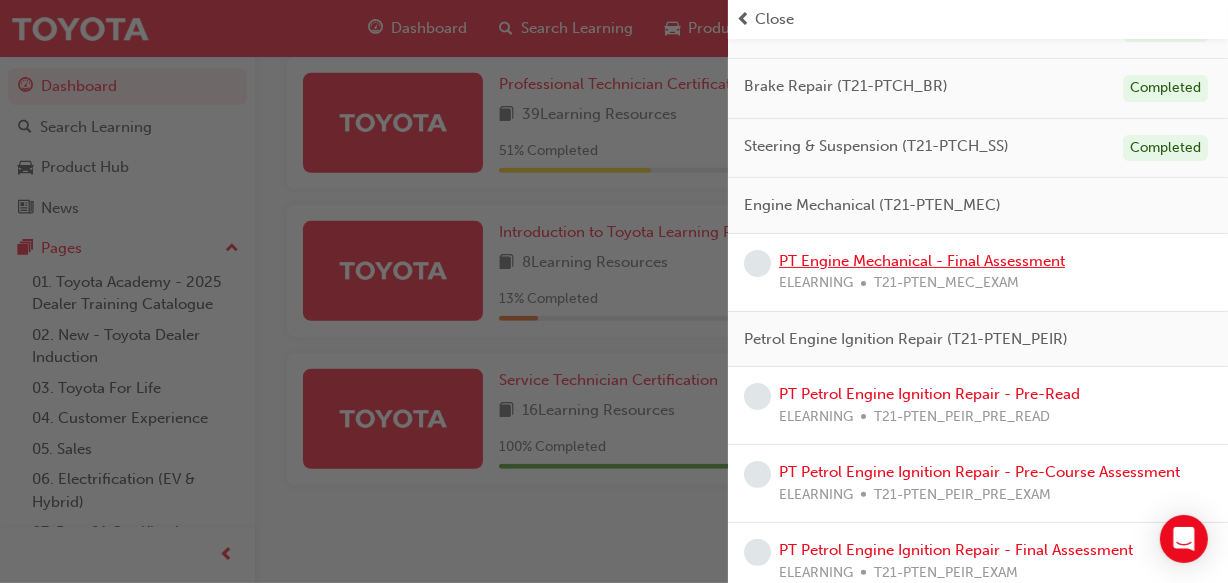 click on "PT Engine Mechanical - Final Assessment" at bounding box center [922, 261] 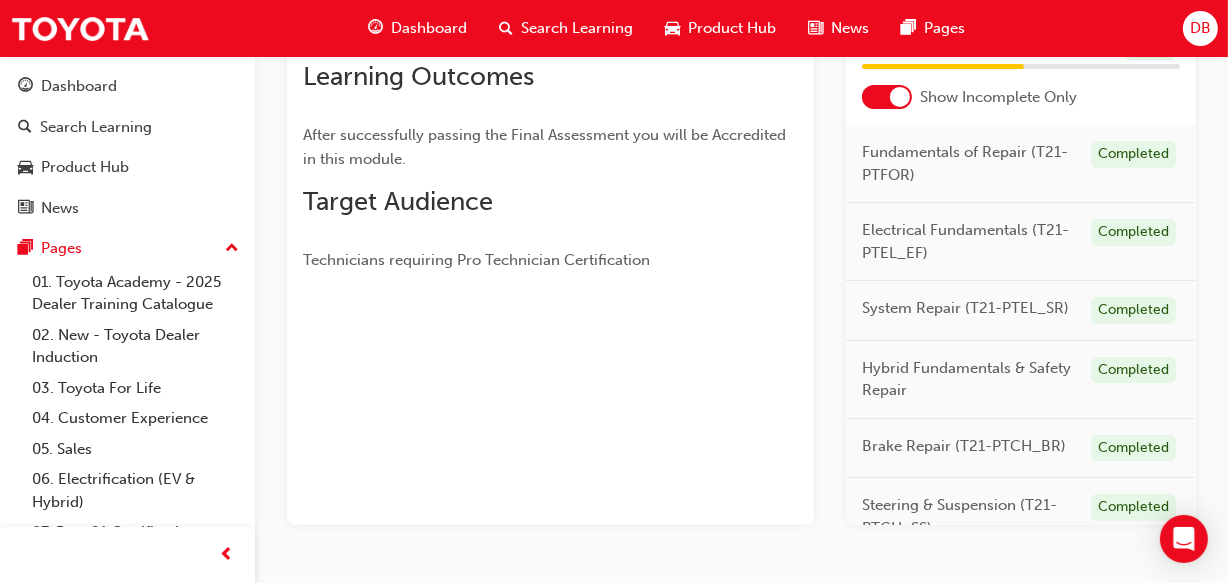 scroll, scrollTop: 429, scrollLeft: 0, axis: vertical 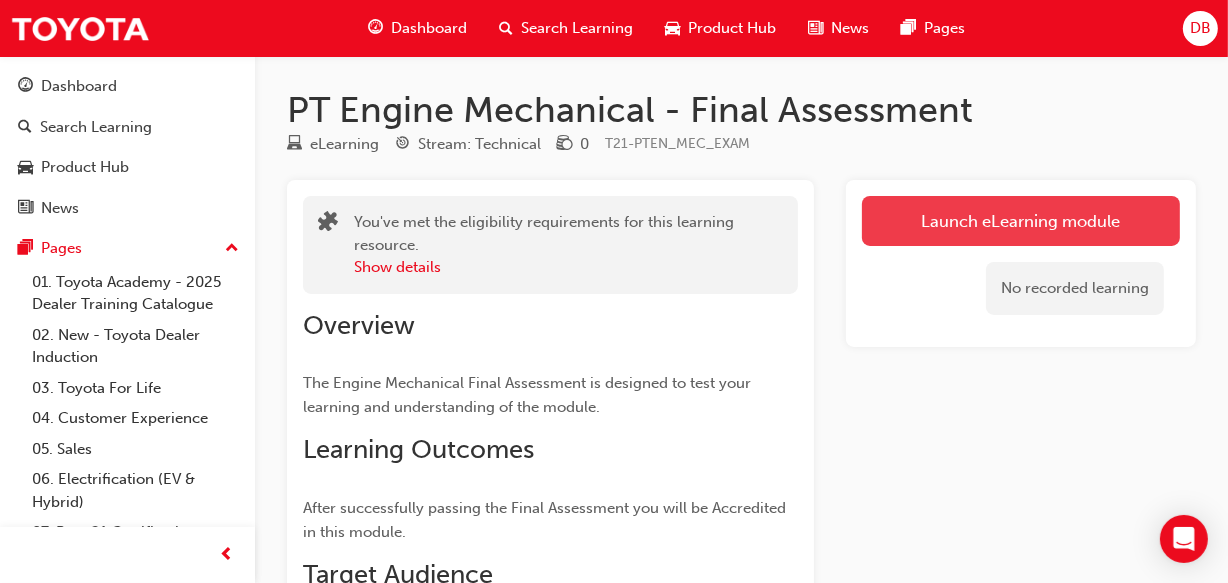 click on "Launch eLearning module" at bounding box center [1021, 221] 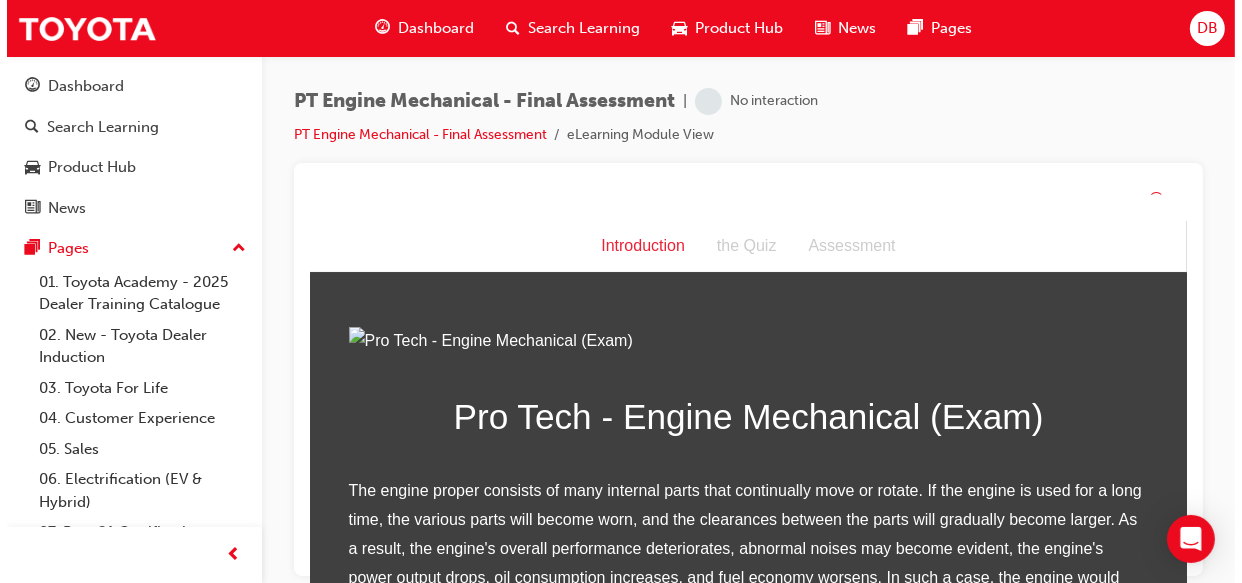 scroll, scrollTop: 0, scrollLeft: 0, axis: both 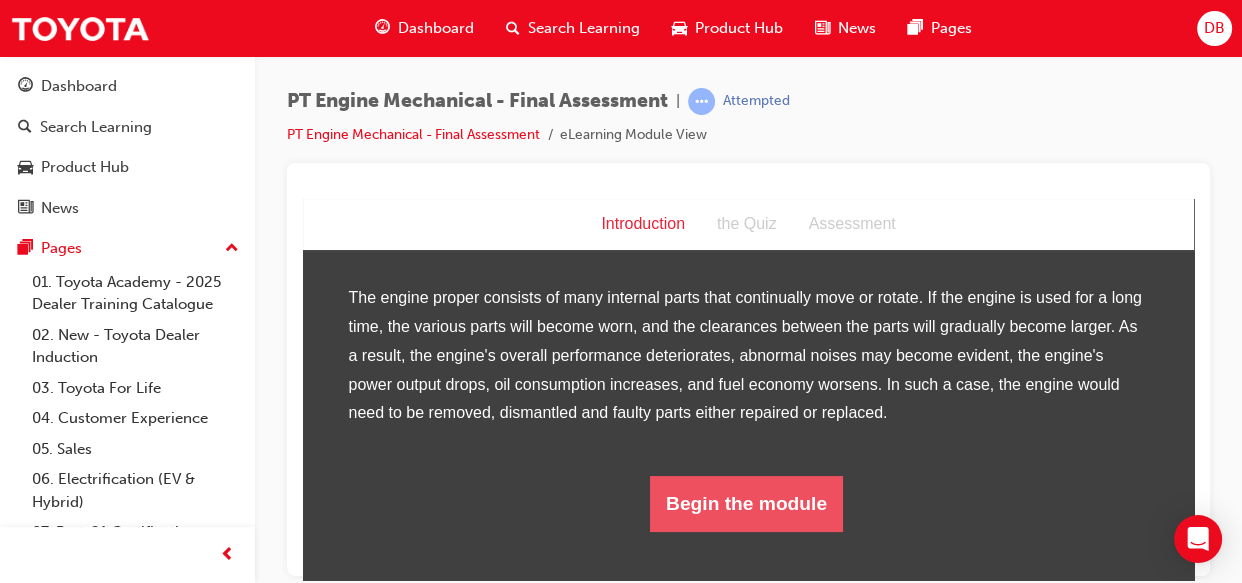 click on "Begin the module" at bounding box center [746, 503] 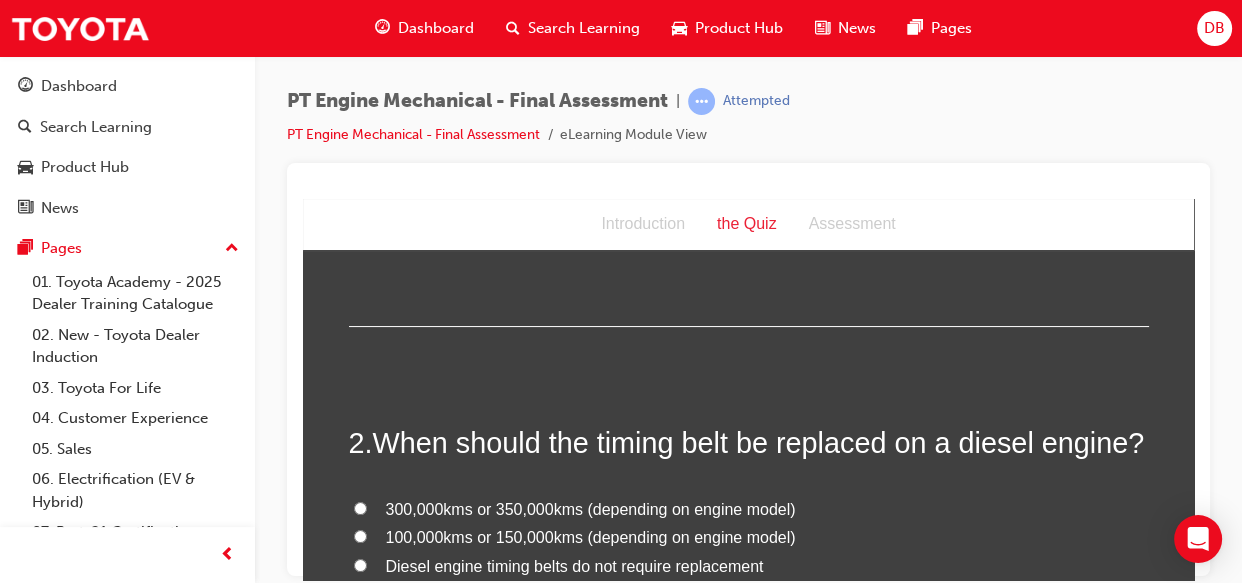scroll, scrollTop: 0, scrollLeft: 0, axis: both 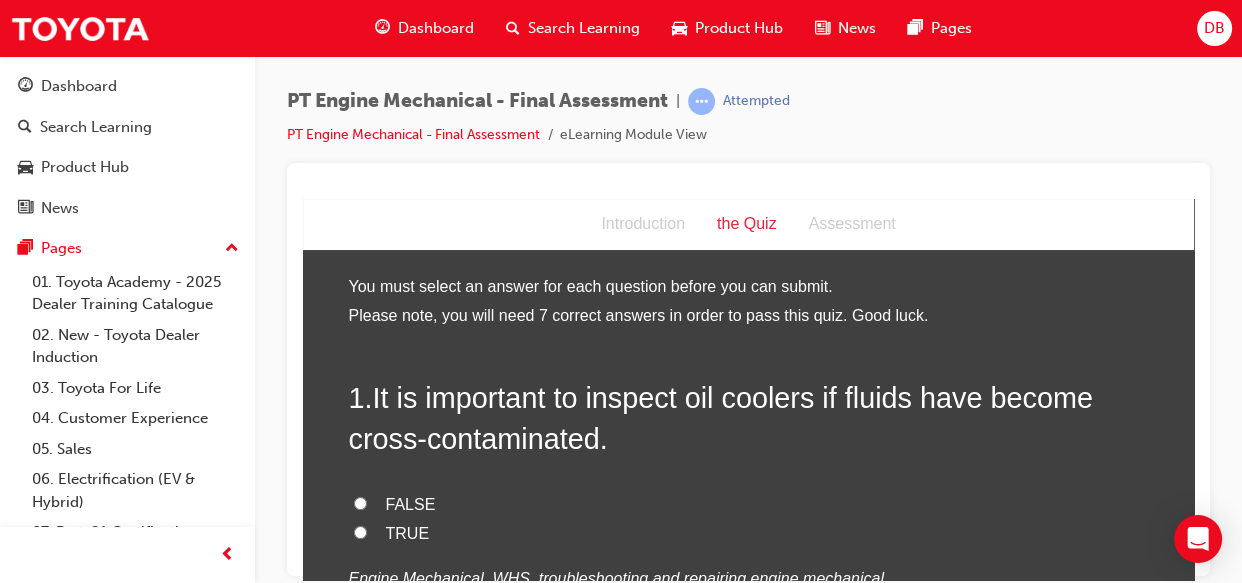 click on "TRUE" at bounding box center (360, 531) 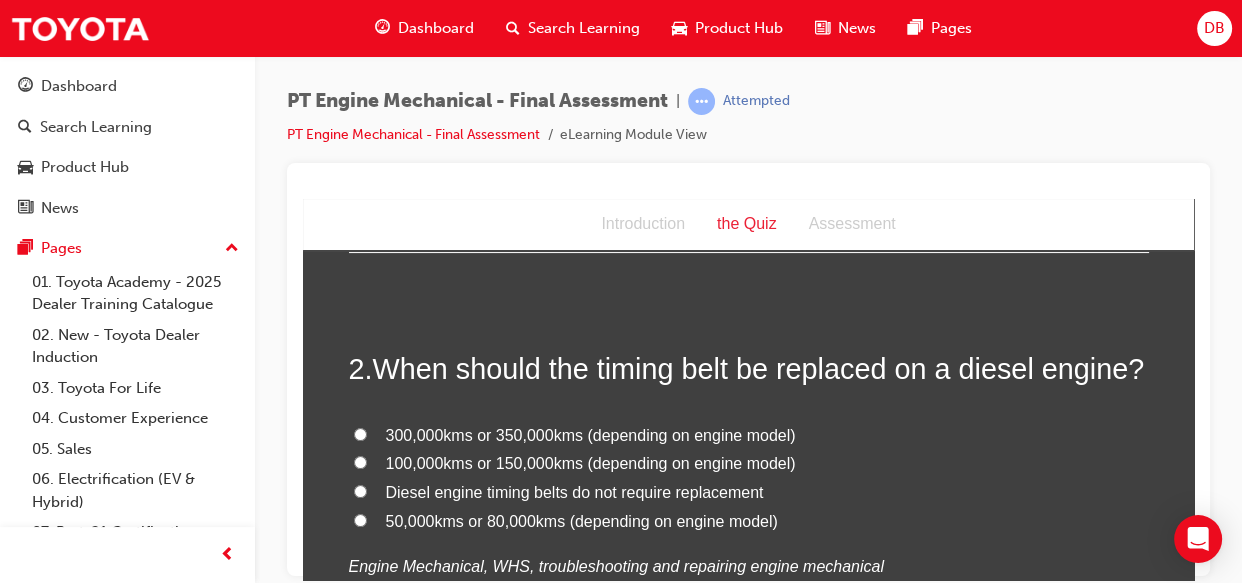 scroll, scrollTop: 472, scrollLeft: 0, axis: vertical 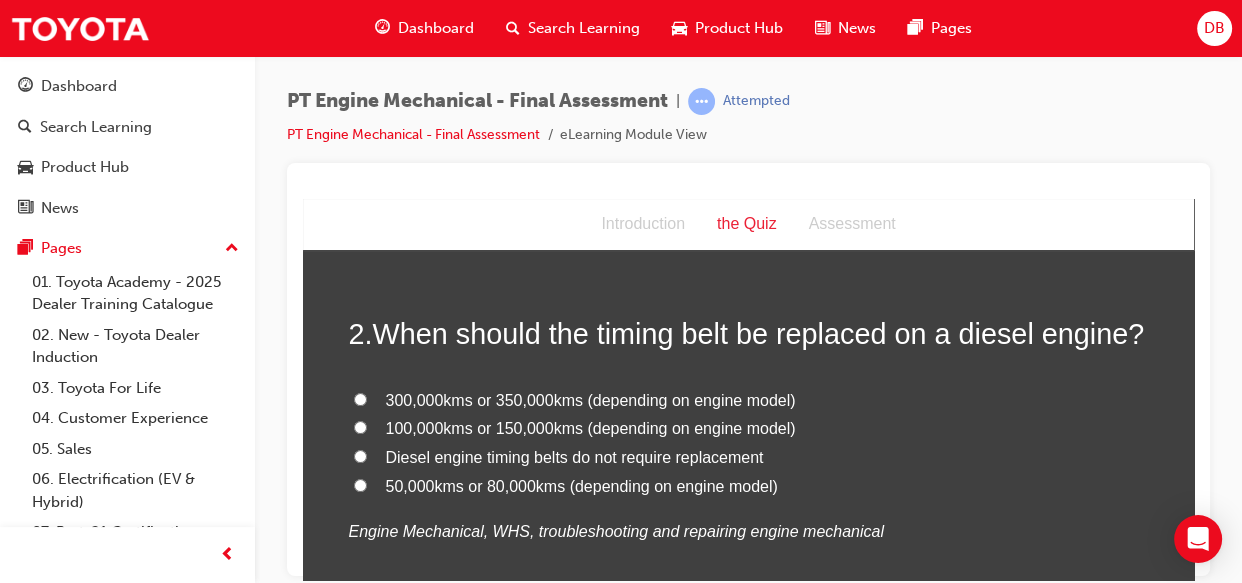 click on "100,000kms or 150,000kms (depending on engine model)" at bounding box center [360, 426] 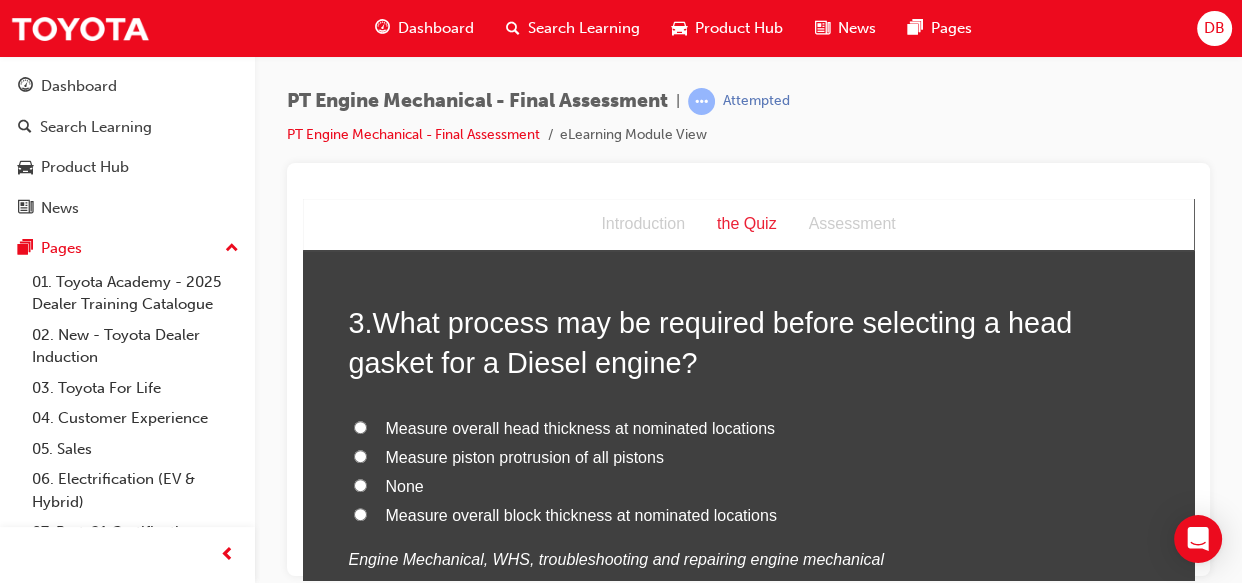 scroll, scrollTop: 945, scrollLeft: 0, axis: vertical 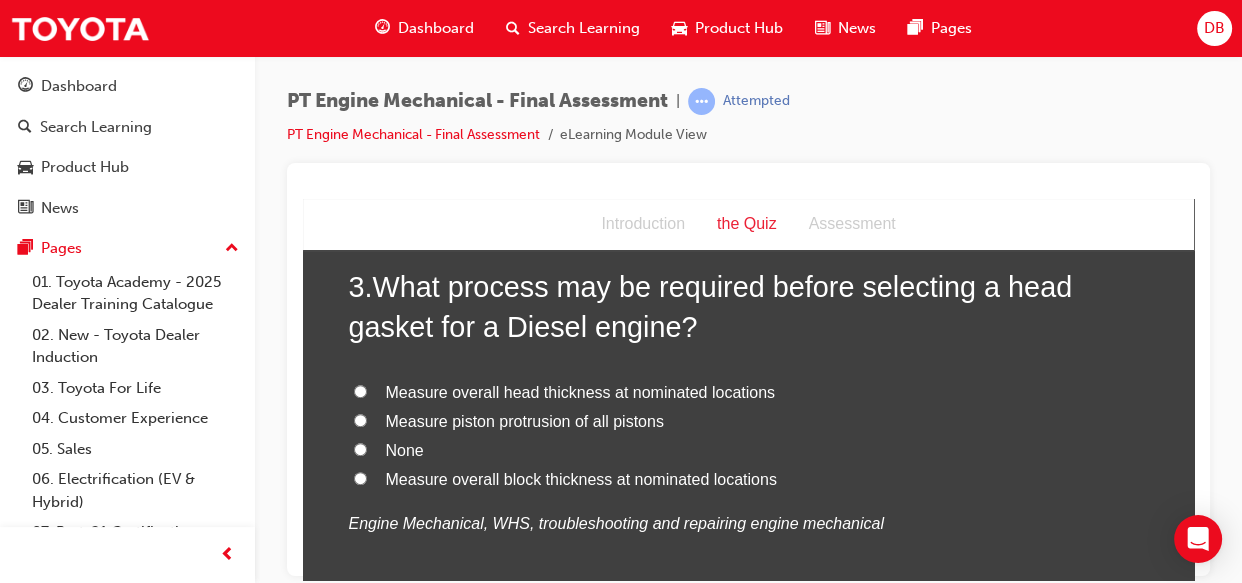 click on "Measure overall head thickness at nominated locations" at bounding box center (360, 390) 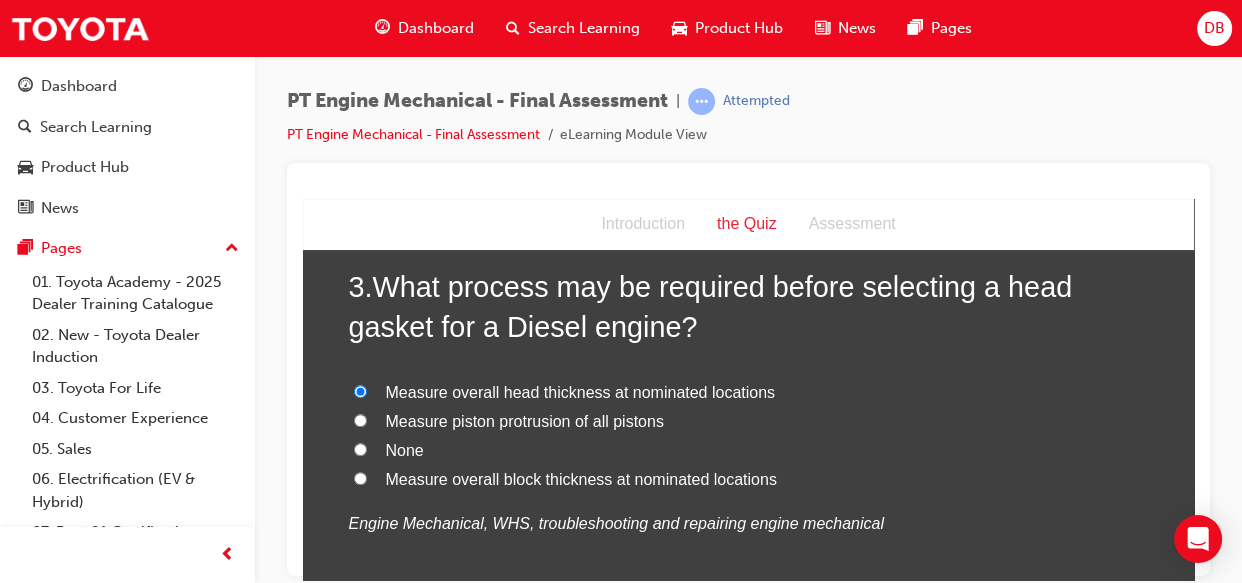 click on "Measure overall block thickness at nominated locations" at bounding box center (360, 477) 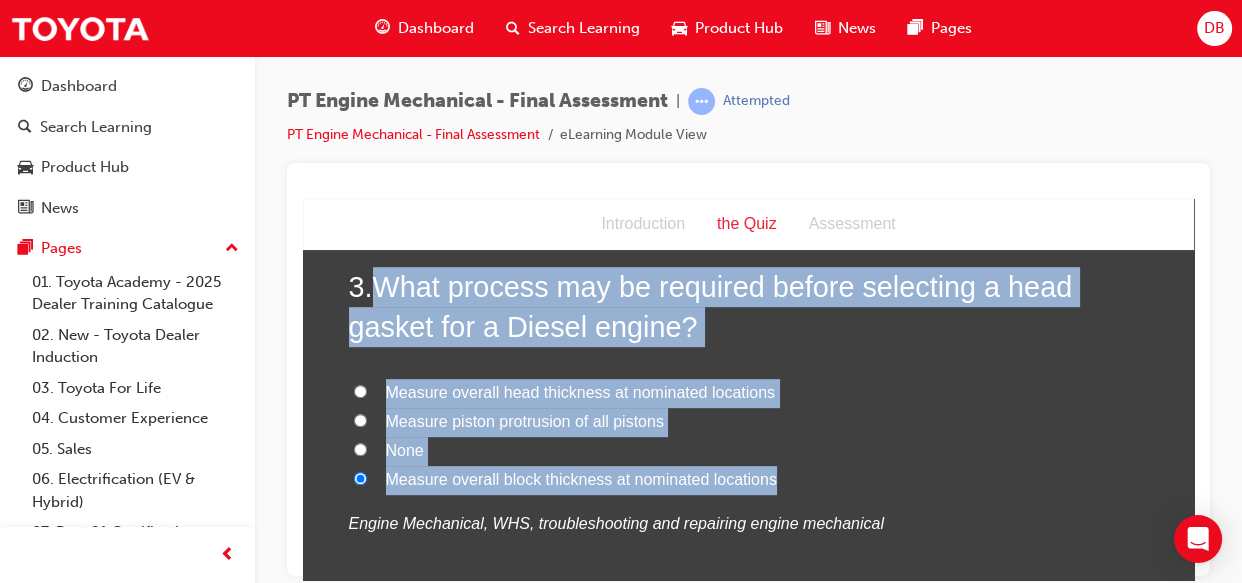 drag, startPoint x: 370, startPoint y: 279, endPoint x: 770, endPoint y: 487, distance: 450.84808 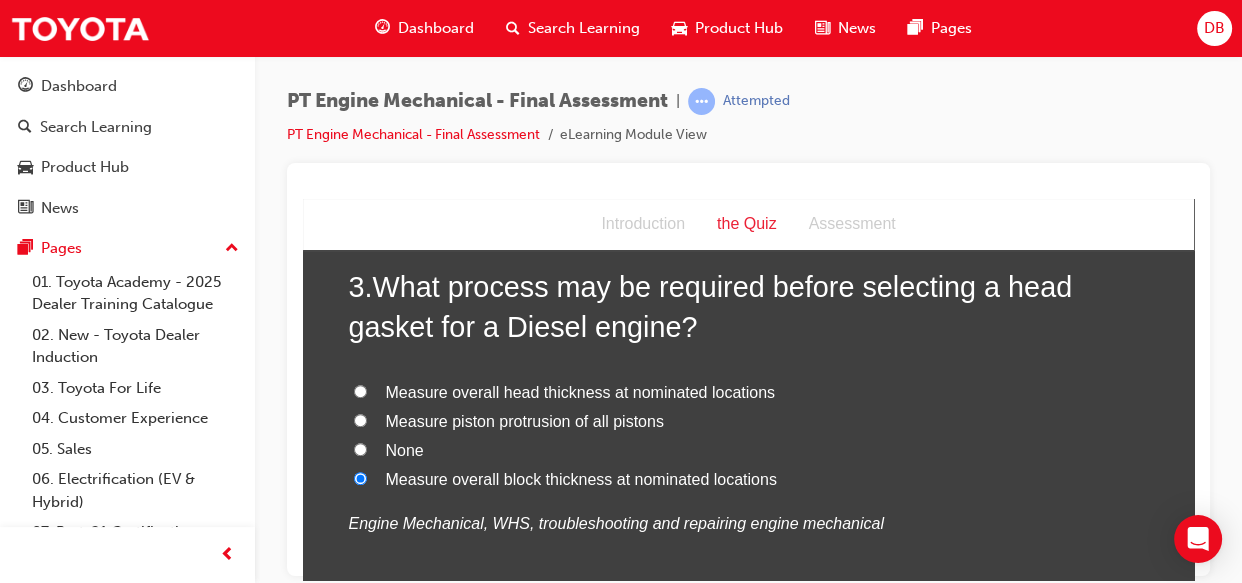 click on "Measure piston protrusion of all pistons" at bounding box center (360, 419) 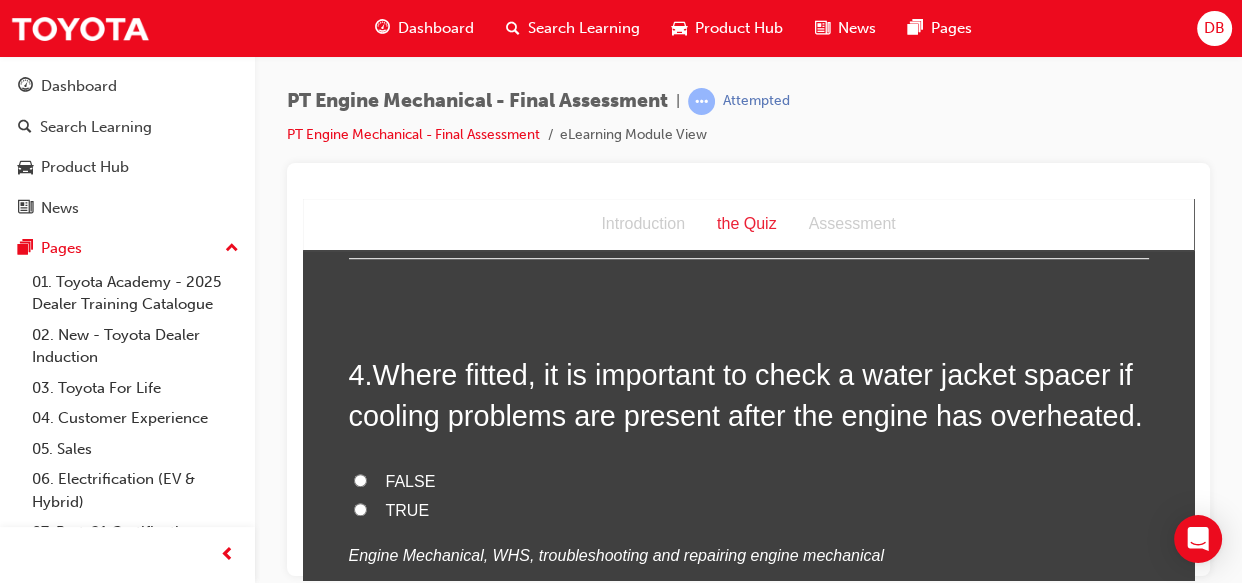 scroll, scrollTop: 1345, scrollLeft: 0, axis: vertical 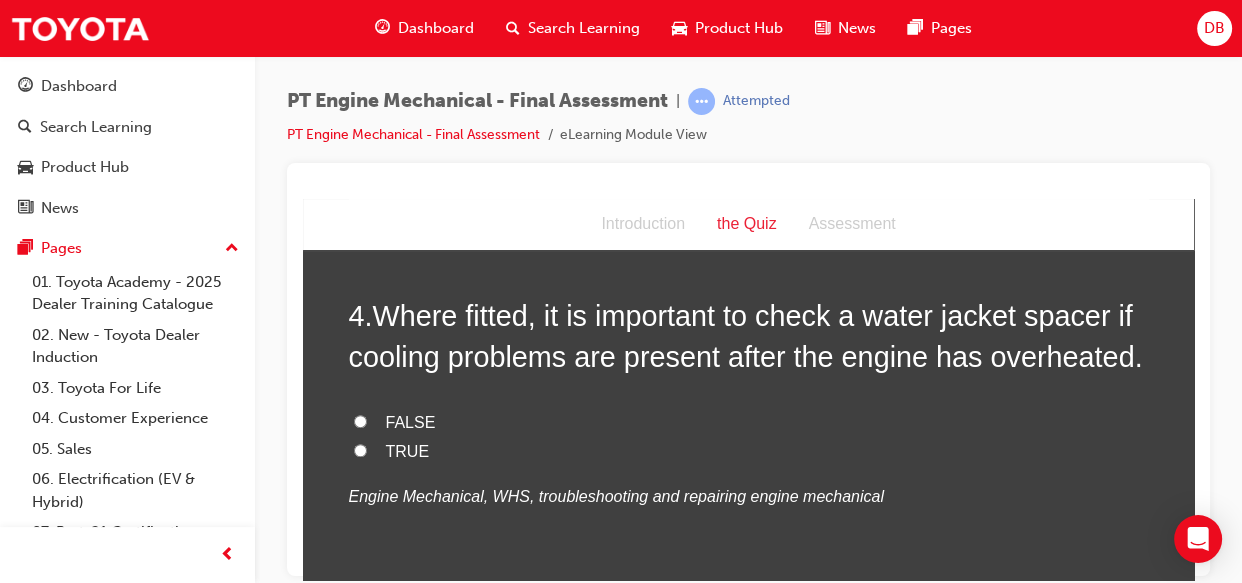 click on "TRUE" at bounding box center [360, 449] 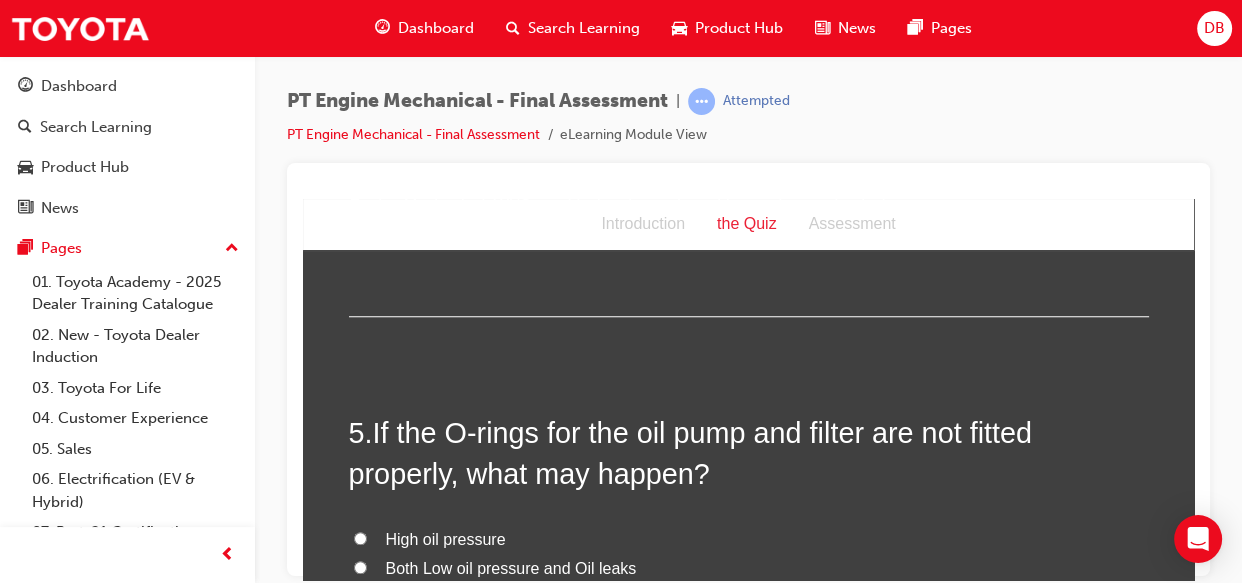 scroll, scrollTop: 1781, scrollLeft: 0, axis: vertical 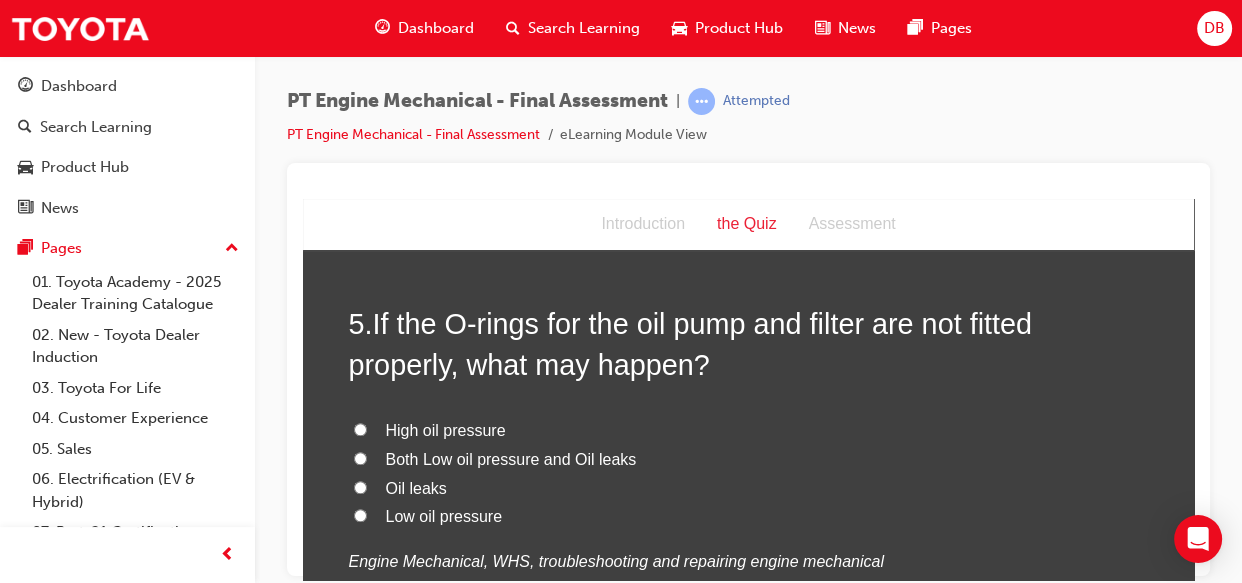click on "Both Low oil pressure and Oil leaks" at bounding box center [511, 458] 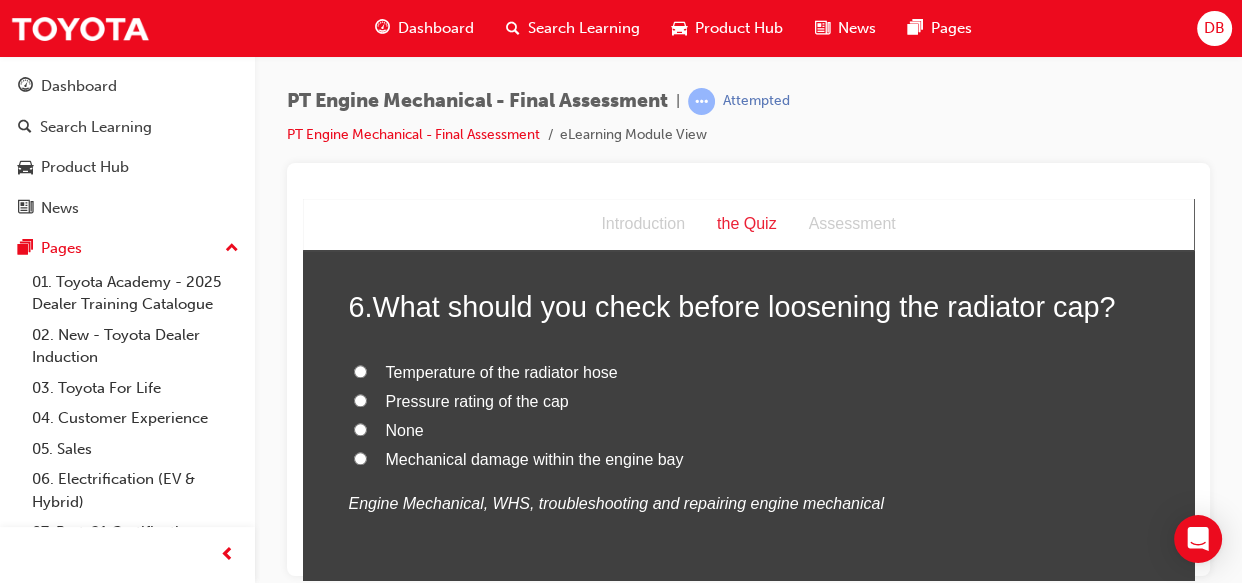 scroll, scrollTop: 2290, scrollLeft: 0, axis: vertical 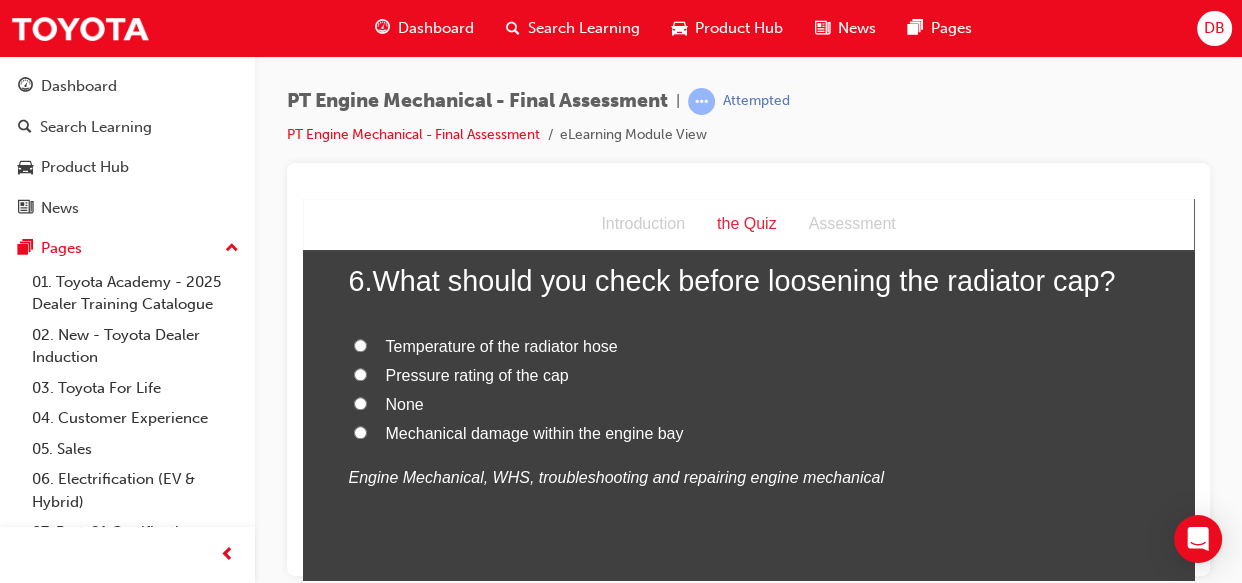 click on "Temperature of the radiator hose" at bounding box center (360, 344) 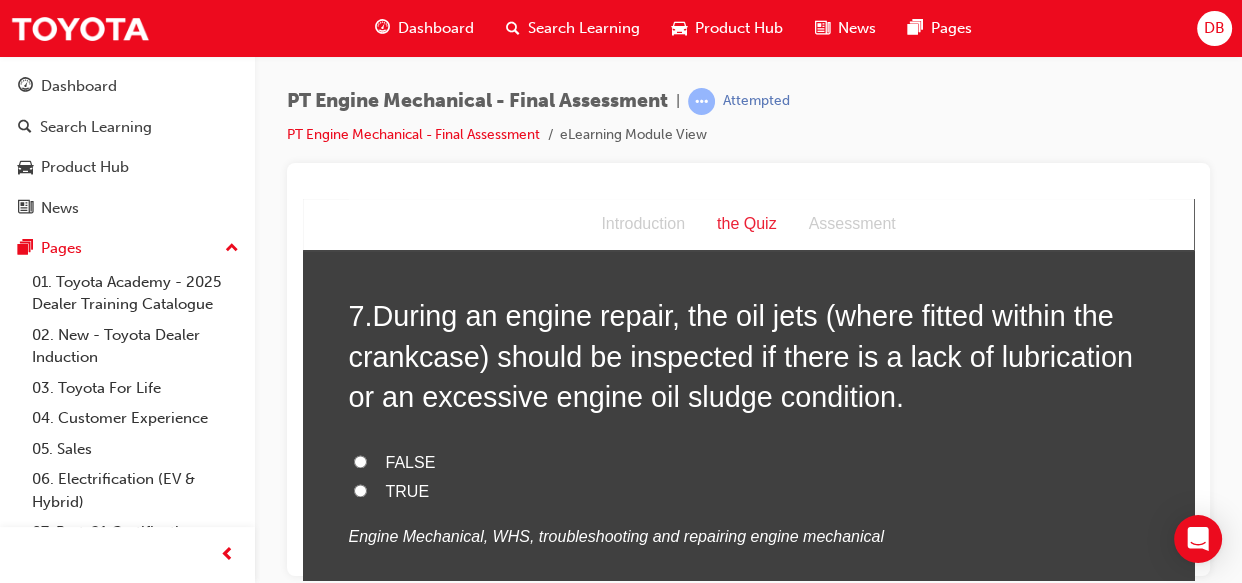 scroll, scrollTop: 2690, scrollLeft: 0, axis: vertical 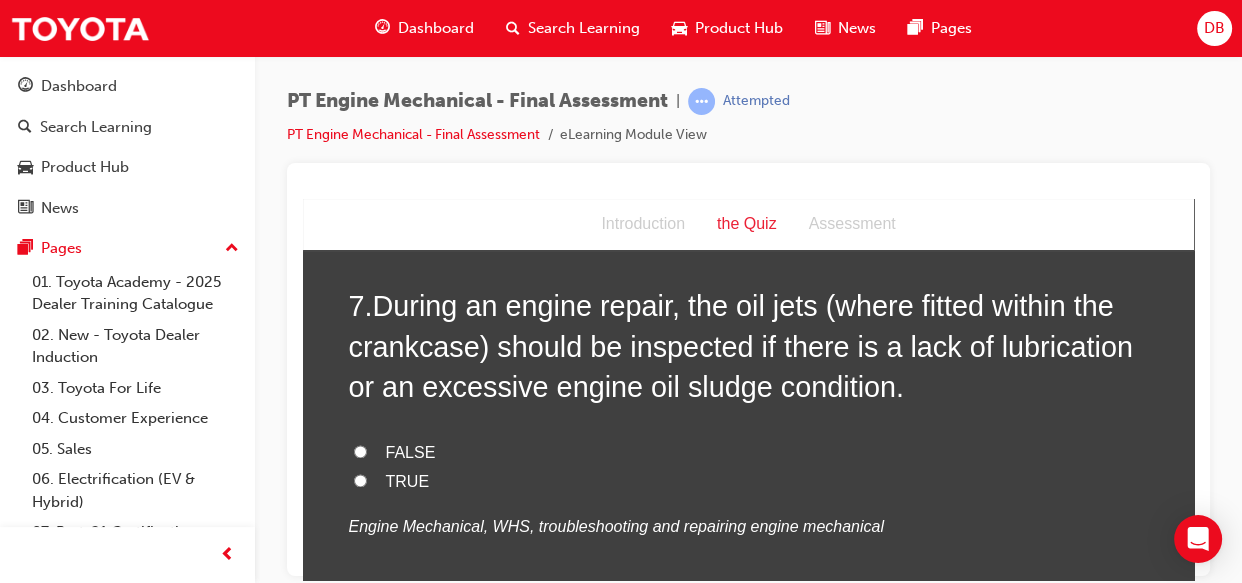 click on "TRUE" at bounding box center (360, 479) 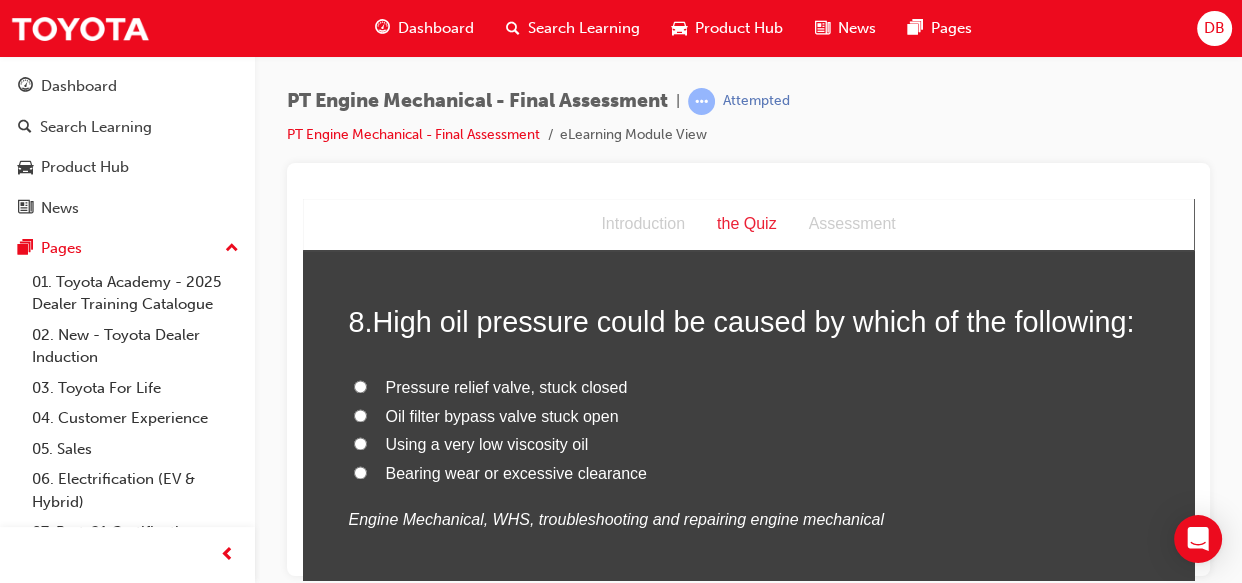 scroll, scrollTop: 3127, scrollLeft: 0, axis: vertical 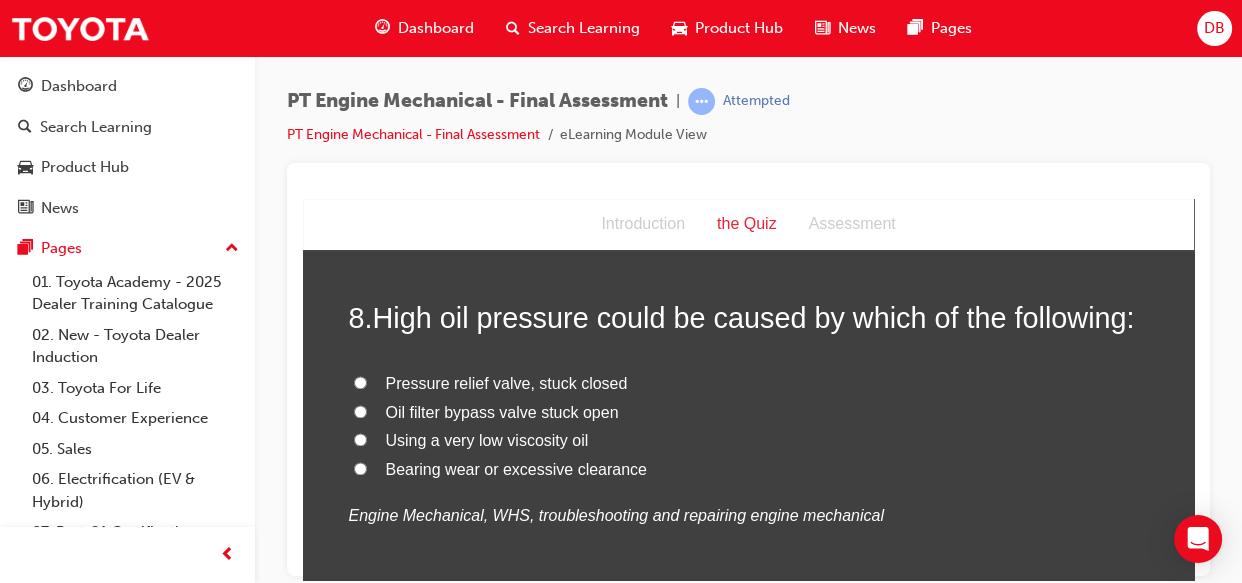 click on "Pressure relief valve, stuck closed" at bounding box center [360, 381] 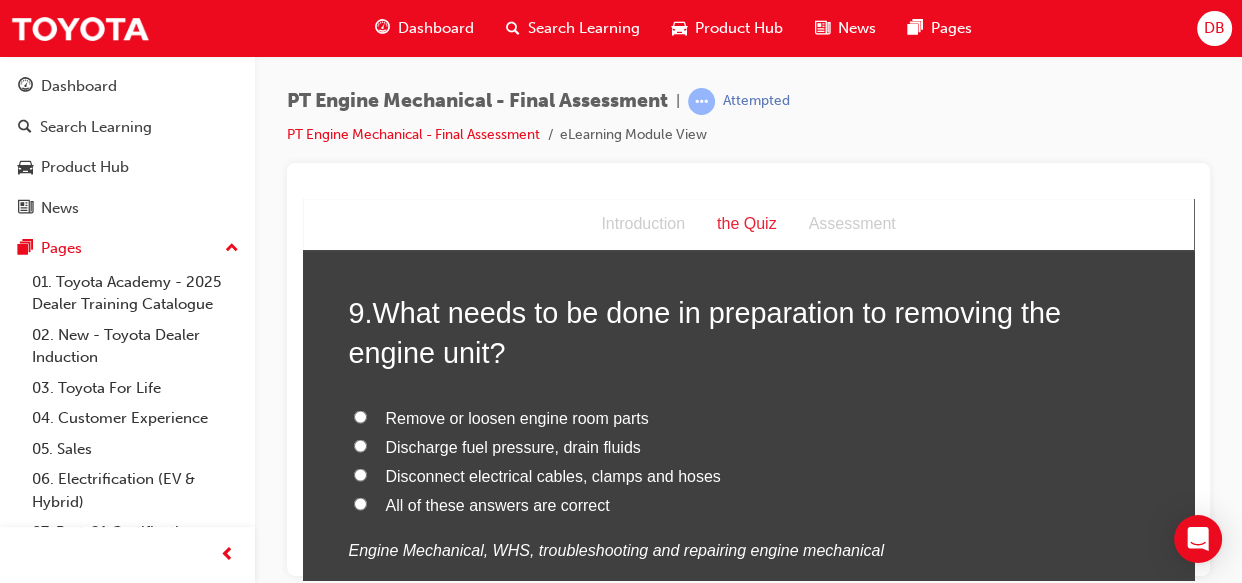 scroll, scrollTop: 3563, scrollLeft: 0, axis: vertical 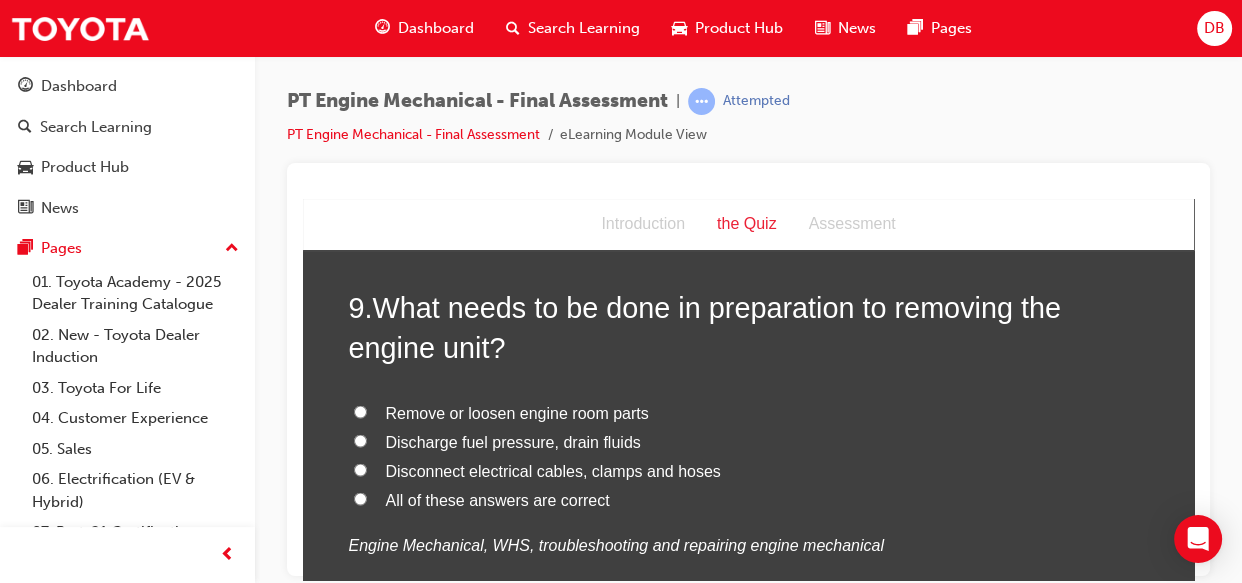 click on "All of these answers are correct" at bounding box center (749, 499) 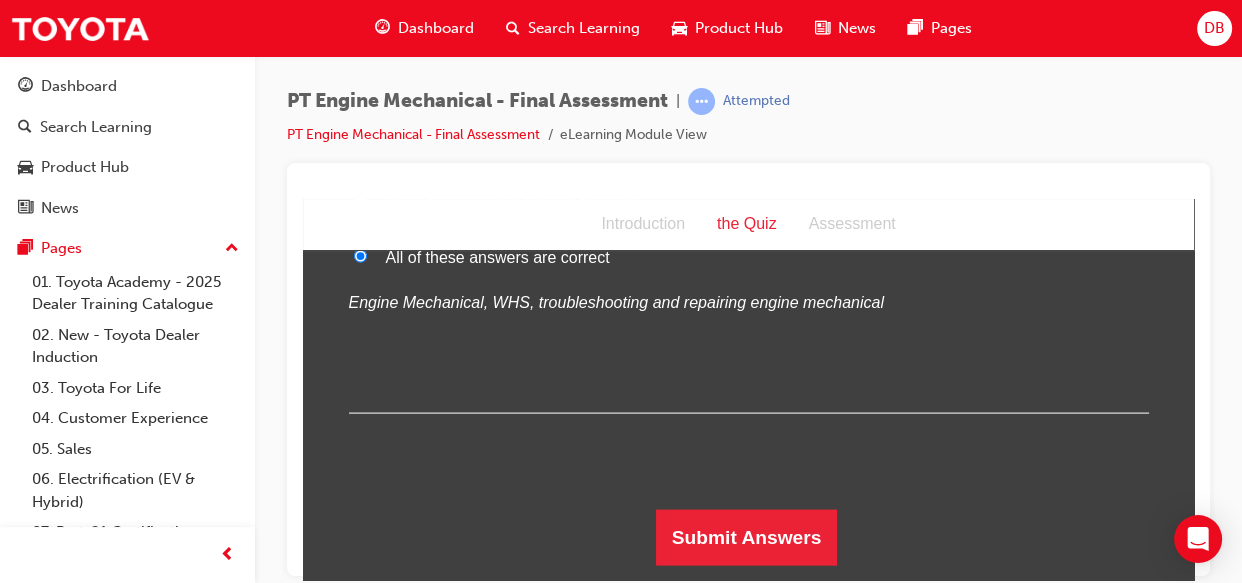 scroll, scrollTop: 3814, scrollLeft: 0, axis: vertical 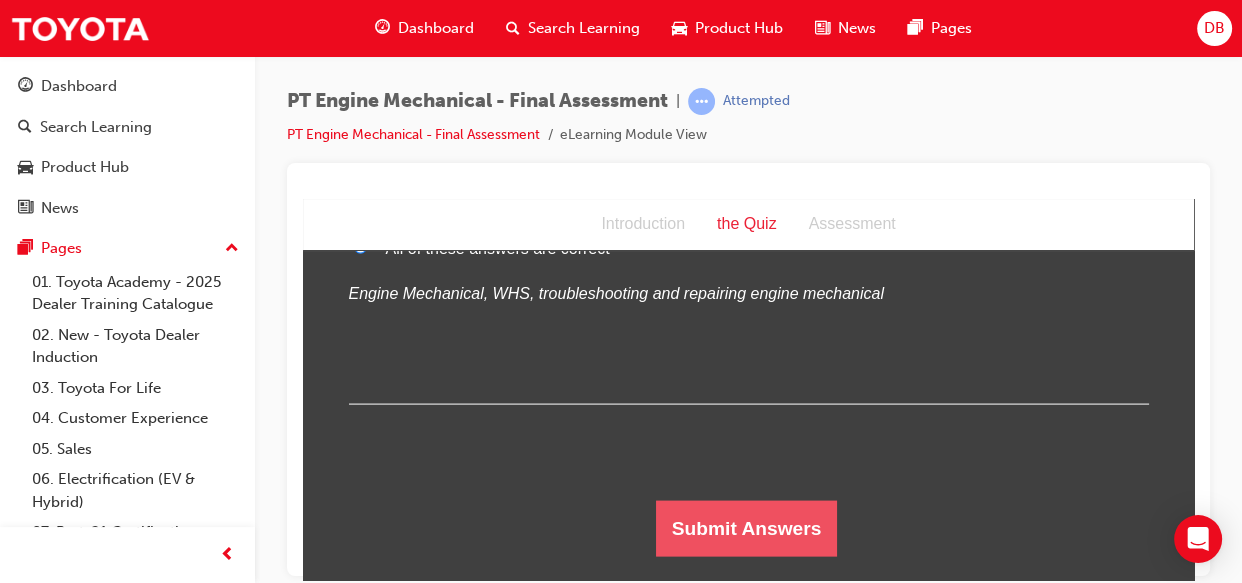 click on "Submit Answers" at bounding box center [747, 528] 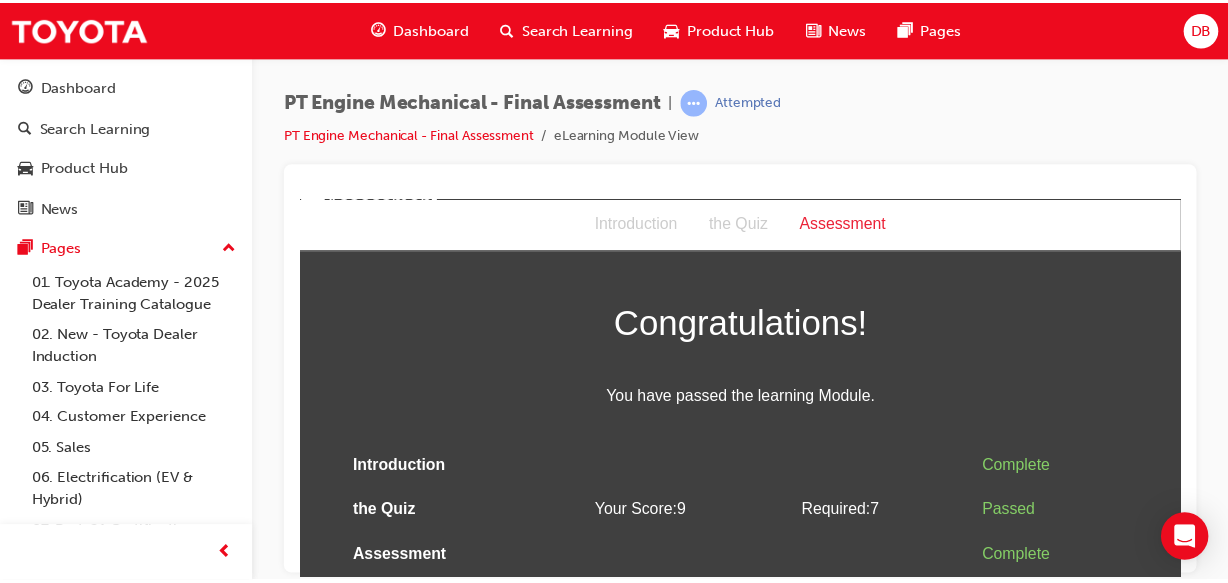 scroll, scrollTop: 0, scrollLeft: 0, axis: both 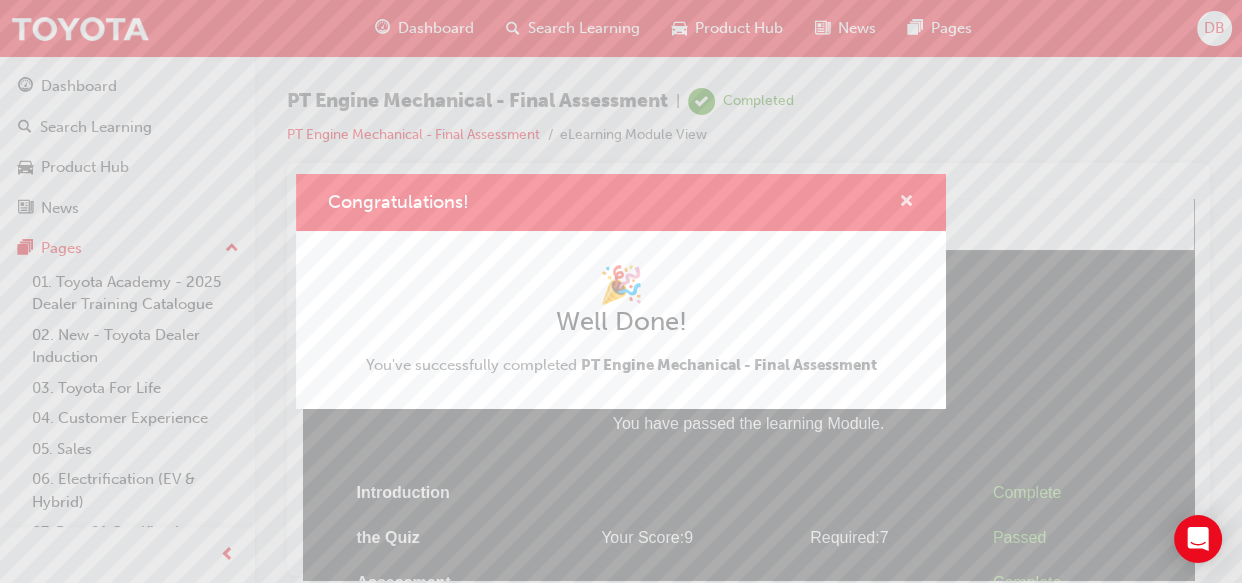 click at bounding box center [906, 203] 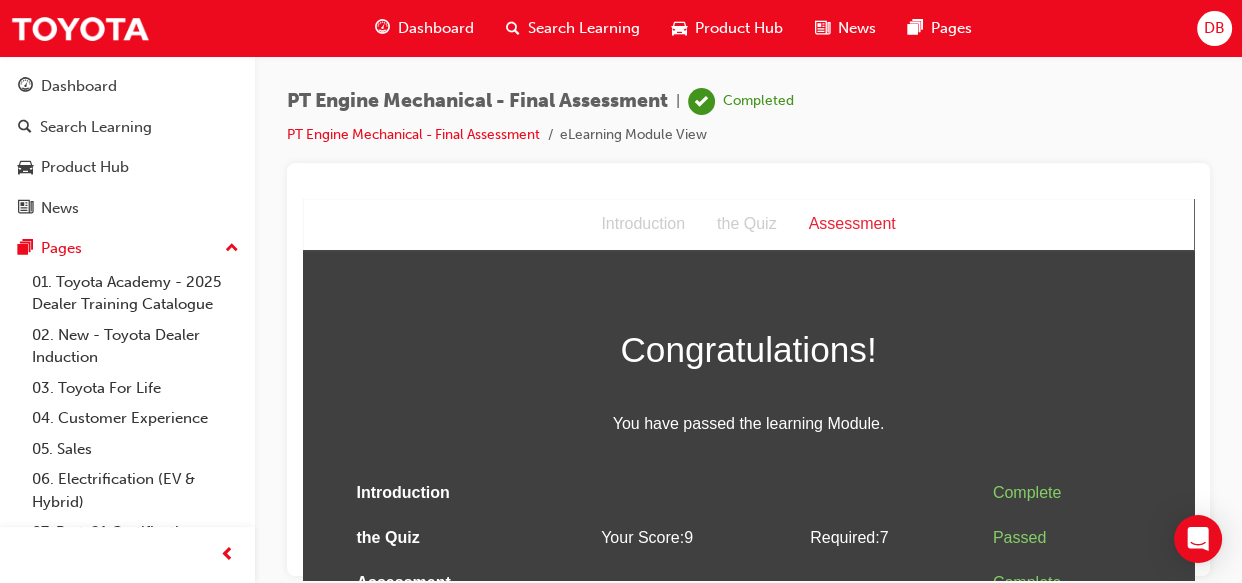 click on "Dashboard" at bounding box center (436, 28) 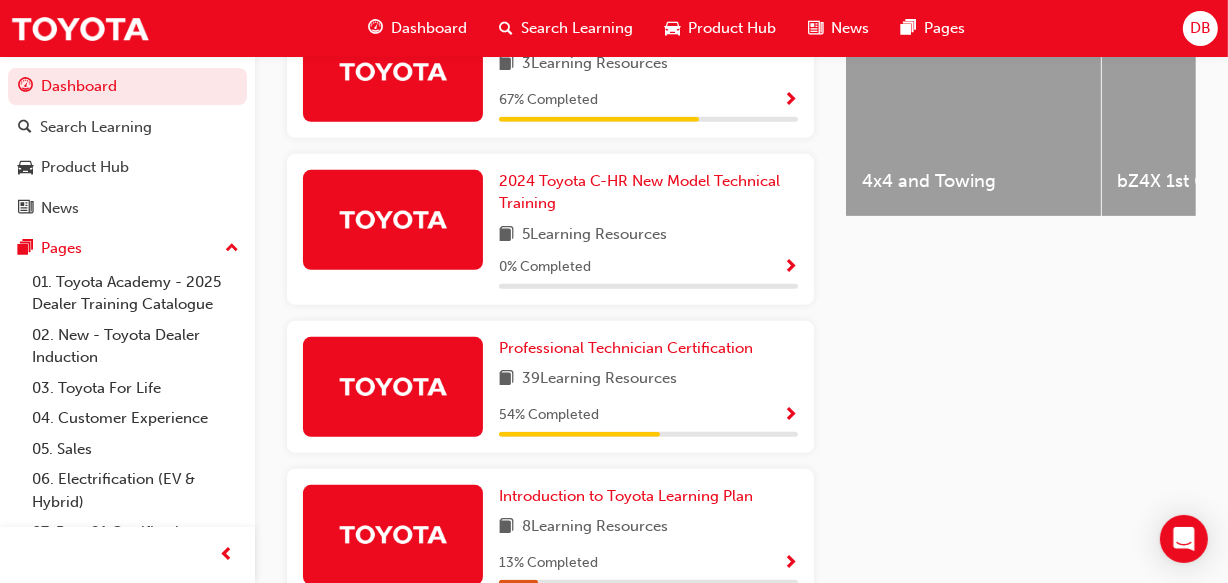 scroll, scrollTop: 840, scrollLeft: 0, axis: vertical 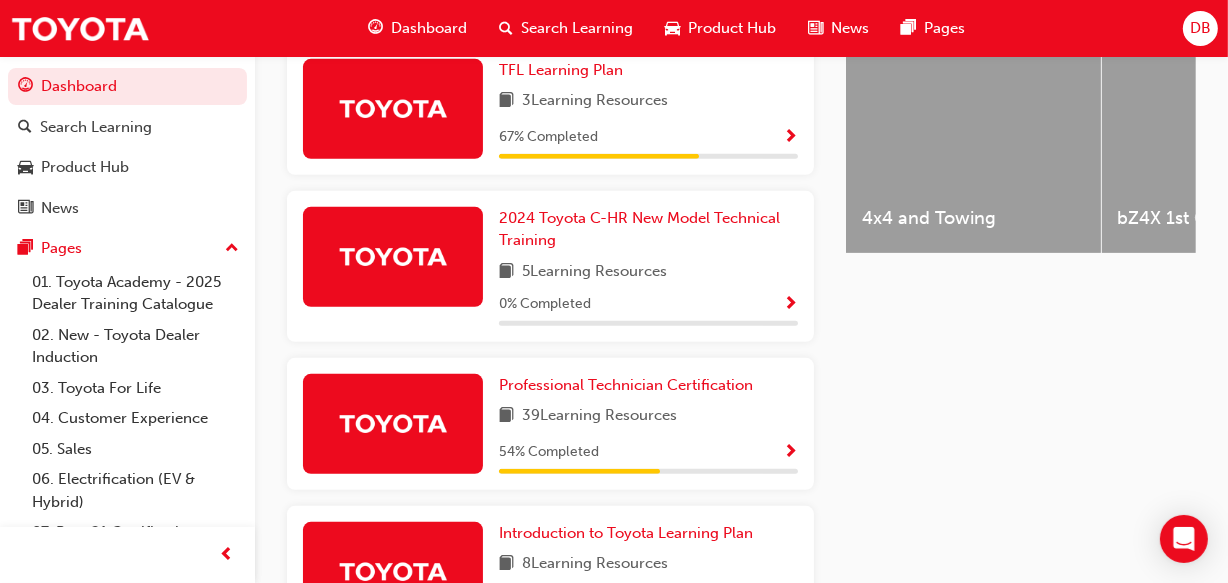 click at bounding box center (790, 138) 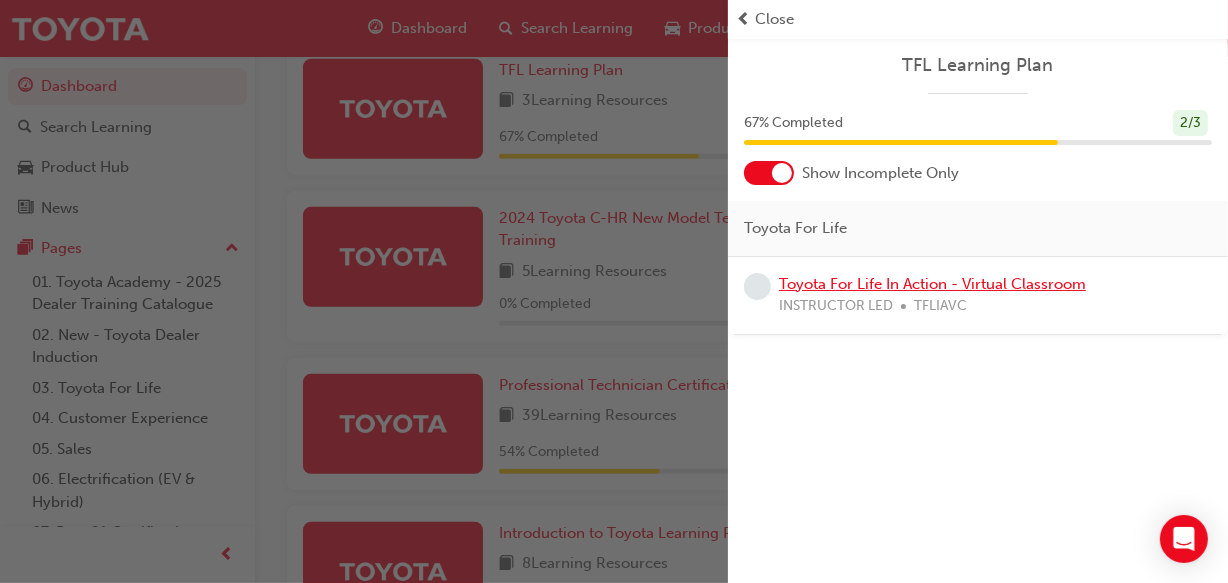click on "Toyota For Life In Action - Virtual Classroom" at bounding box center [932, 284] 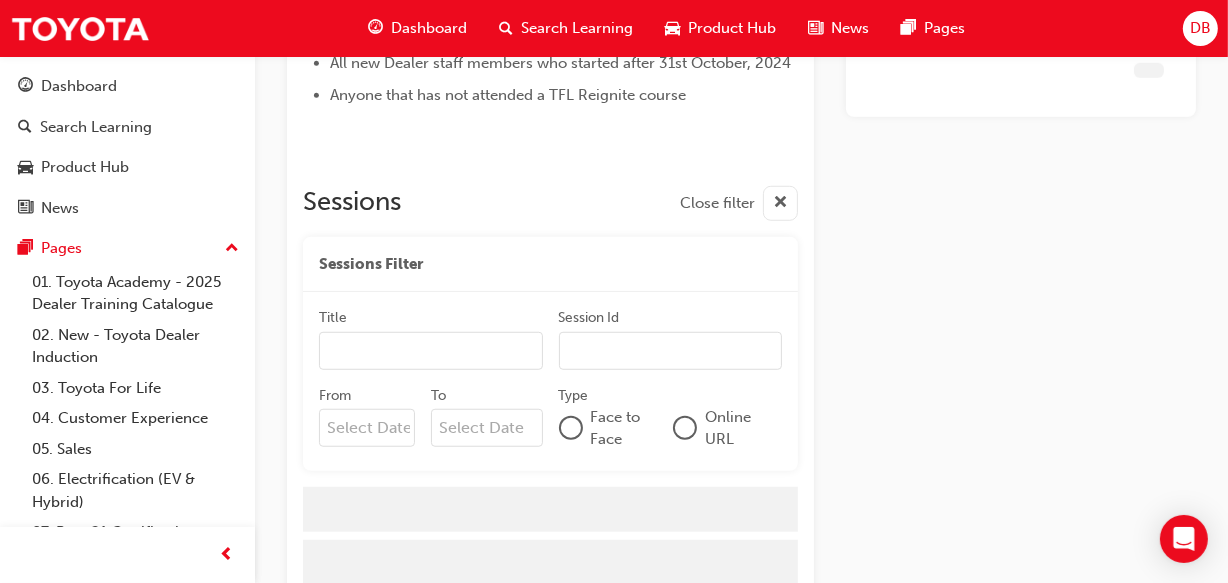 scroll, scrollTop: 1338, scrollLeft: 0, axis: vertical 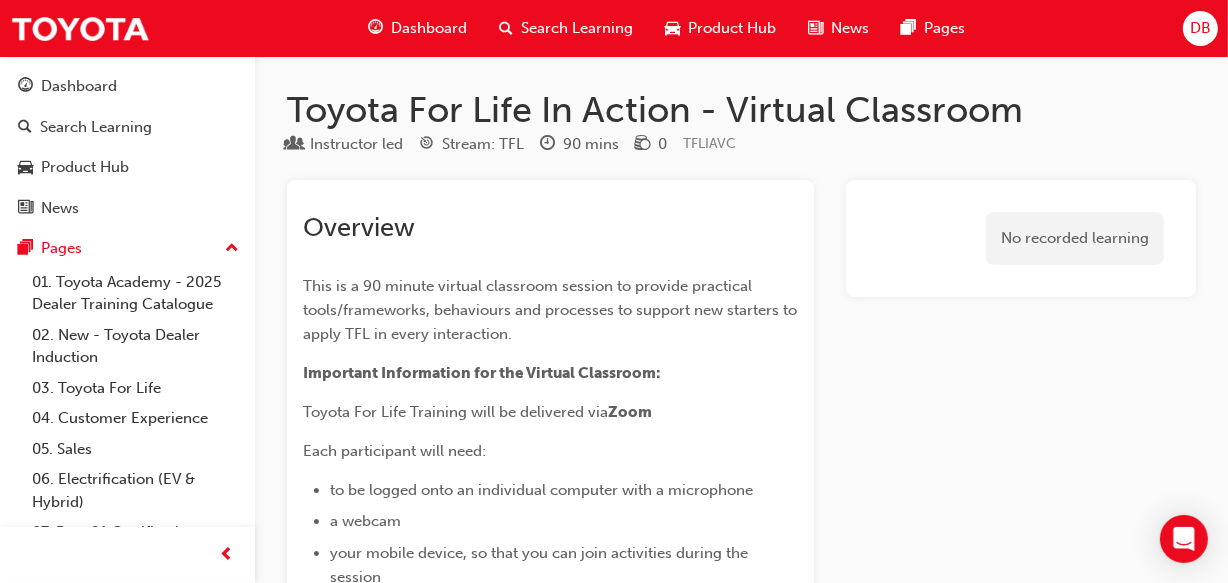 click on "Dashboard" at bounding box center [429, 28] 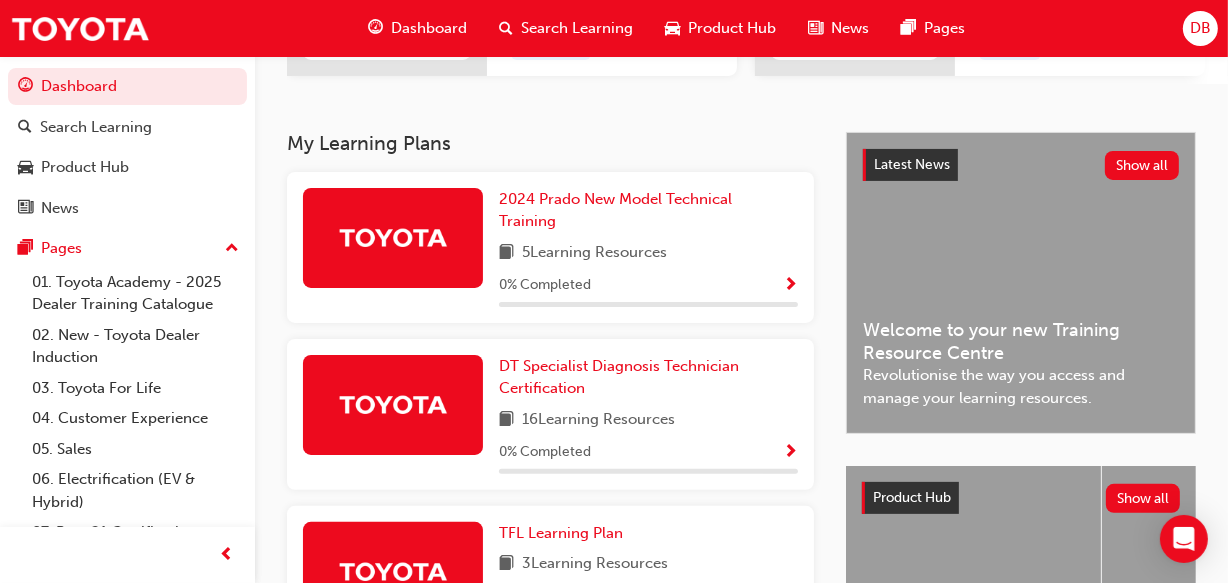 scroll, scrollTop: 462, scrollLeft: 0, axis: vertical 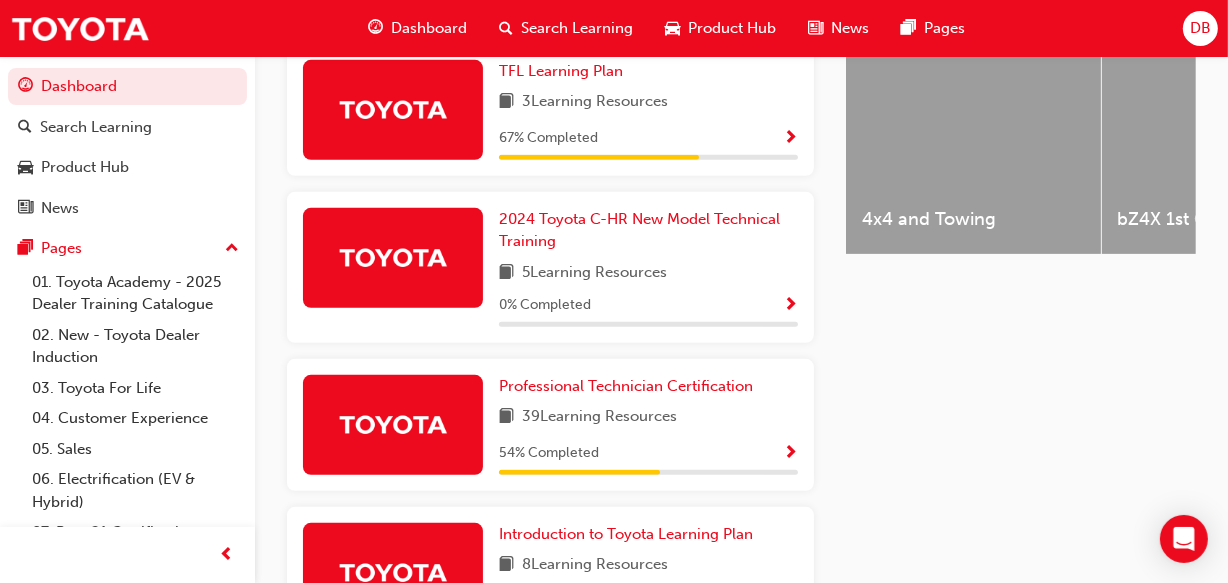 click at bounding box center (790, 454) 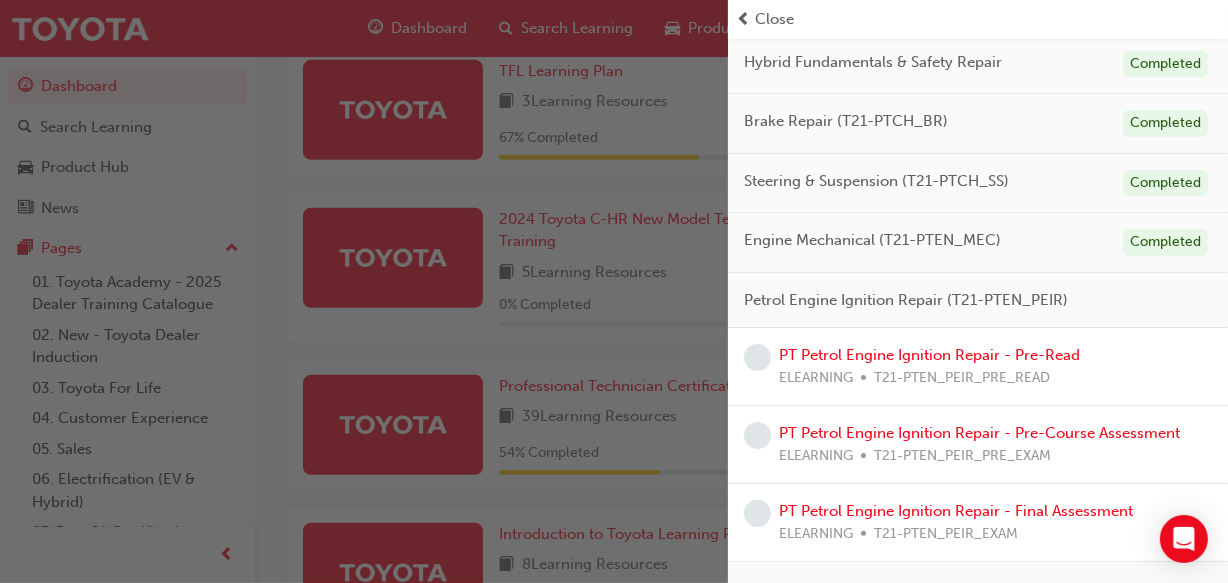 scroll, scrollTop: 350, scrollLeft: 0, axis: vertical 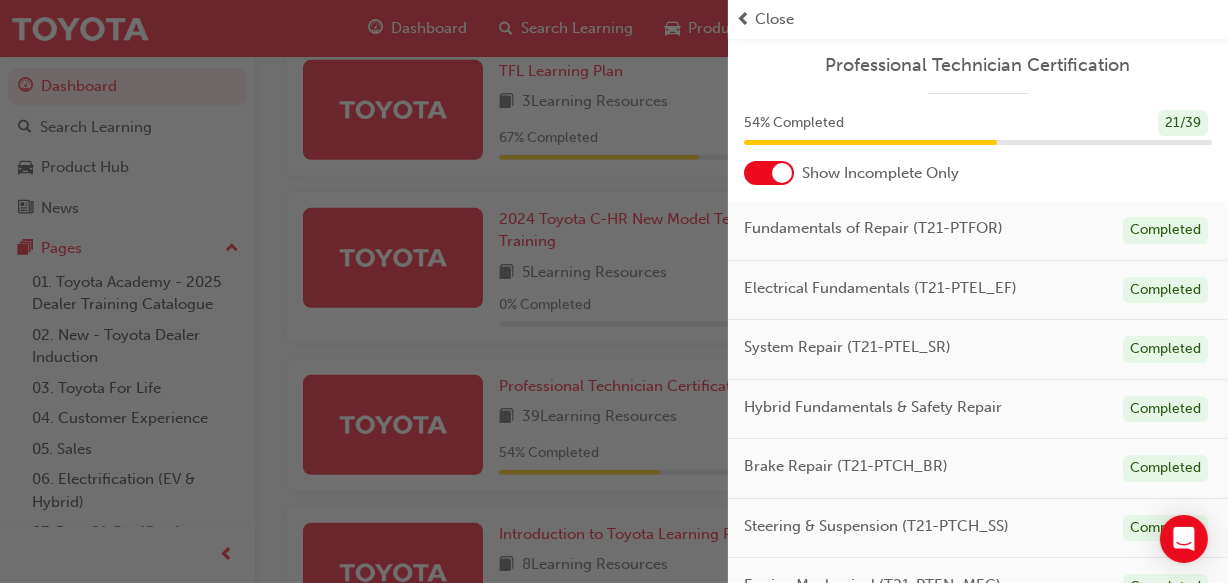 click on "Close" at bounding box center (774, 19) 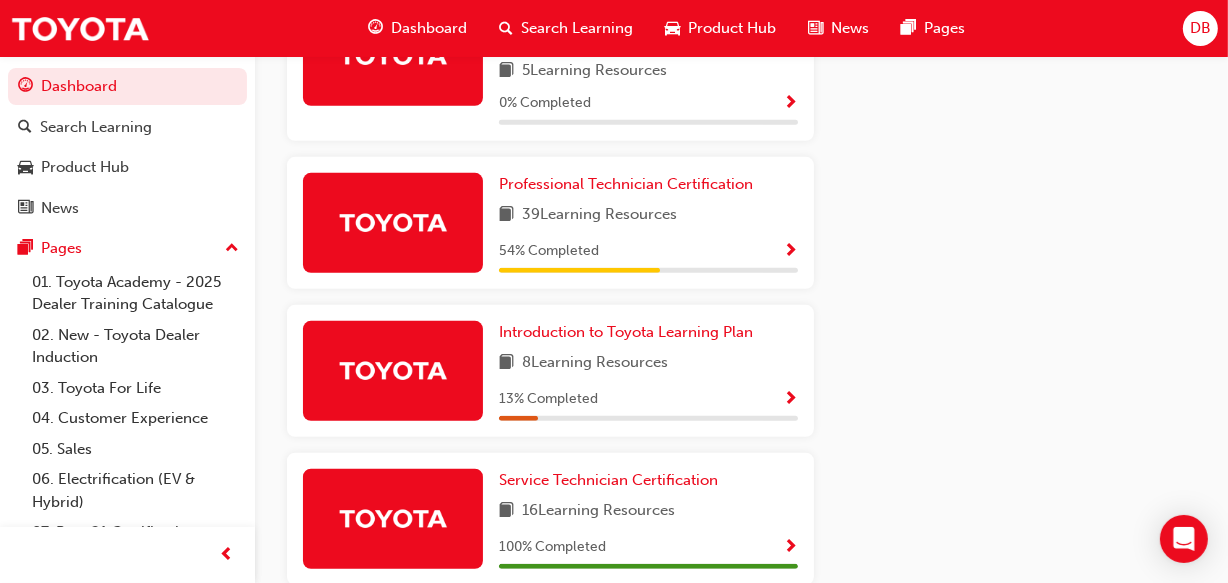 scroll, scrollTop: 1044, scrollLeft: 0, axis: vertical 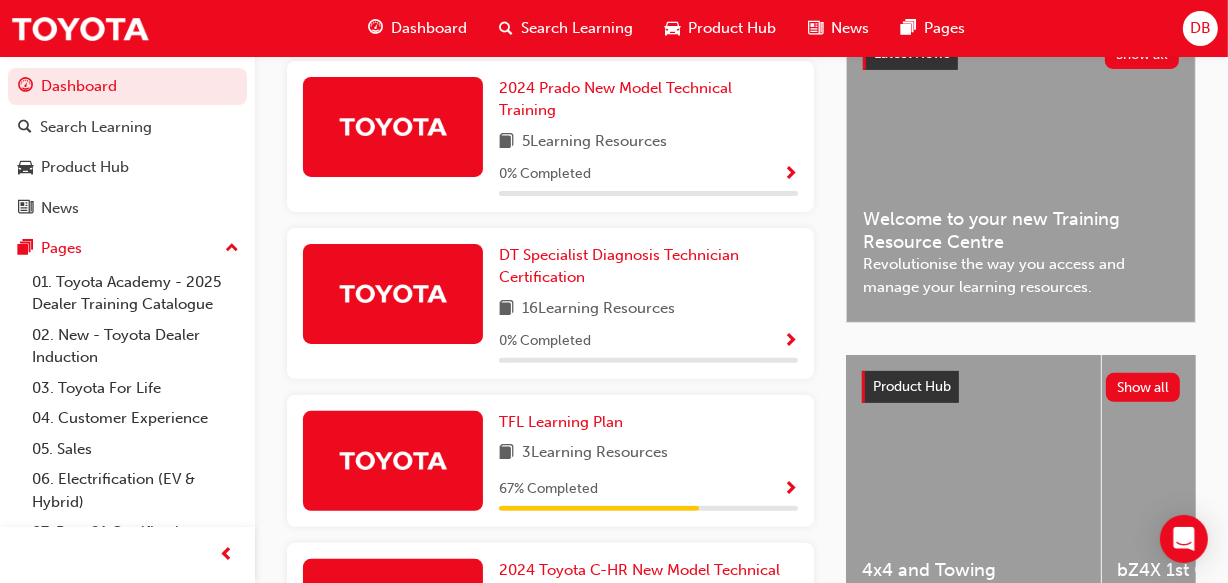 click at bounding box center (790, 342) 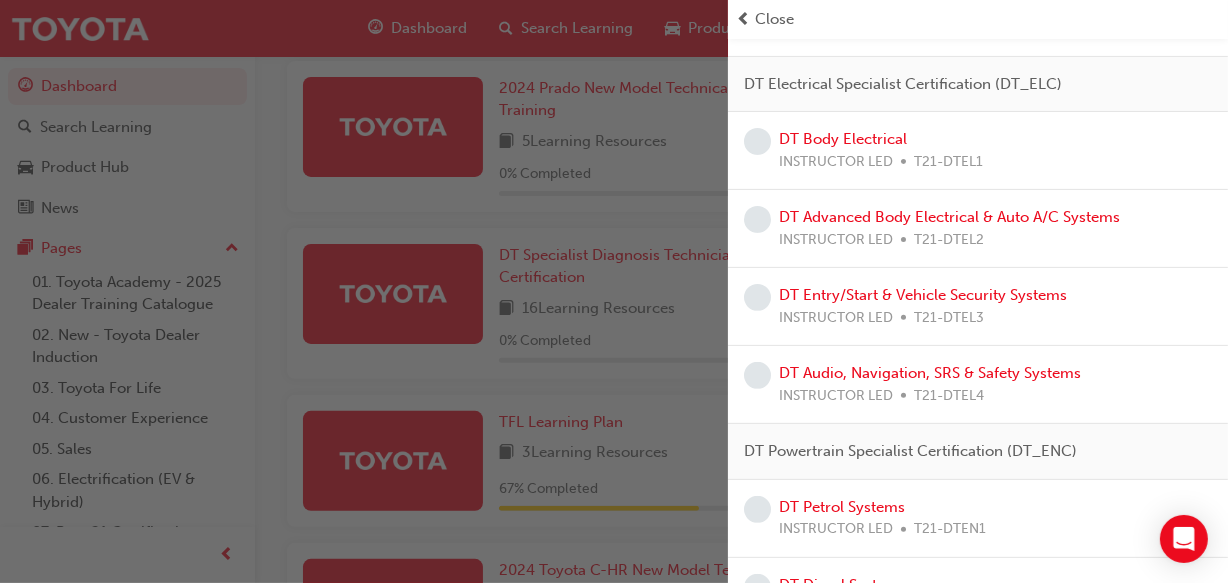 scroll, scrollTop: 618, scrollLeft: 0, axis: vertical 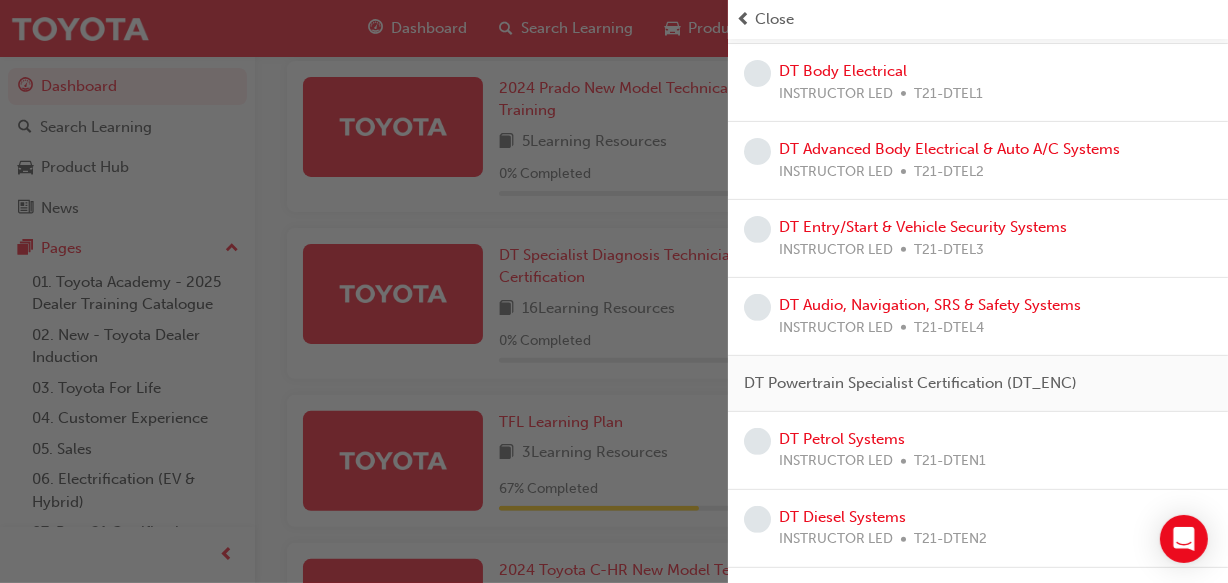 click at bounding box center (743, 19) 